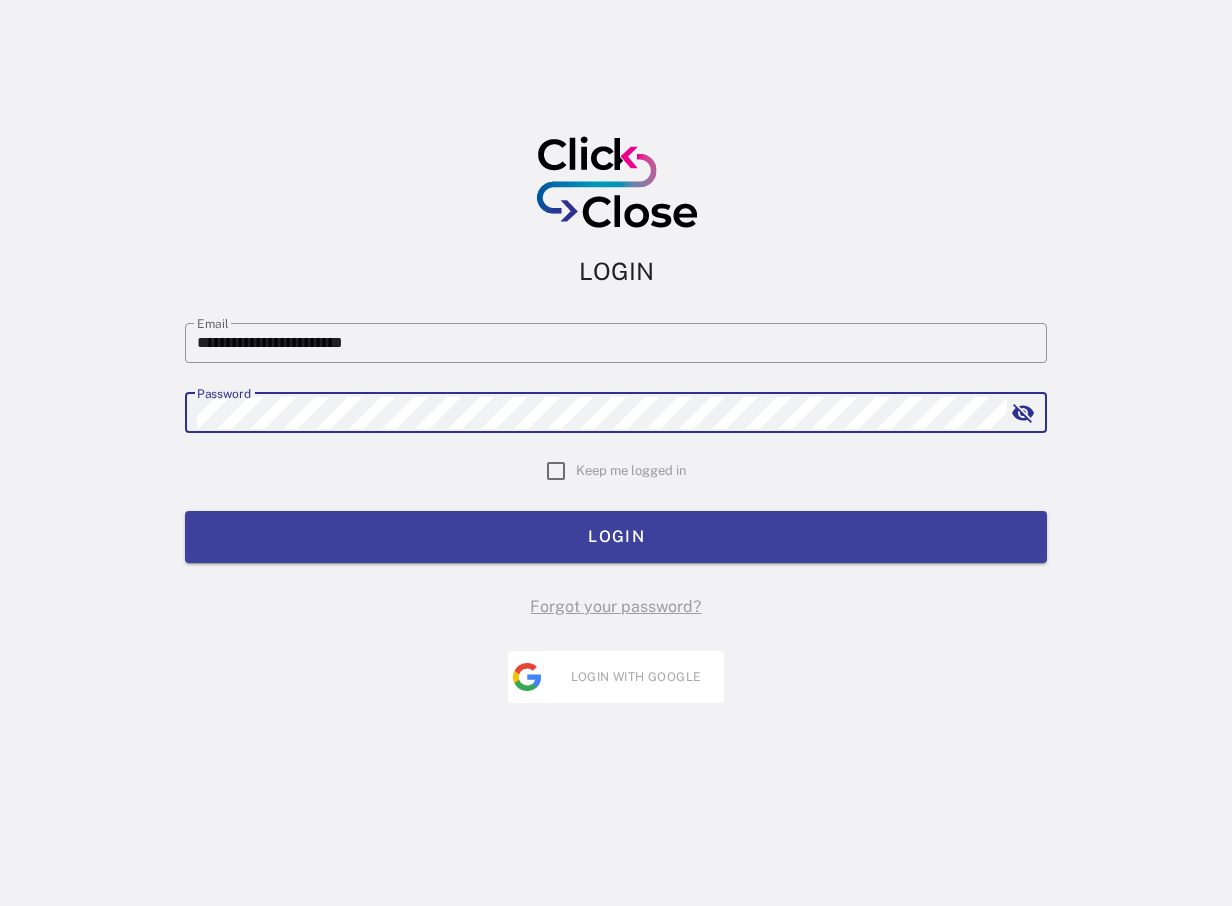 scroll, scrollTop: 0, scrollLeft: 0, axis: both 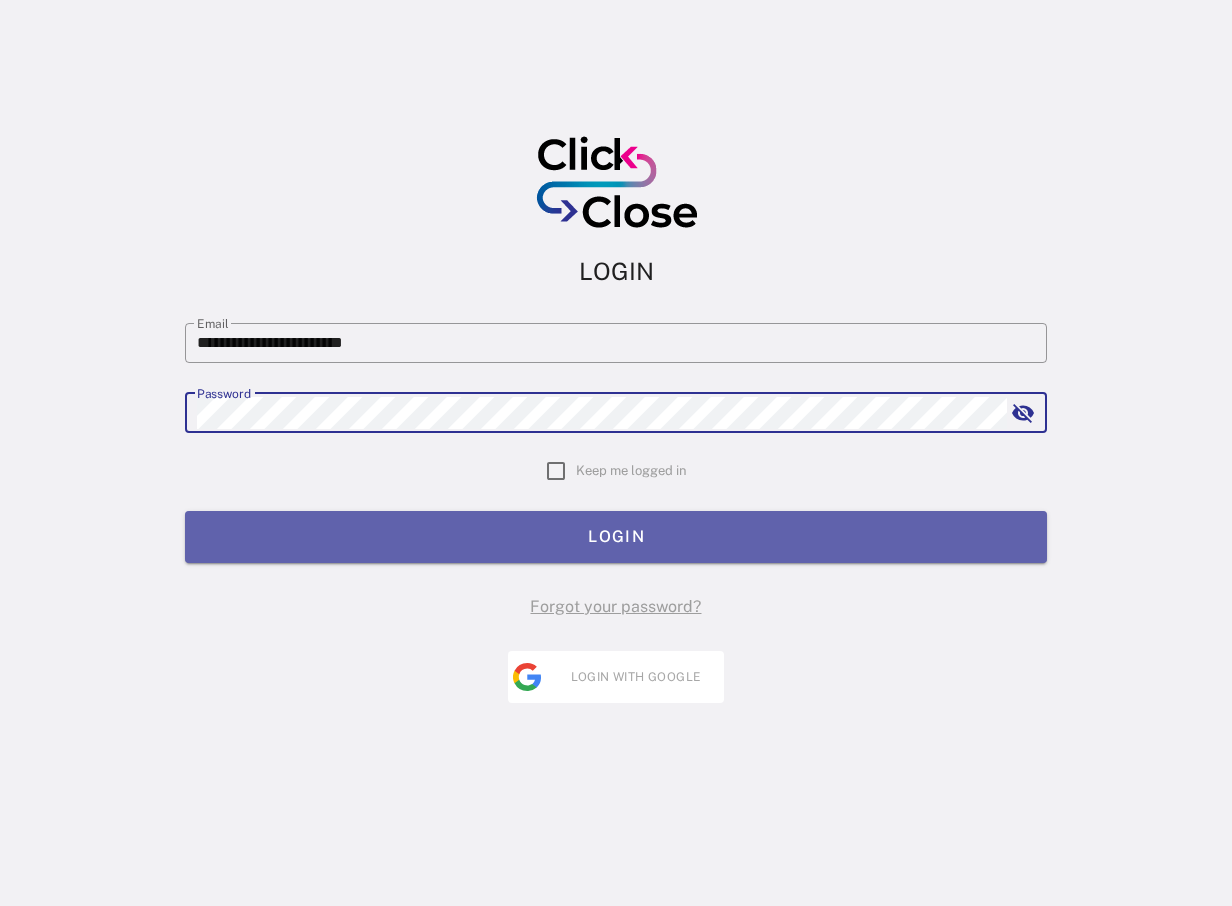 click on "LOGIN" at bounding box center (616, 536) 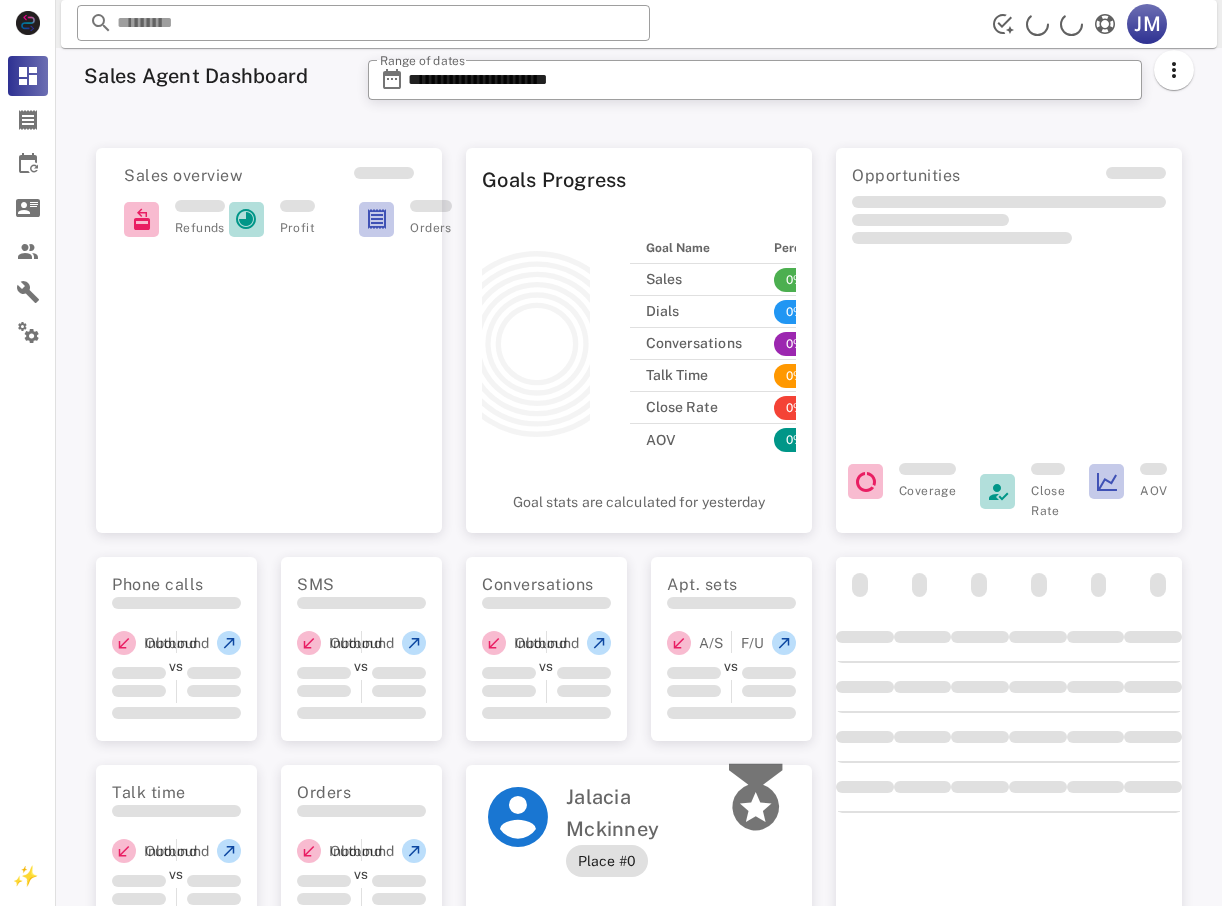 scroll, scrollTop: 0, scrollLeft: 0, axis: both 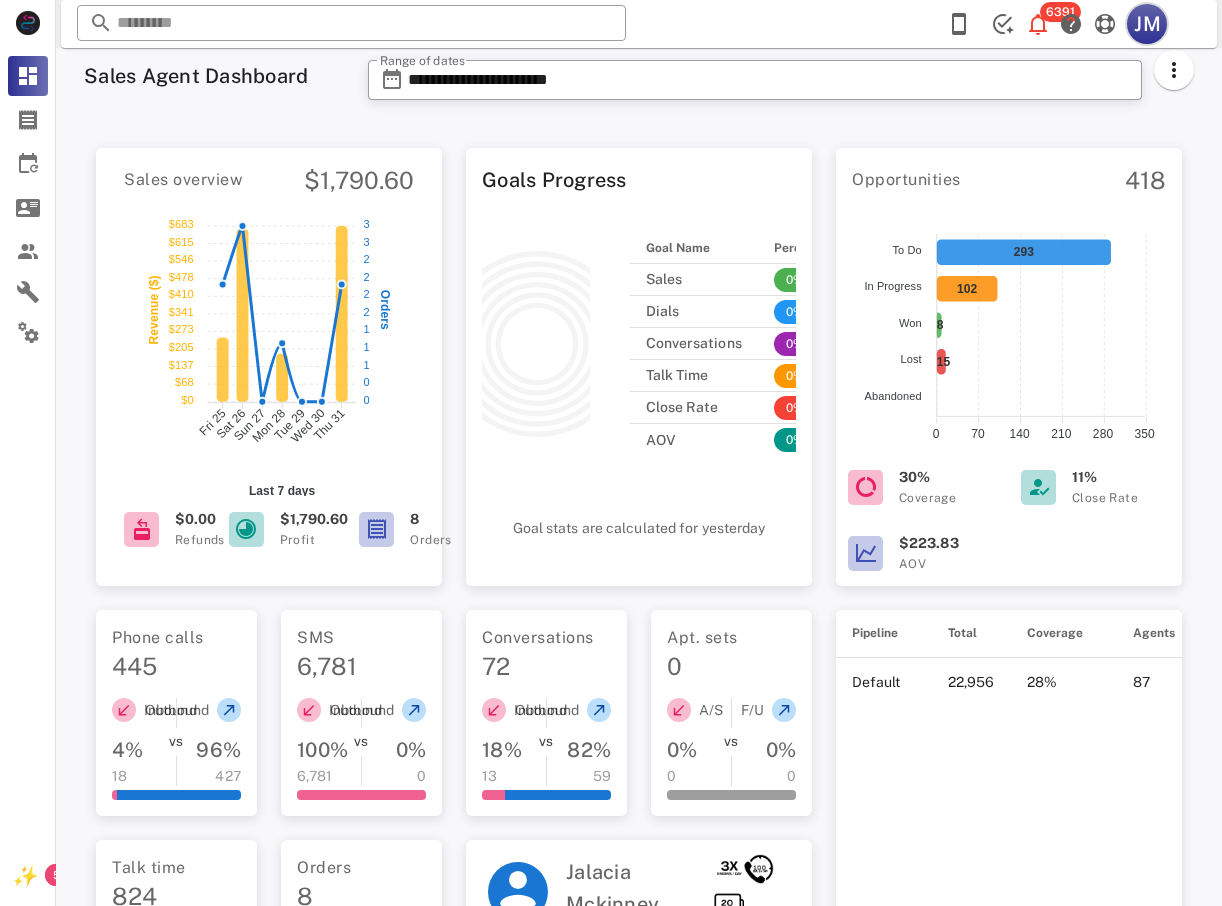 click on "JM" at bounding box center [1147, 24] 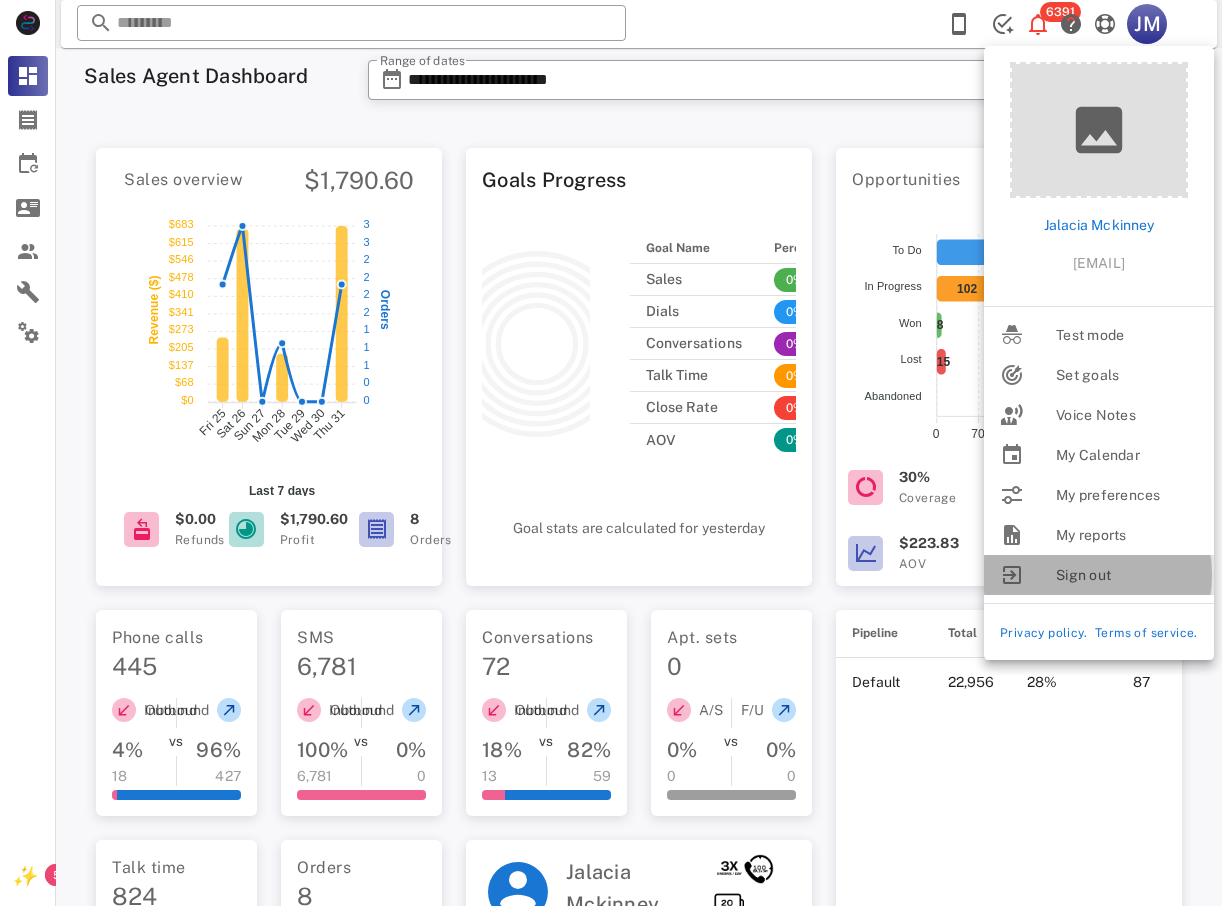 click on "Sign out" at bounding box center [1127, 575] 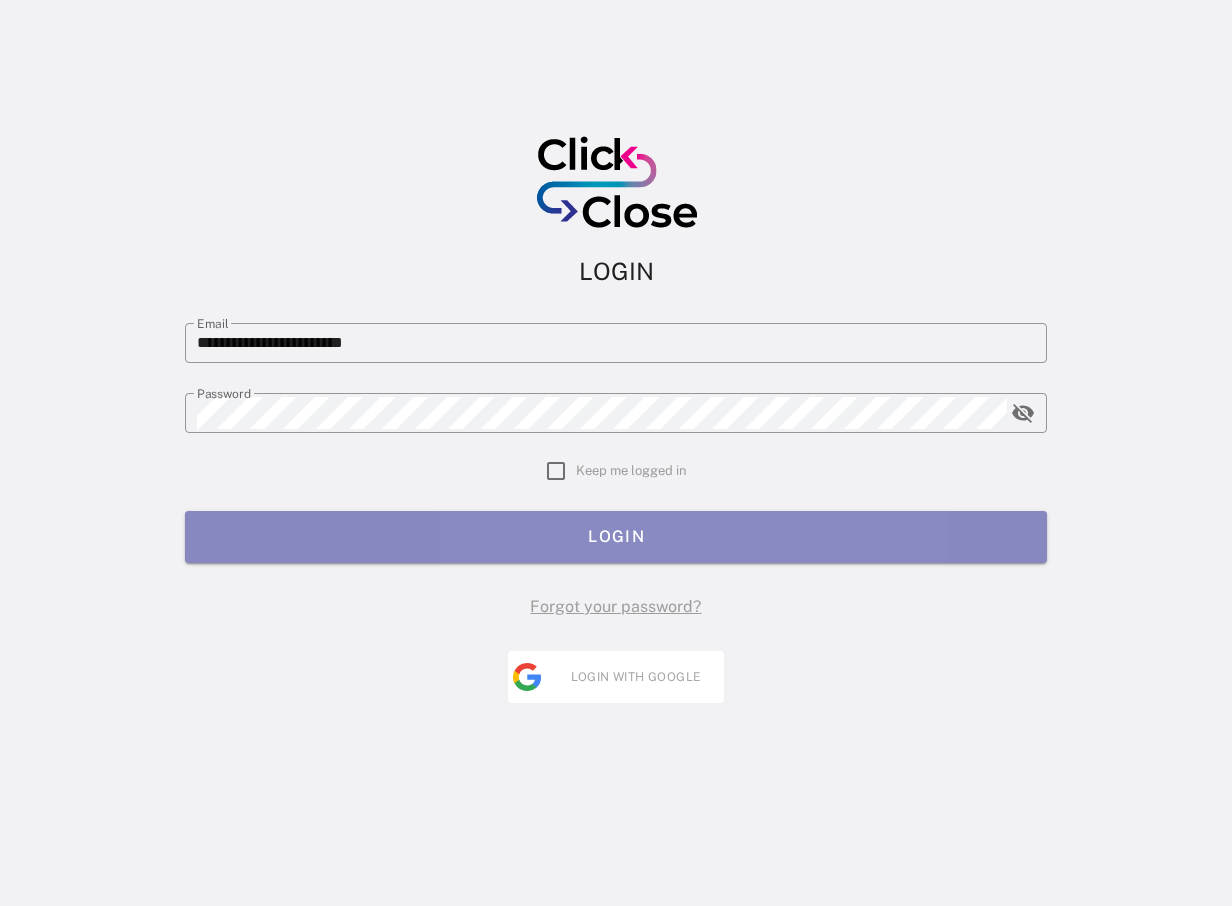 click on "LOGIN" at bounding box center (616, 536) 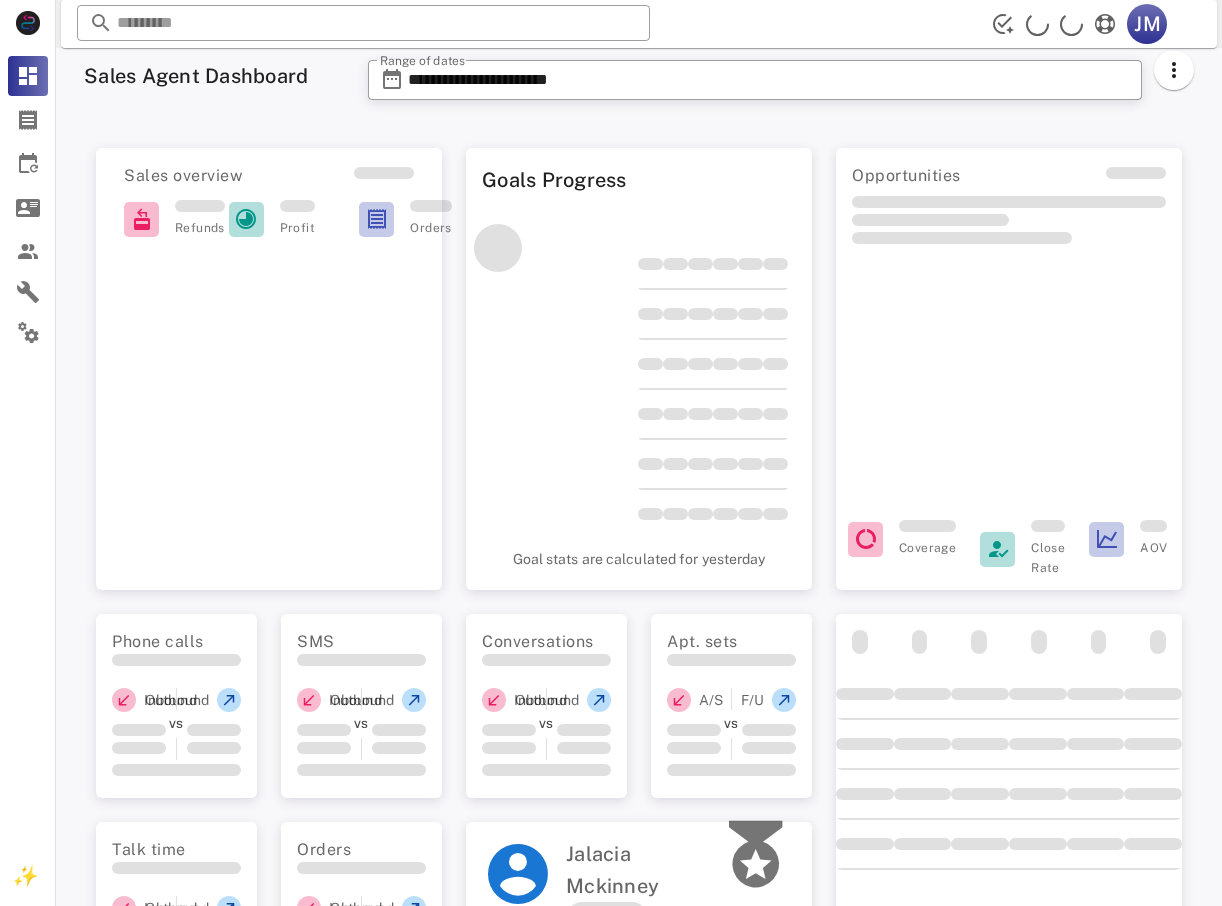 scroll, scrollTop: 0, scrollLeft: 0, axis: both 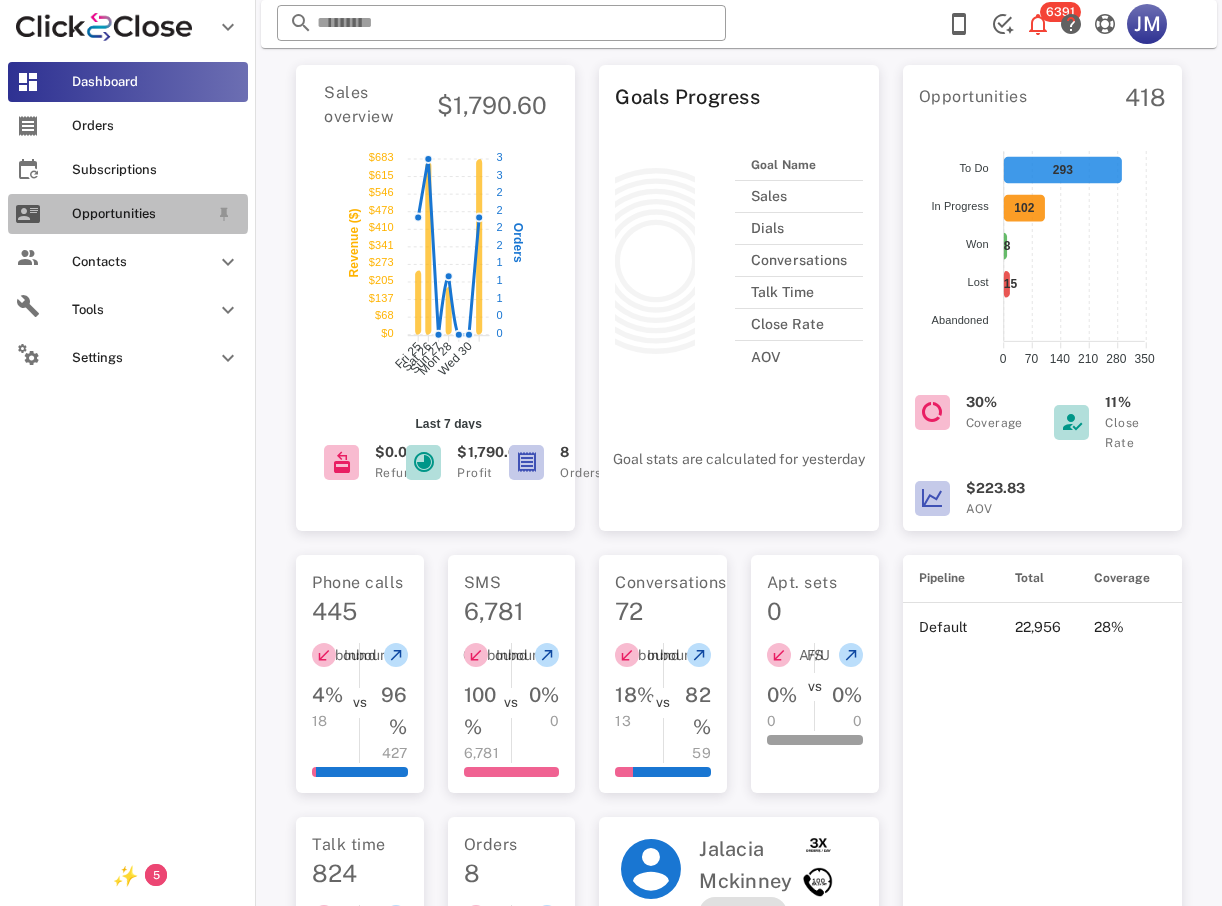 click on "Opportunities" at bounding box center [140, 214] 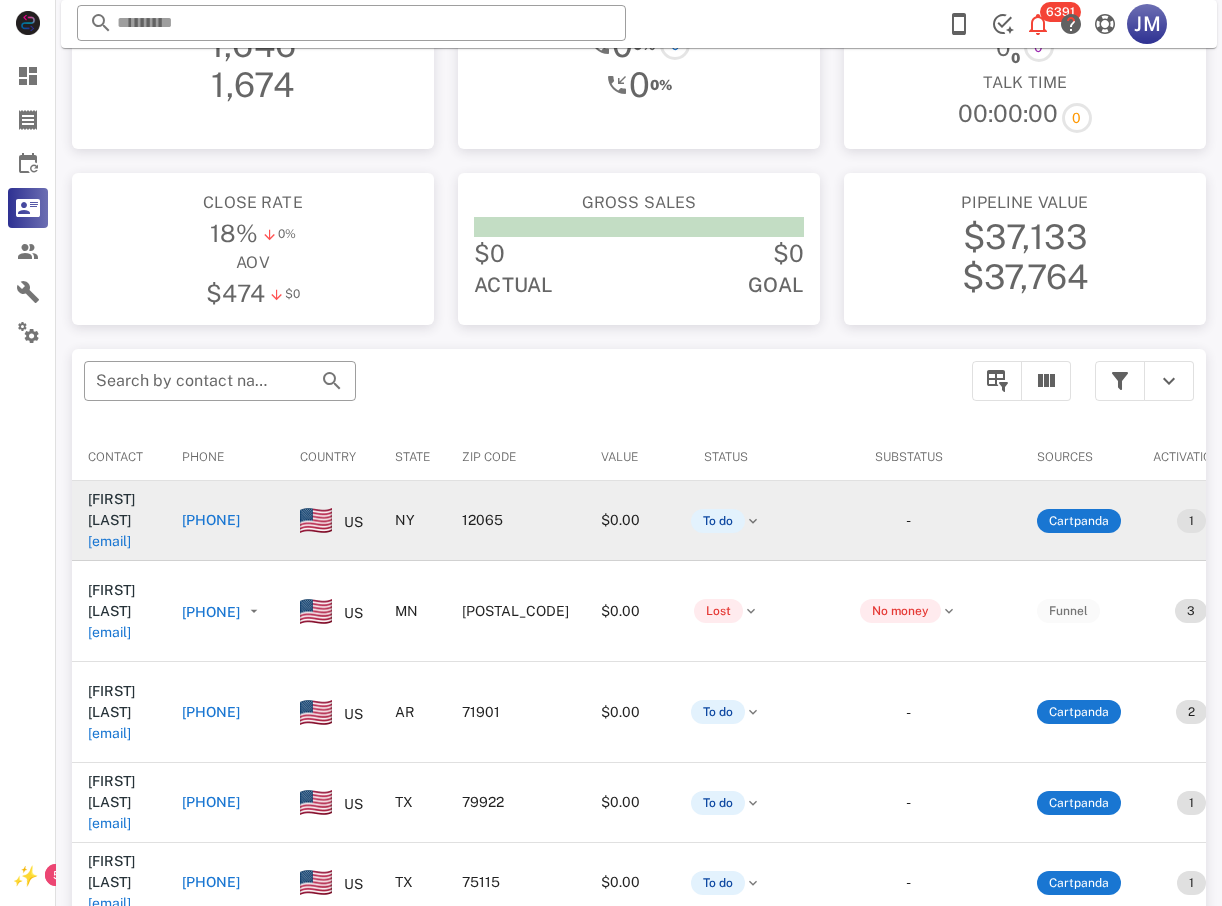 click on "+19143740201" at bounding box center [211, 520] 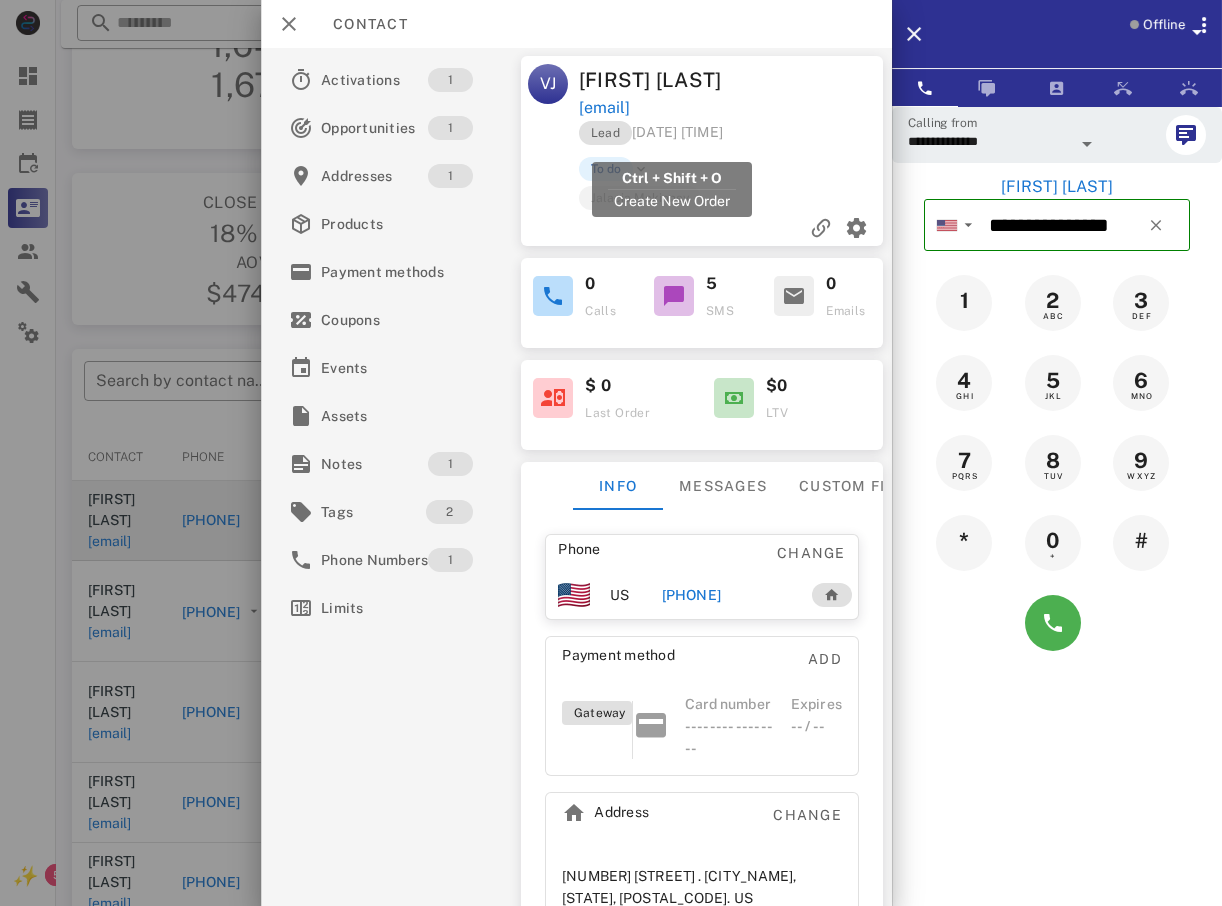 click on "vjackson889@gmail.com" at bounding box center [603, 108] 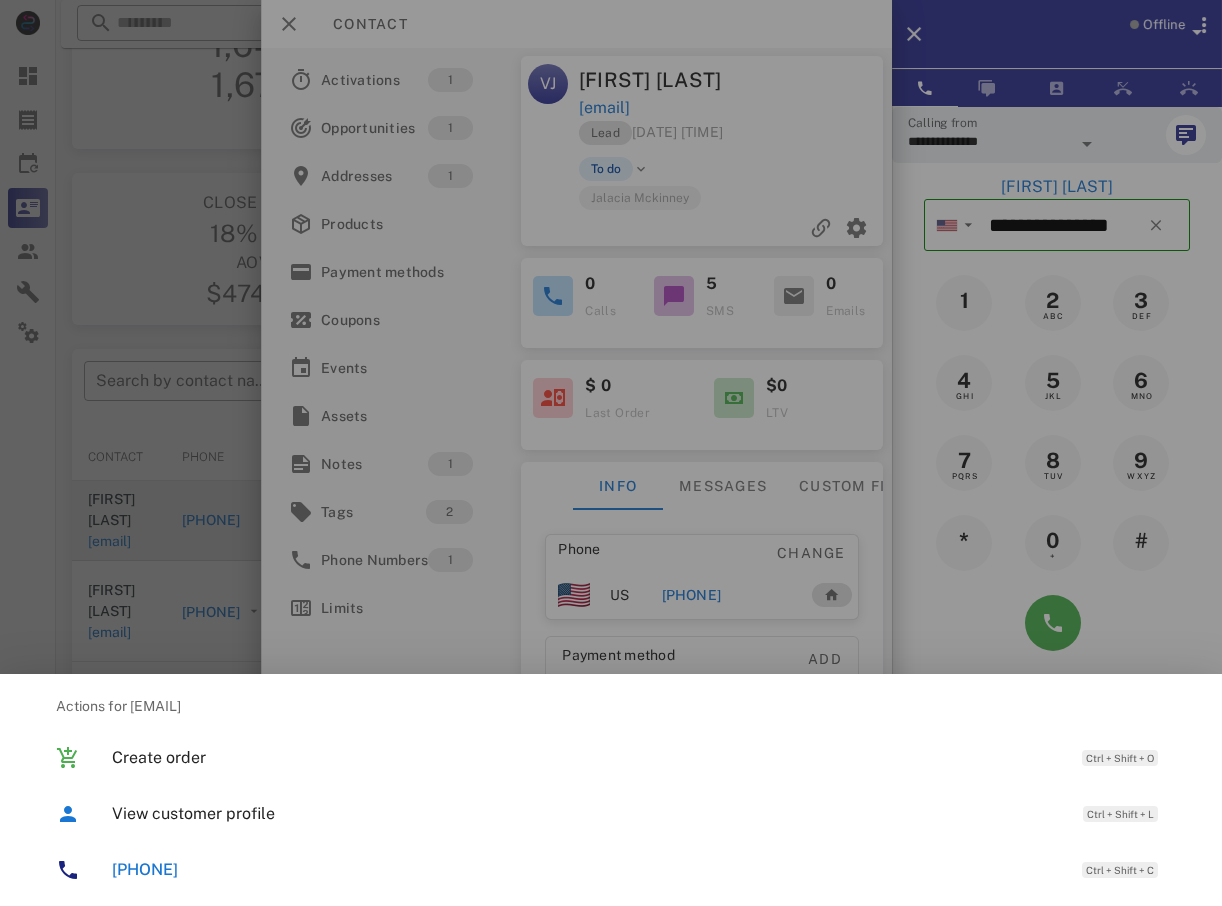 click at bounding box center [611, 453] 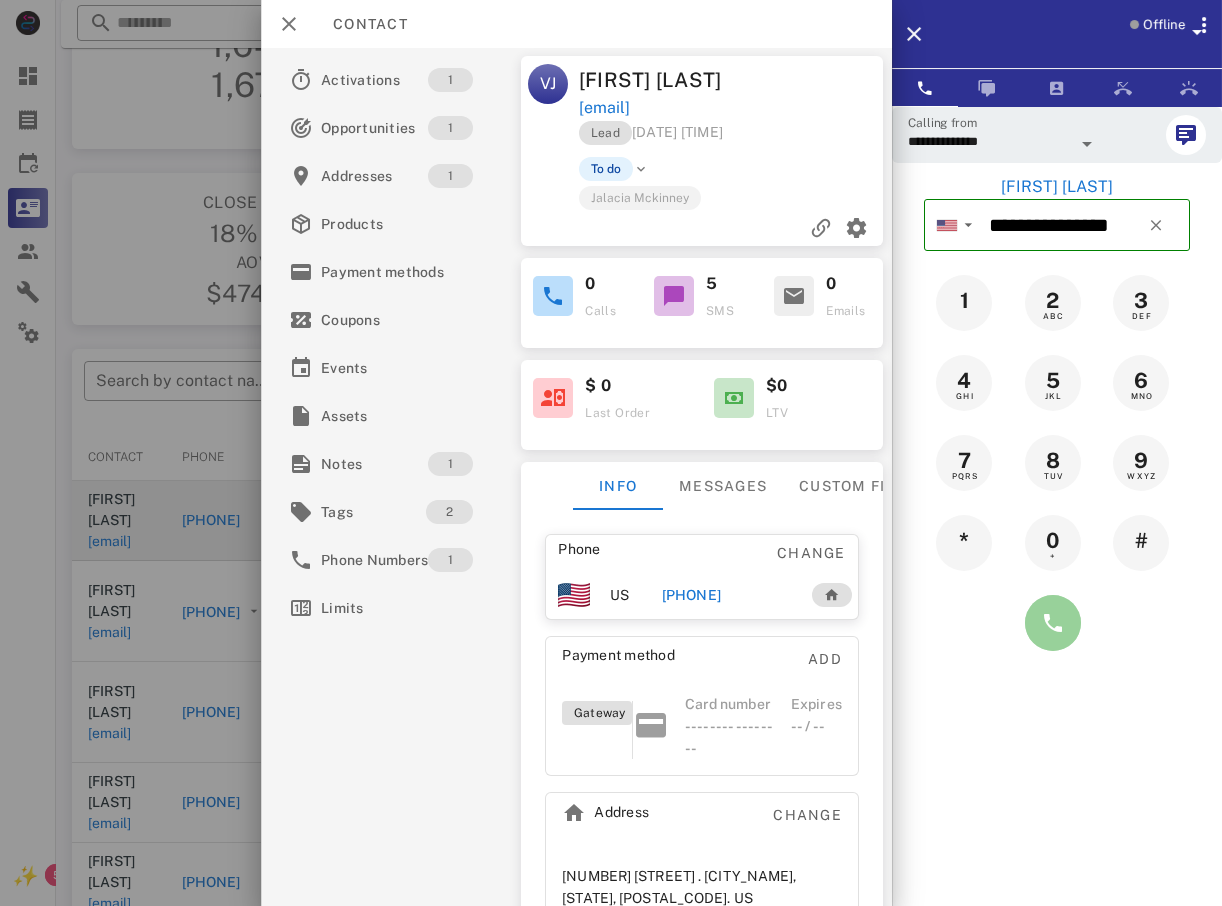 click at bounding box center [1053, 623] 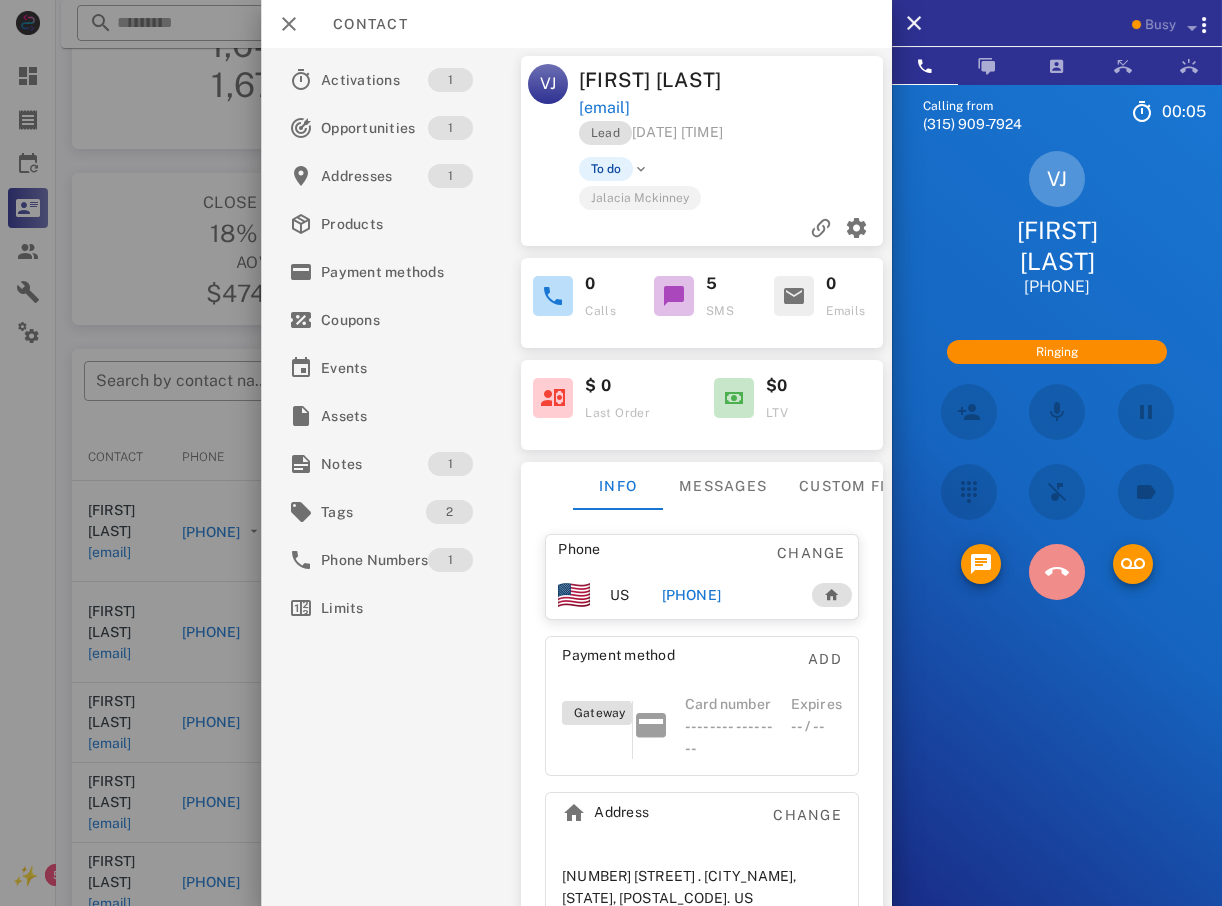 click at bounding box center (1057, 572) 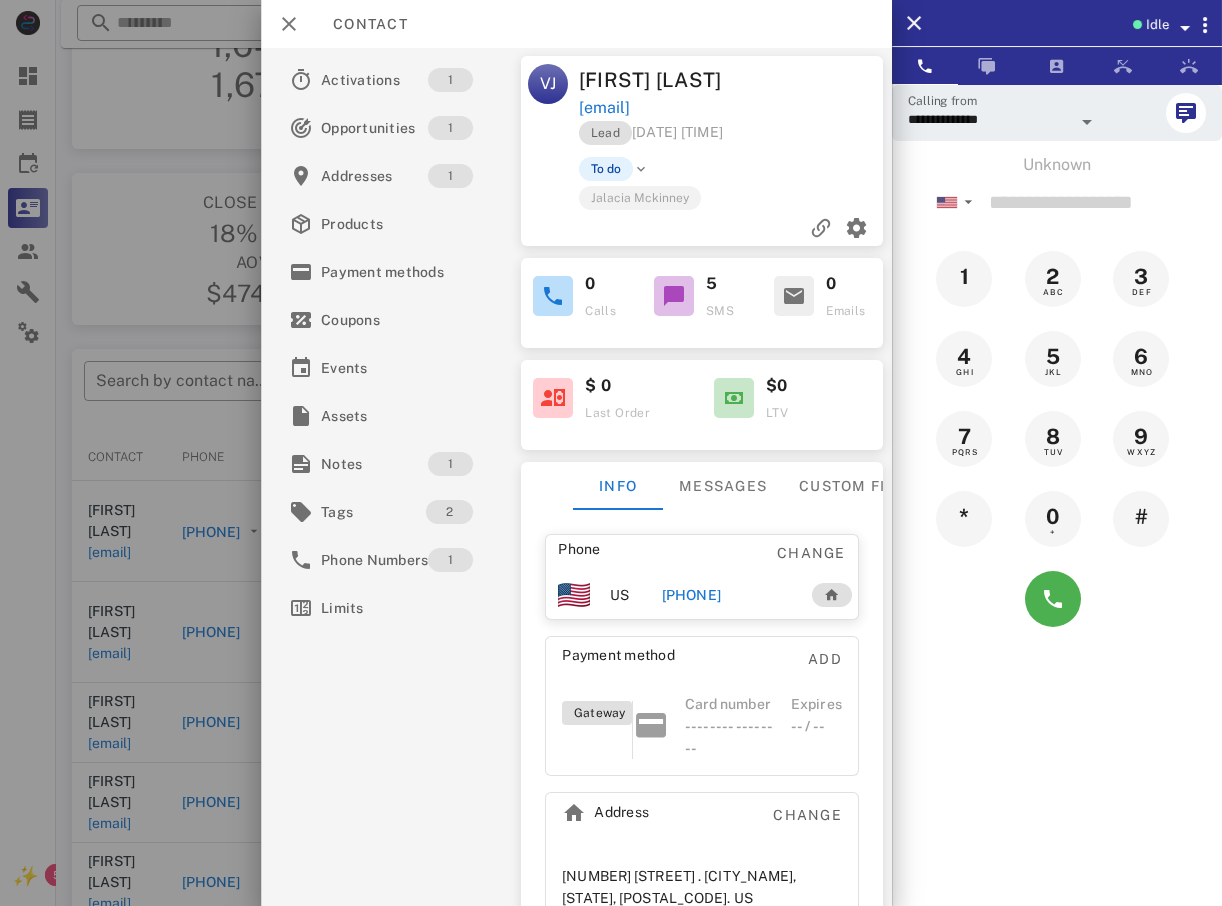 click at bounding box center (611, 453) 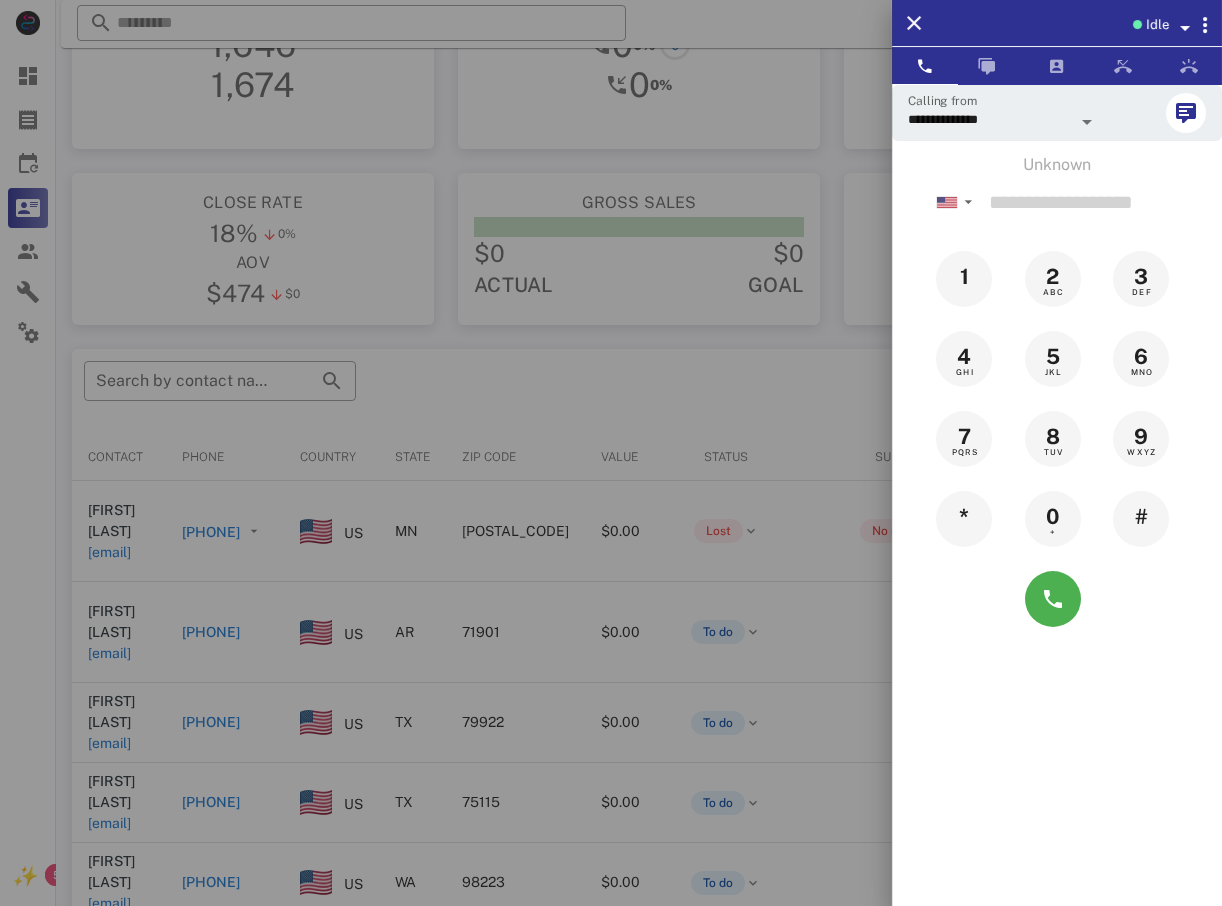 click at bounding box center (611, 453) 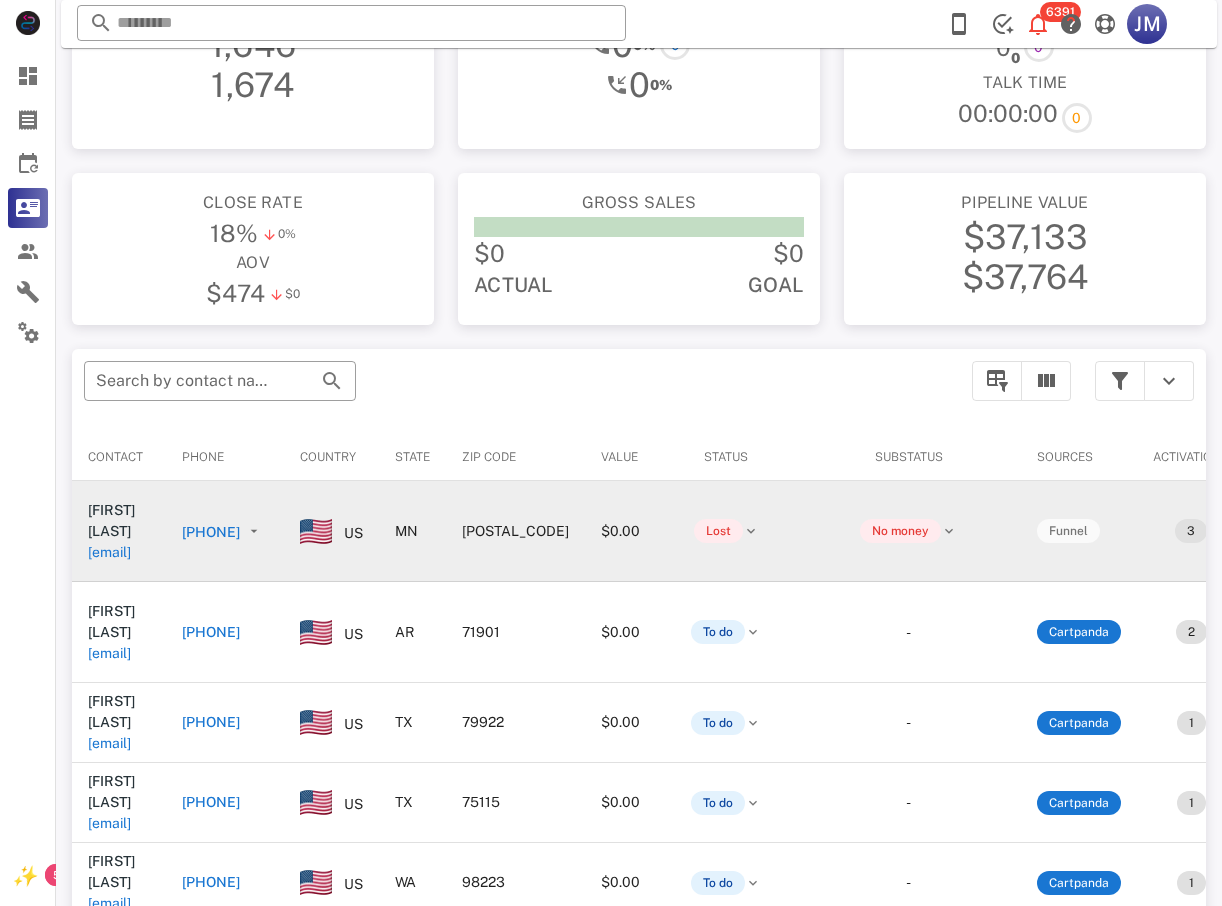 drag, startPoint x: 197, startPoint y: 442, endPoint x: 389, endPoint y: 532, distance: 212.04716 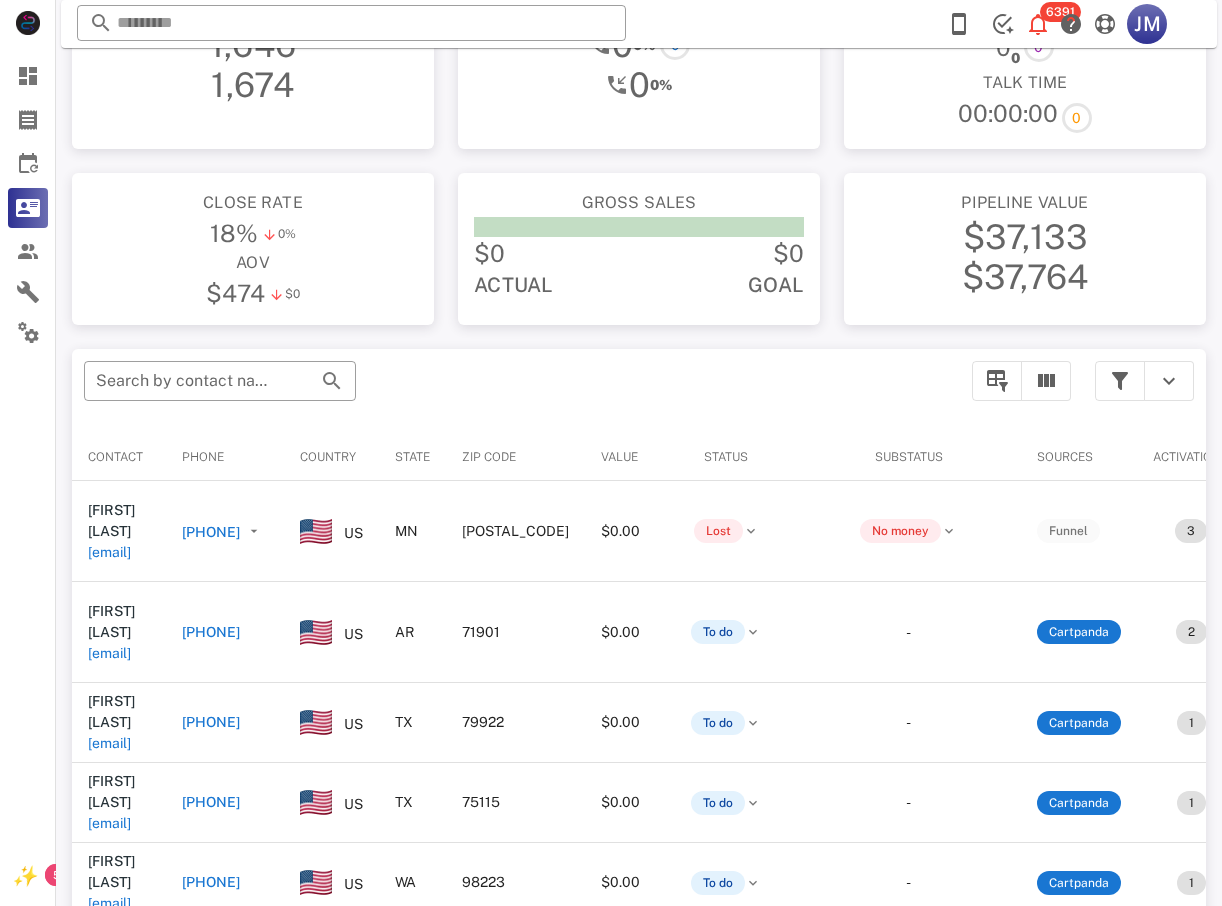 type on "**********" 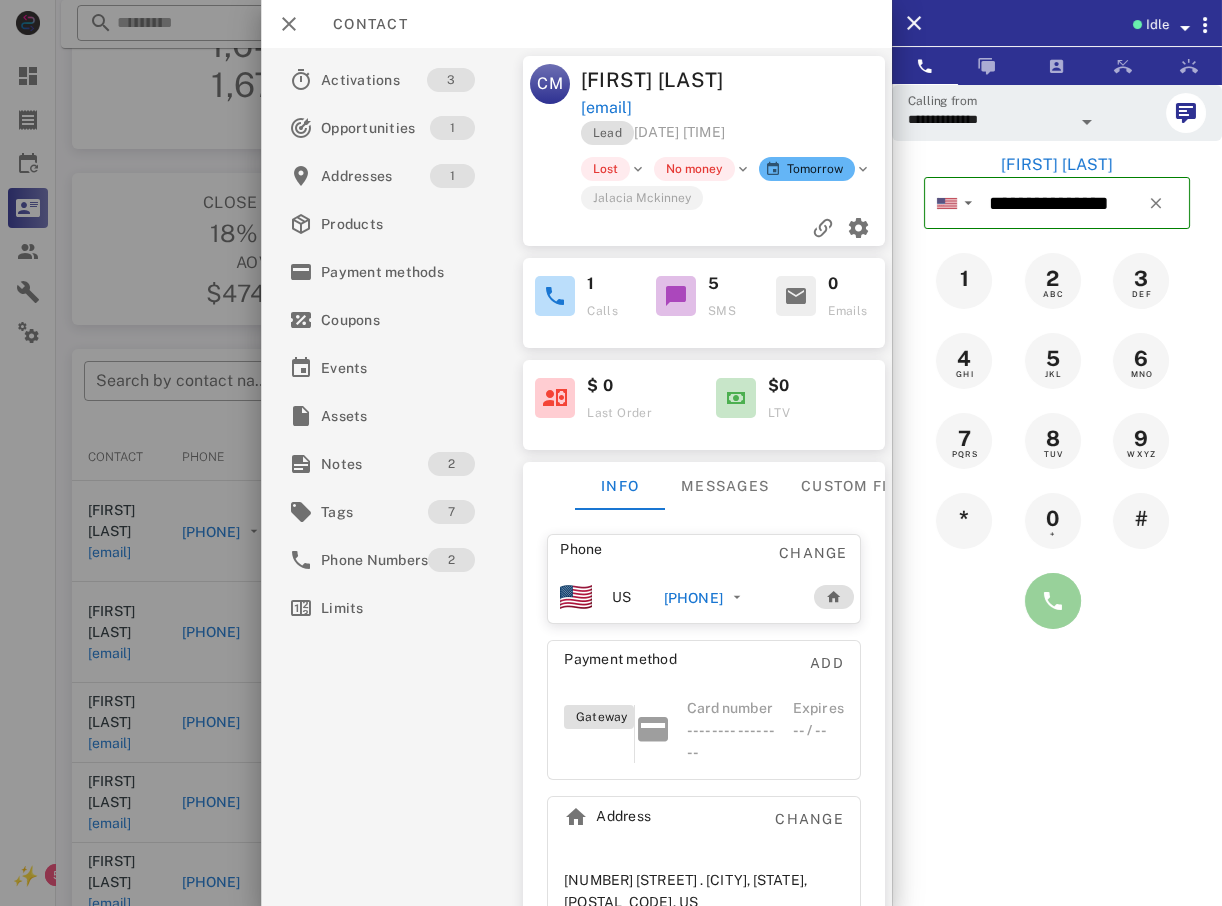 click at bounding box center (1053, 601) 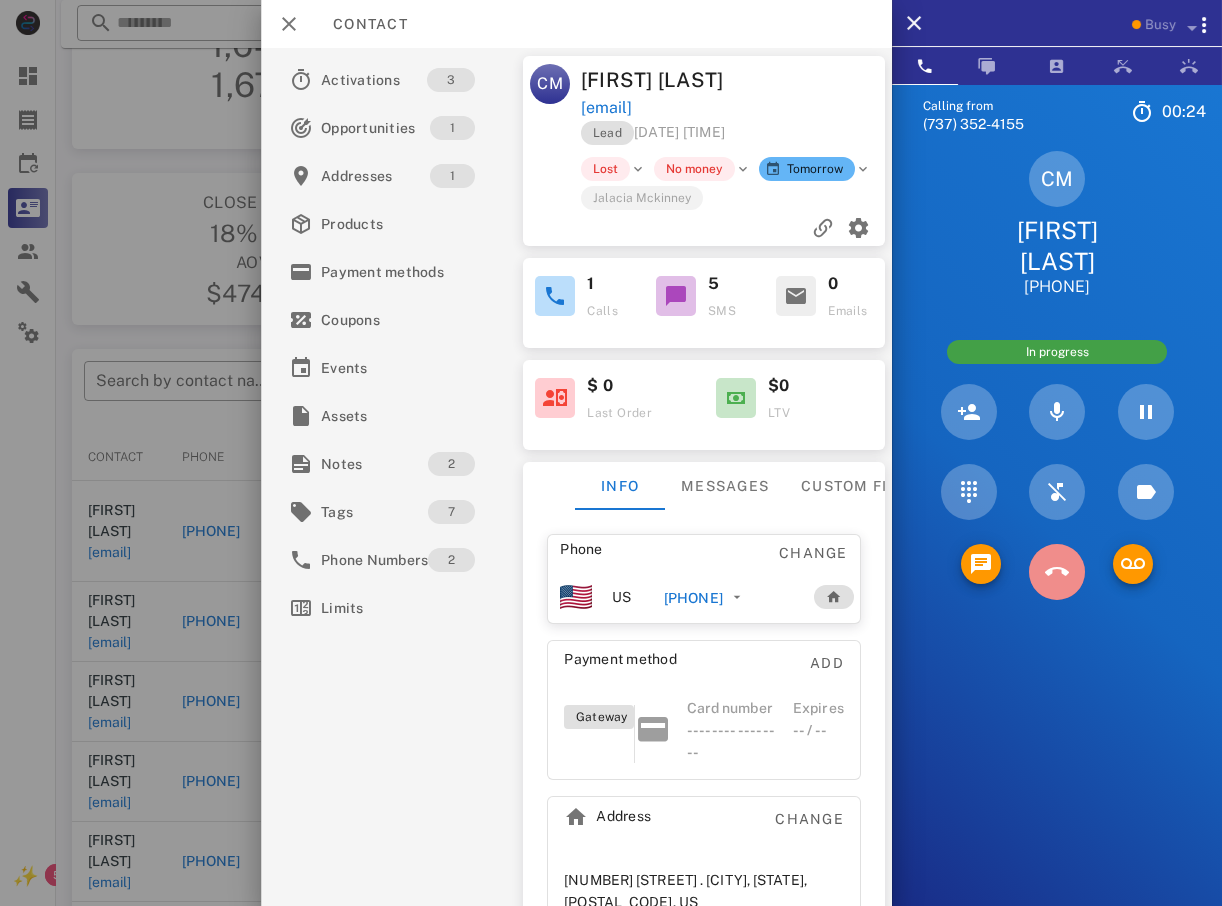 click at bounding box center [1057, 572] 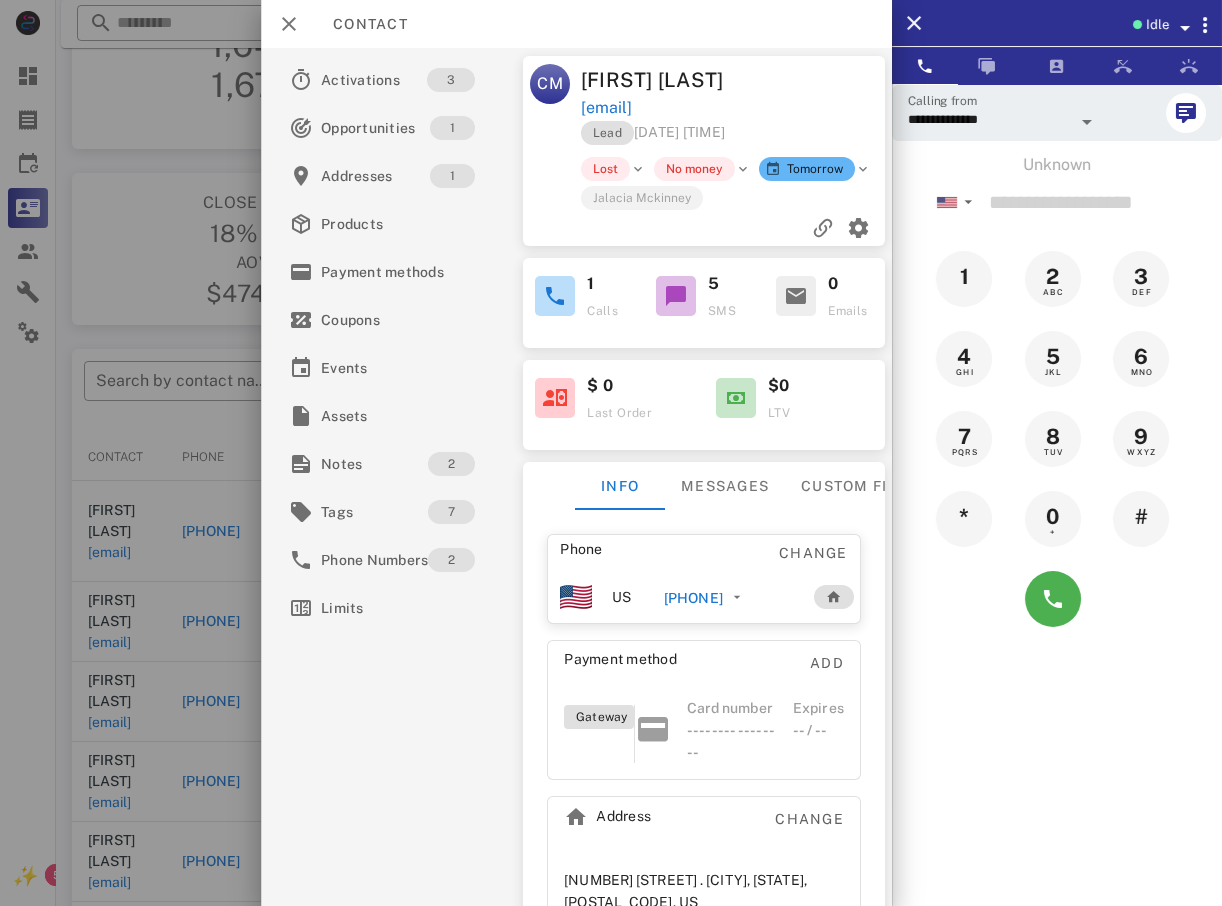 drag, startPoint x: 183, startPoint y: 363, endPoint x: 191, endPoint y: 376, distance: 15.264338 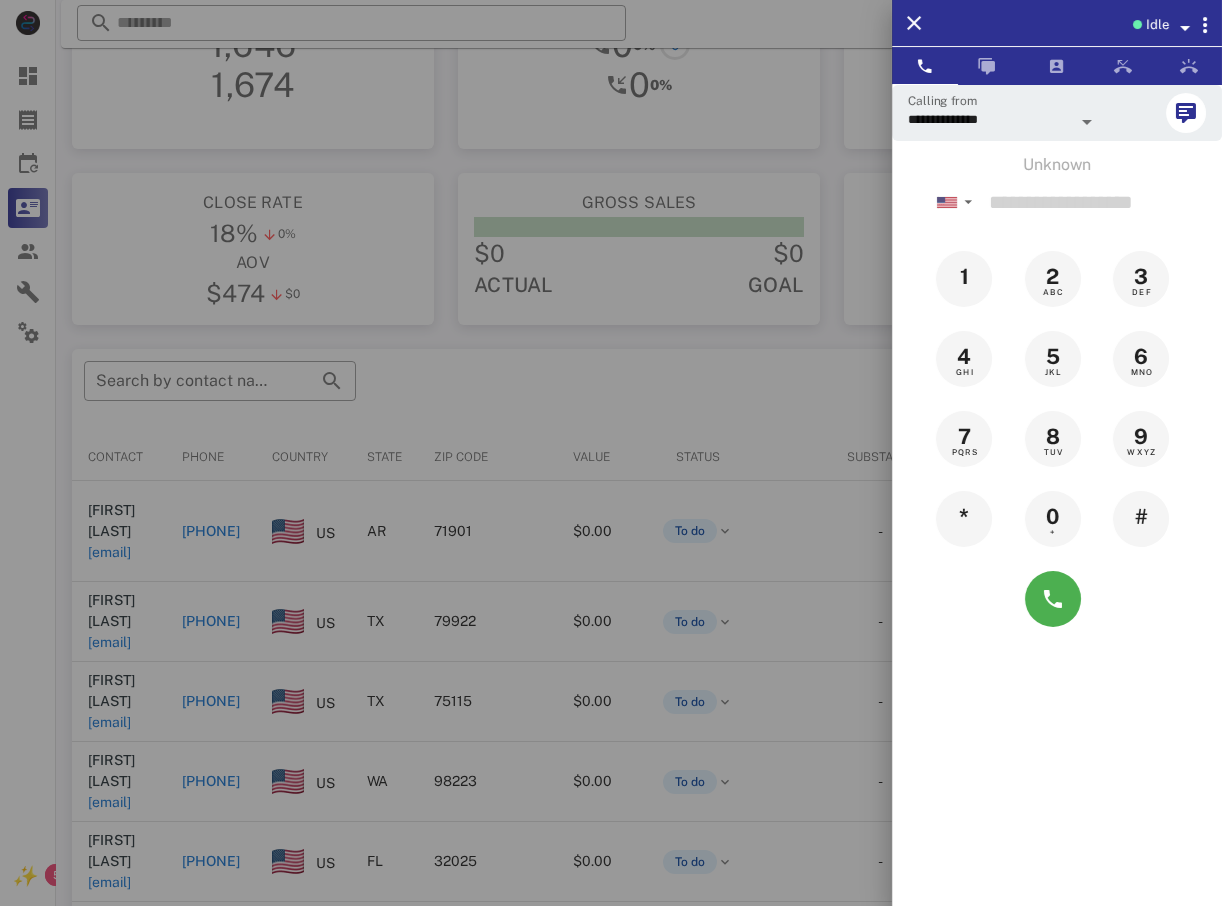 click at bounding box center [611, 453] 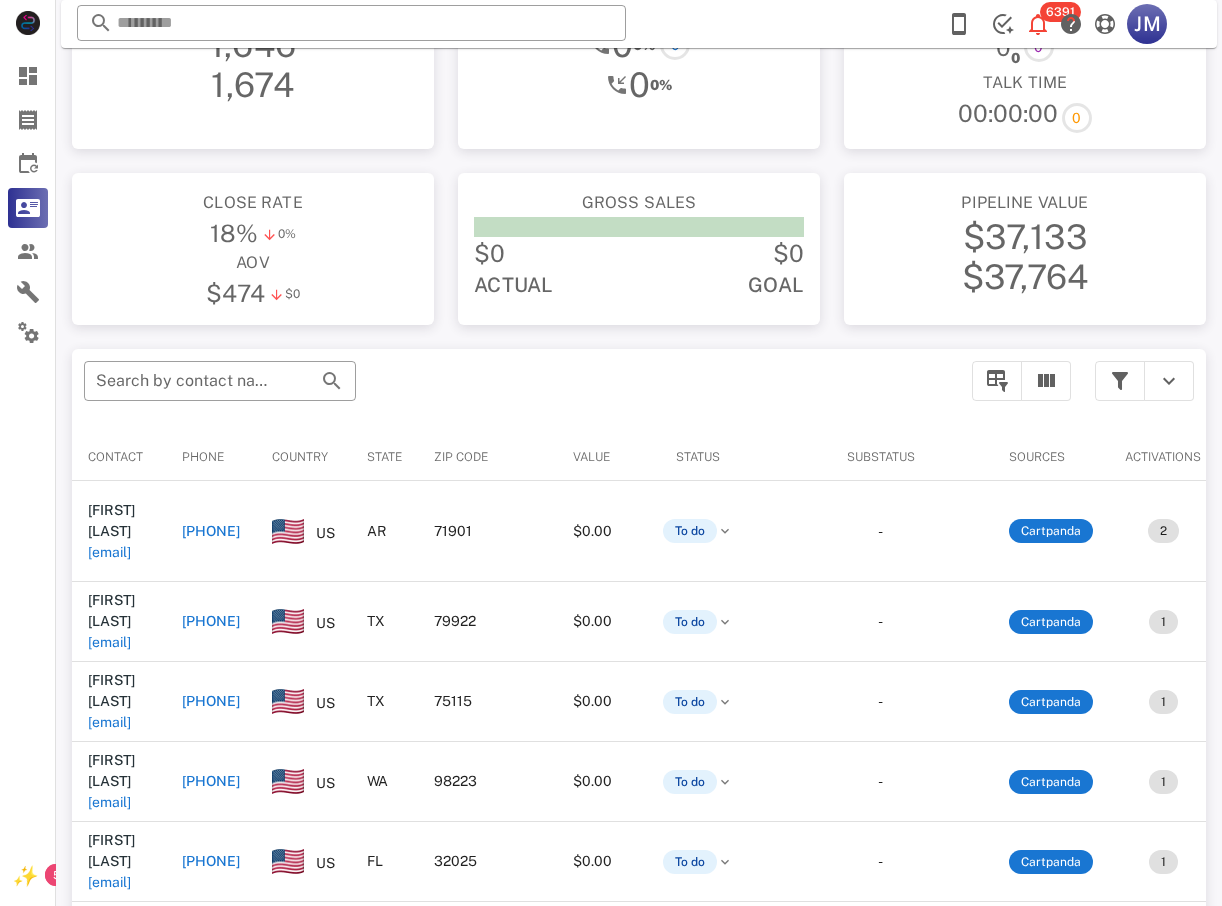click on "Contact" at bounding box center (119, 457) 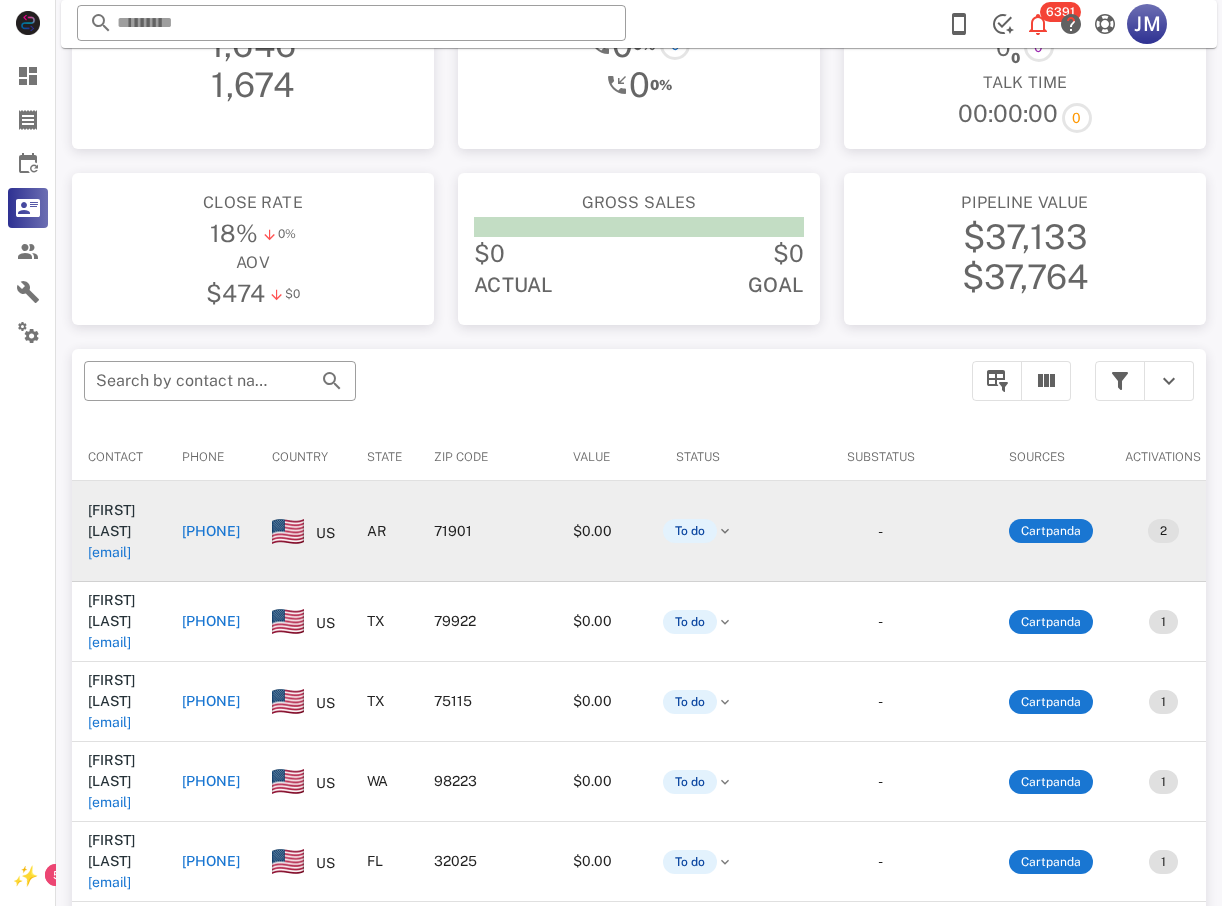 click on "+15013187005" at bounding box center [211, 531] 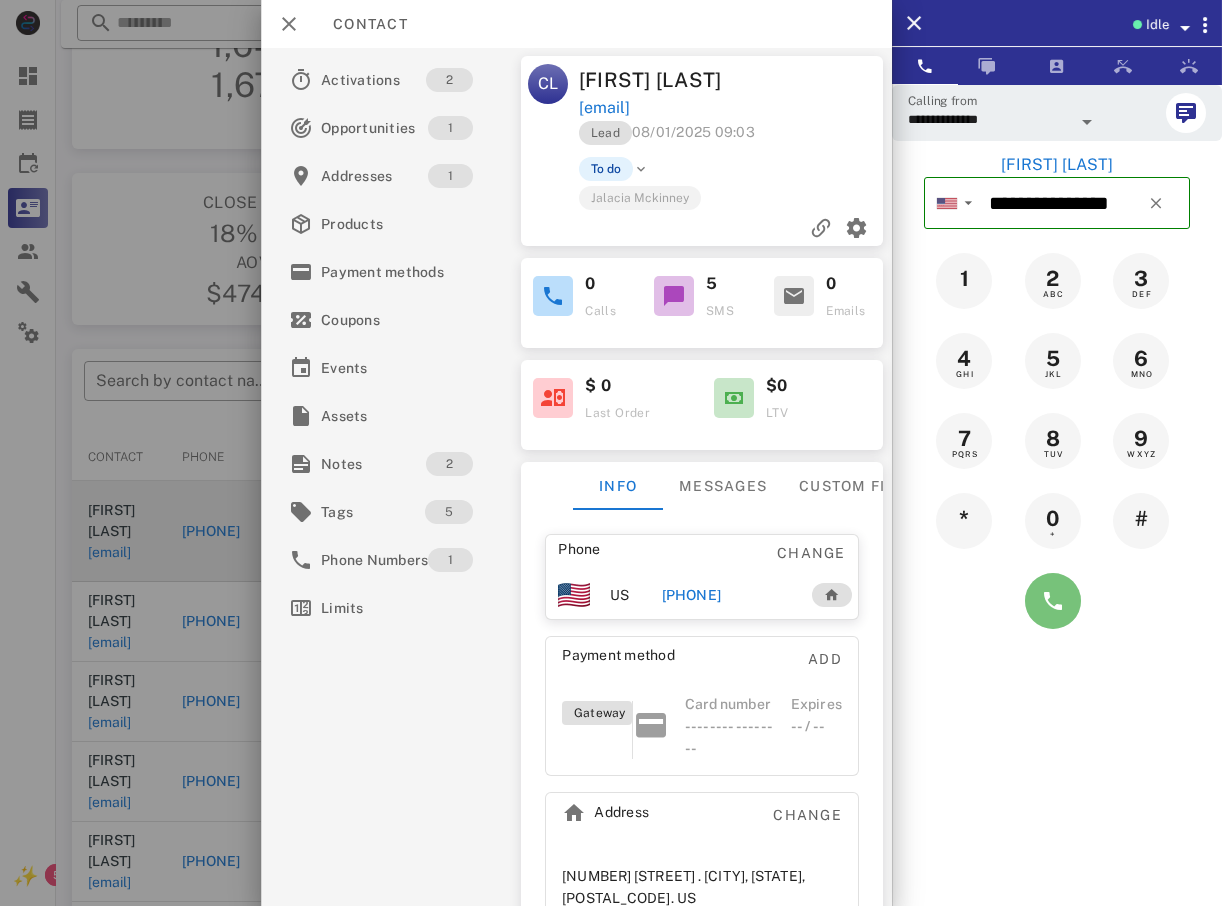 click at bounding box center (1053, 601) 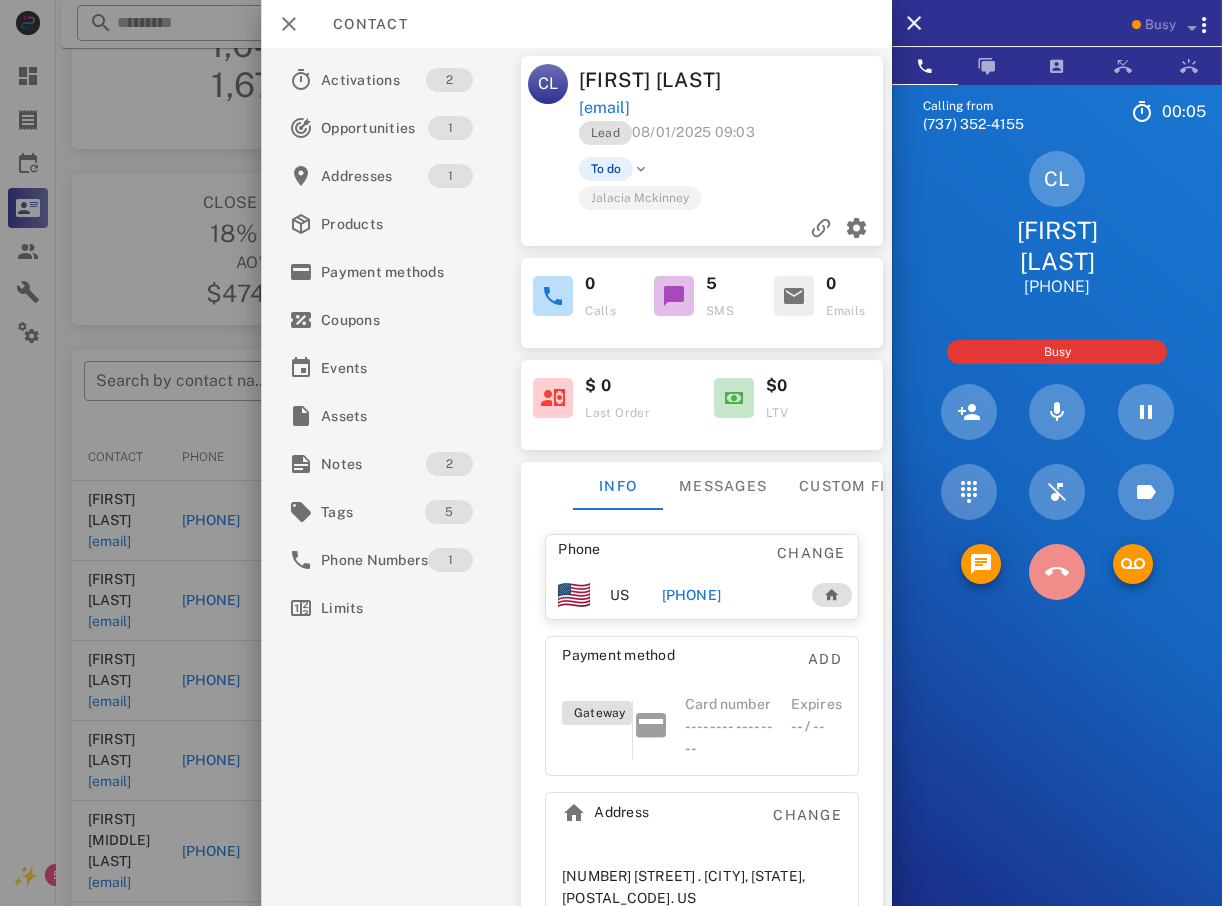 click at bounding box center (1057, 572) 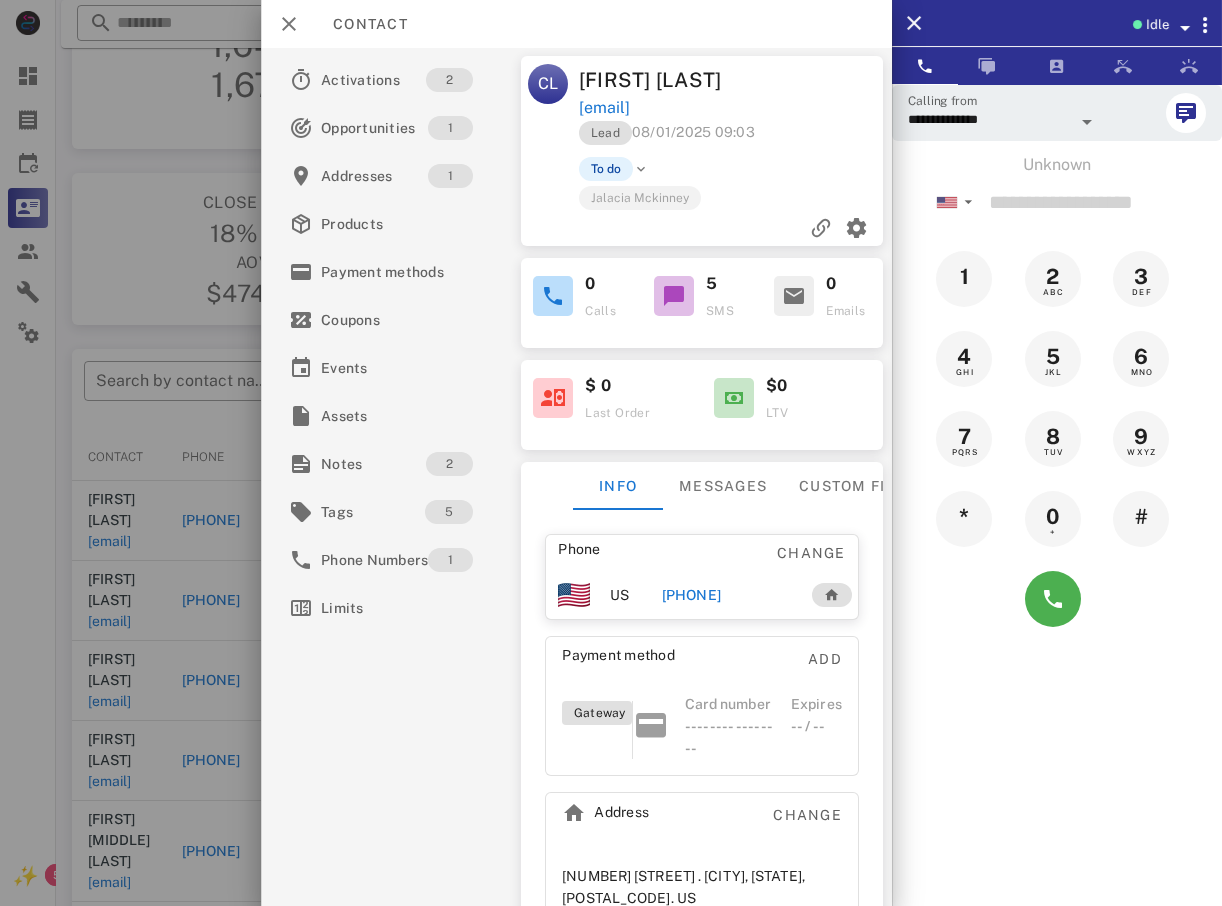 click at bounding box center [611, 453] 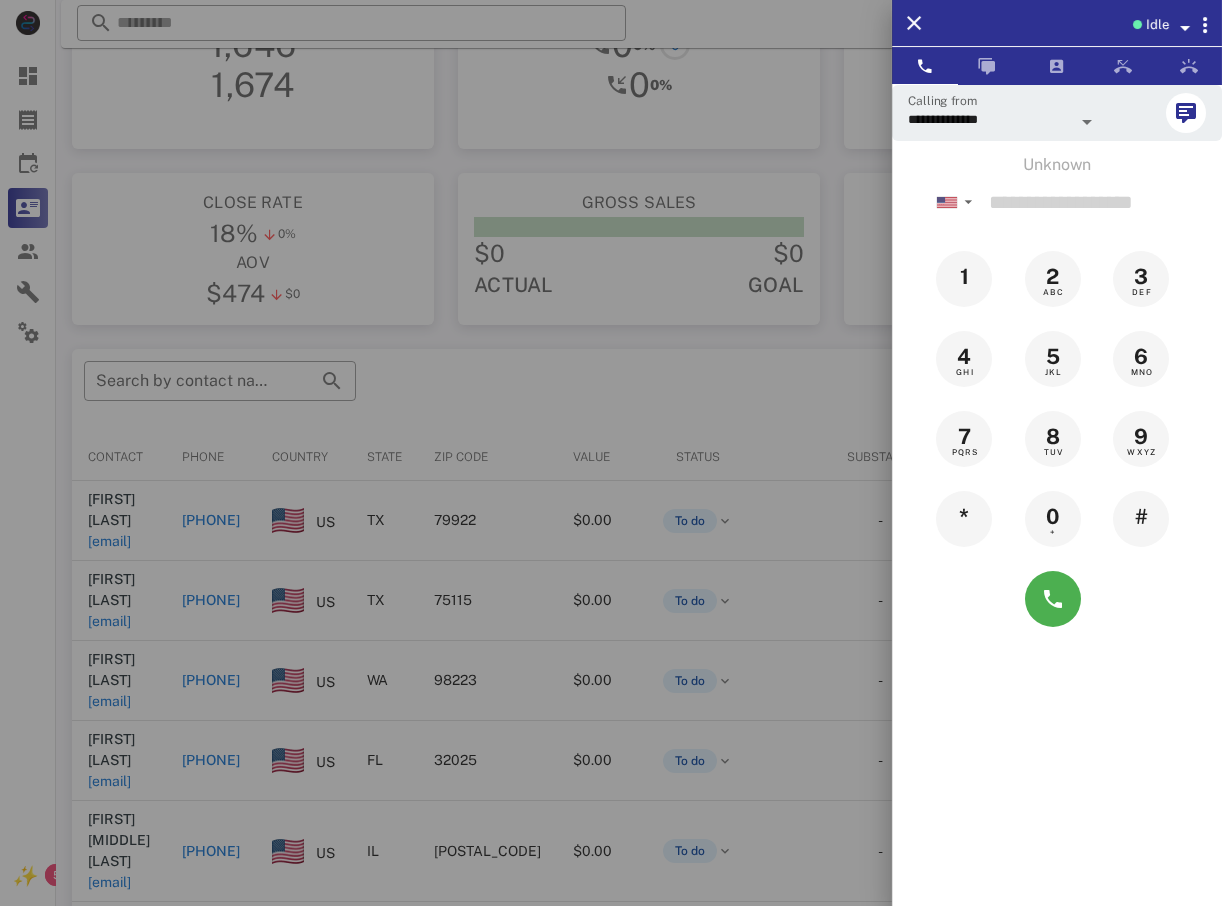 drag, startPoint x: 183, startPoint y: 466, endPoint x: 221, endPoint y: 468, distance: 38.052597 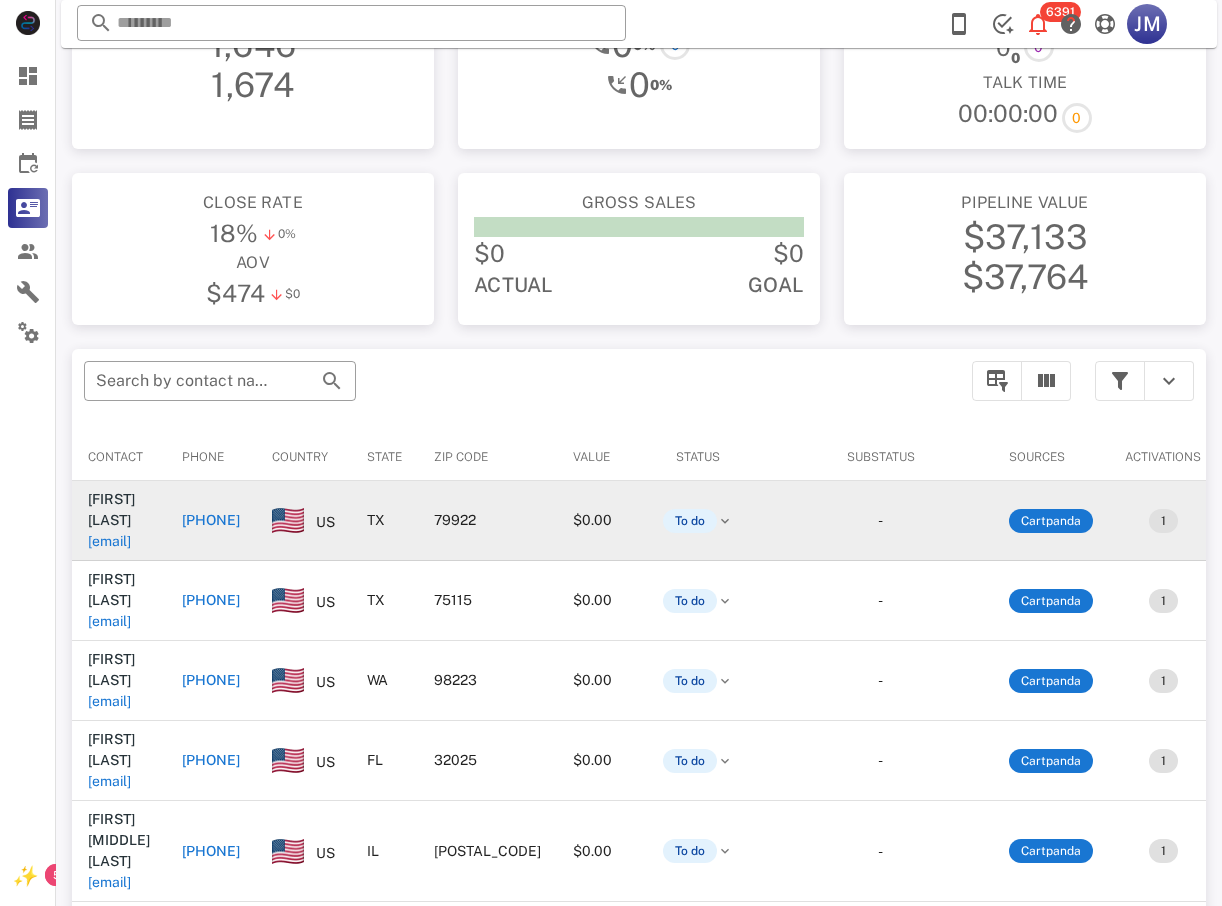 click on "+19154909560" at bounding box center (211, 520) 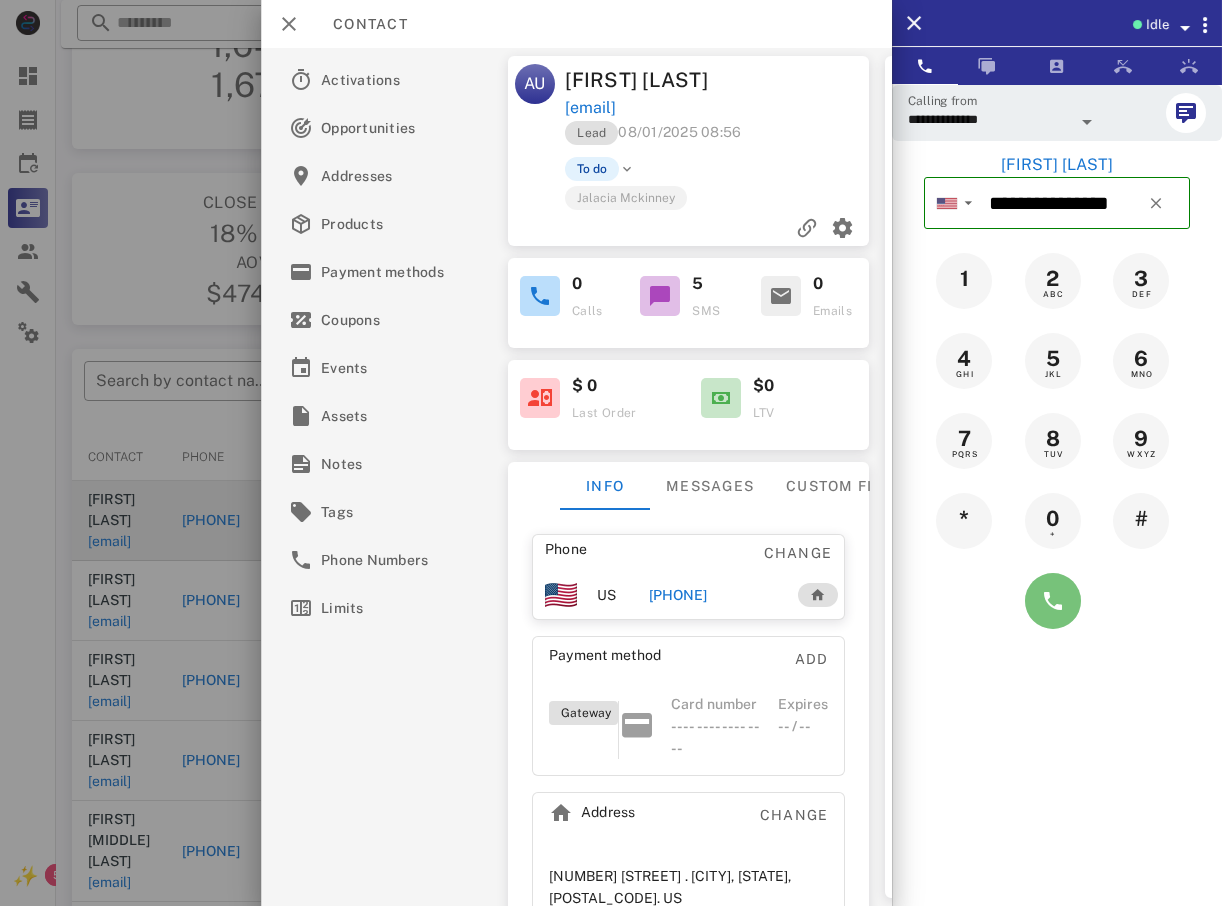 click at bounding box center [1053, 601] 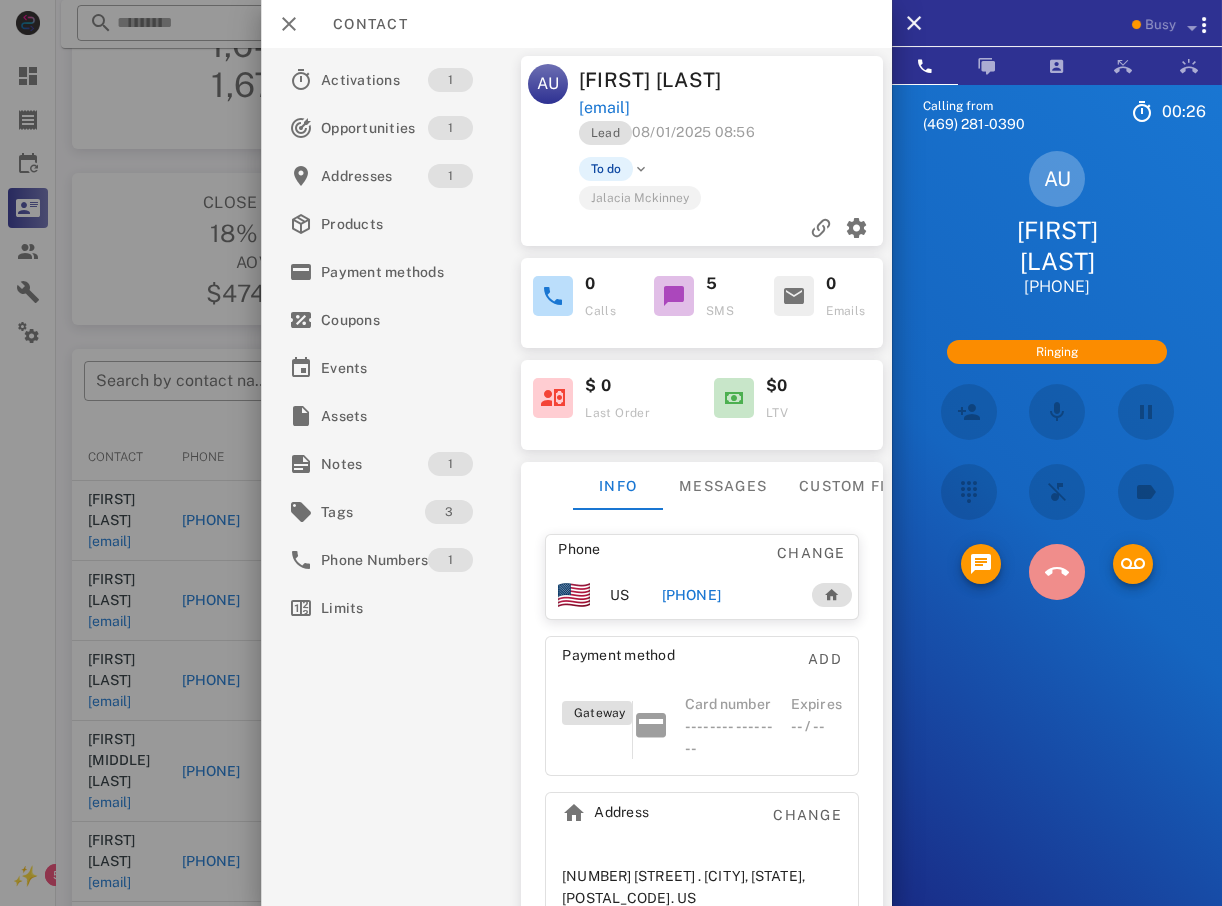 click at bounding box center [1057, 572] 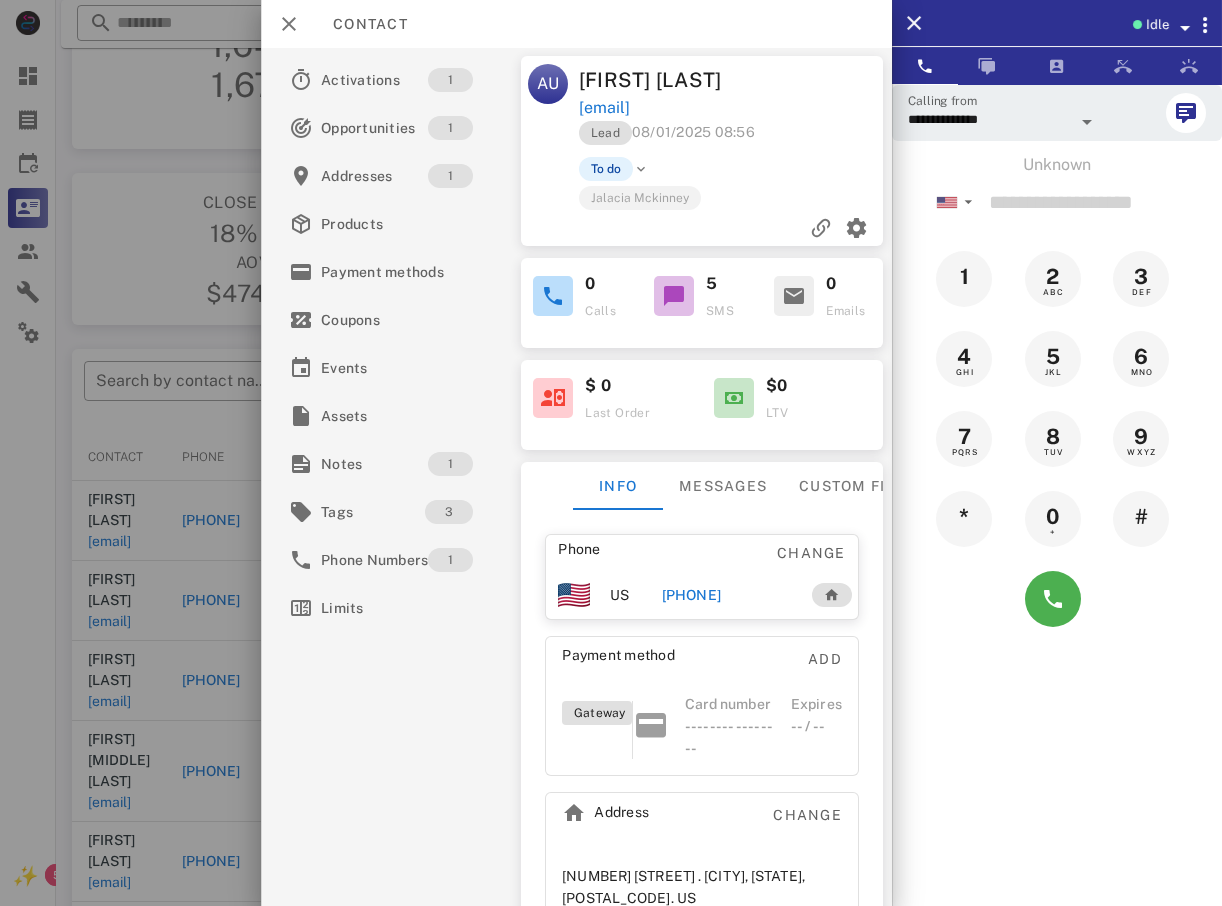 click at bounding box center (611, 453) 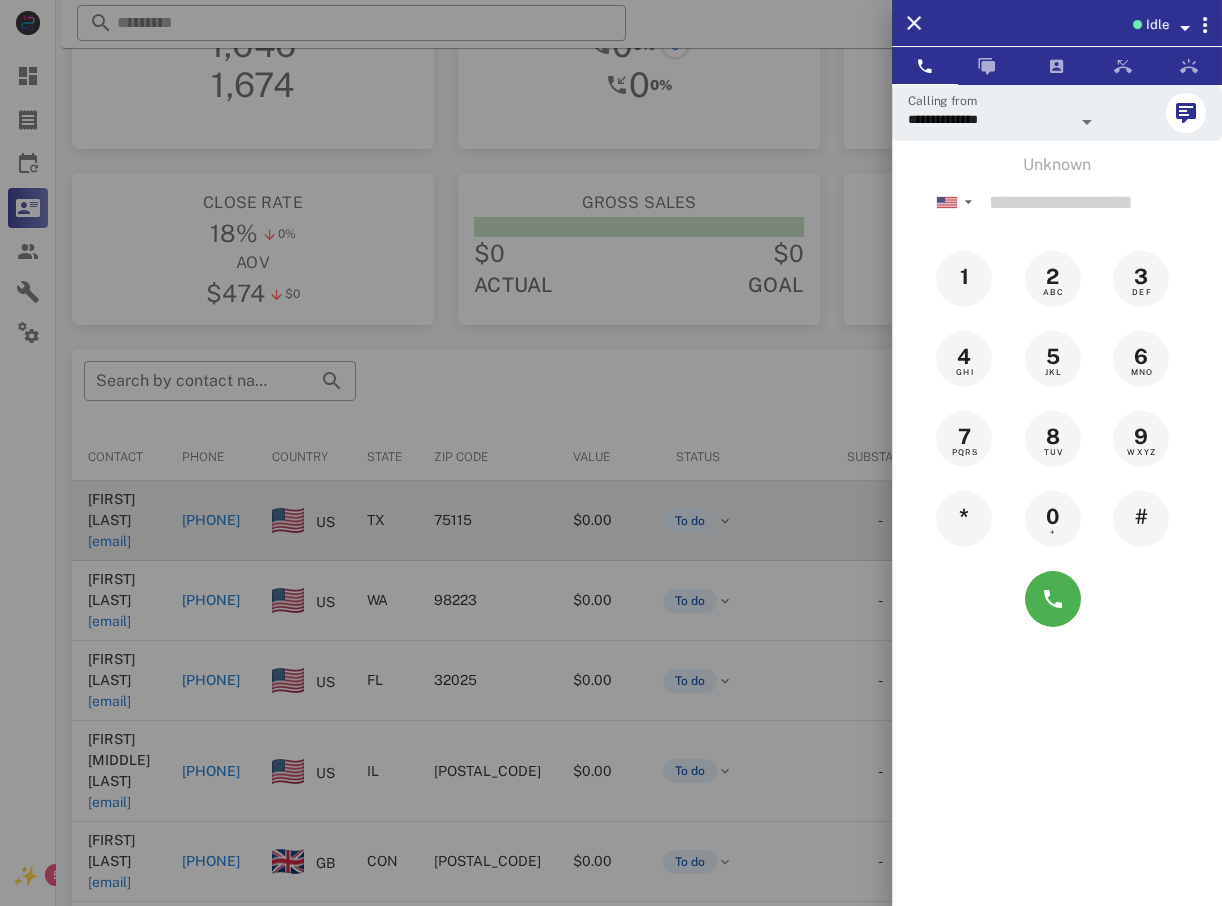 click at bounding box center [611, 453] 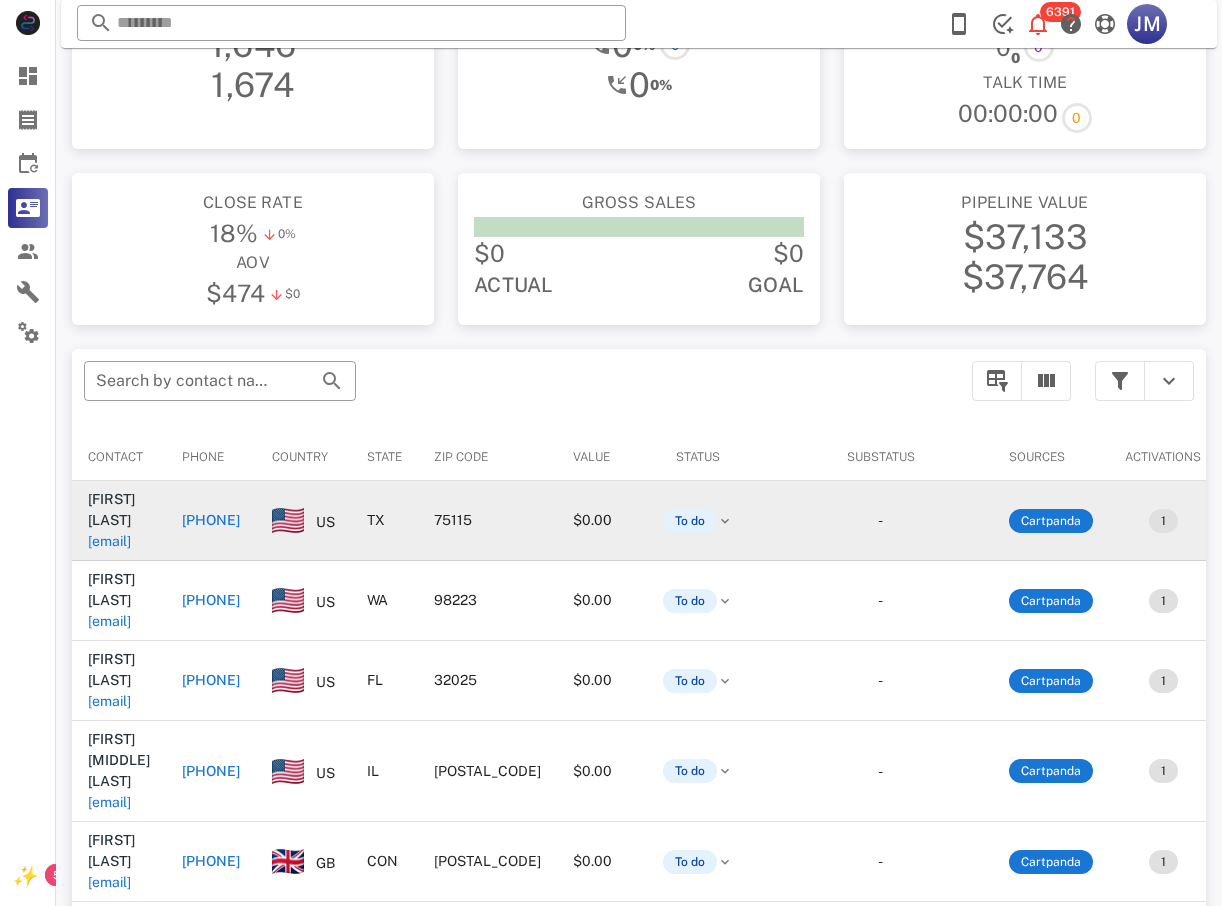 click on "+19726899632" at bounding box center [211, 520] 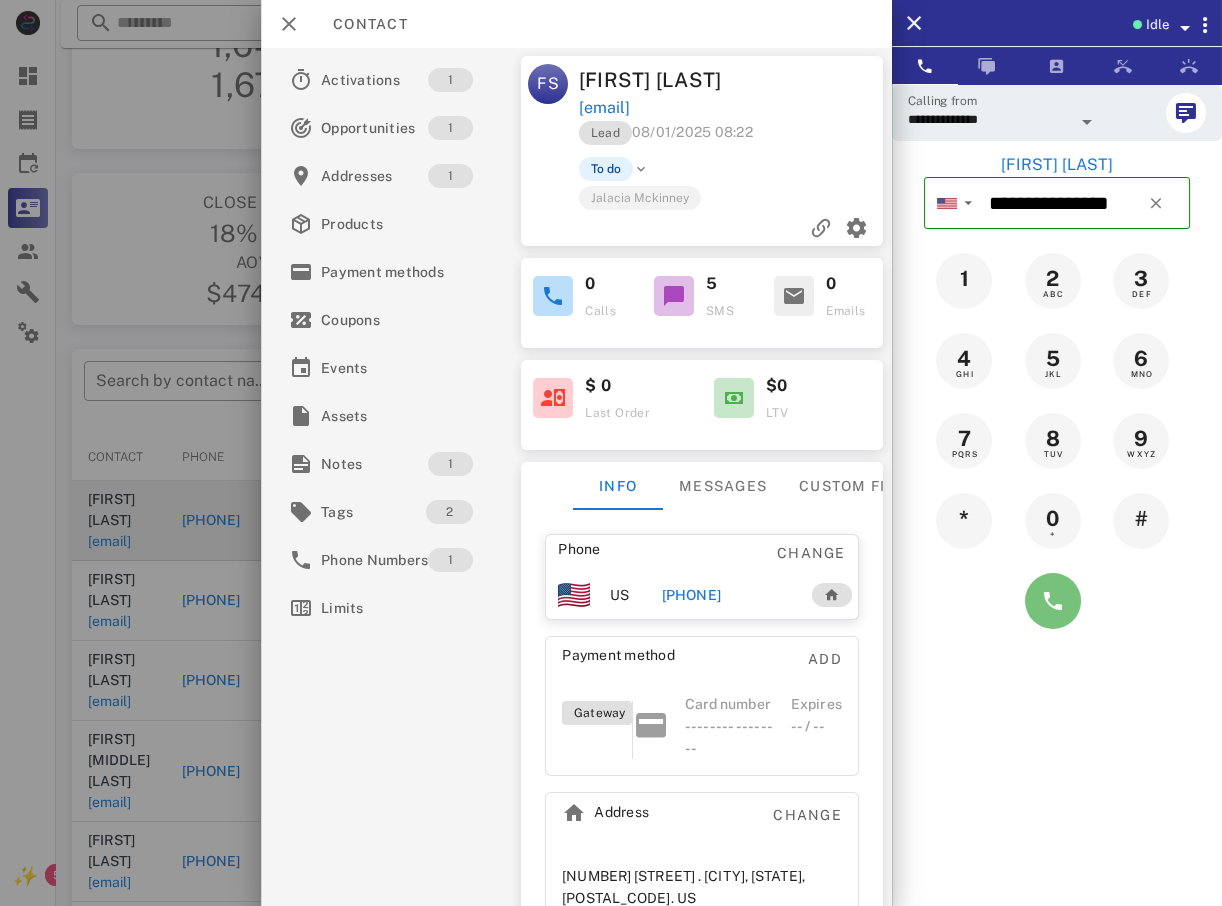 click at bounding box center (1053, 601) 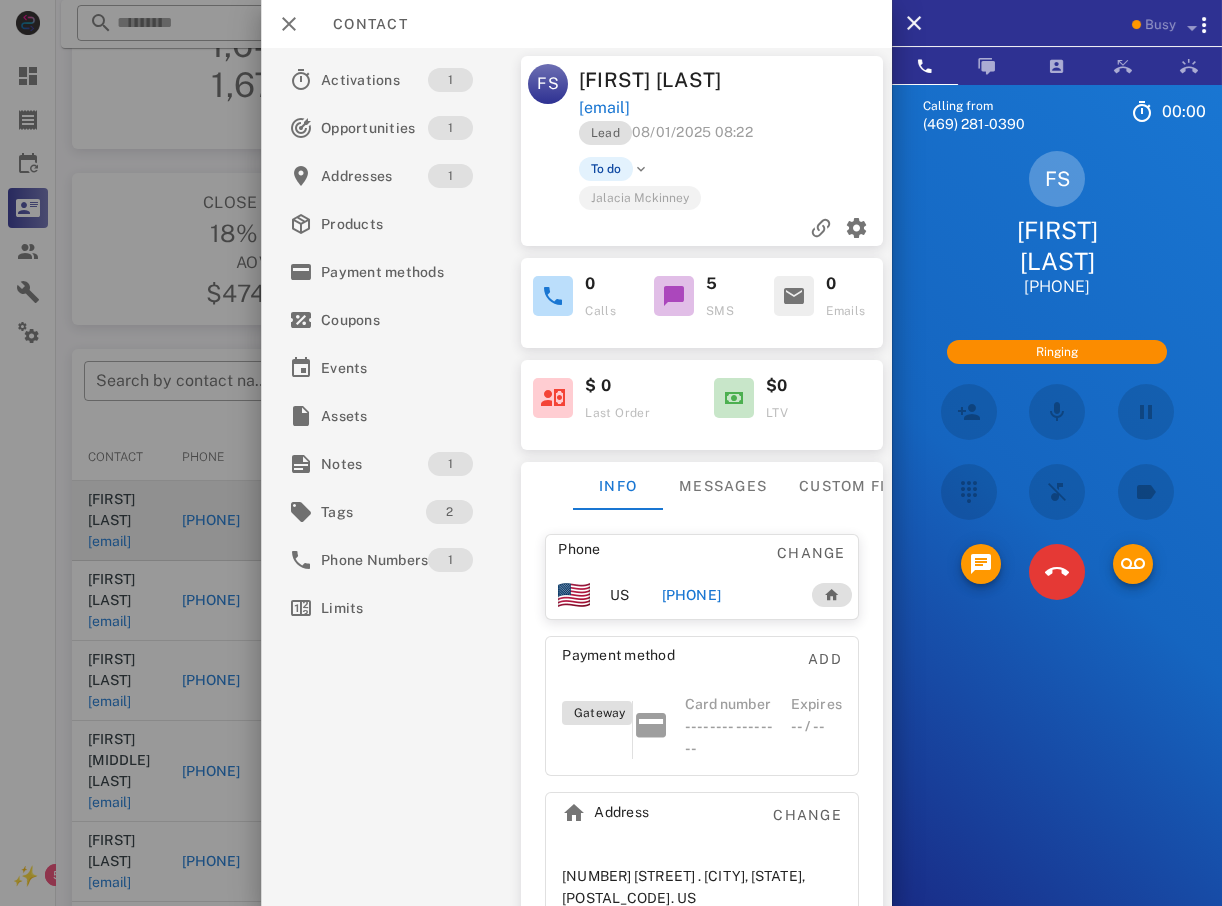 click at bounding box center (611, 453) 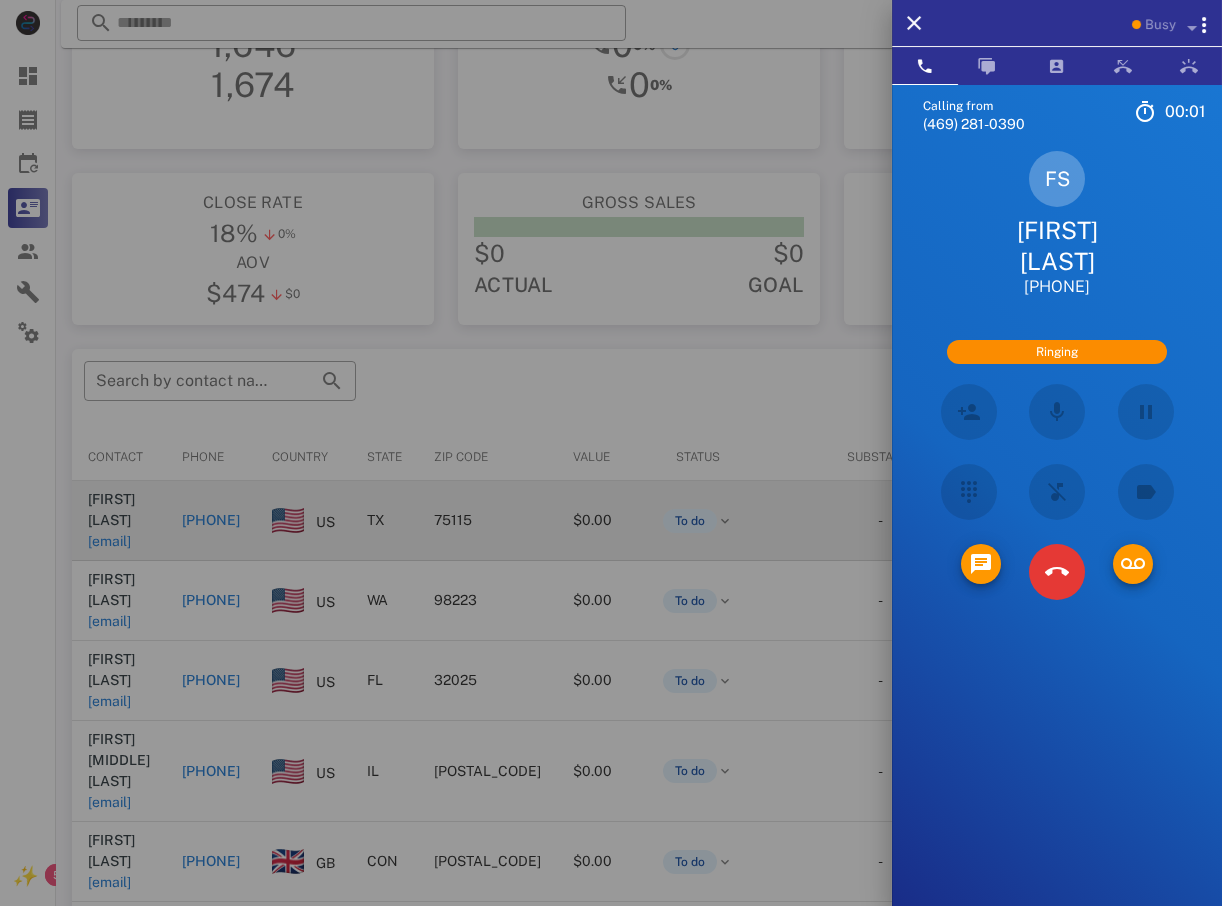 click at bounding box center [611, 453] 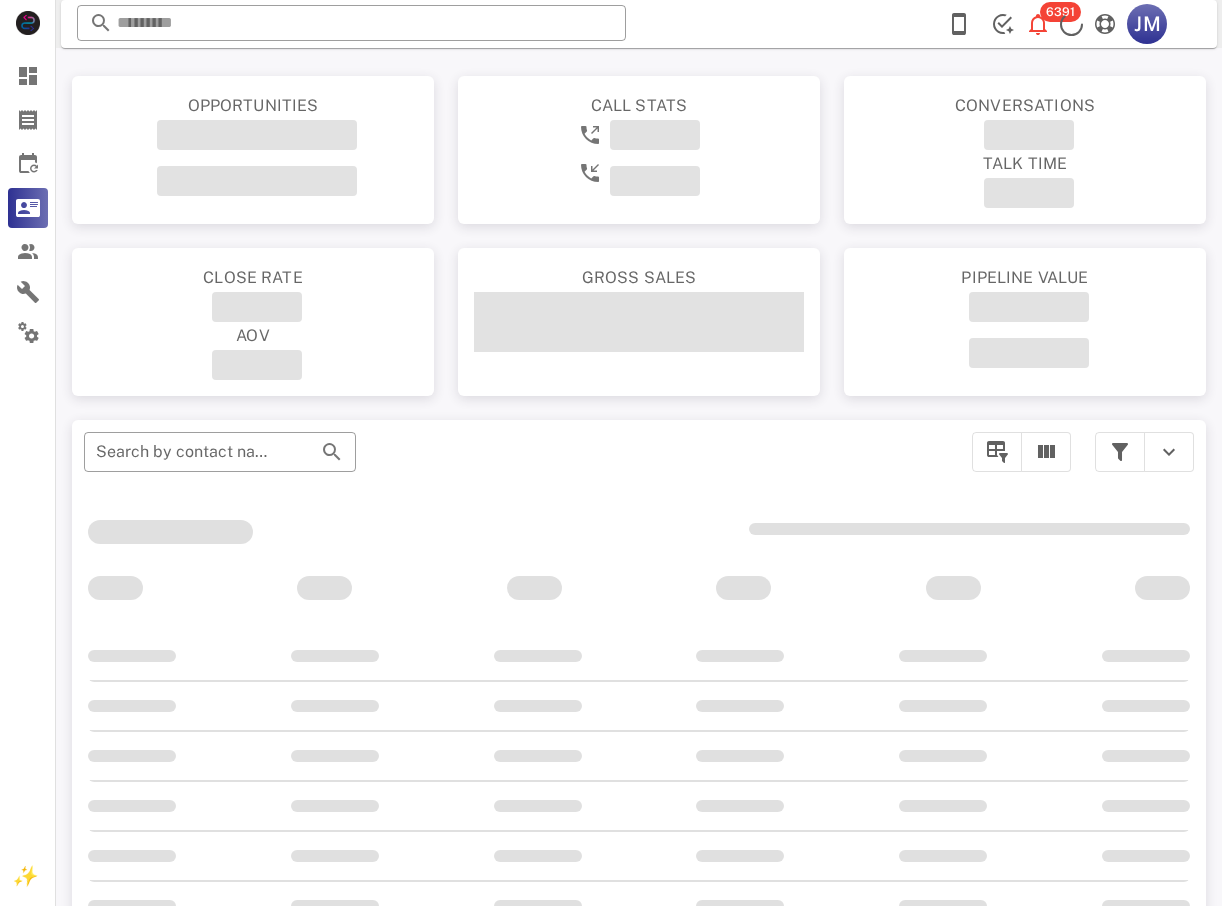 scroll, scrollTop: 95, scrollLeft: 0, axis: vertical 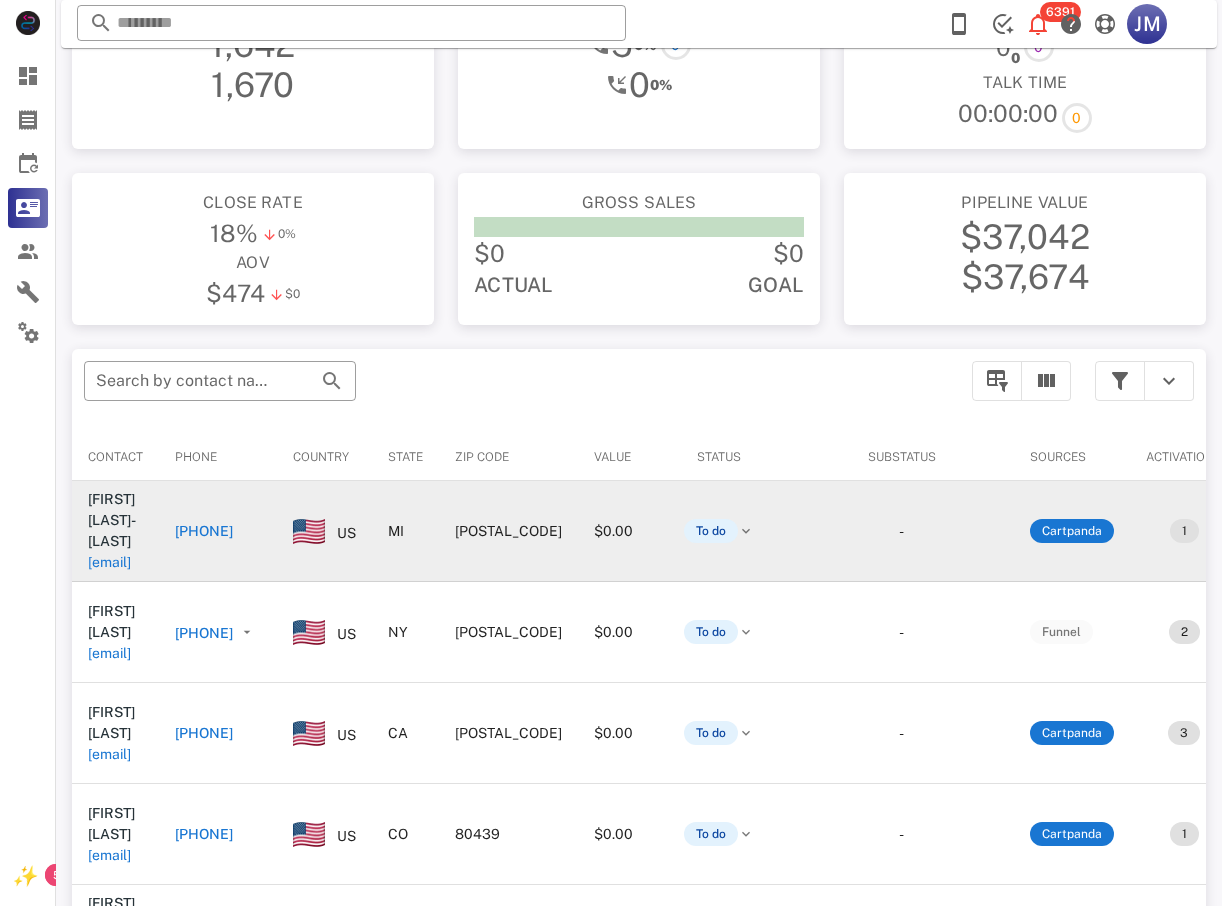 click on "[PHONE]" at bounding box center (218, 531) 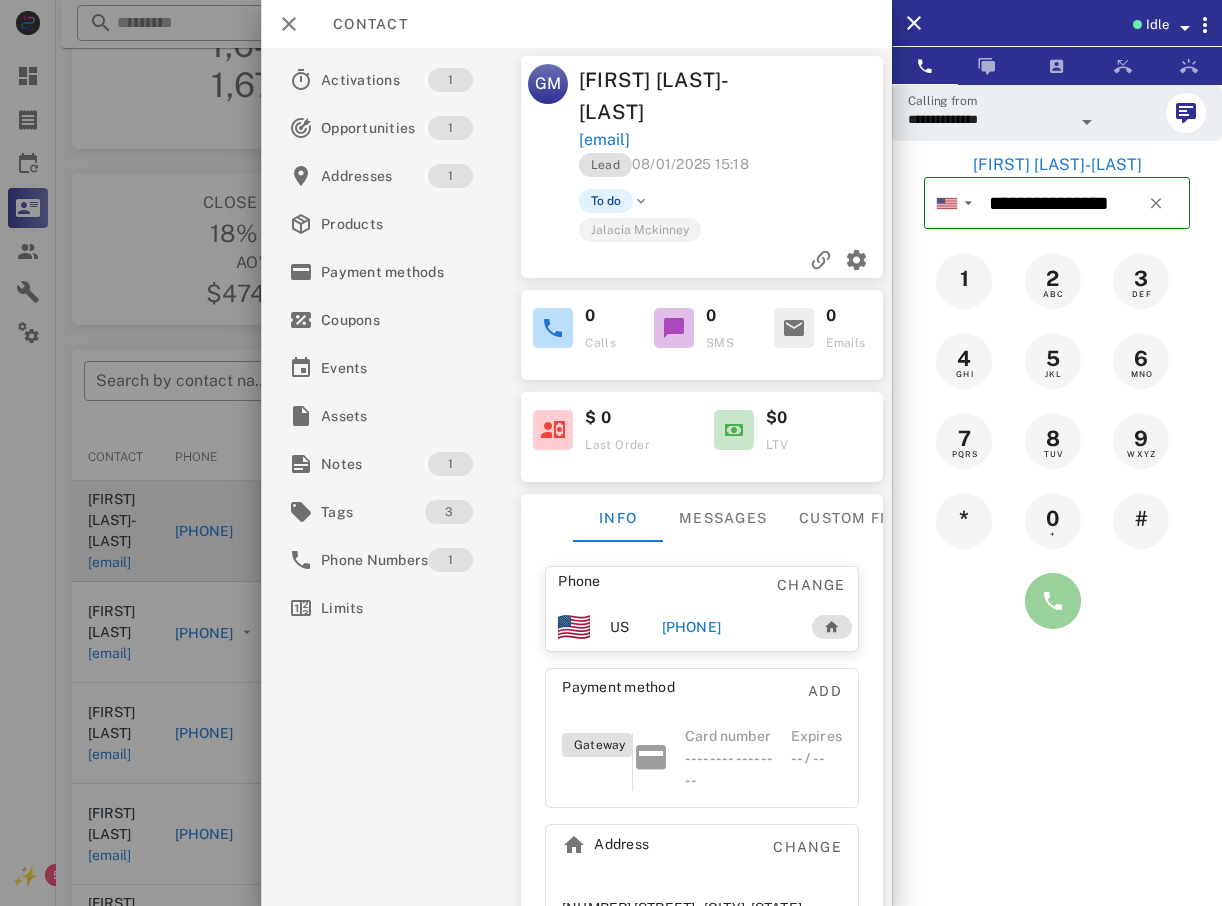 click at bounding box center (1053, 601) 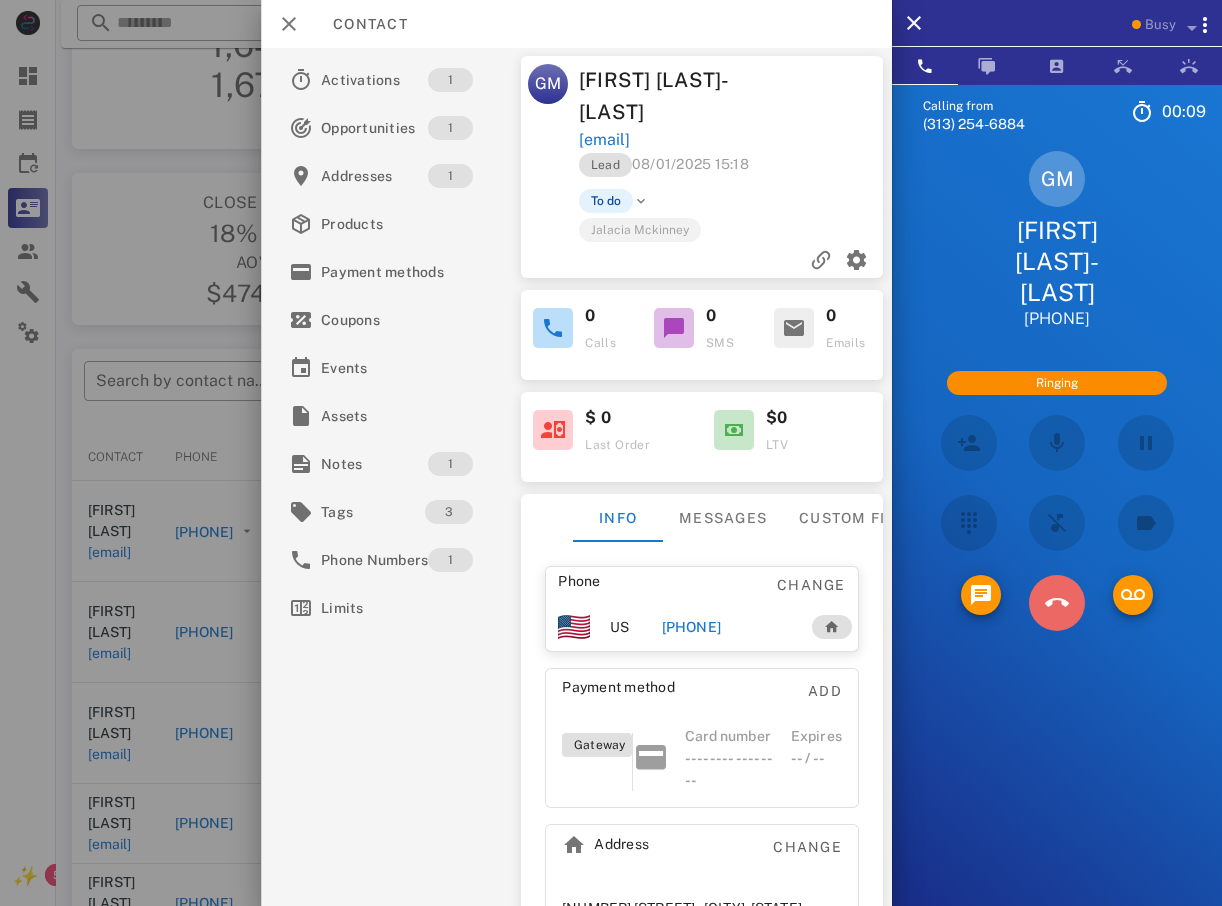 click at bounding box center (1057, 603) 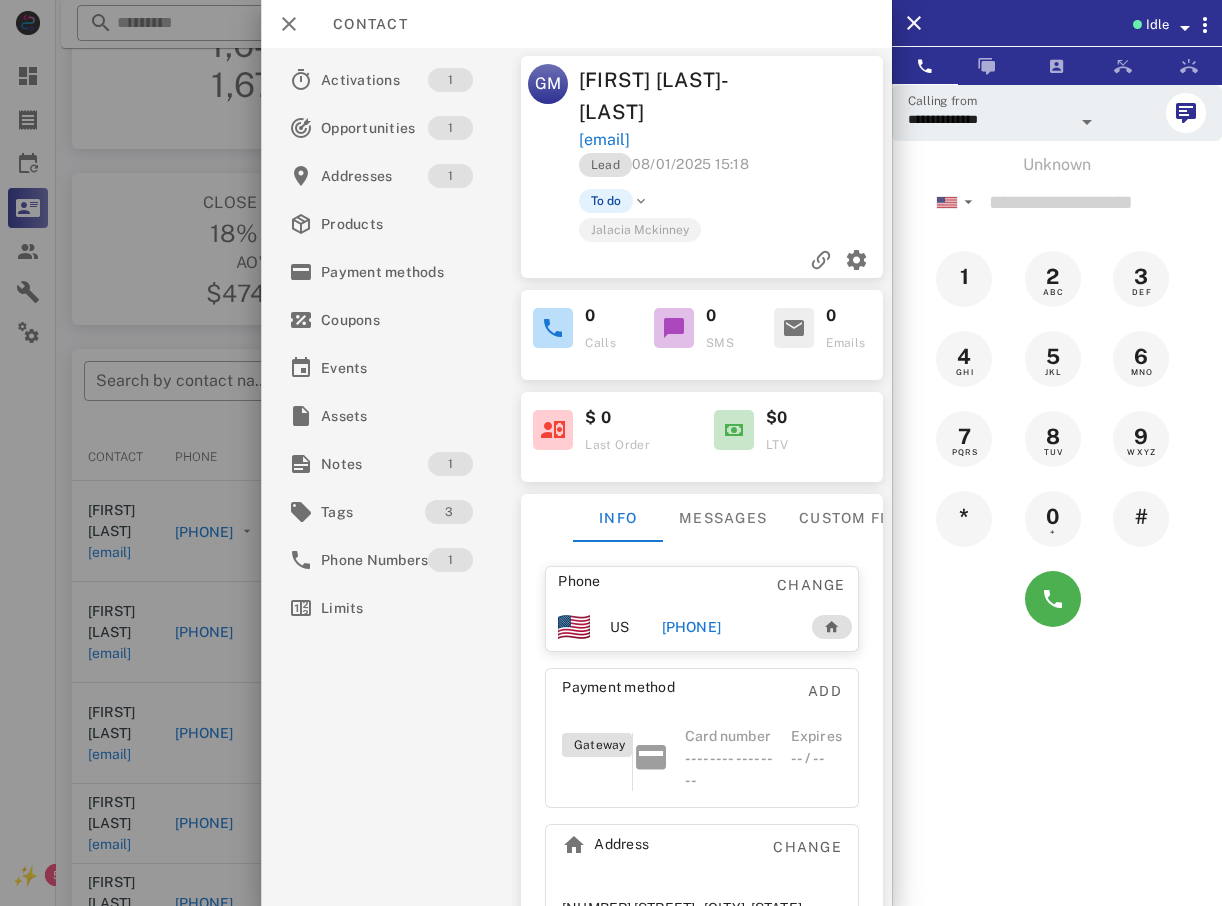 click at bounding box center [611, 453] 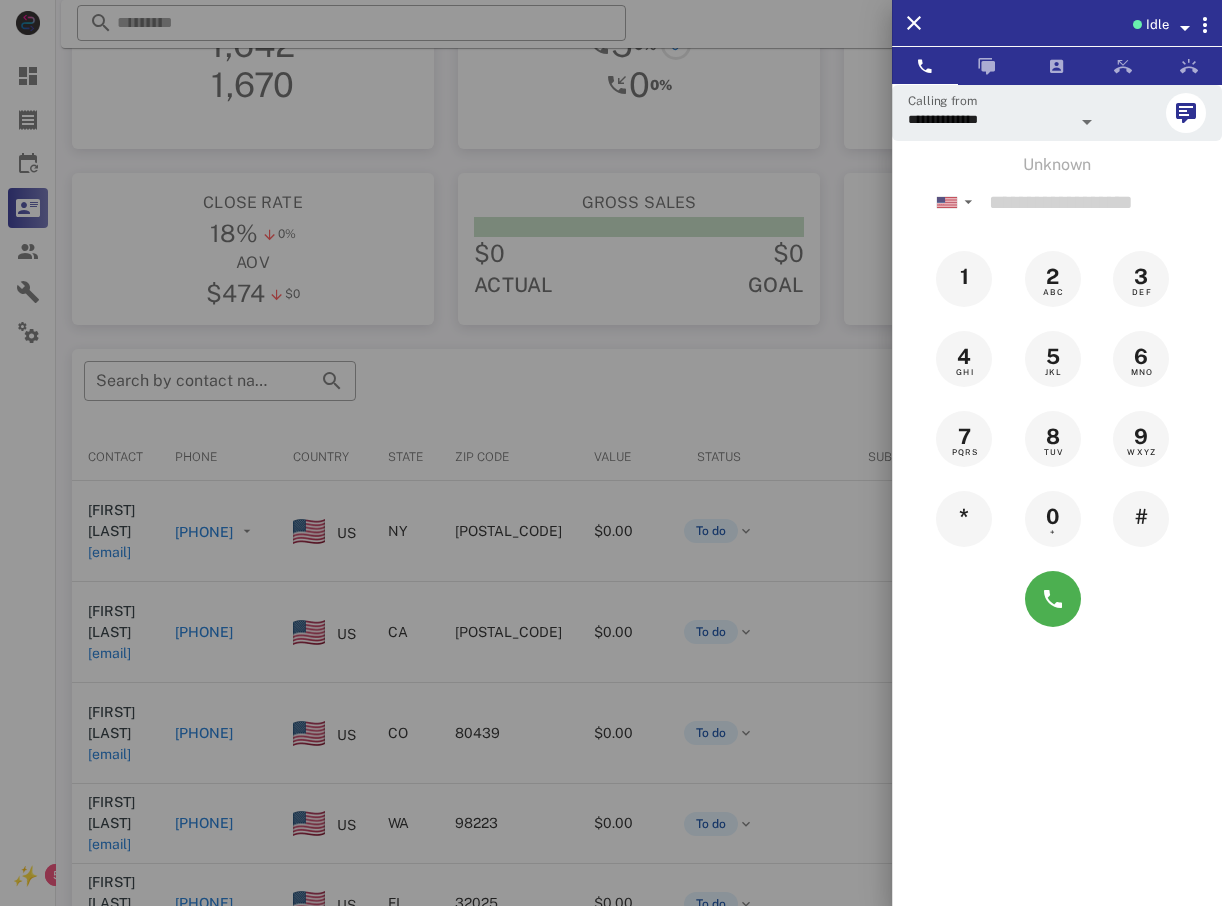 click at bounding box center [611, 453] 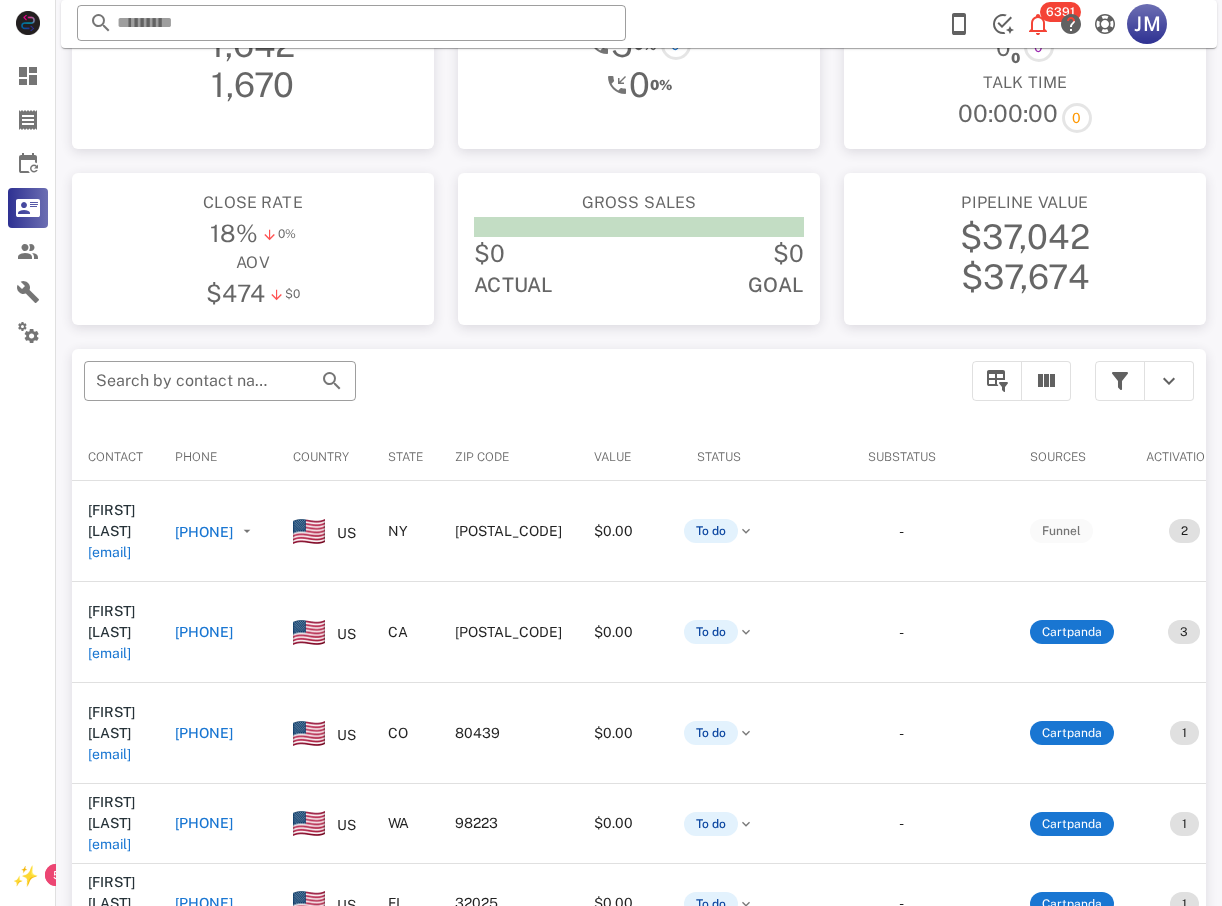 click on "[PHONE]" at bounding box center (204, 532) 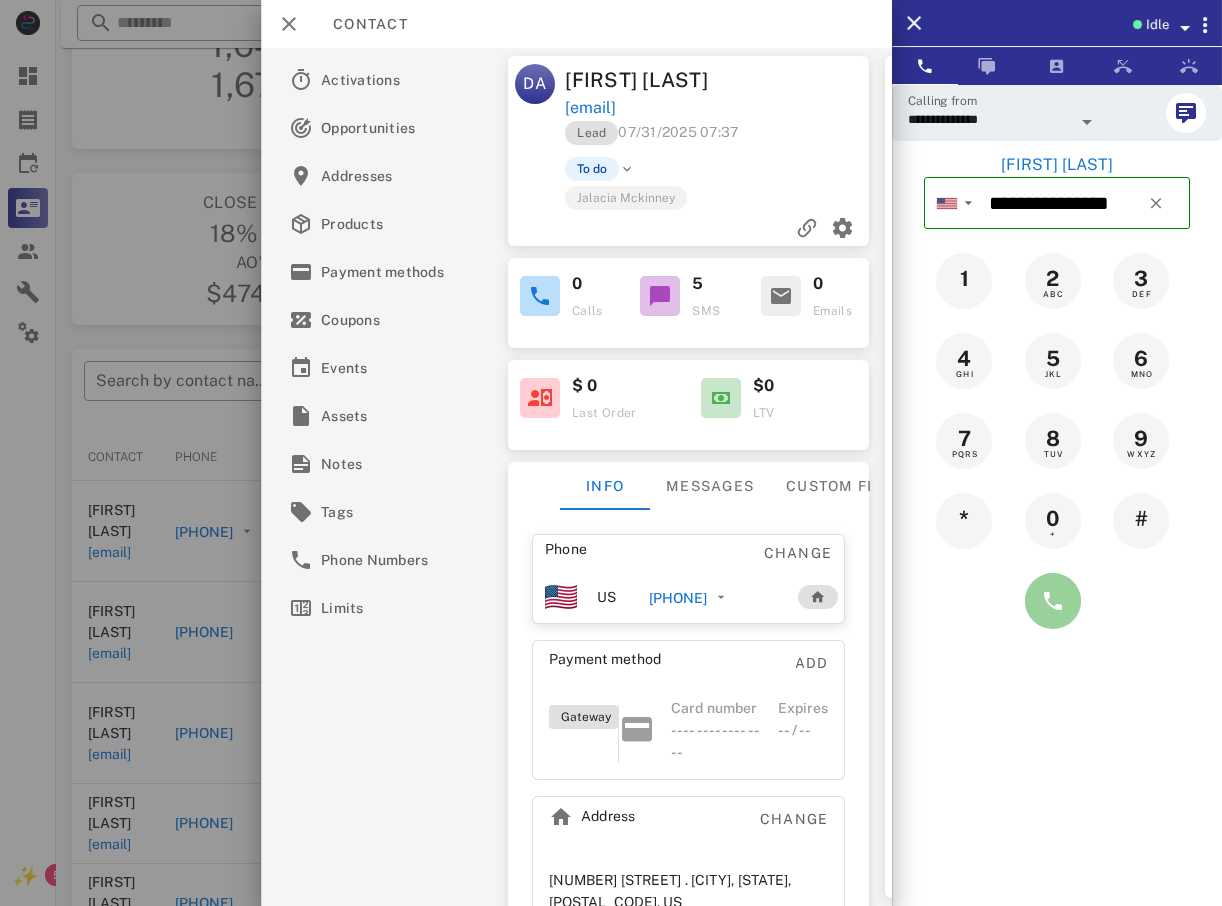 click at bounding box center (1053, 601) 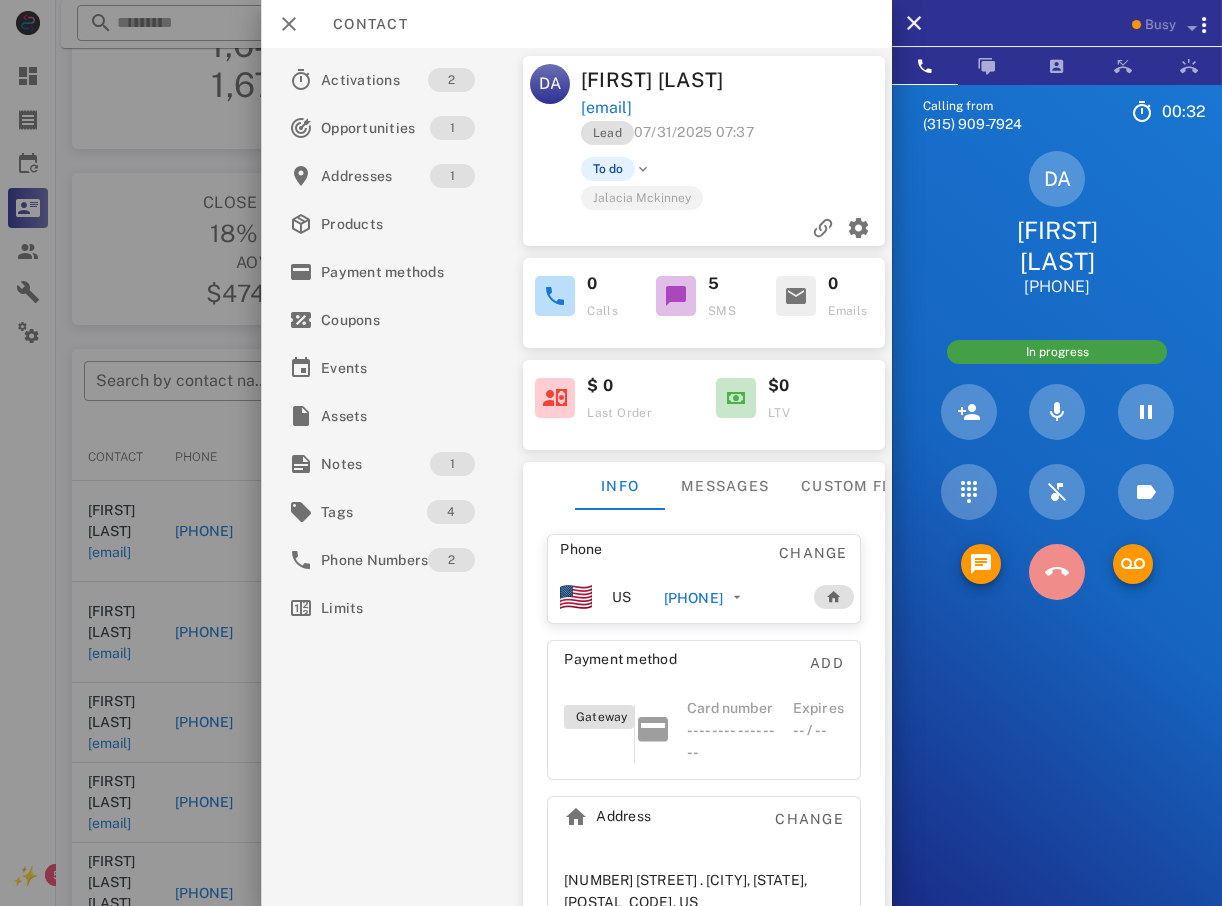 click at bounding box center [1057, 572] 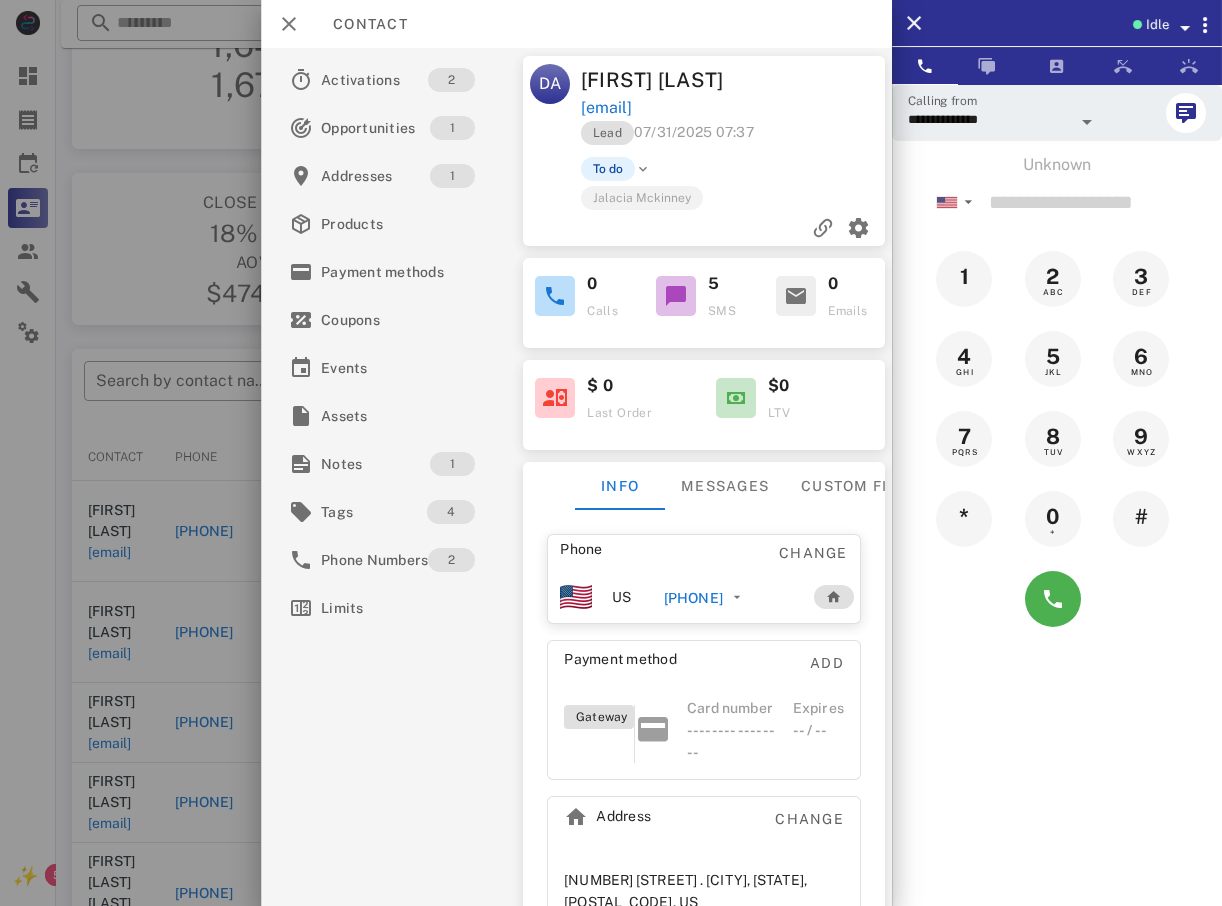 drag, startPoint x: 204, startPoint y: 446, endPoint x: 200, endPoint y: 426, distance: 20.396078 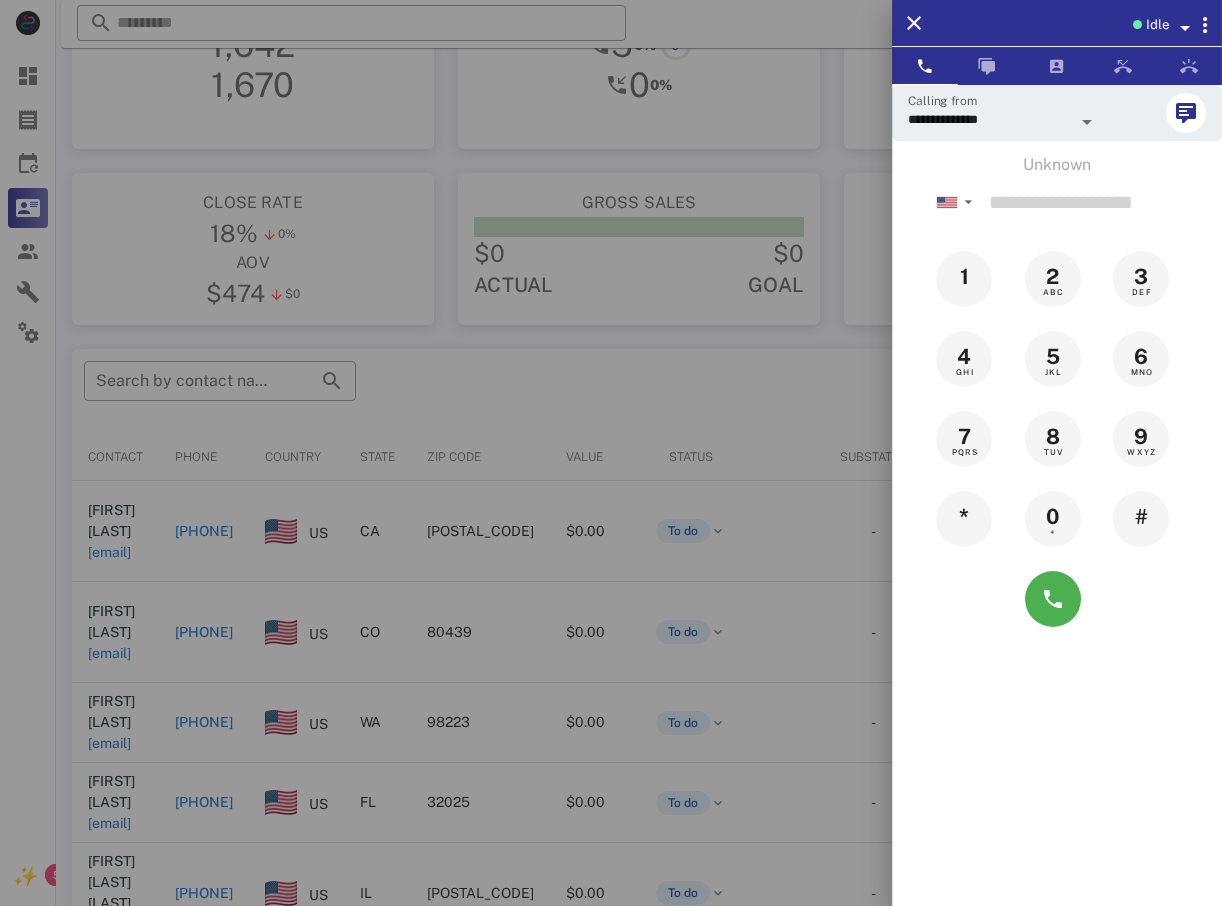 click at bounding box center [611, 453] 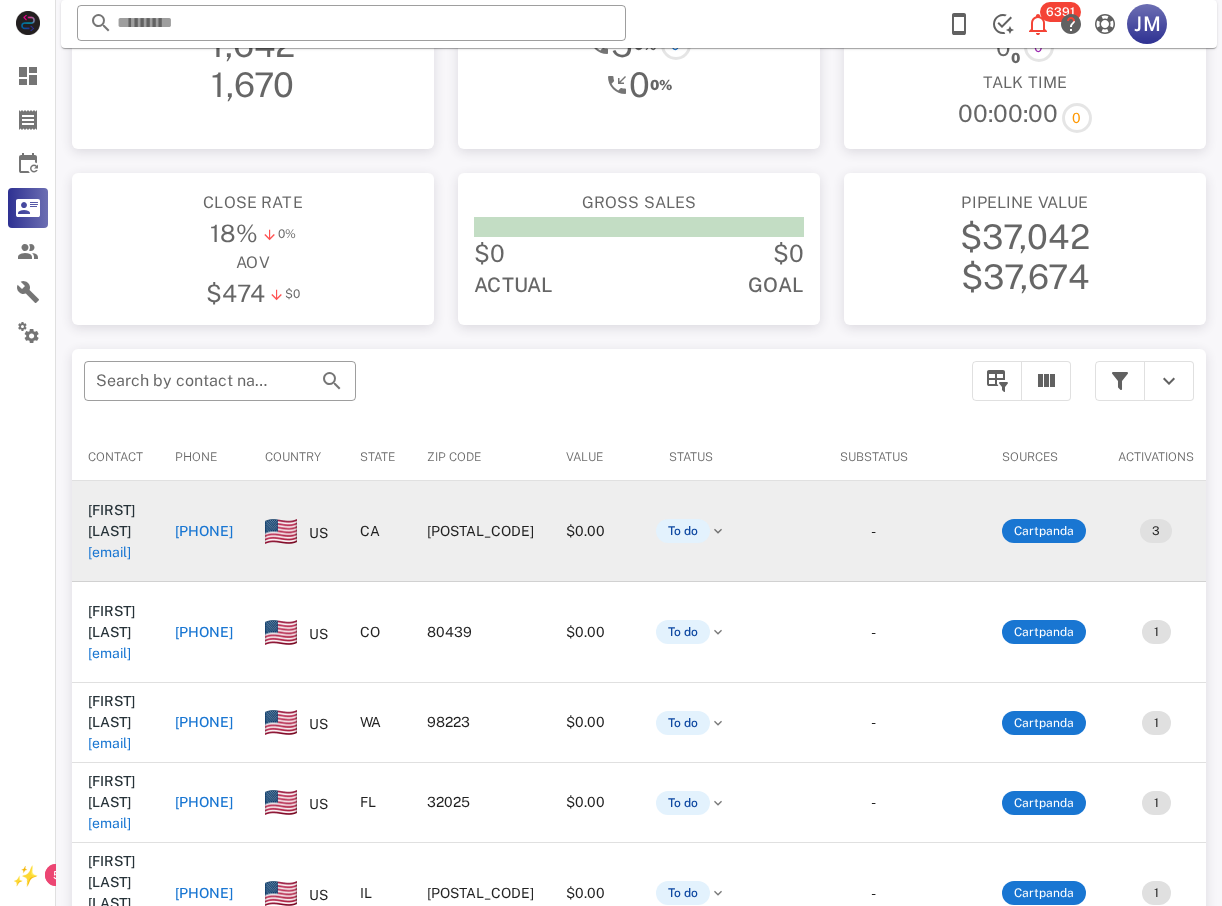 click on "[PHONE]" at bounding box center (204, 531) 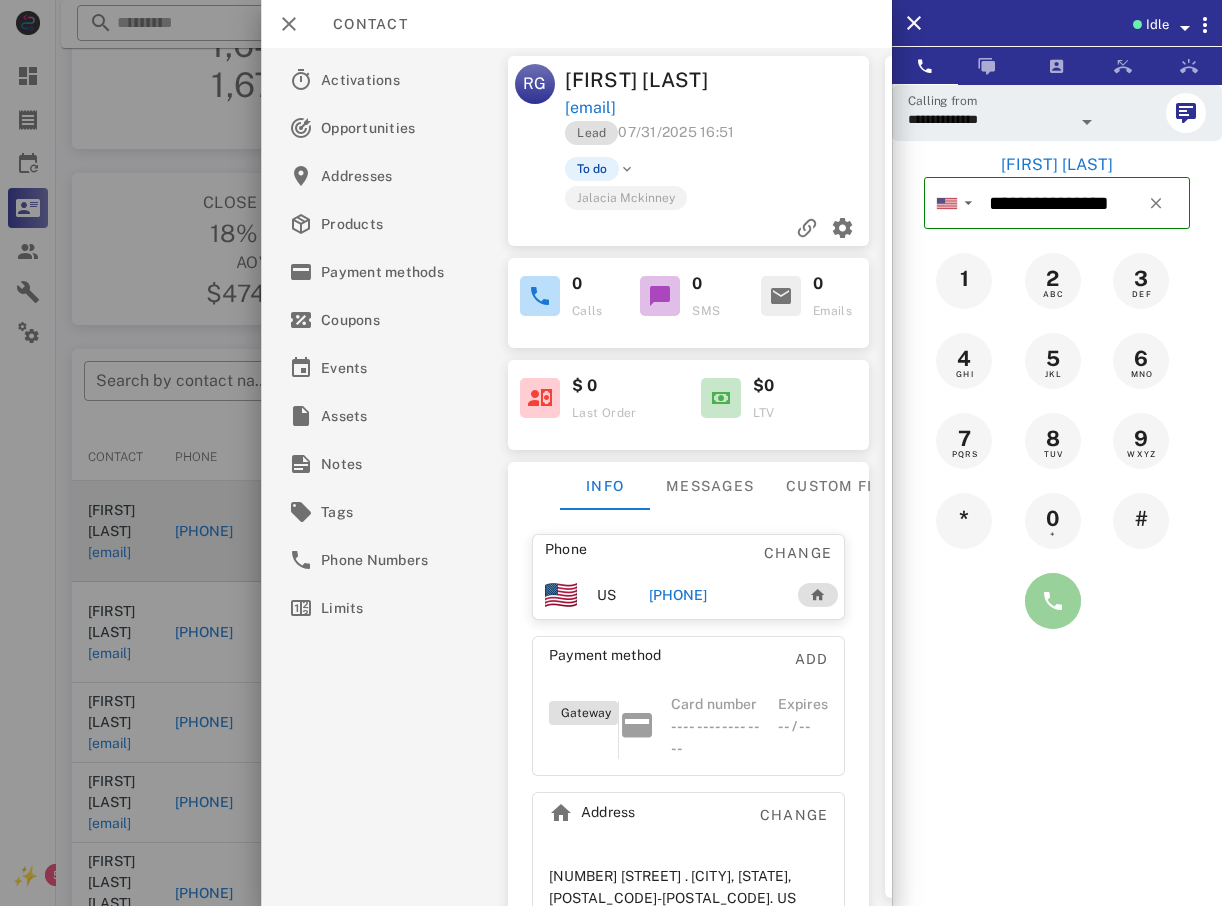 click at bounding box center (1053, 601) 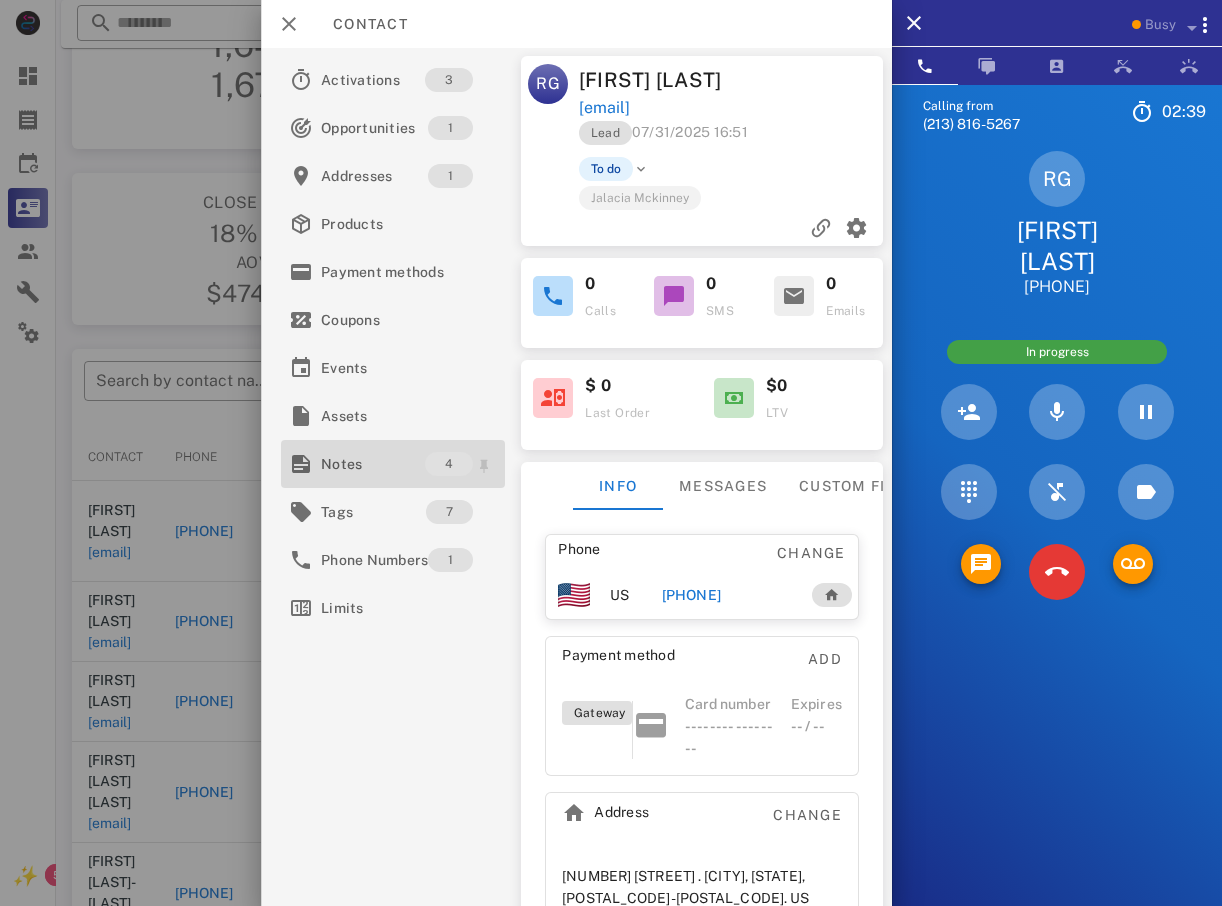 click on "Notes" at bounding box center [373, 464] 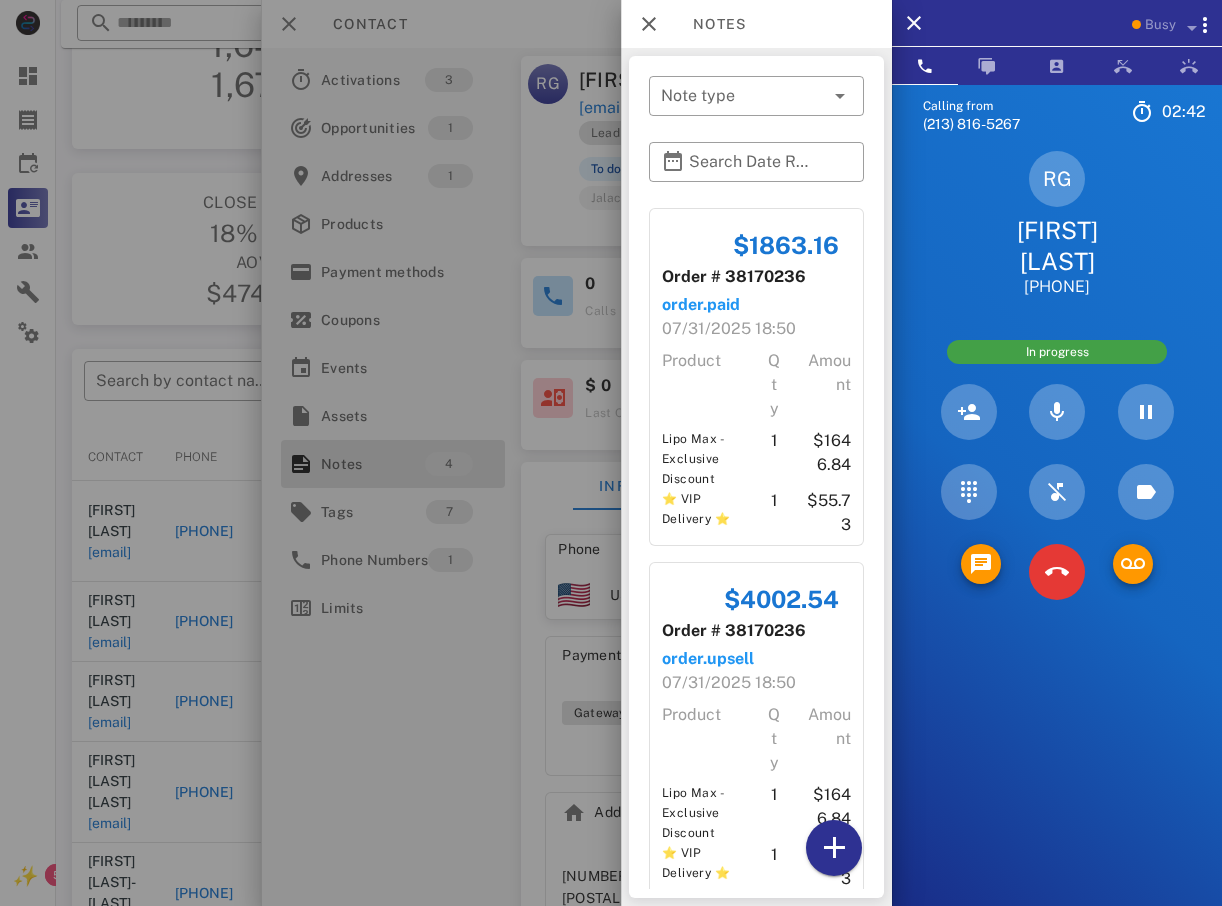 drag, startPoint x: 558, startPoint y: 236, endPoint x: 592, endPoint y: 38, distance: 200.89798 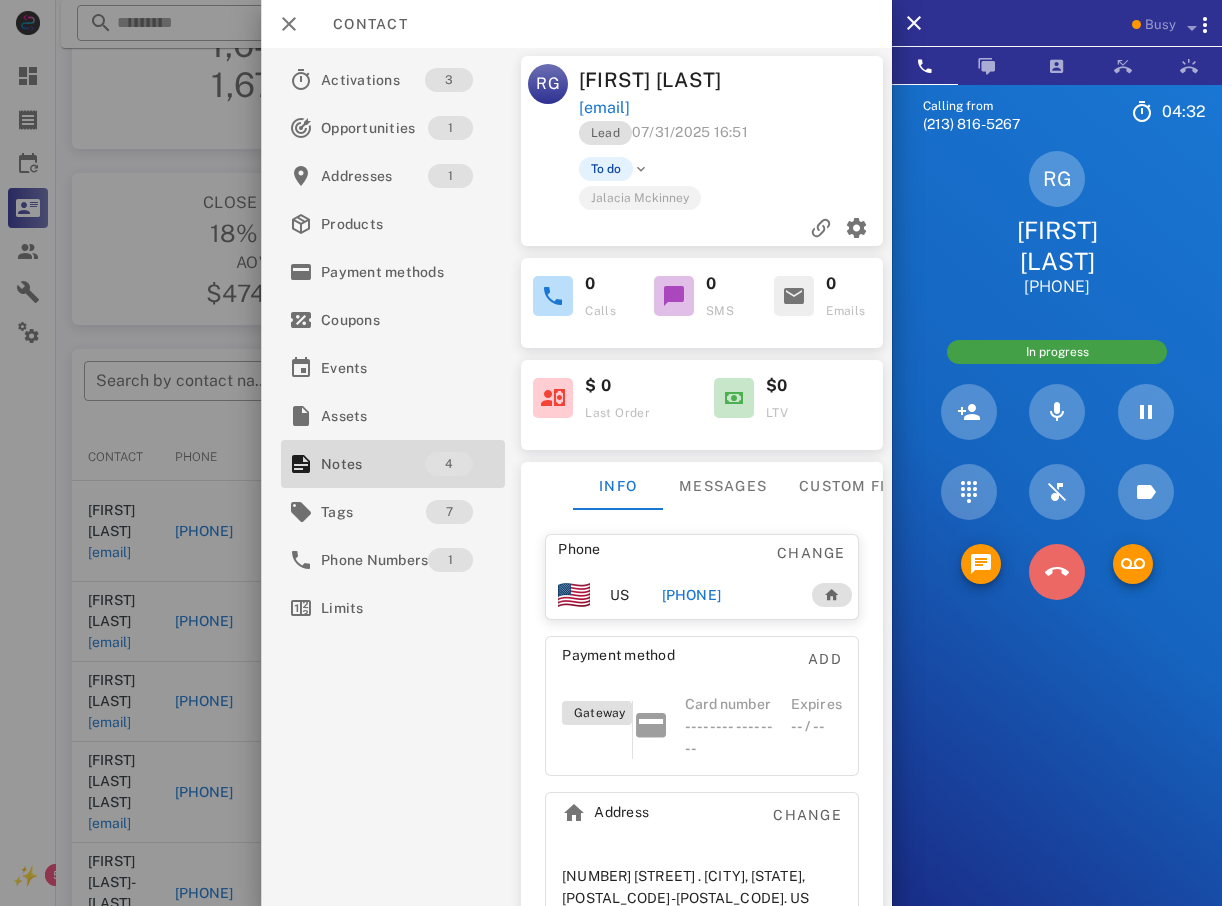 click at bounding box center (1057, 572) 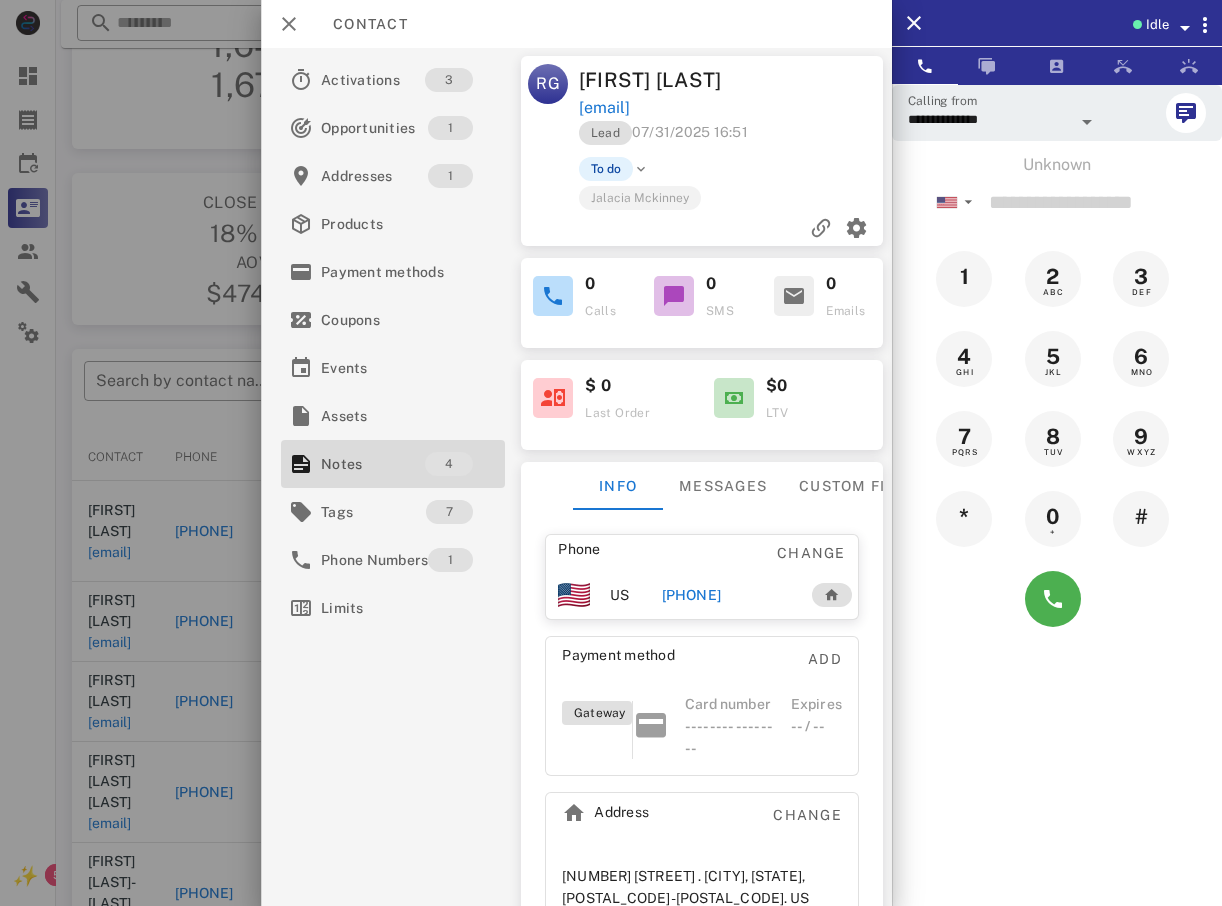 click at bounding box center [611, 453] 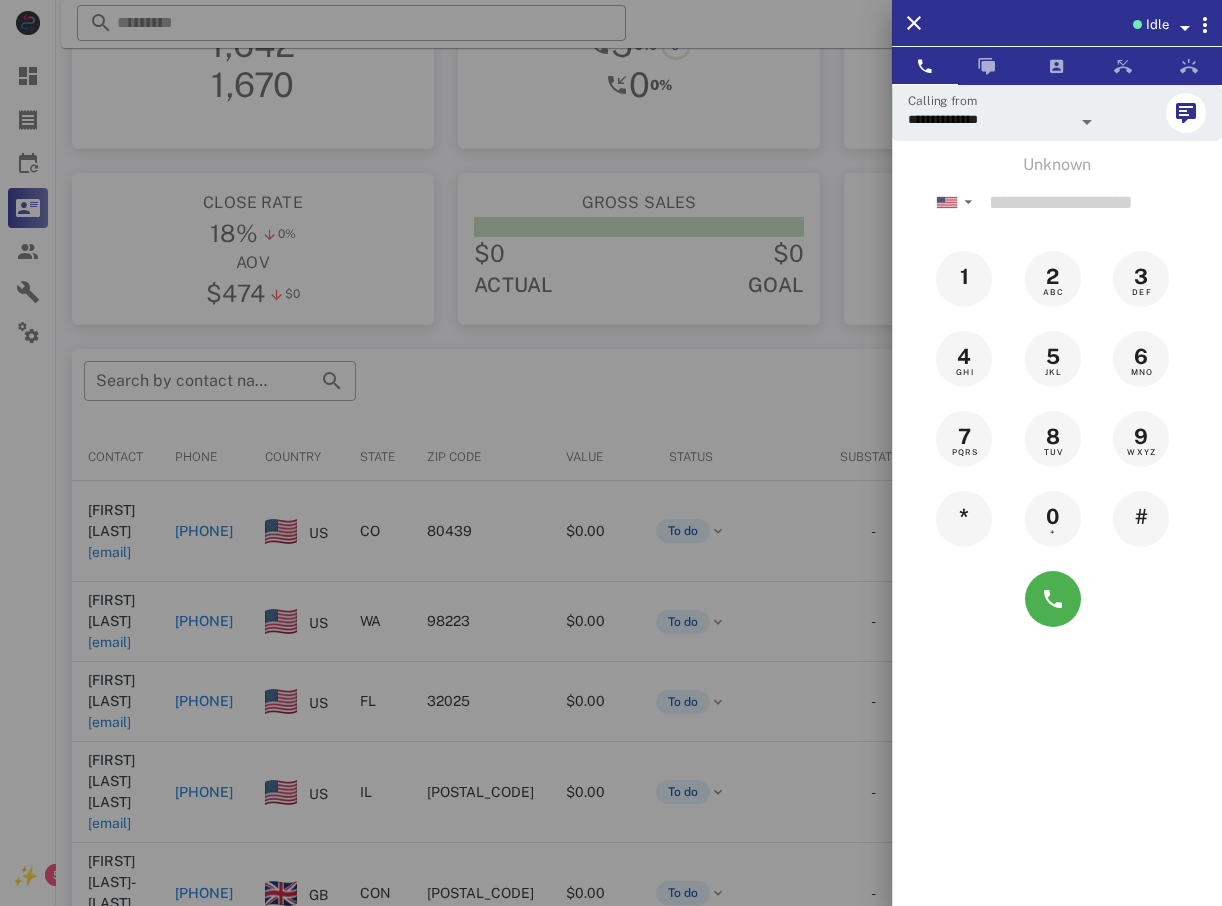 drag, startPoint x: 209, startPoint y: 475, endPoint x: 221, endPoint y: 469, distance: 13.416408 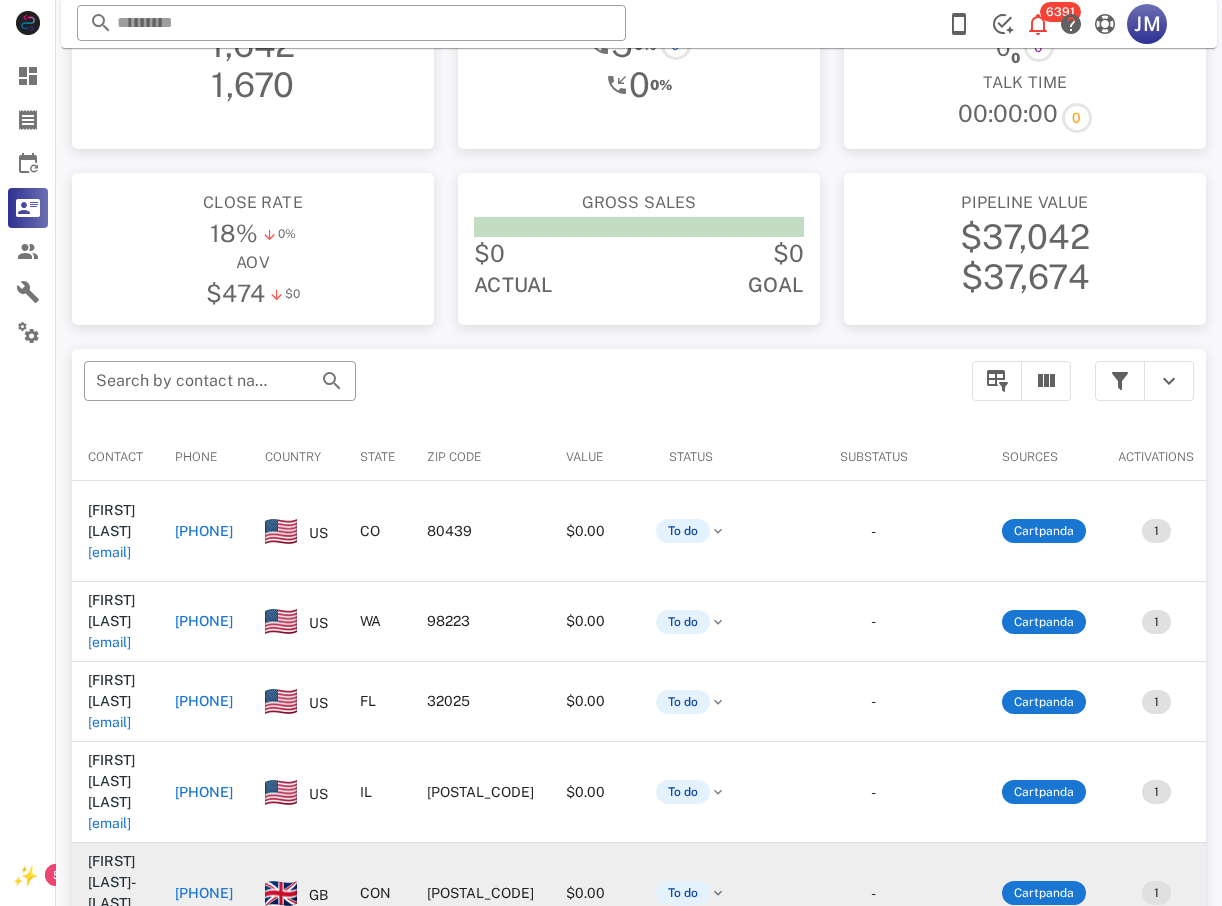 click on "[PHONE]" at bounding box center (204, 893) 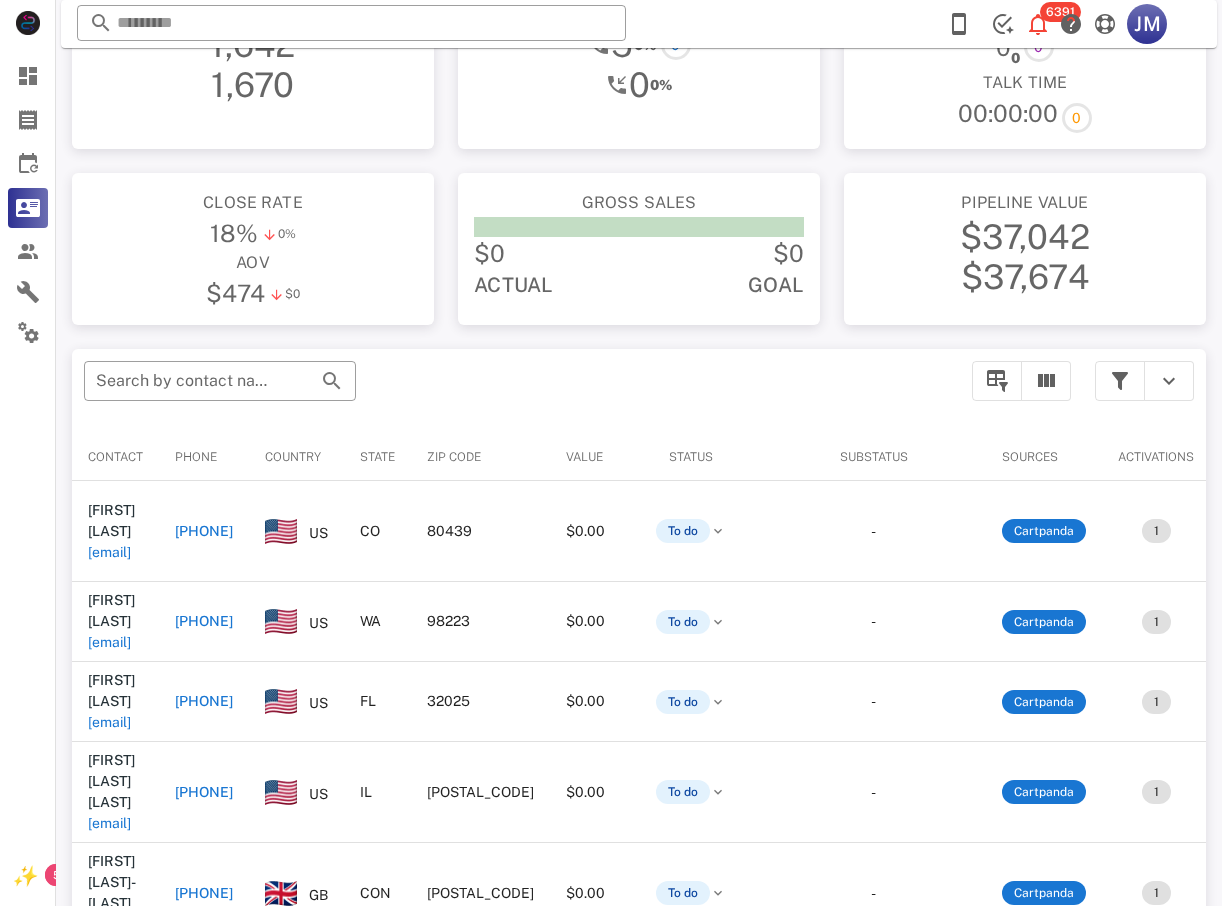 type on "**********" 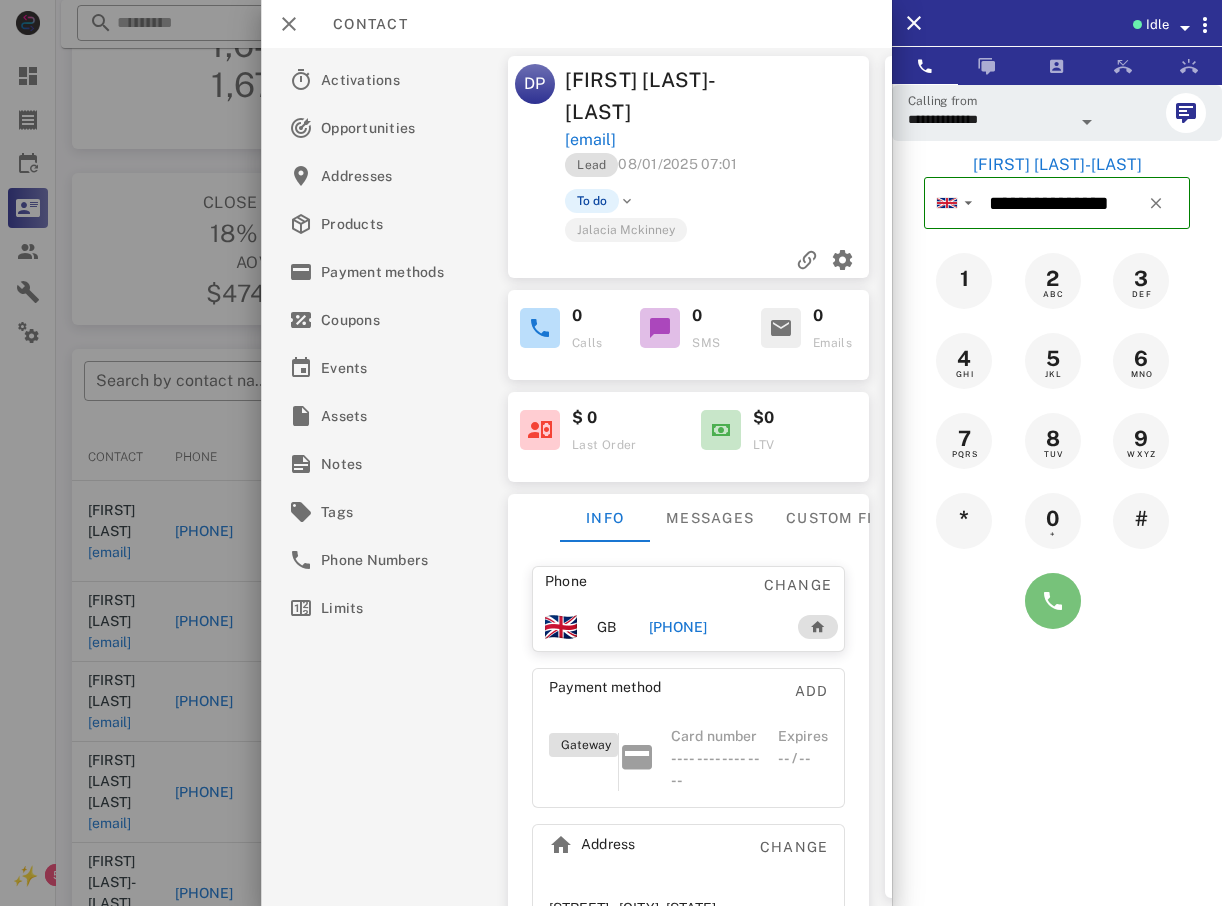click at bounding box center (1053, 601) 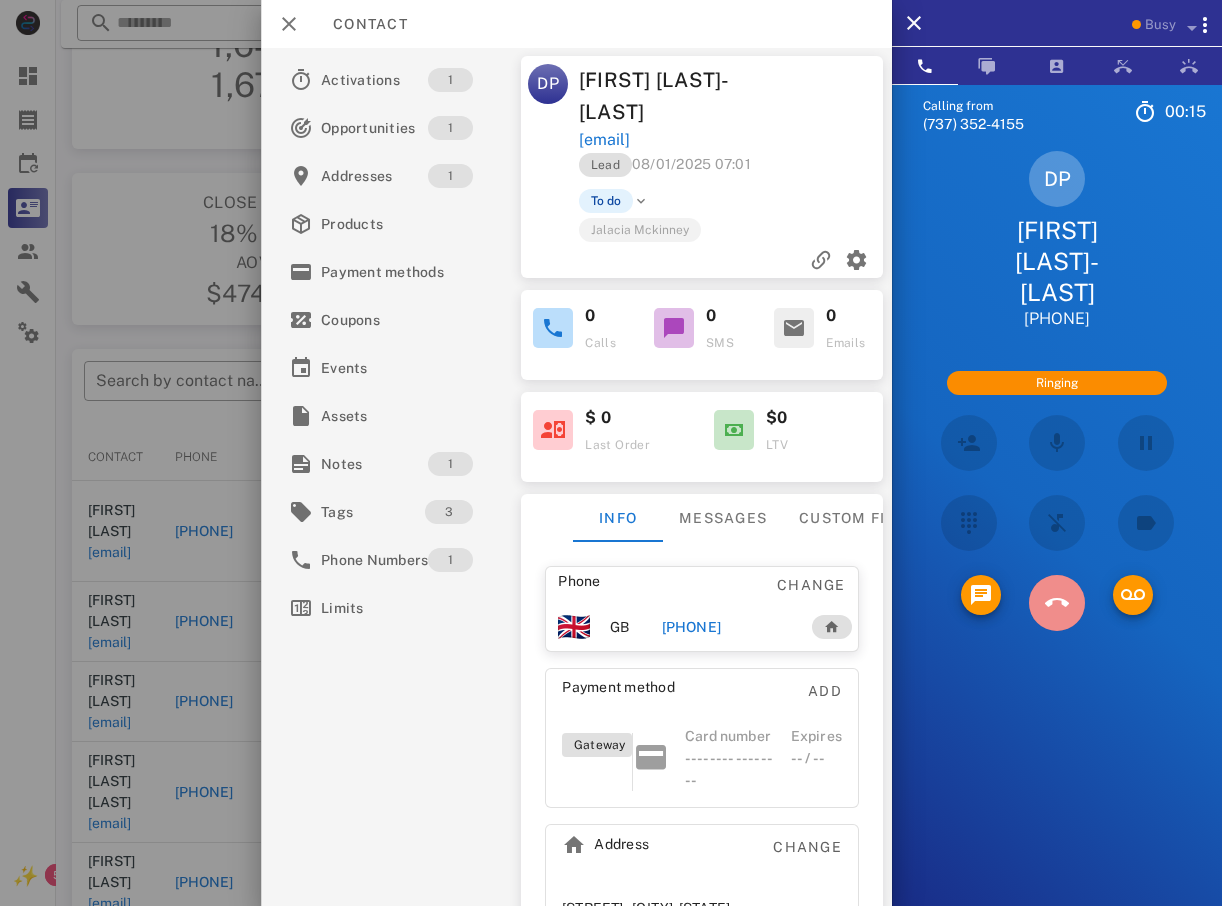click at bounding box center (1057, 603) 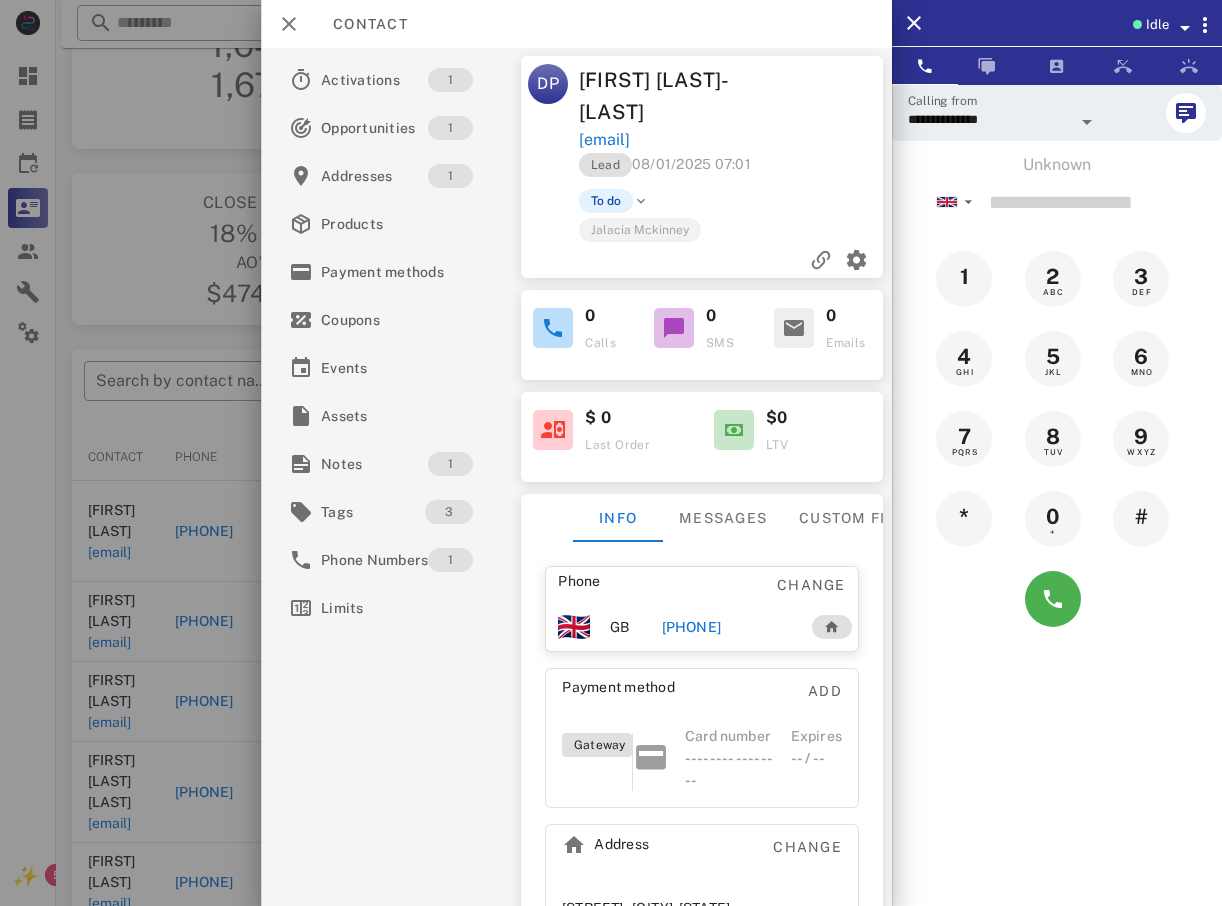 click at bounding box center (611, 453) 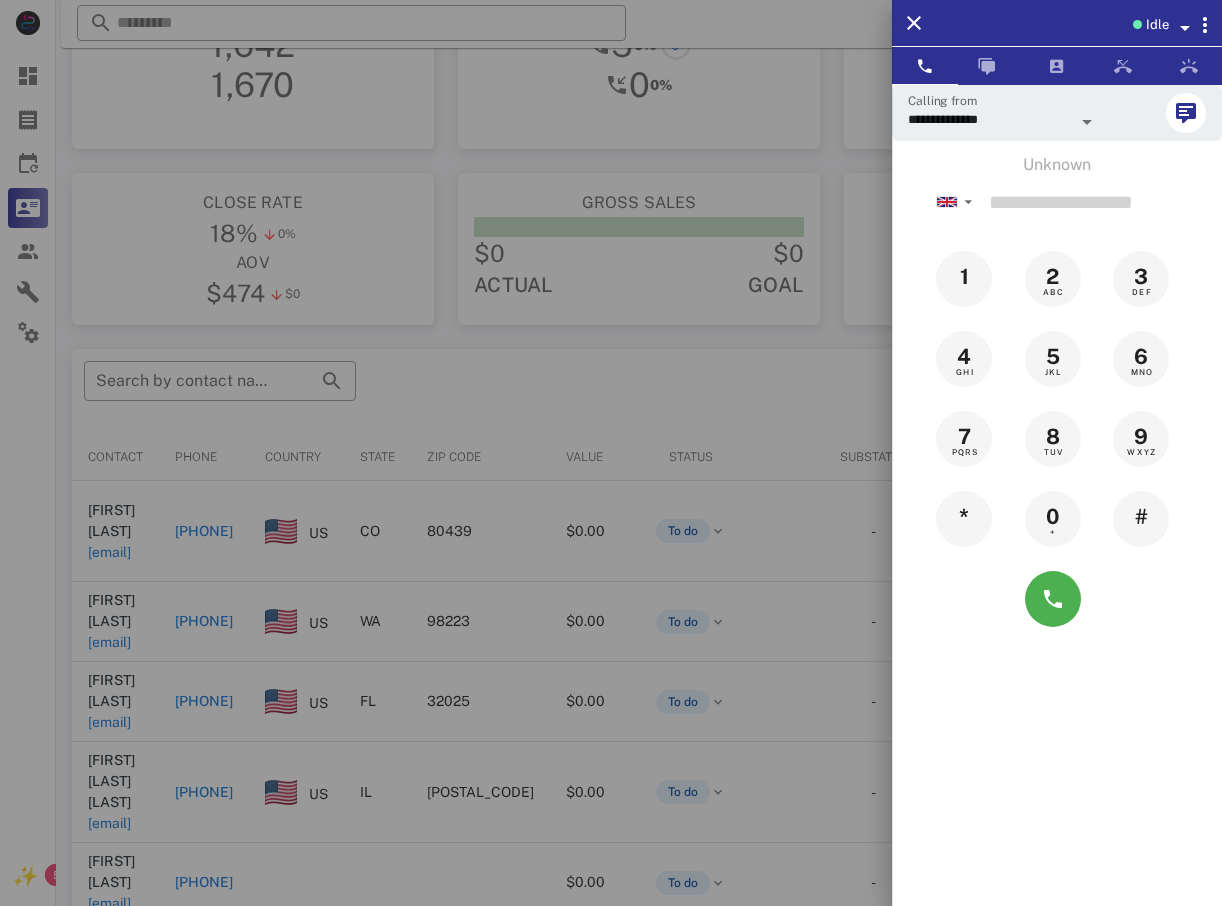 drag, startPoint x: 107, startPoint y: 427, endPoint x: 120, endPoint y: 430, distance: 13.341664 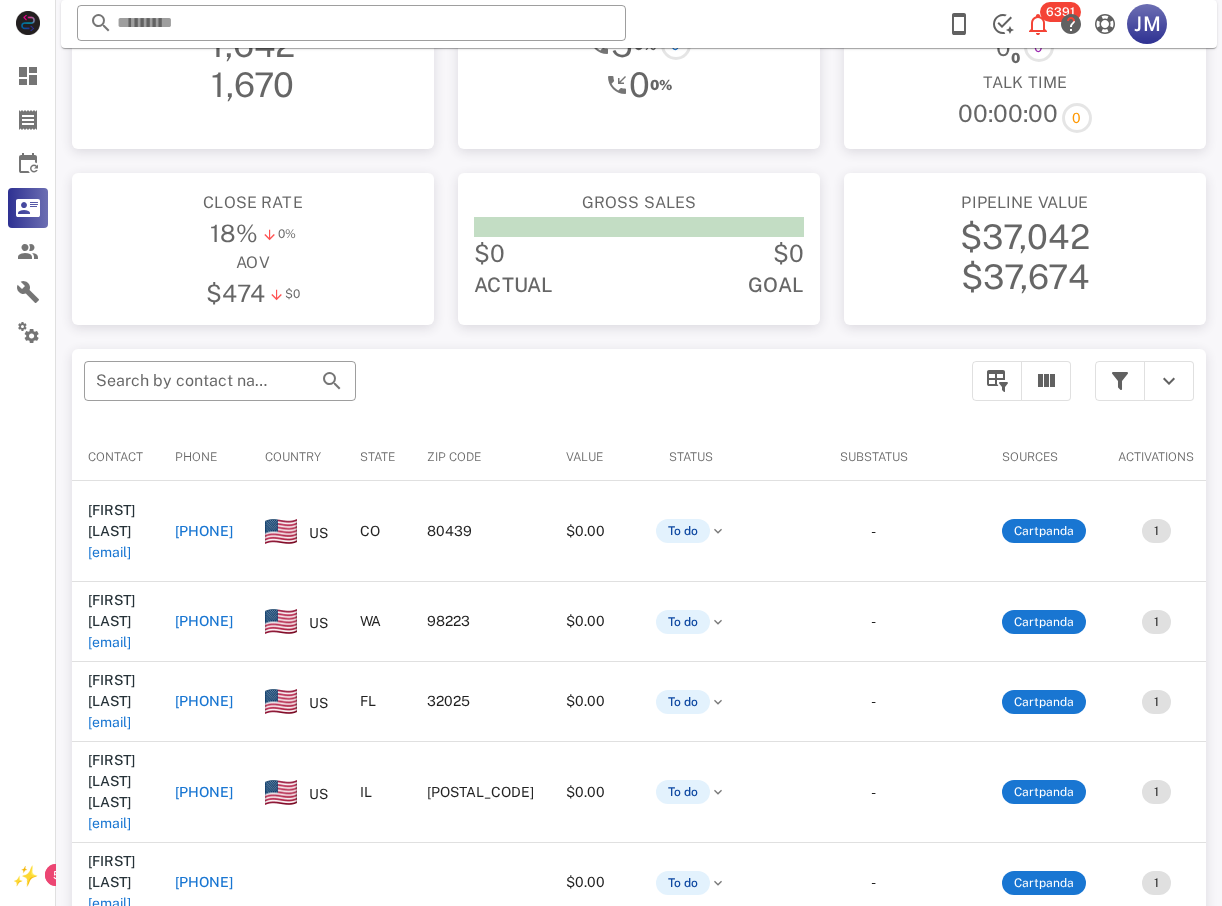 drag, startPoint x: 402, startPoint y: 528, endPoint x: 412, endPoint y: 537, distance: 13.453624 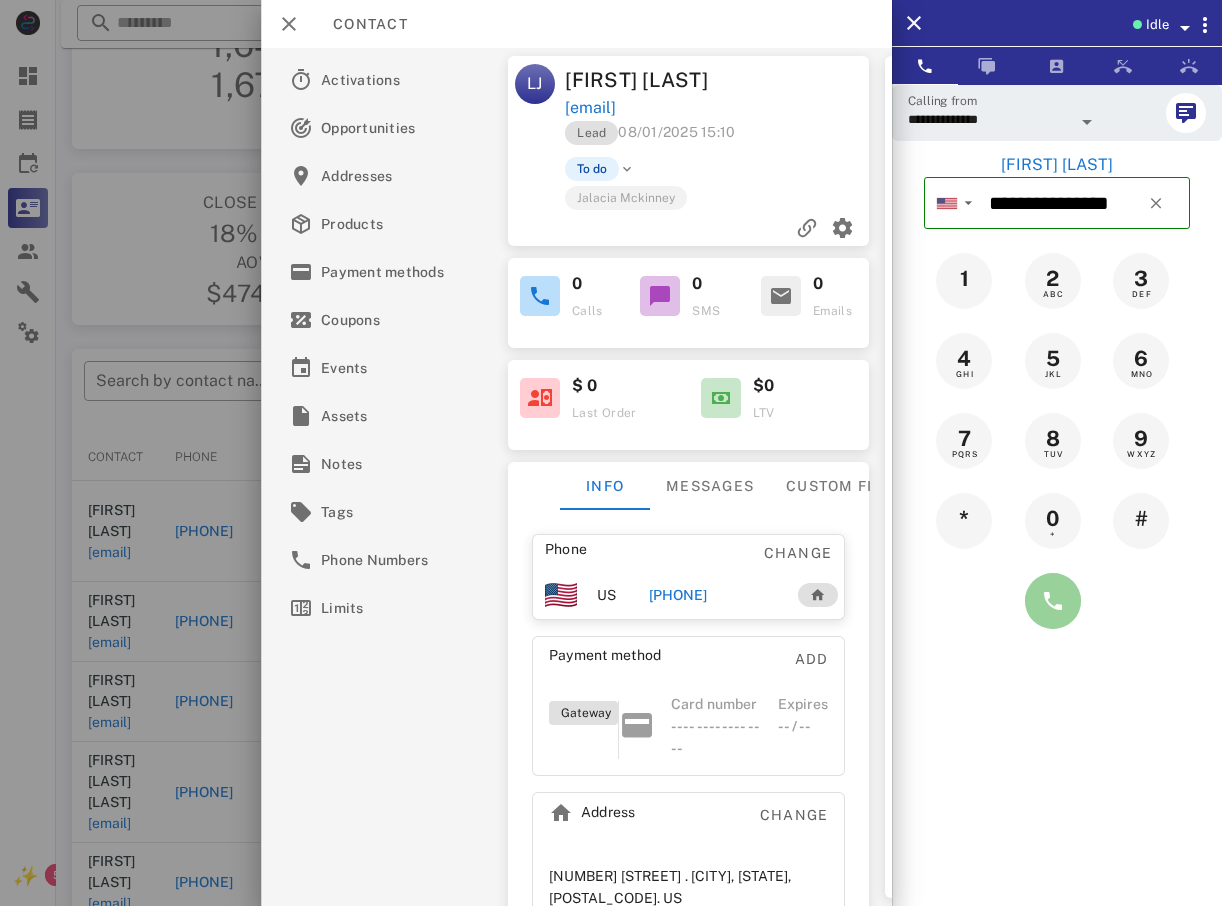 click at bounding box center [1053, 601] 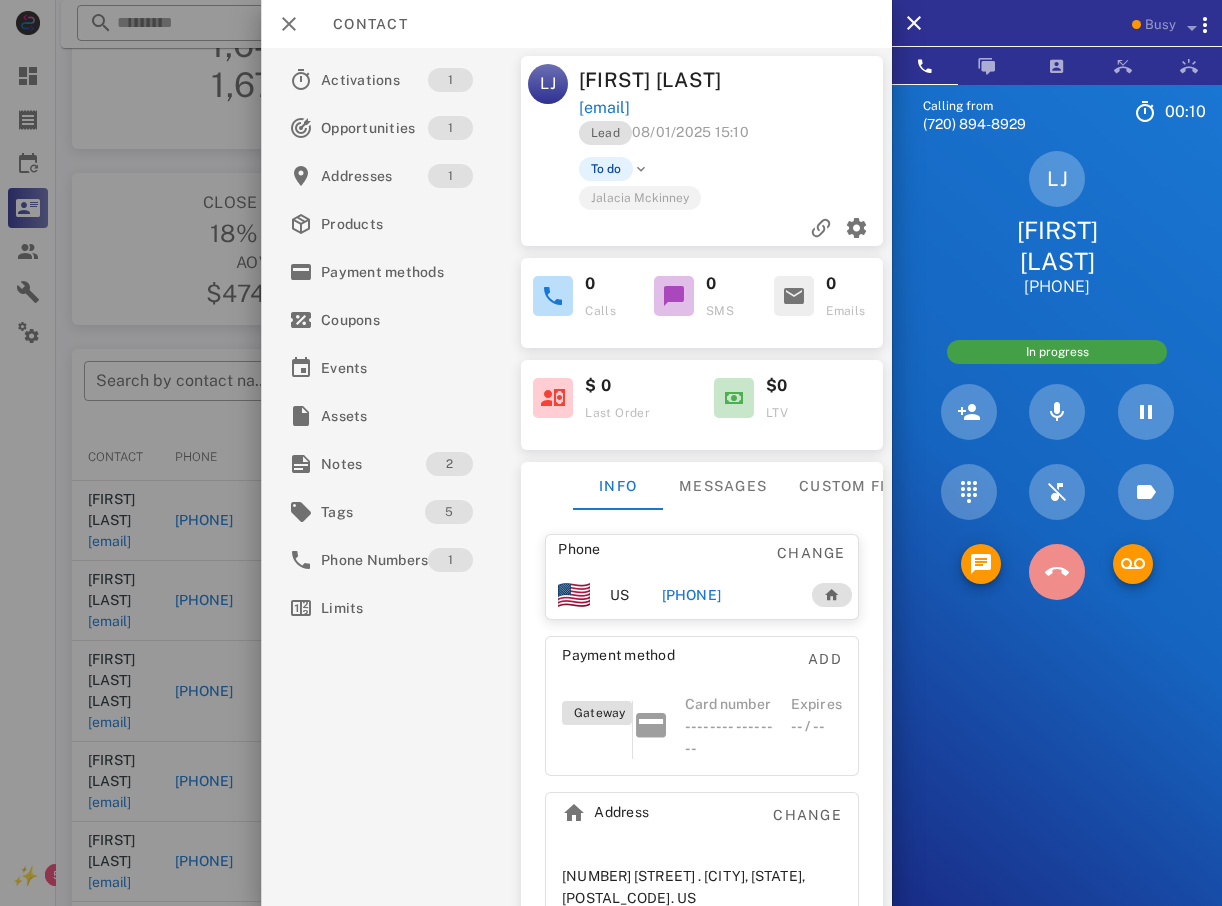 click at bounding box center (1057, 572) 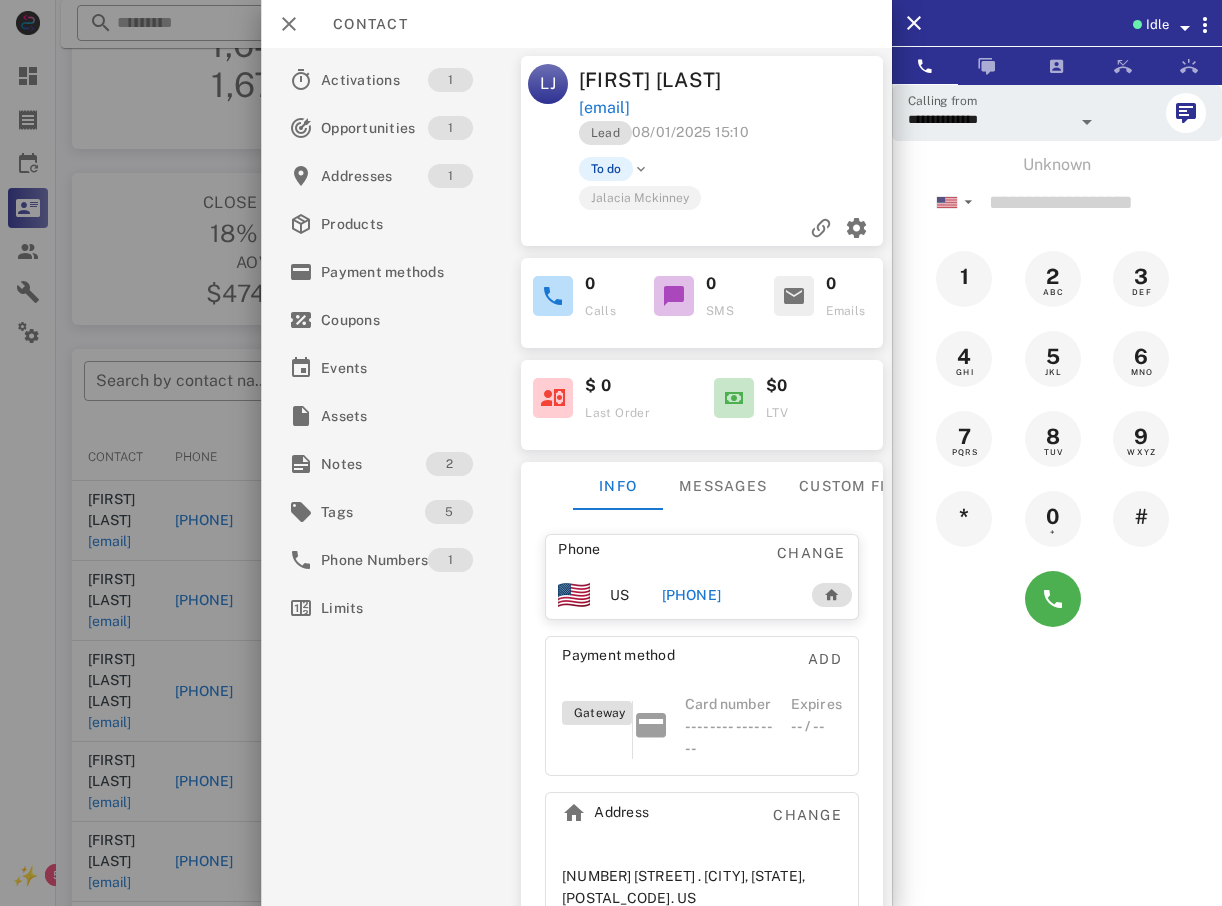 click at bounding box center (611, 453) 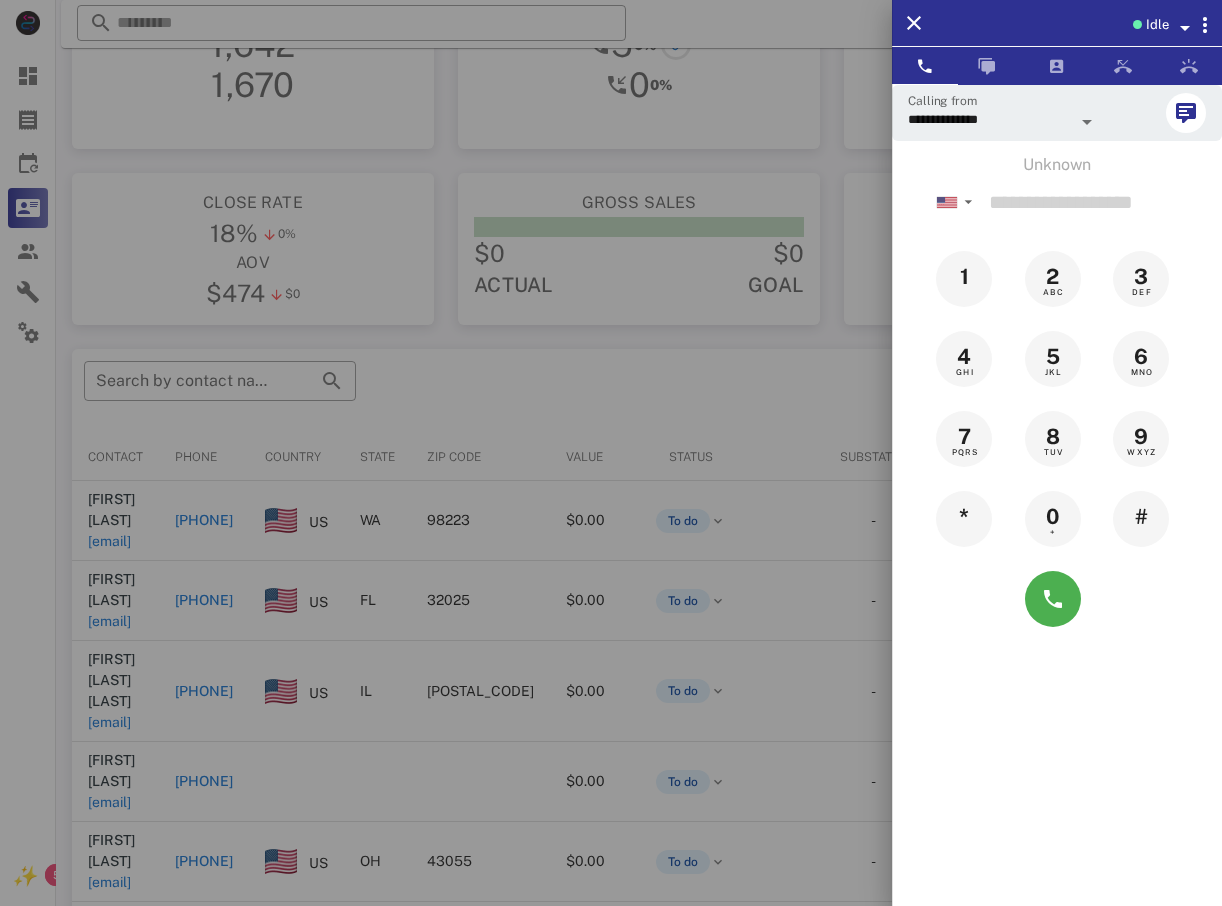 drag, startPoint x: 114, startPoint y: 408, endPoint x: 127, endPoint y: 421, distance: 18.384777 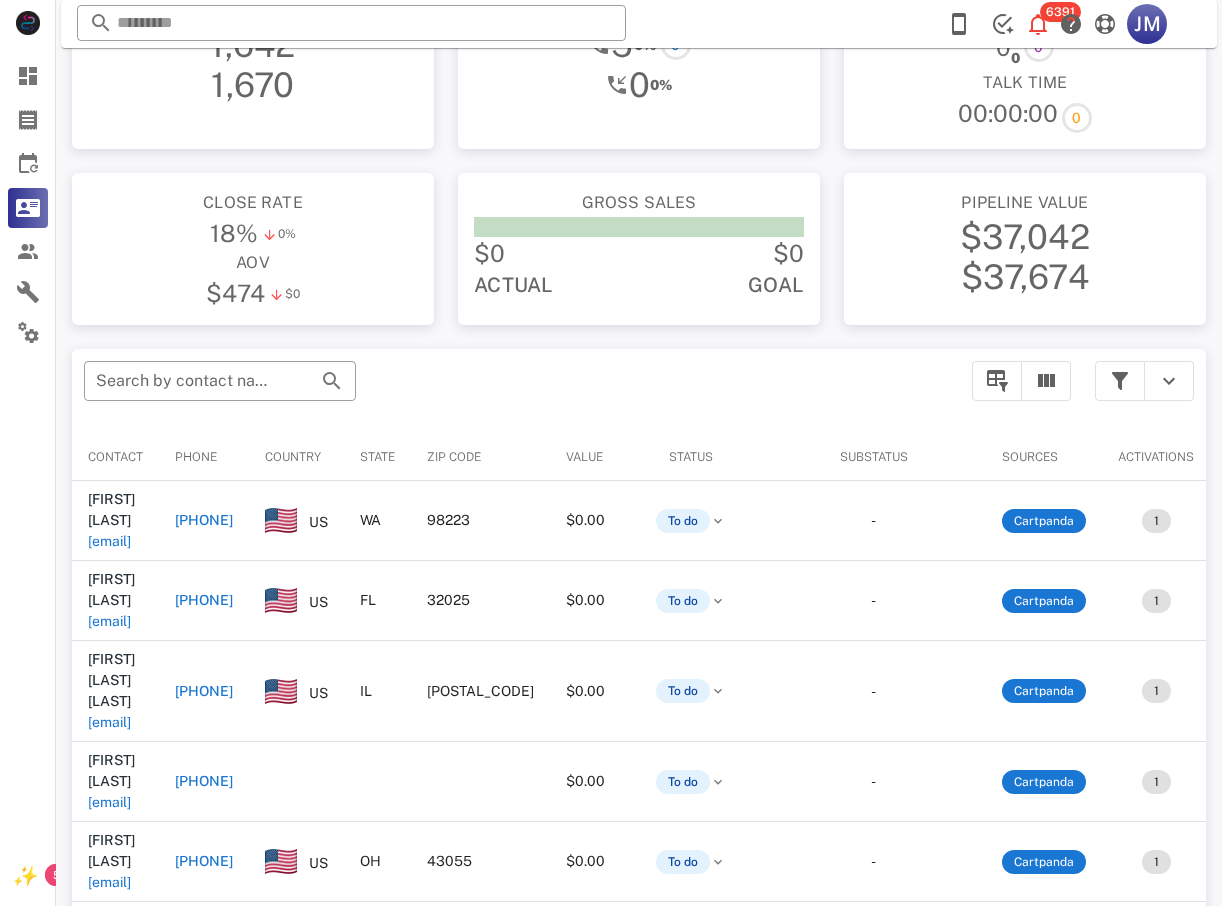 drag, startPoint x: 367, startPoint y: 519, endPoint x: 409, endPoint y: 538, distance: 46.09772 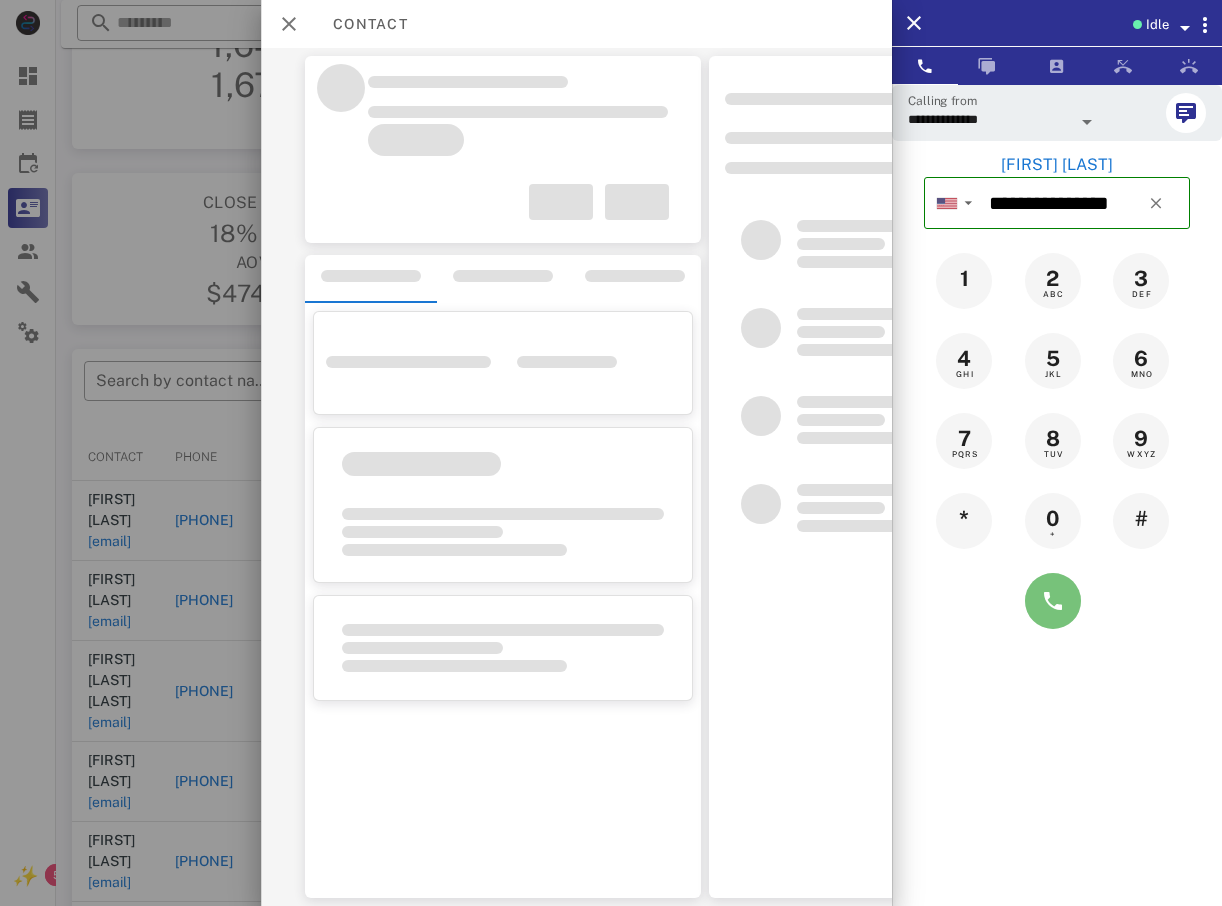 click at bounding box center [1053, 601] 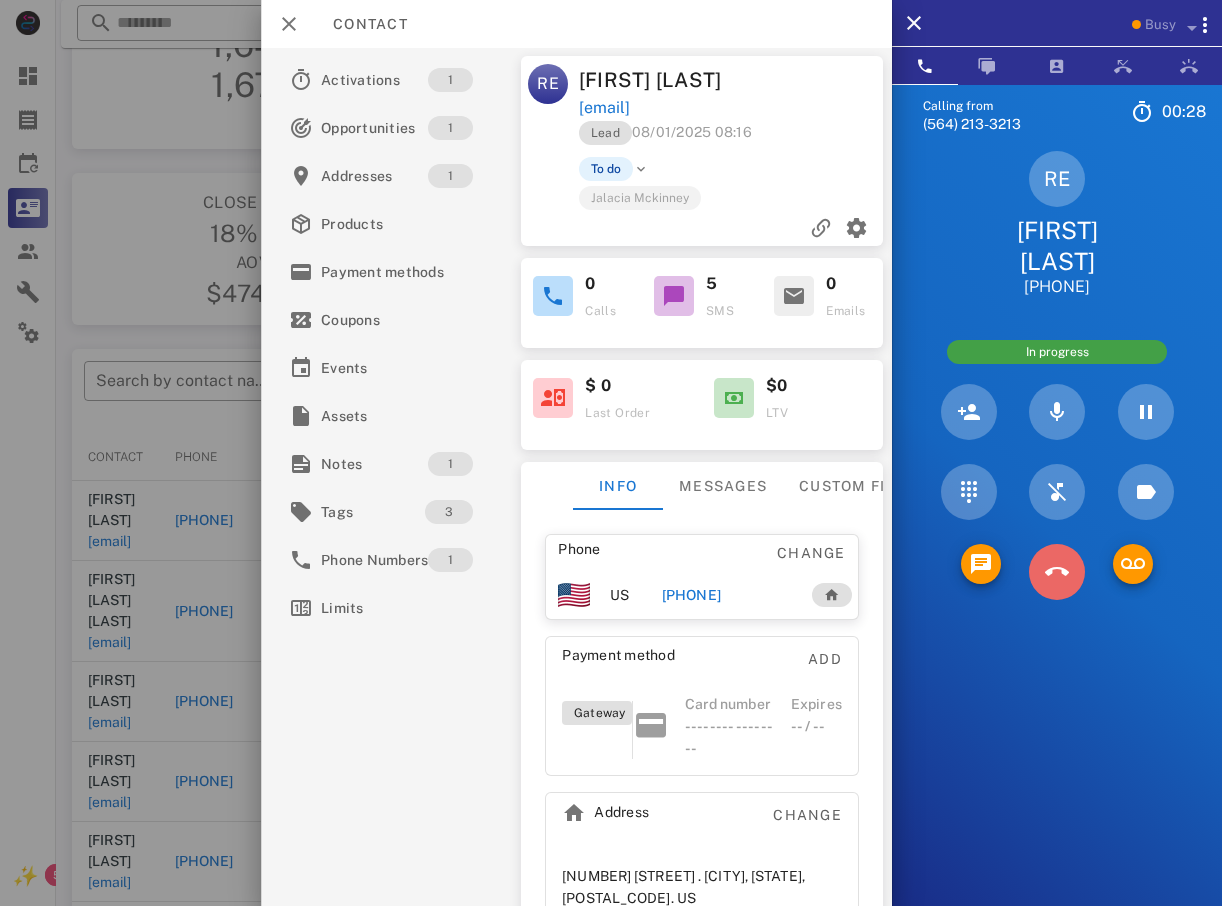 click at bounding box center [1057, 572] 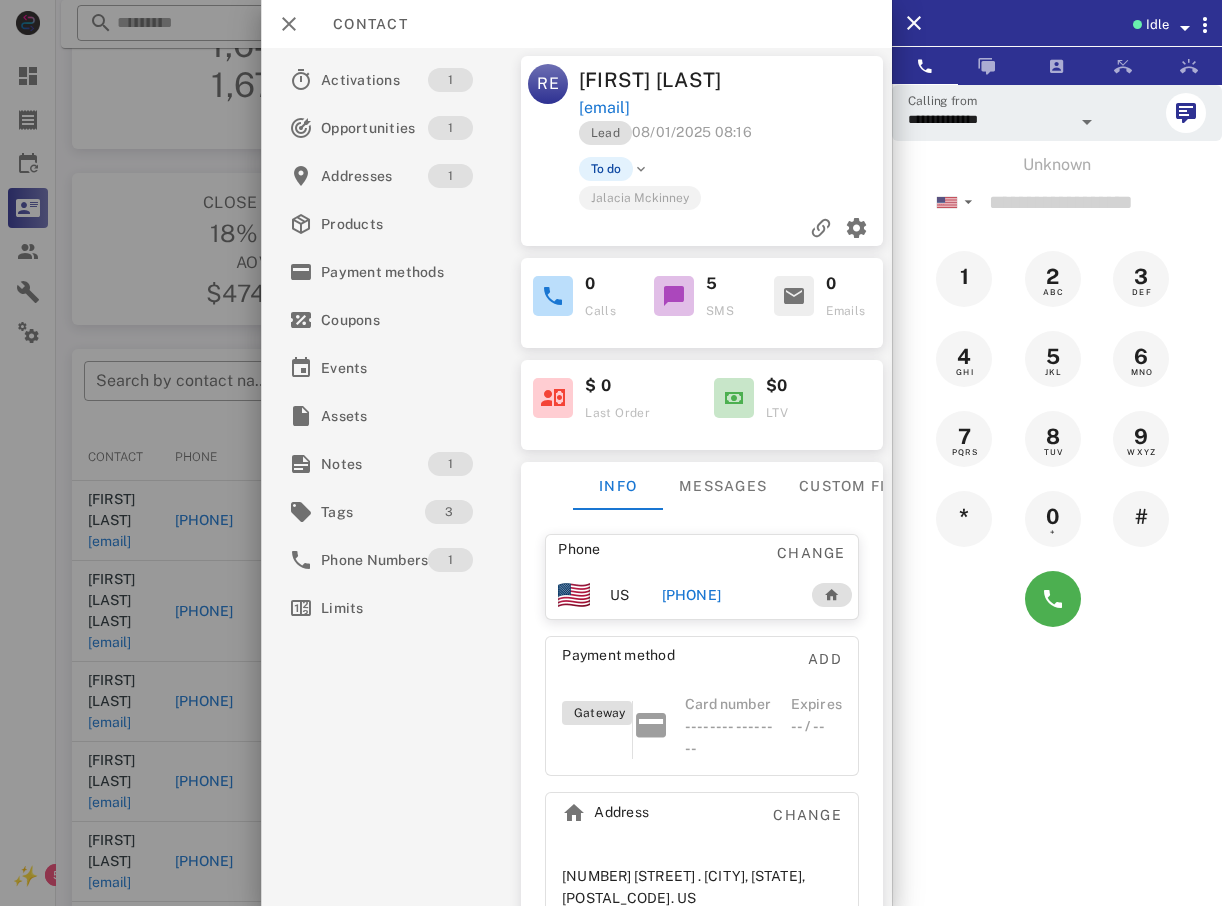click at bounding box center (611, 453) 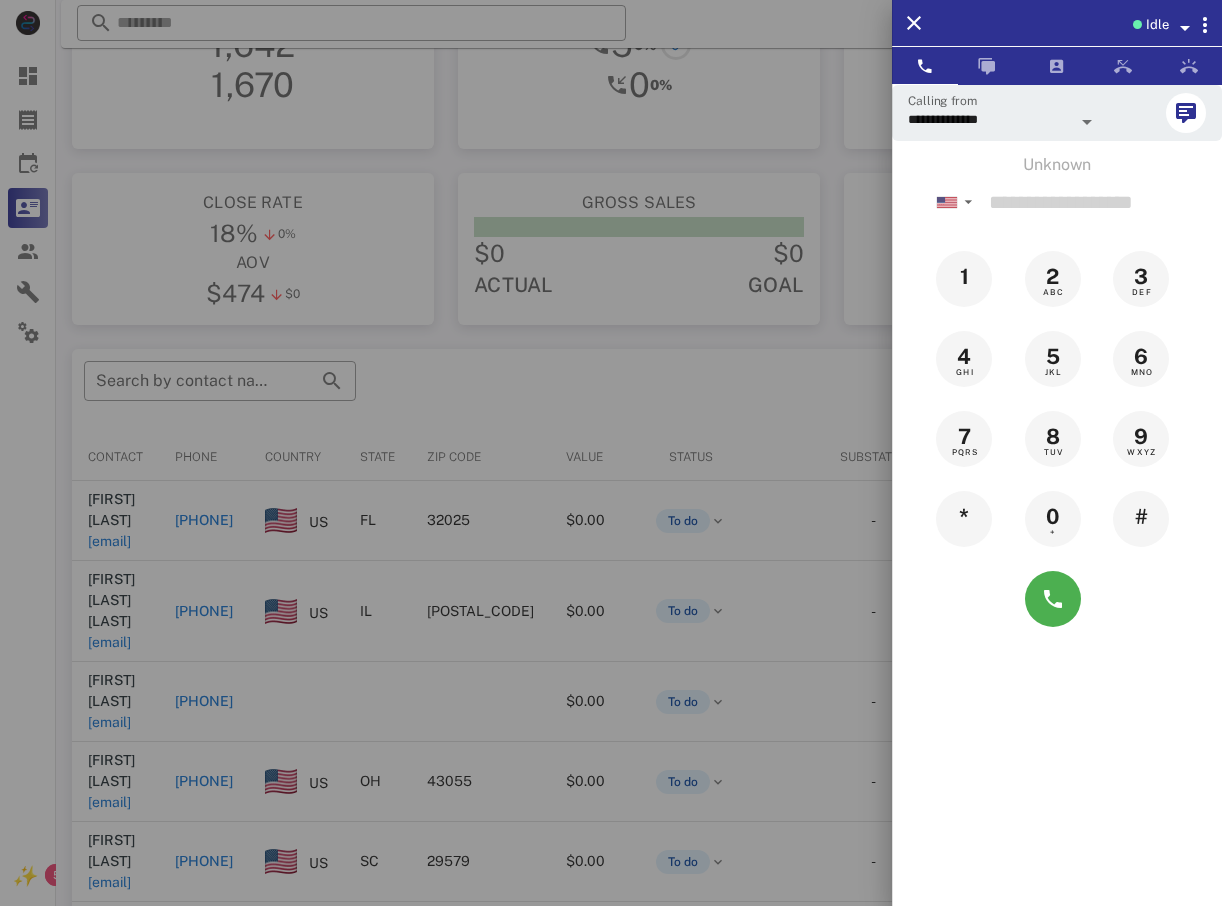 click at bounding box center [611, 453] 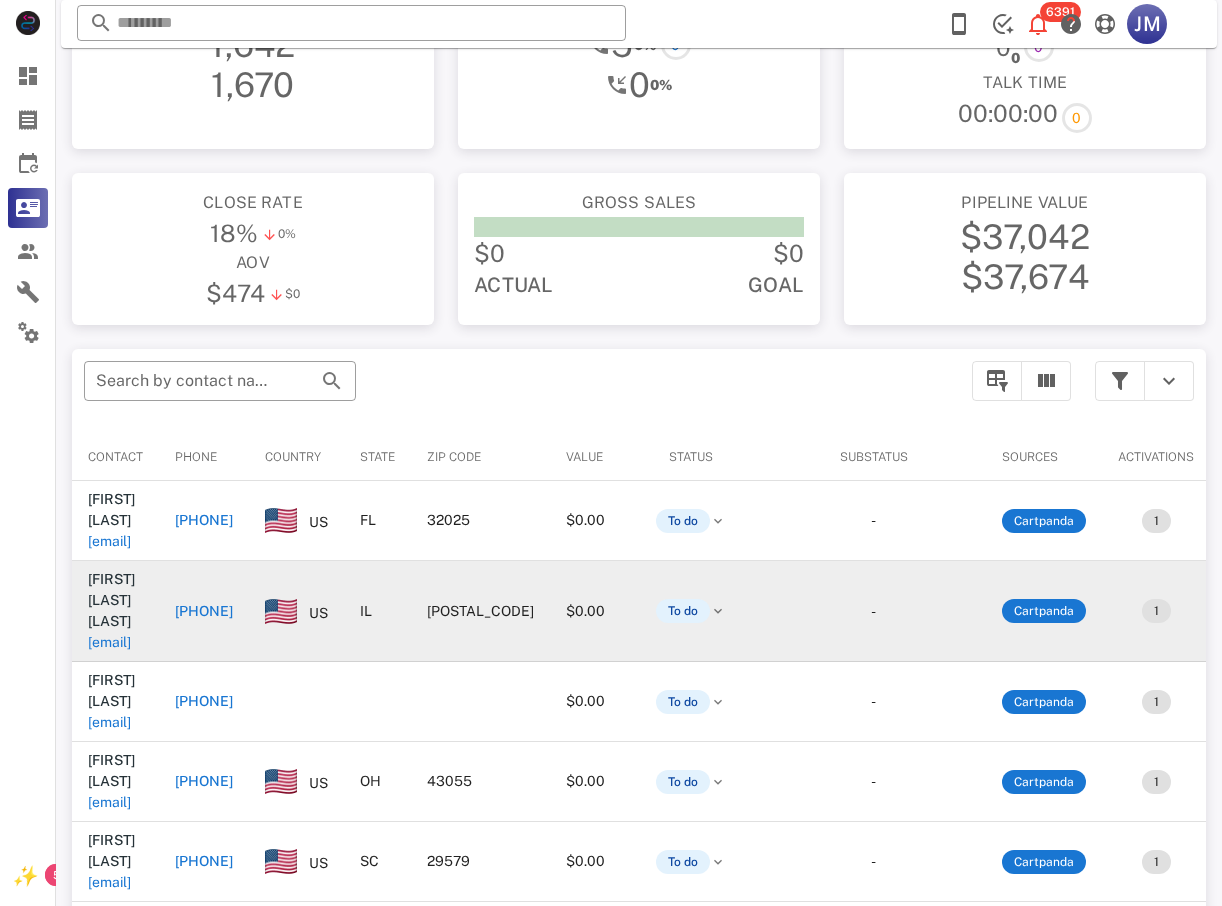 click on "[PHONE]" at bounding box center (204, 611) 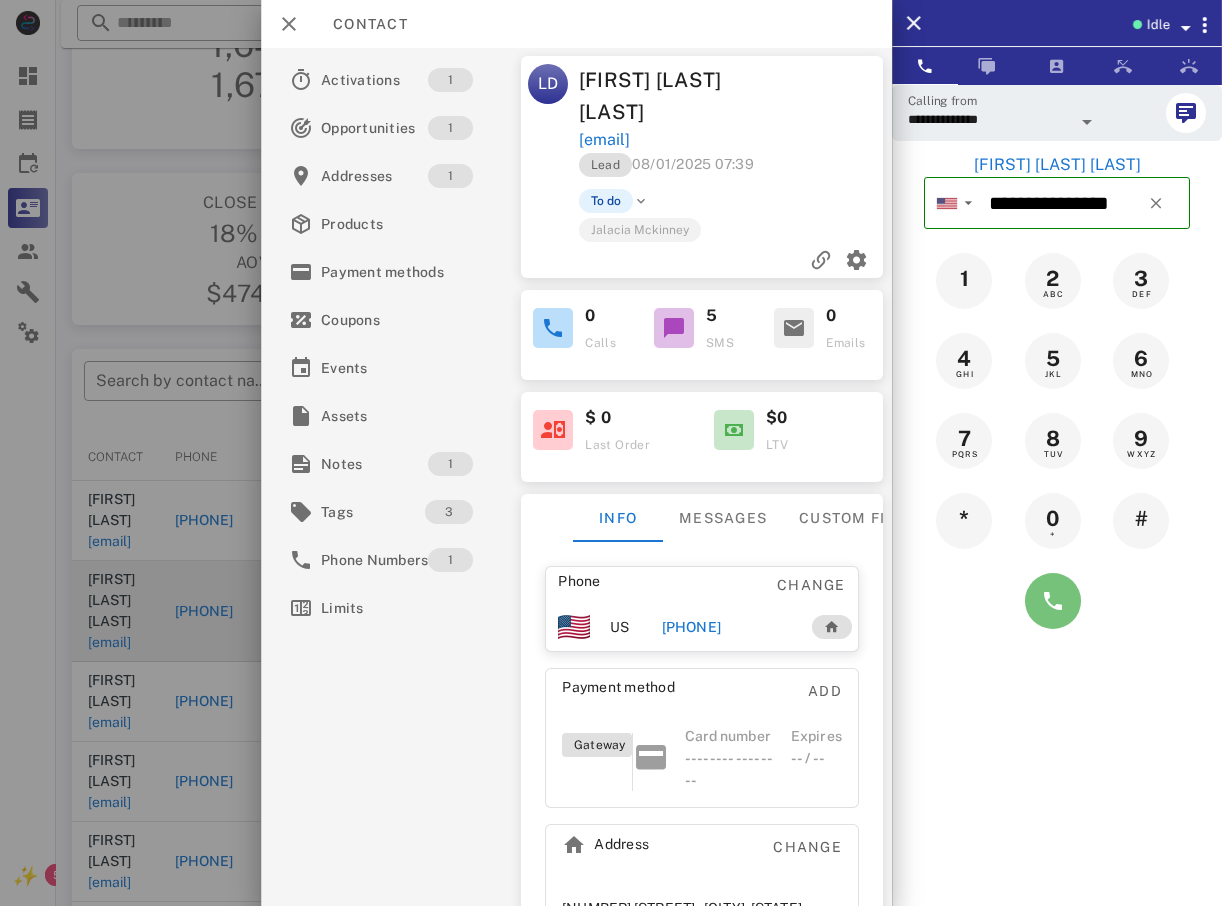 click at bounding box center (1053, 601) 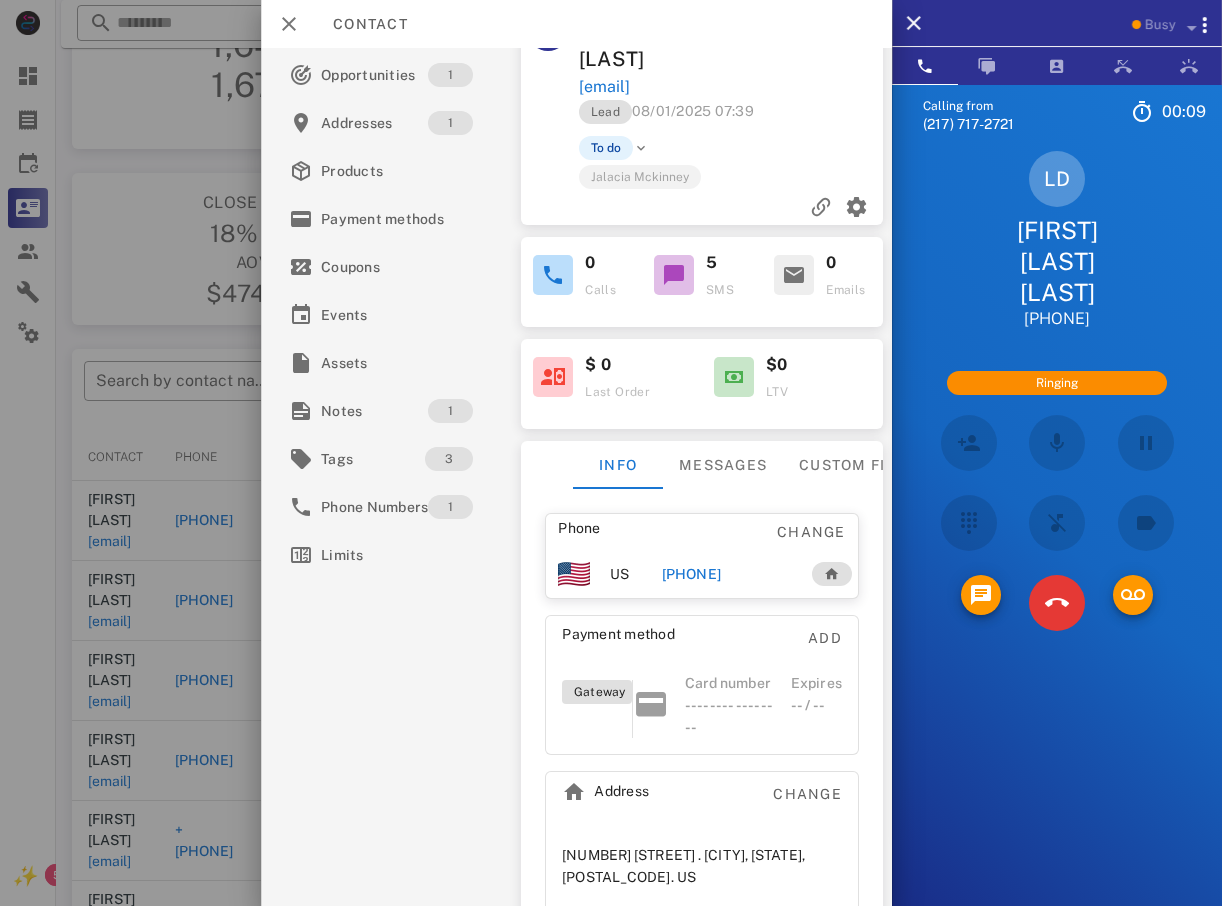 scroll, scrollTop: 102, scrollLeft: 0, axis: vertical 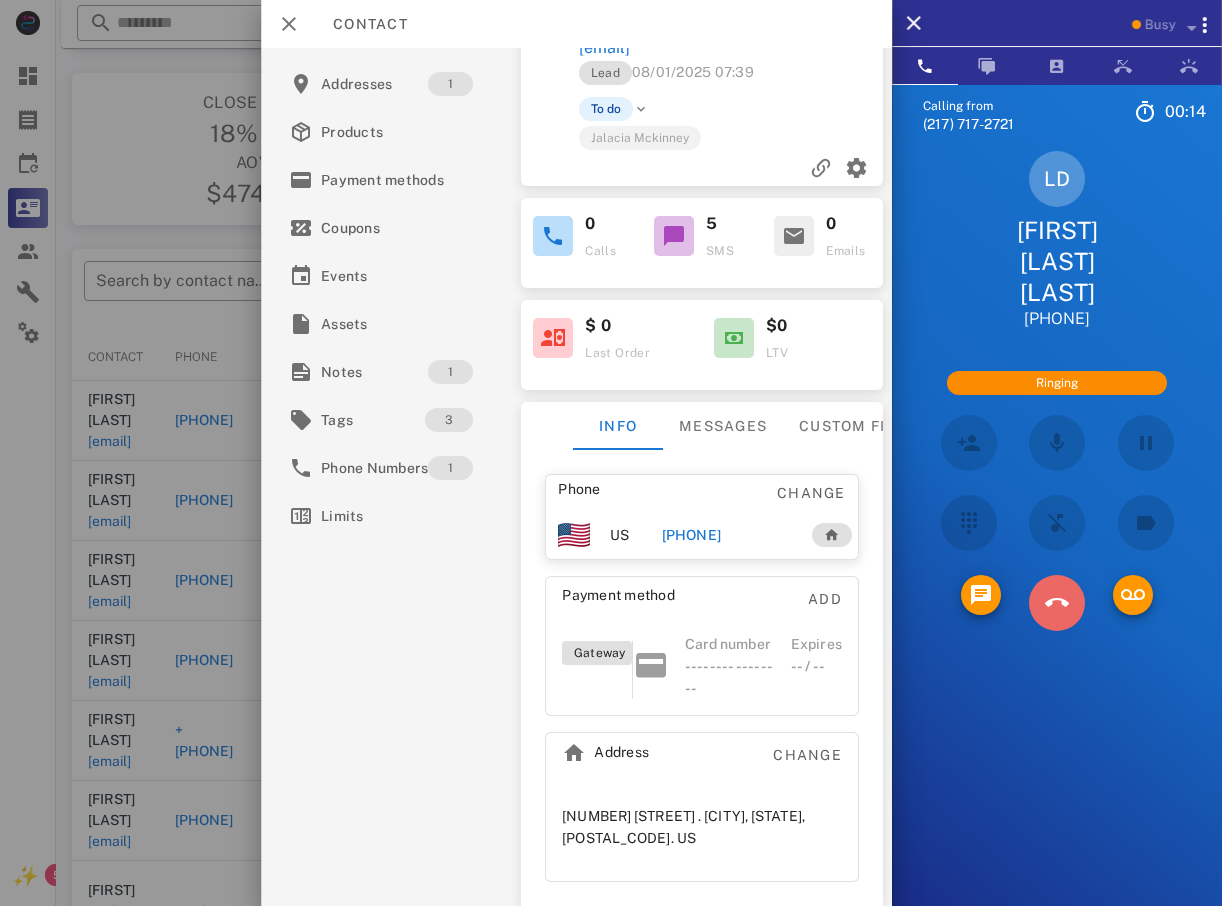 click at bounding box center [1057, 603] 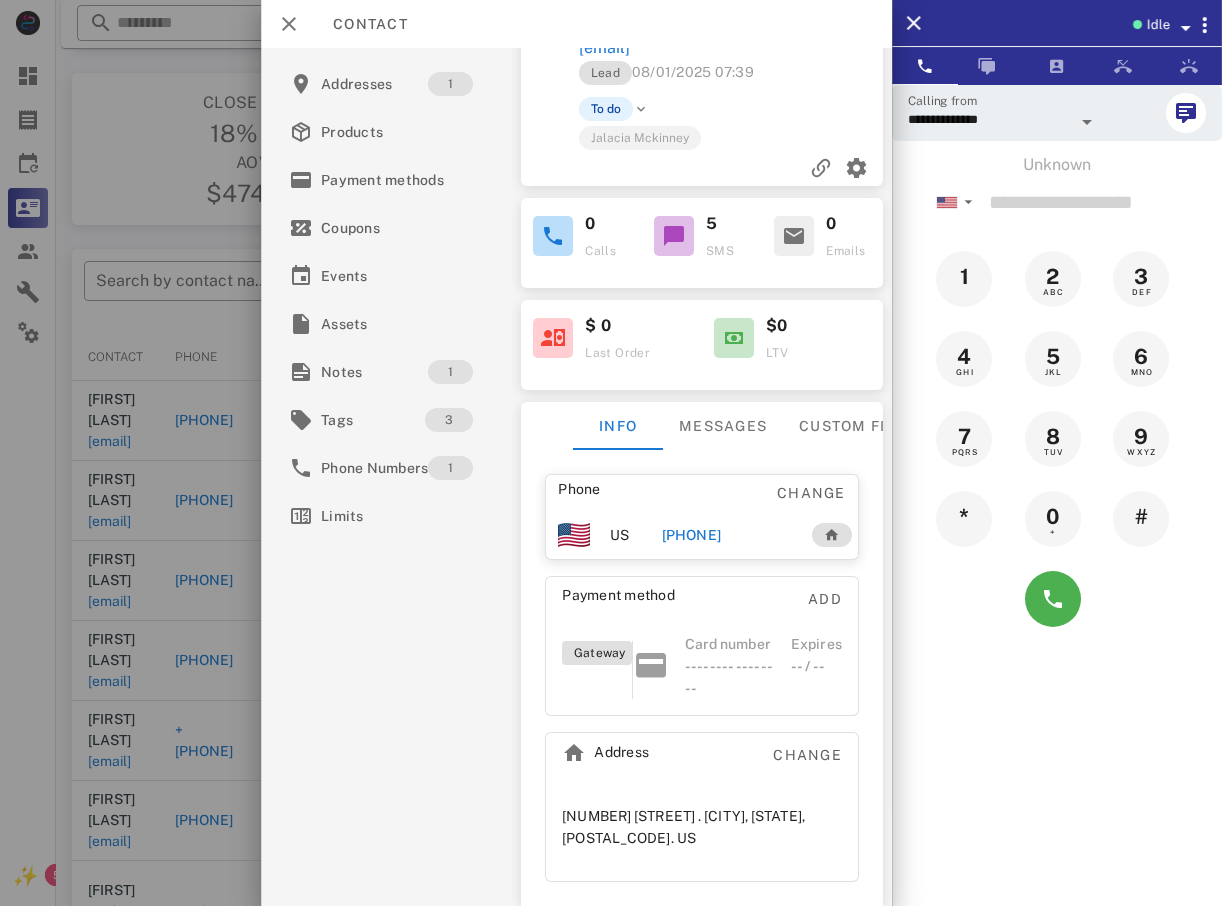 click at bounding box center (611, 453) 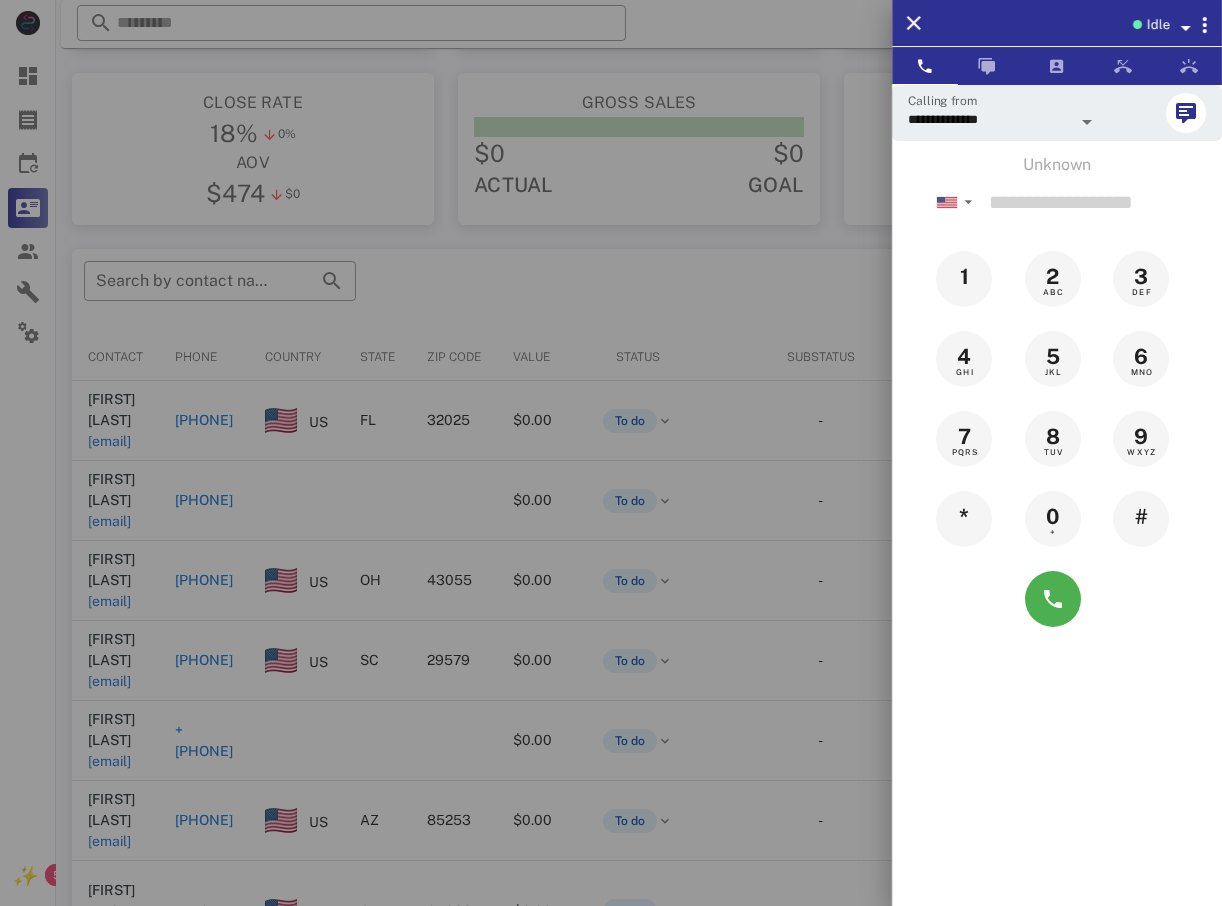 click at bounding box center (611, 453) 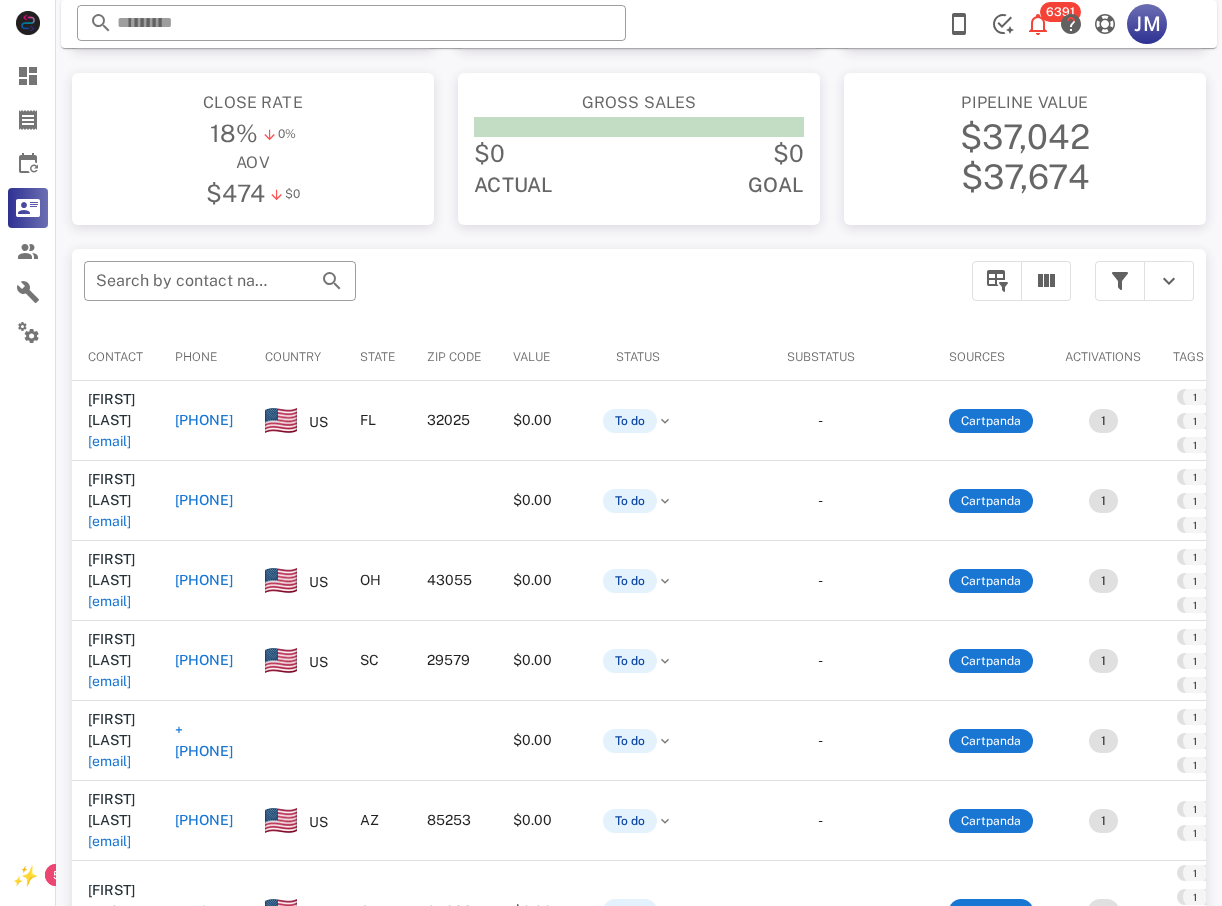 drag, startPoint x: 248, startPoint y: 339, endPoint x: 376, endPoint y: 424, distance: 153.6522 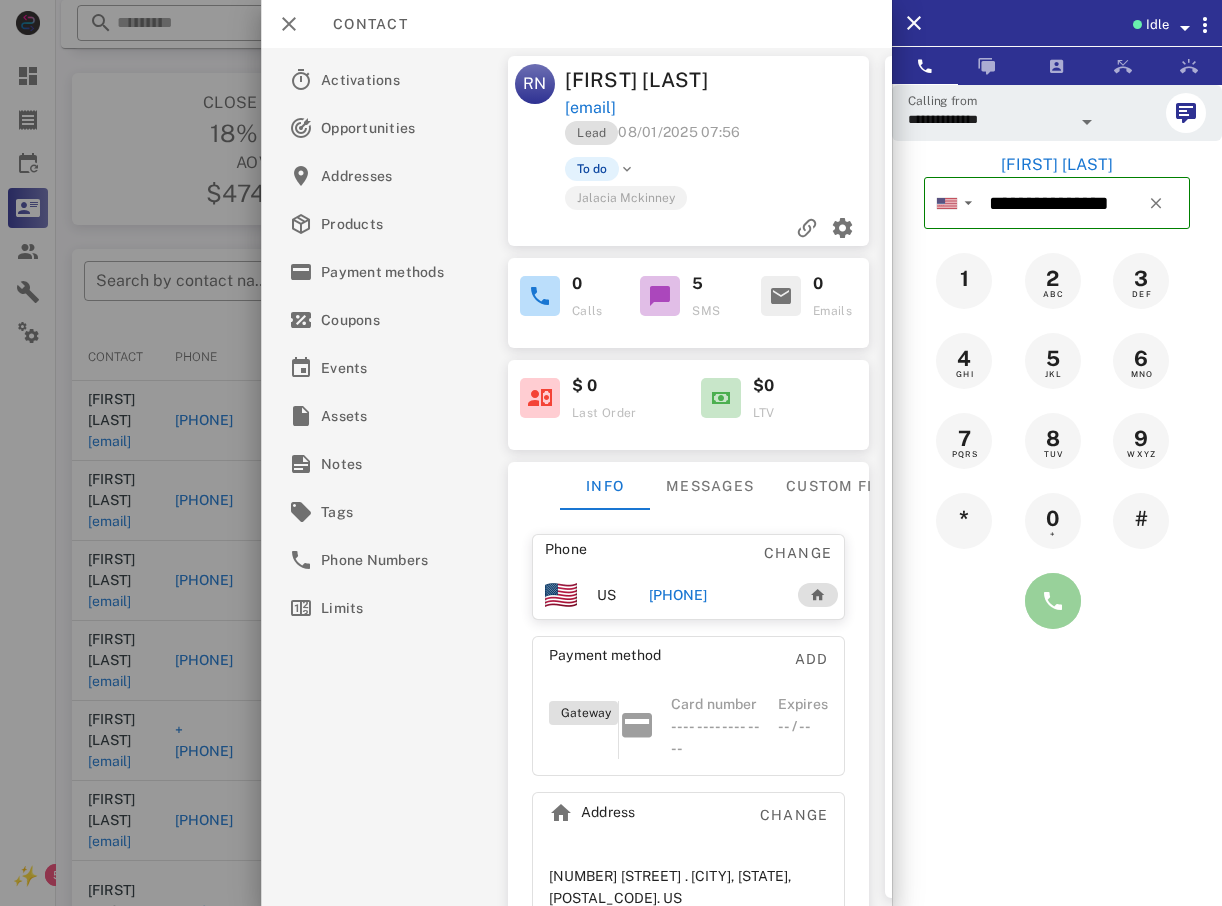 click at bounding box center (1053, 601) 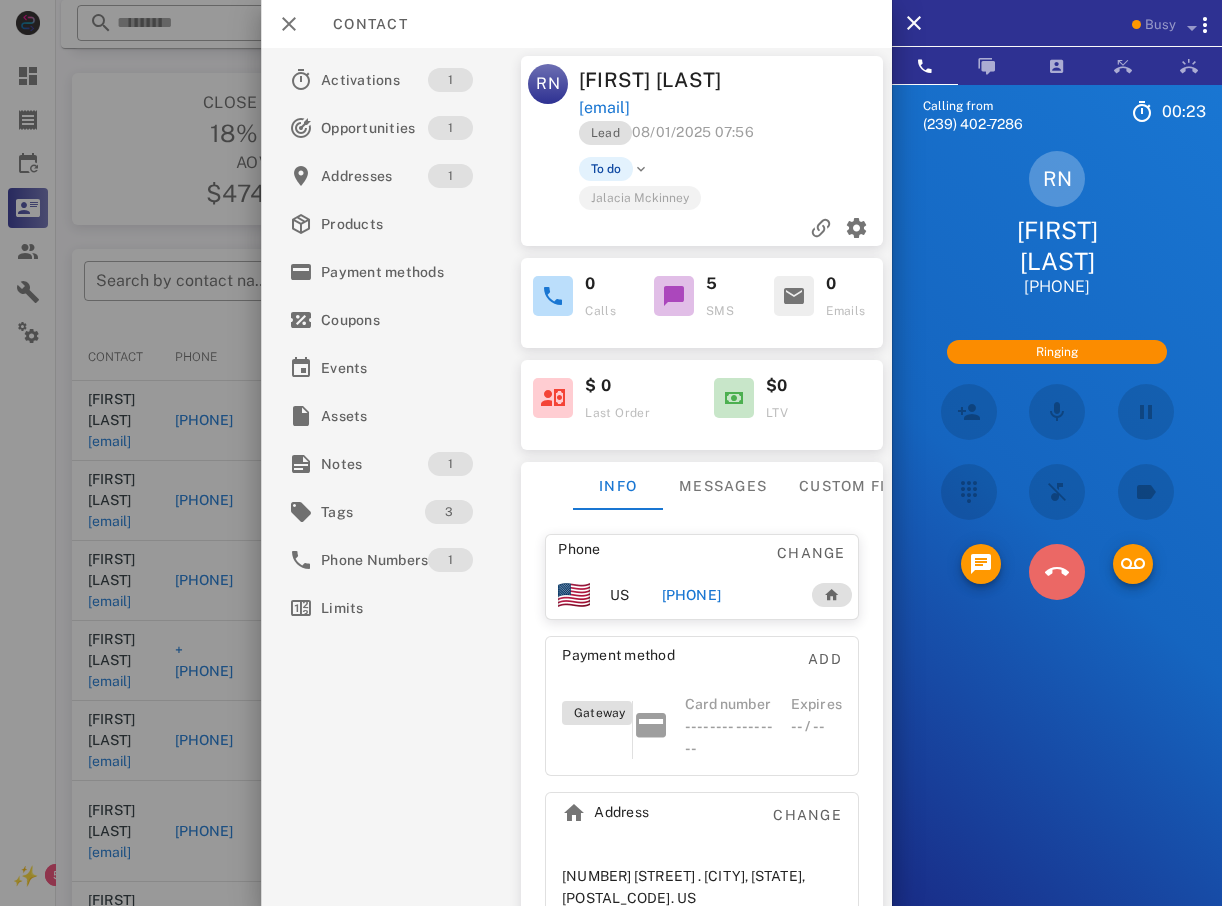 click at bounding box center [1057, 572] 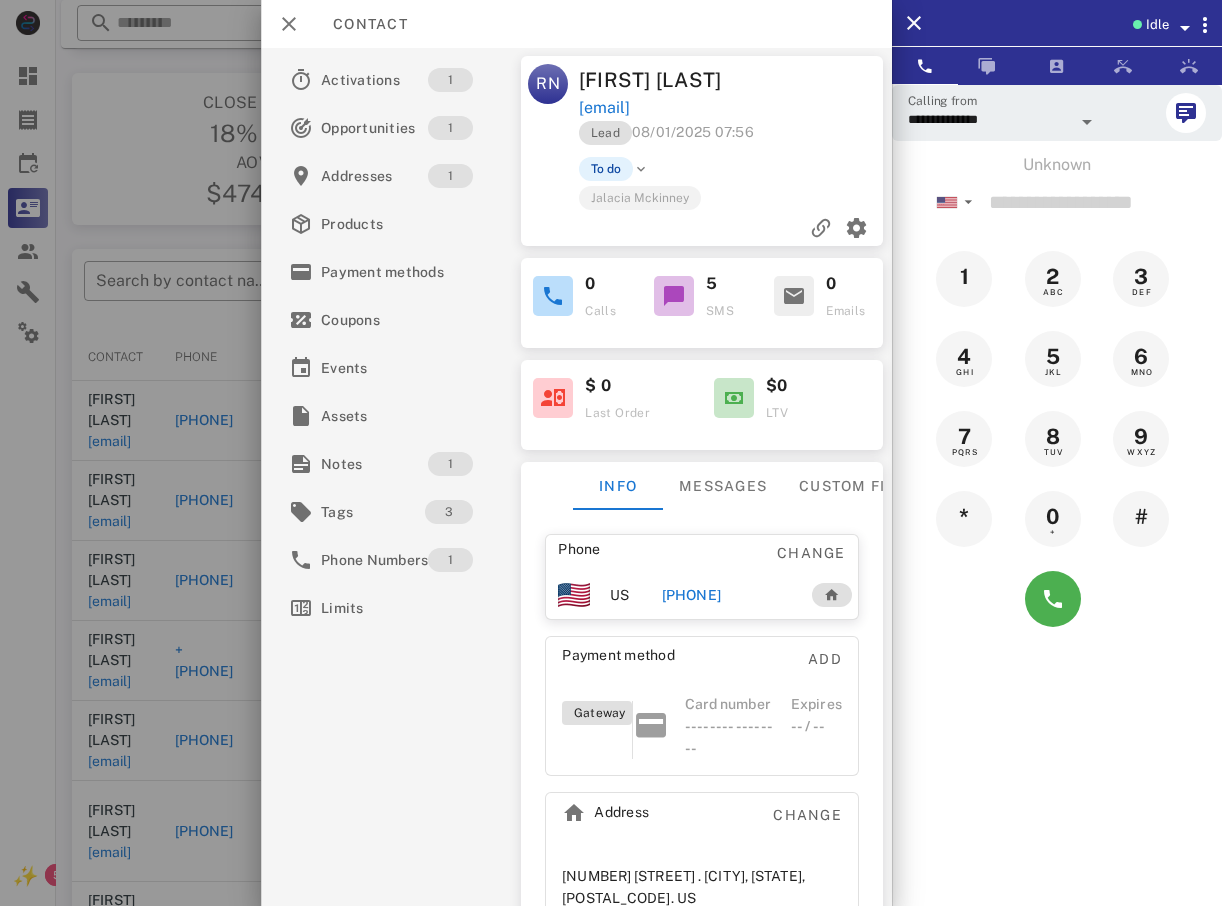 click at bounding box center [611, 453] 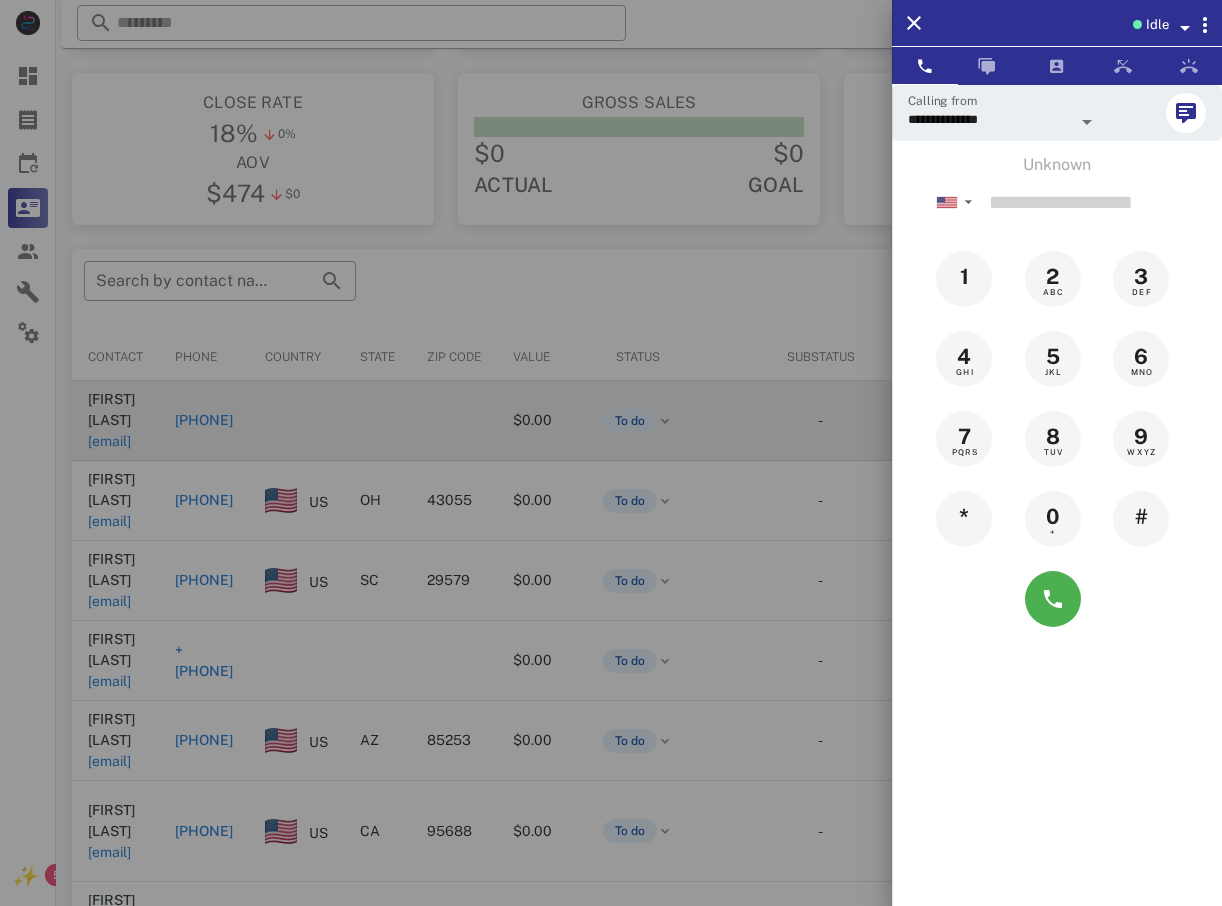 click at bounding box center (611, 453) 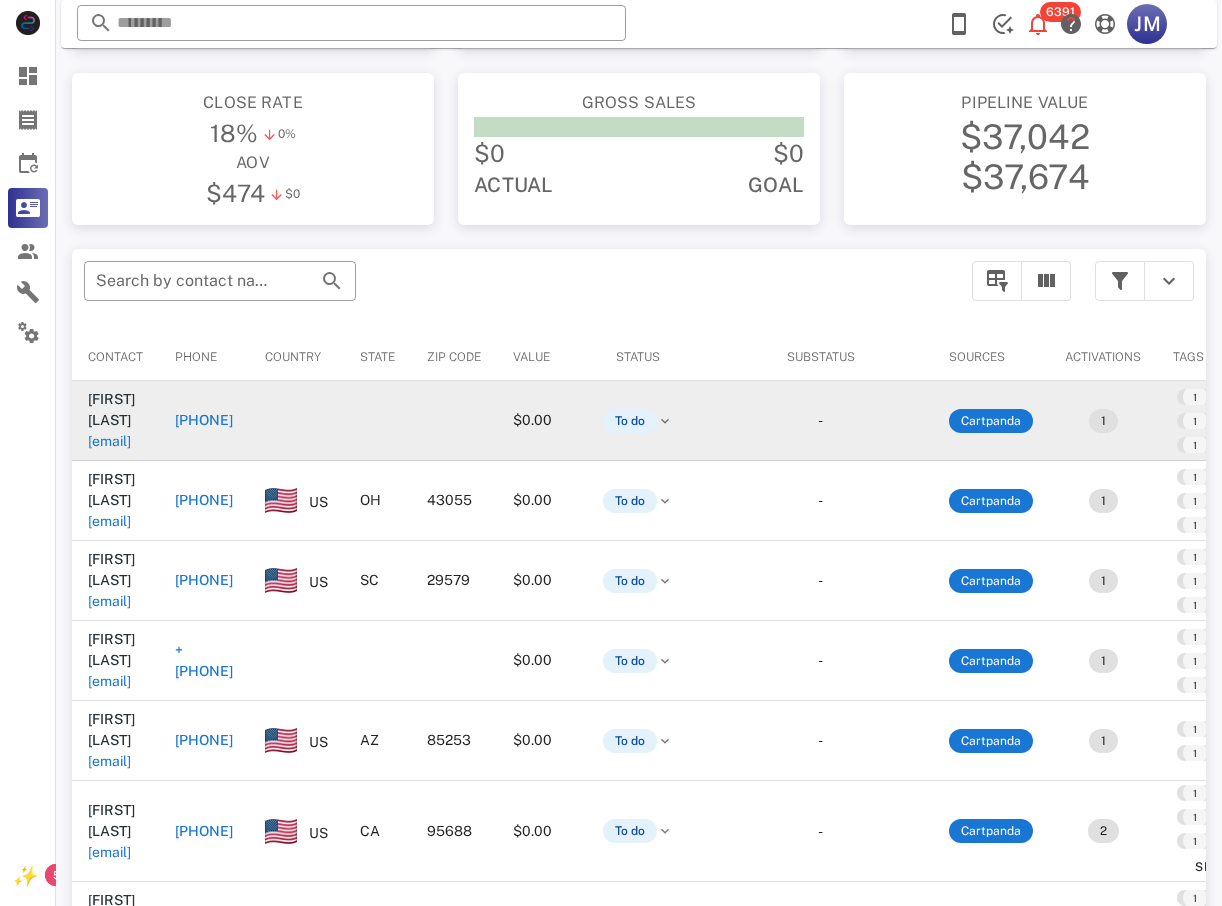 click on "[PHONE]" at bounding box center [204, 420] 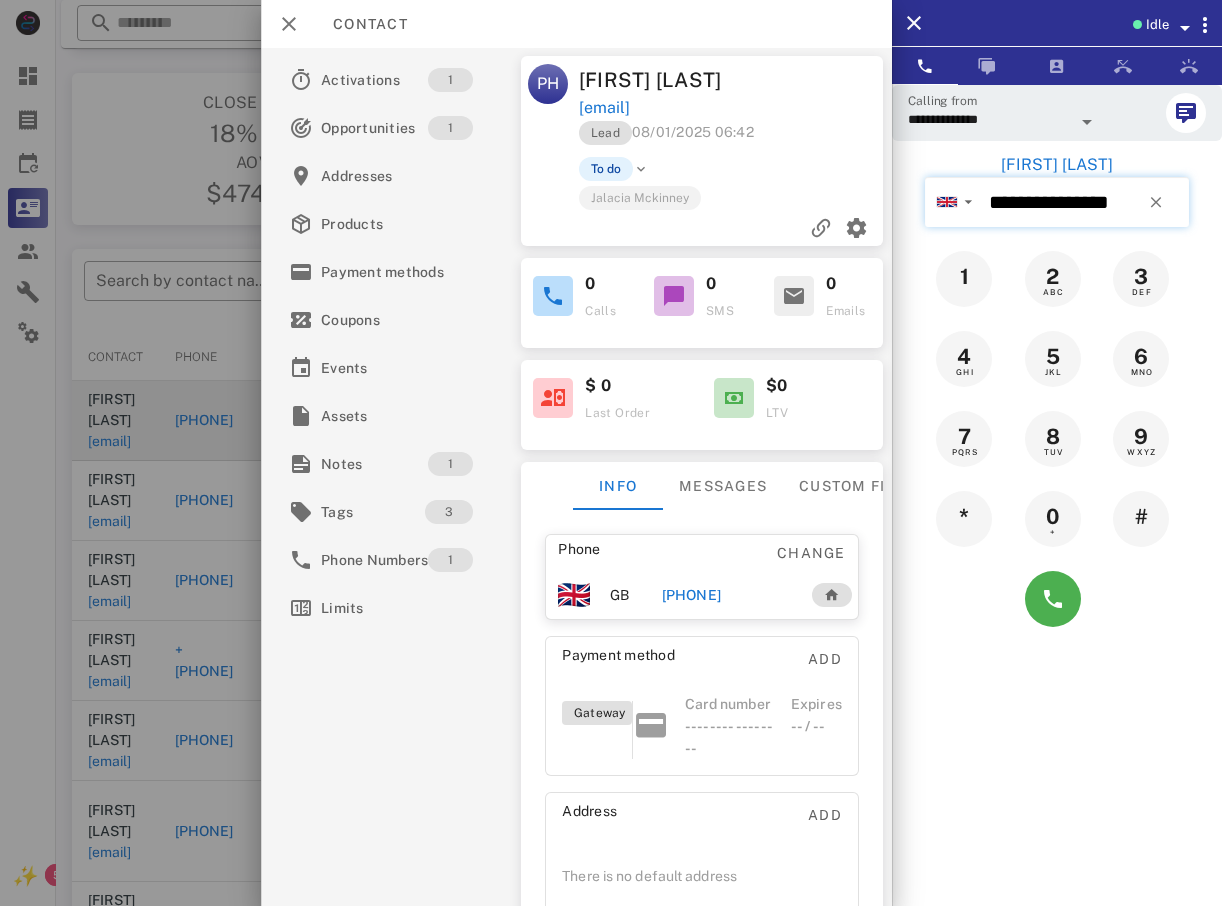 click on "**********" at bounding box center (1085, 202) 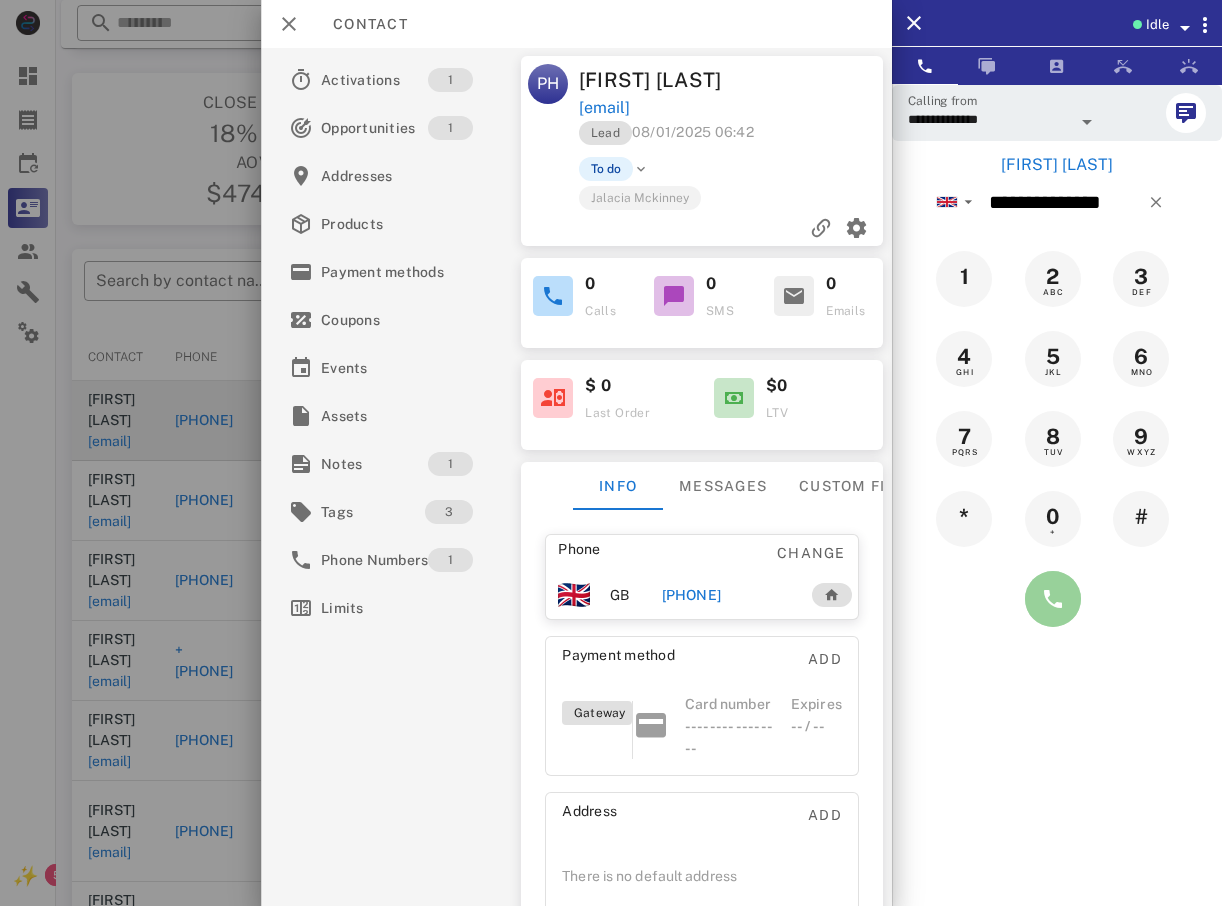 click at bounding box center [1053, 599] 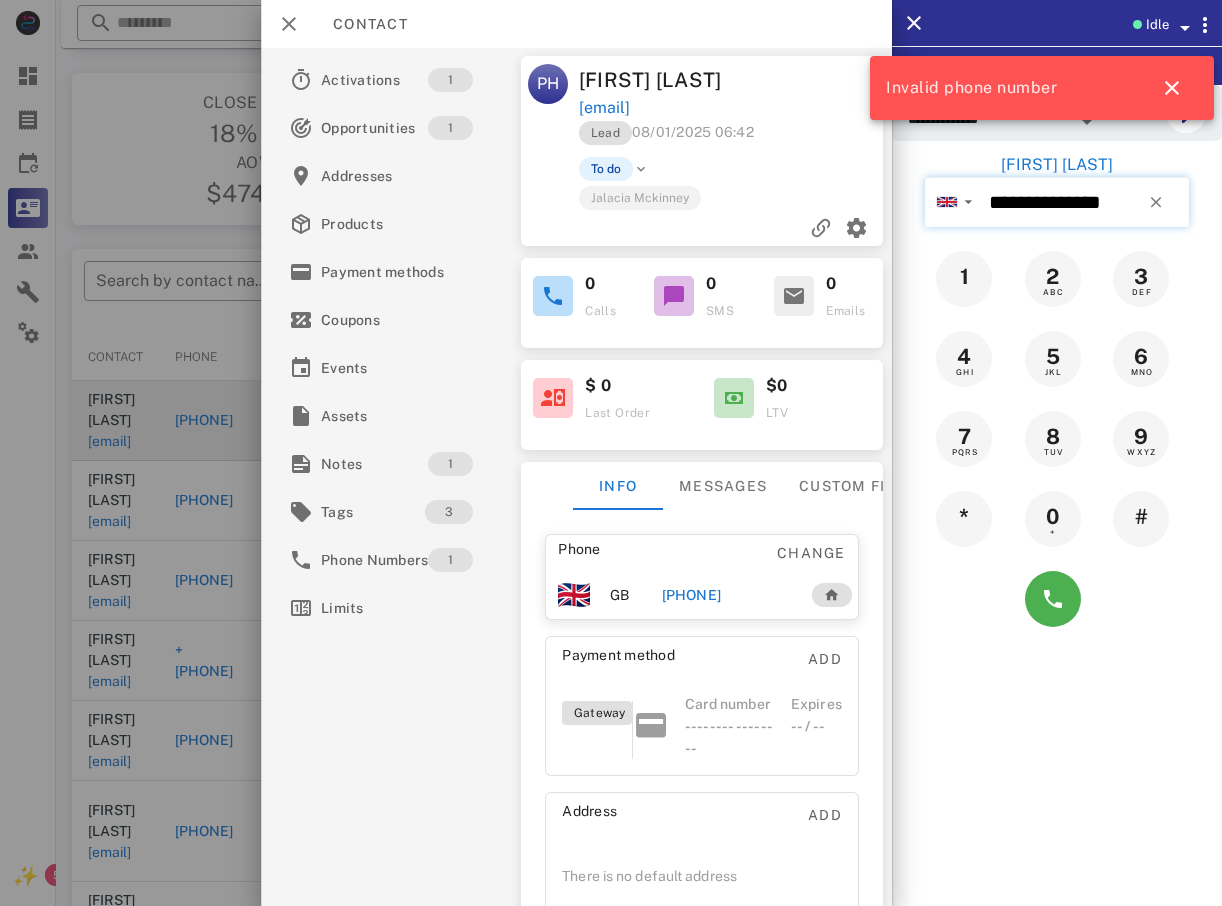 click on "**********" at bounding box center (1085, 202) 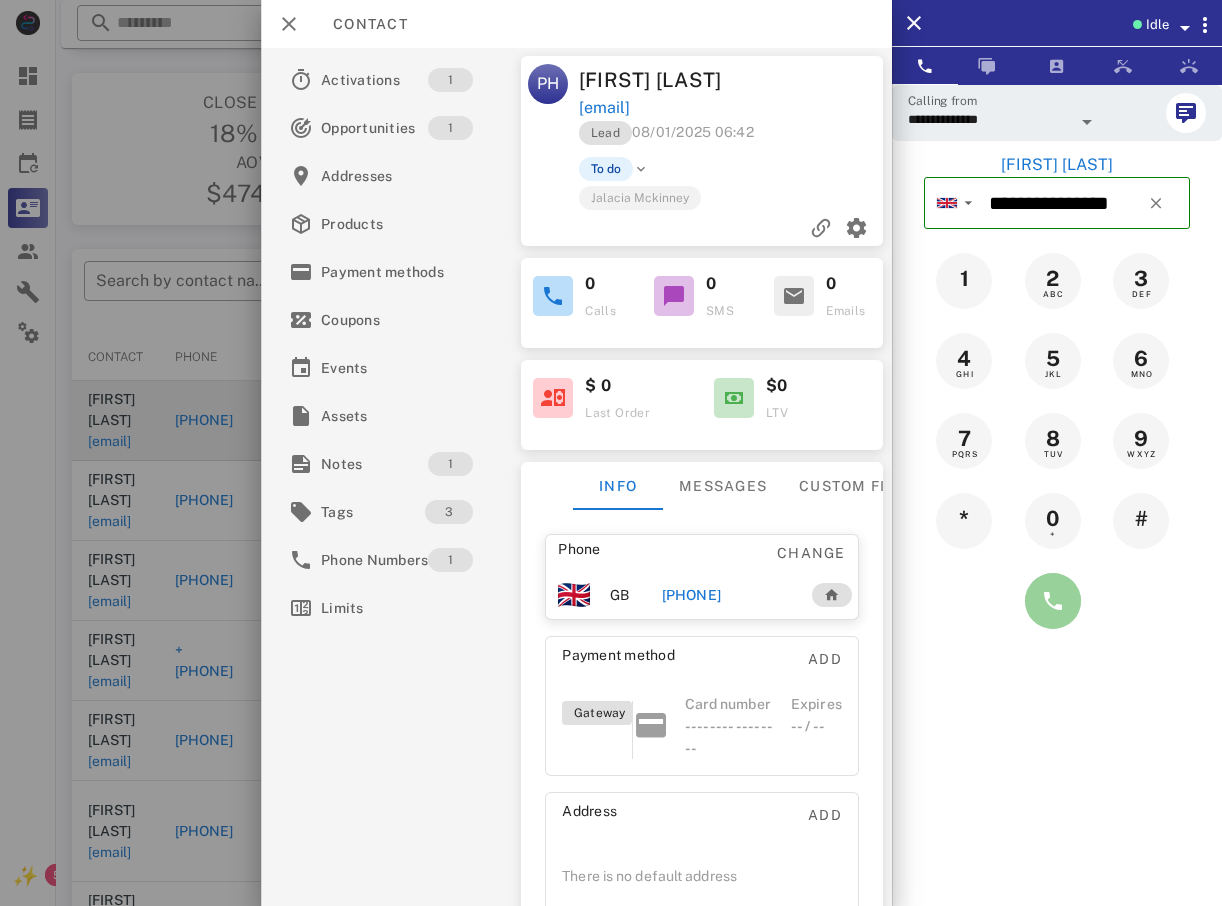 click at bounding box center [1053, 601] 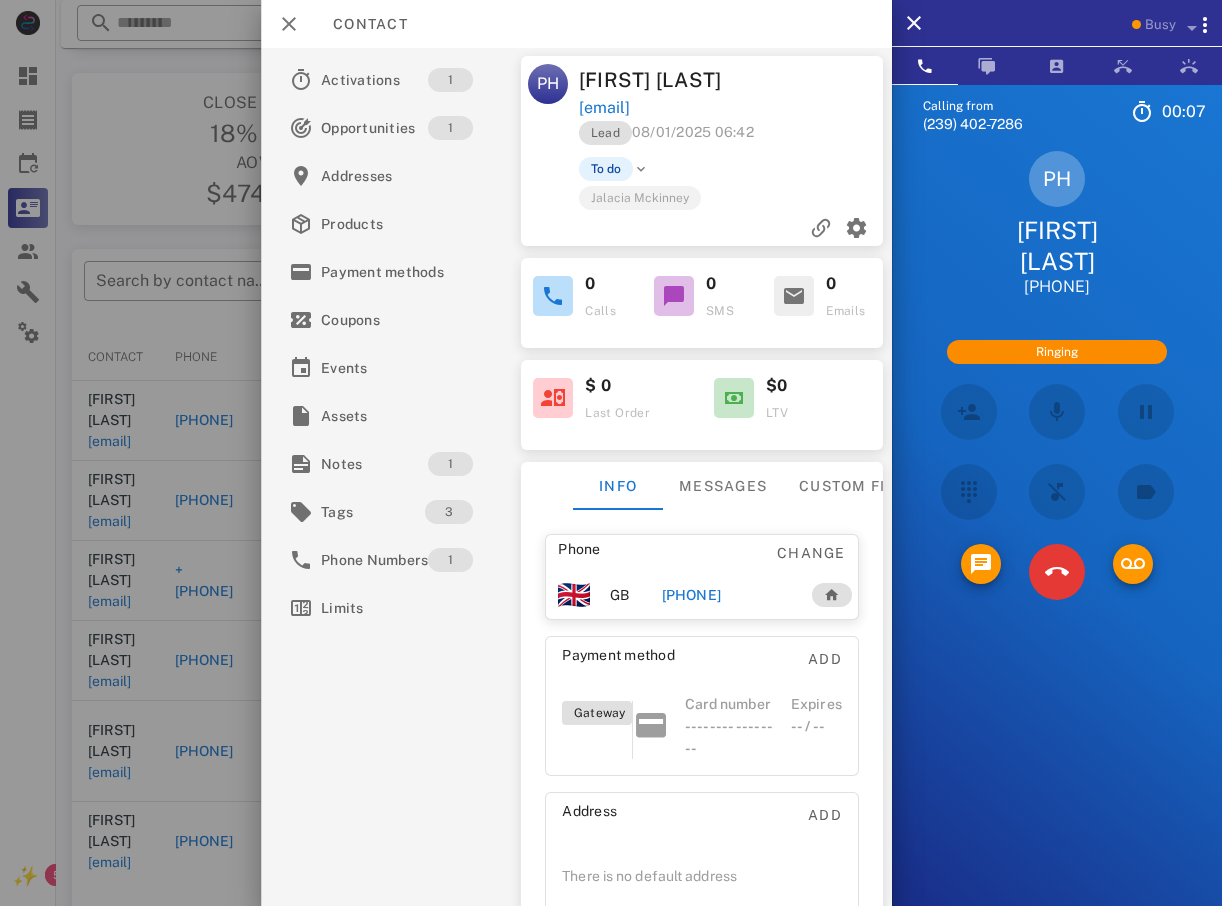 scroll, scrollTop: 48, scrollLeft: 0, axis: vertical 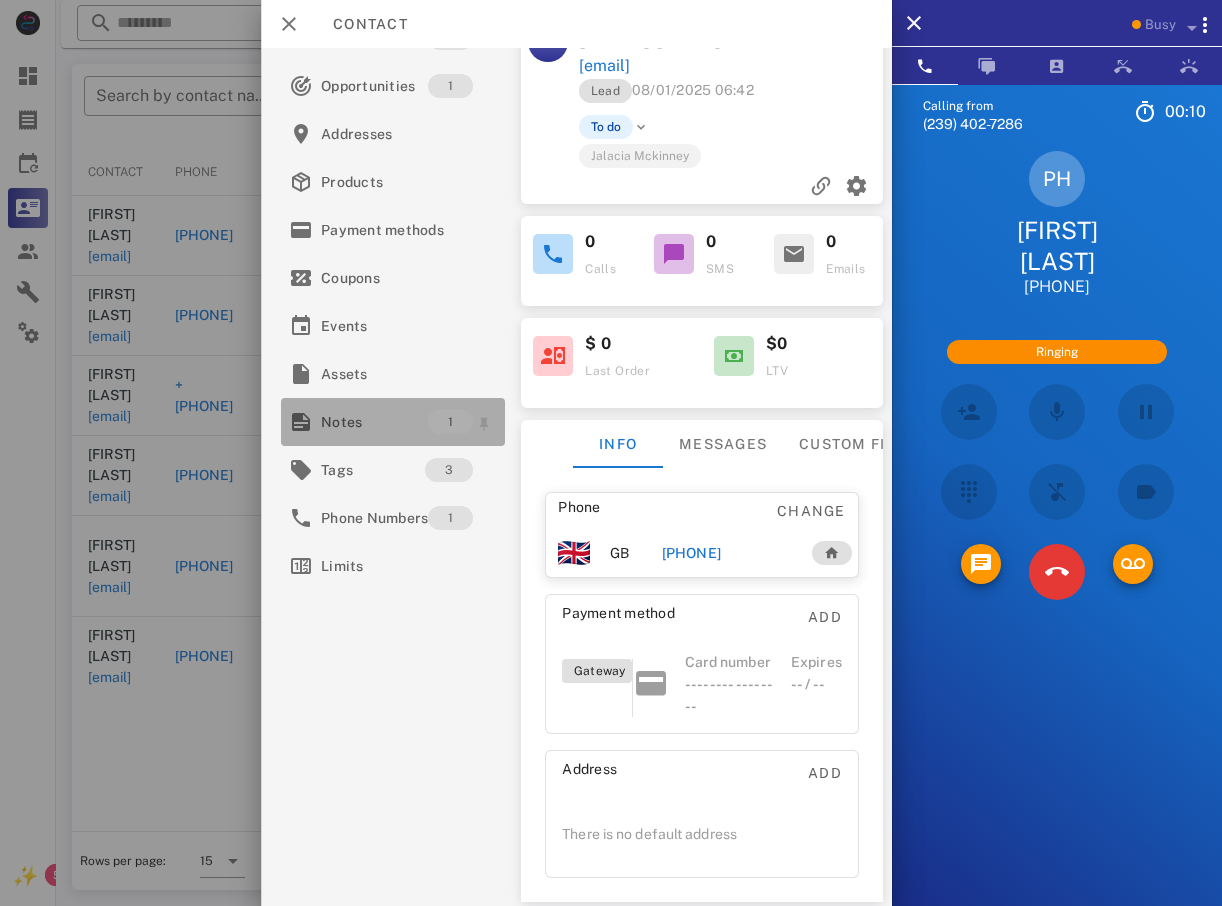 click on "Notes" at bounding box center [374, 422] 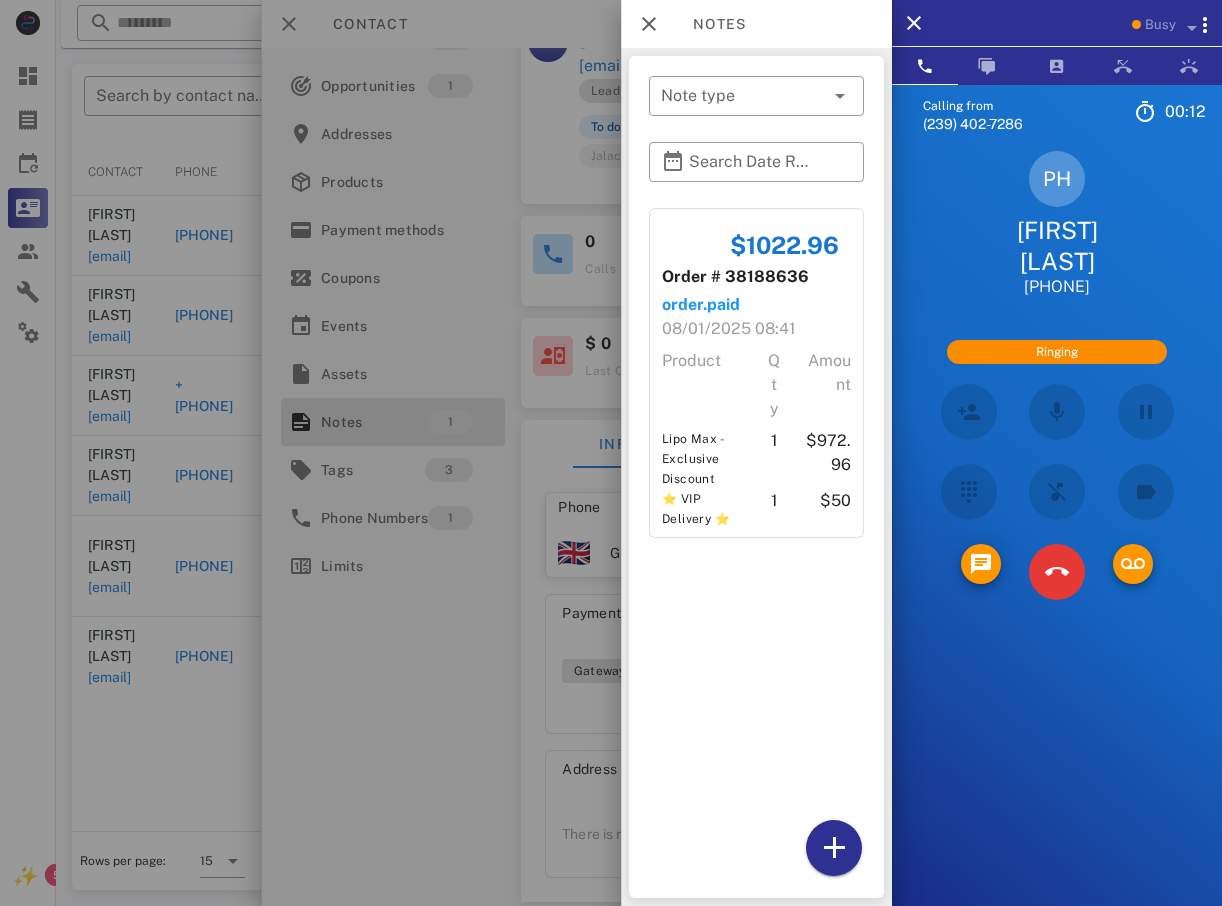 click at bounding box center (611, 453) 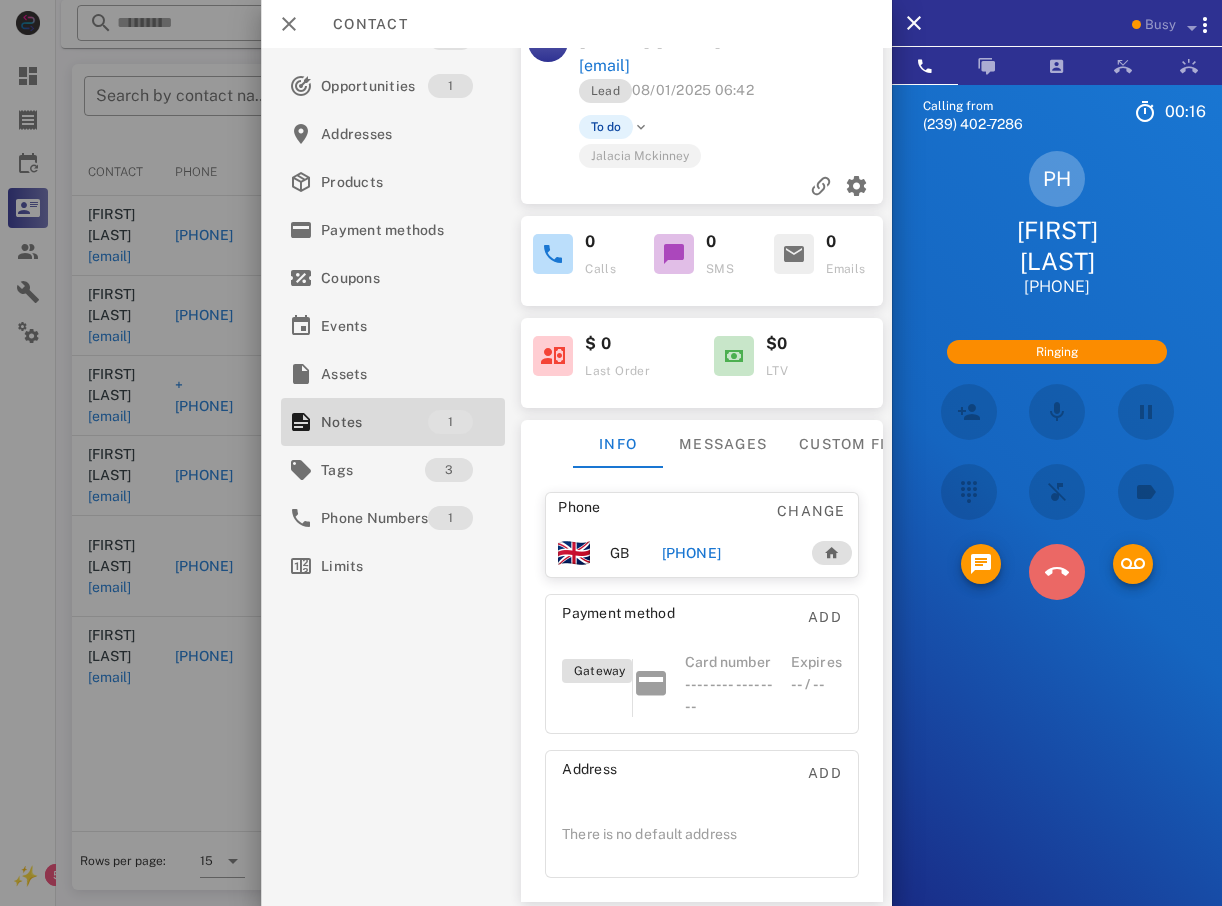 click at bounding box center [1056, 572] 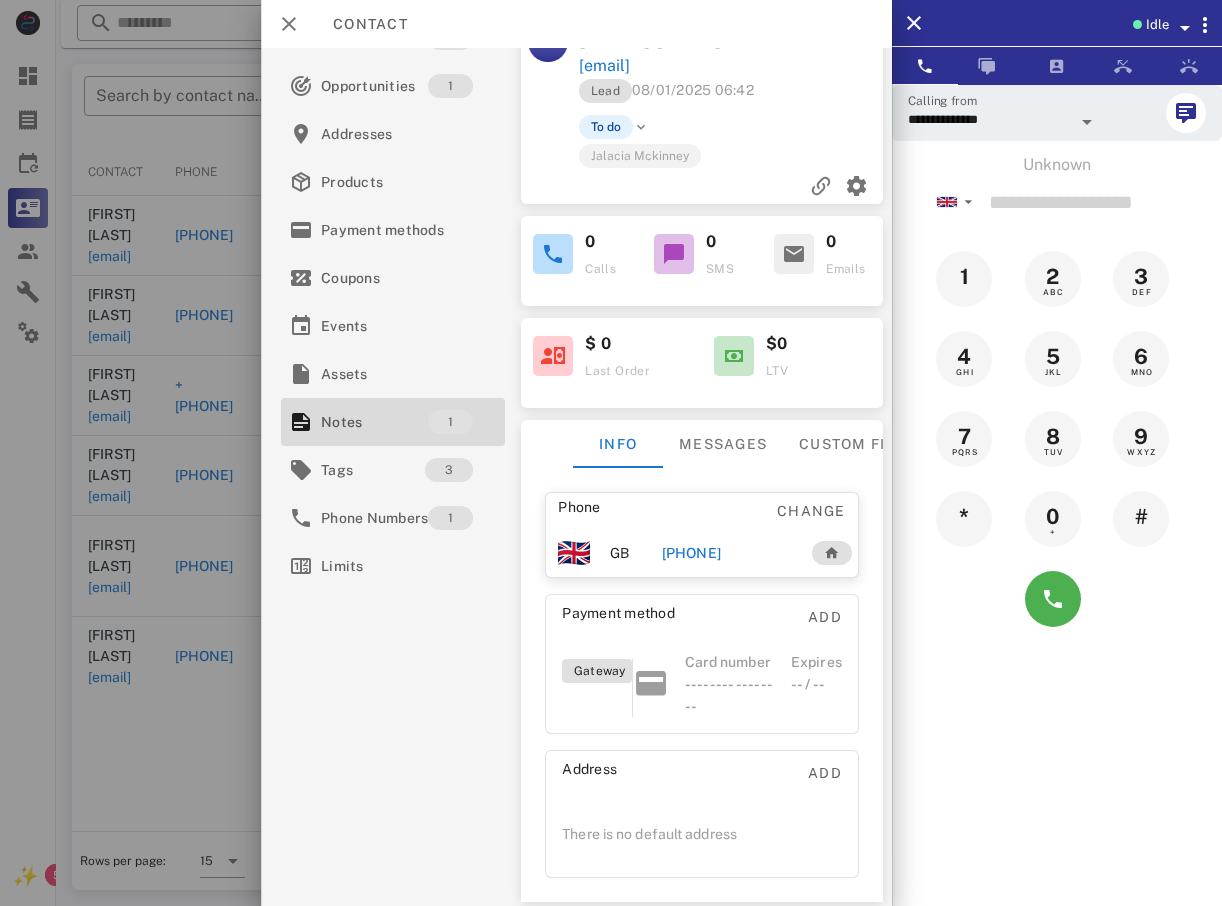 click at bounding box center (611, 453) 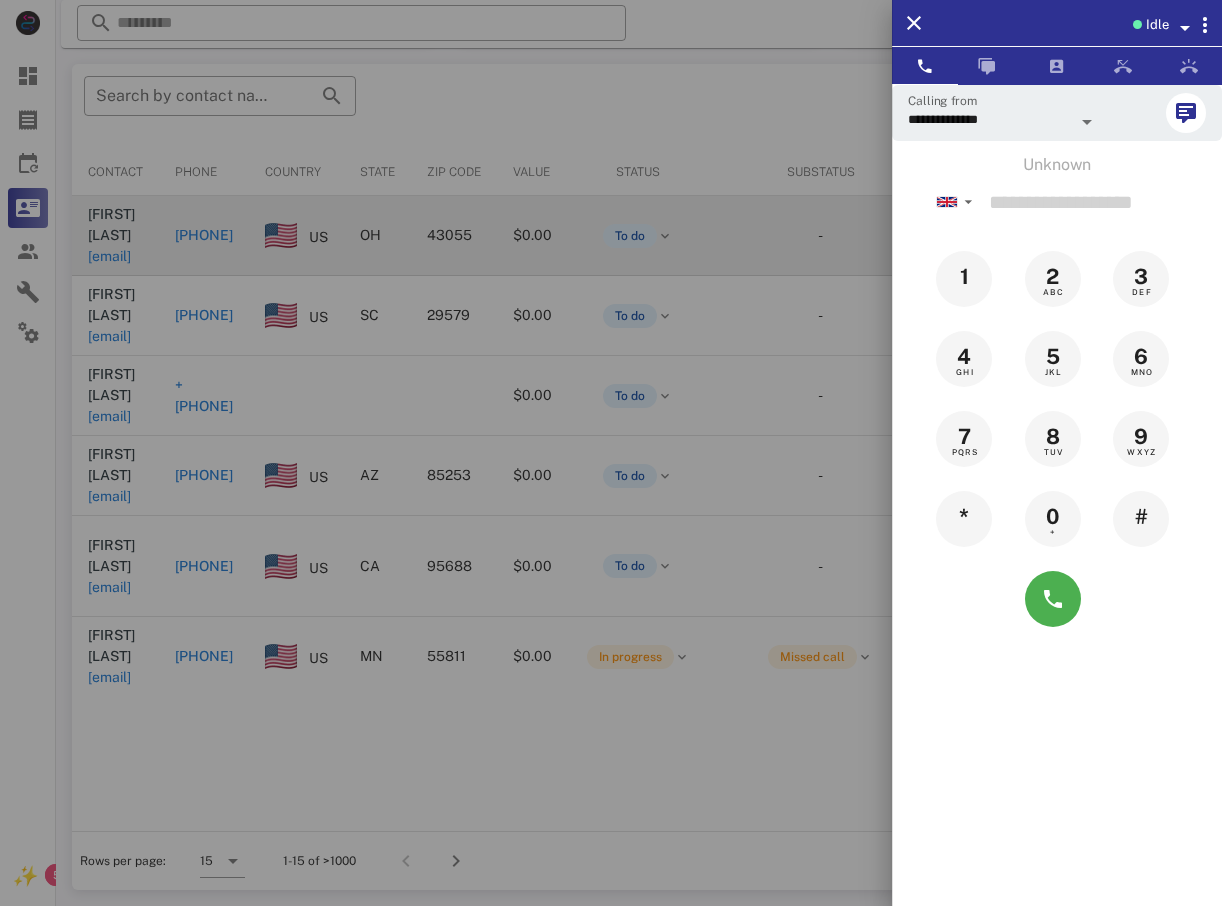 drag, startPoint x: 184, startPoint y: 182, endPoint x: 276, endPoint y: 239, distance: 108.226616 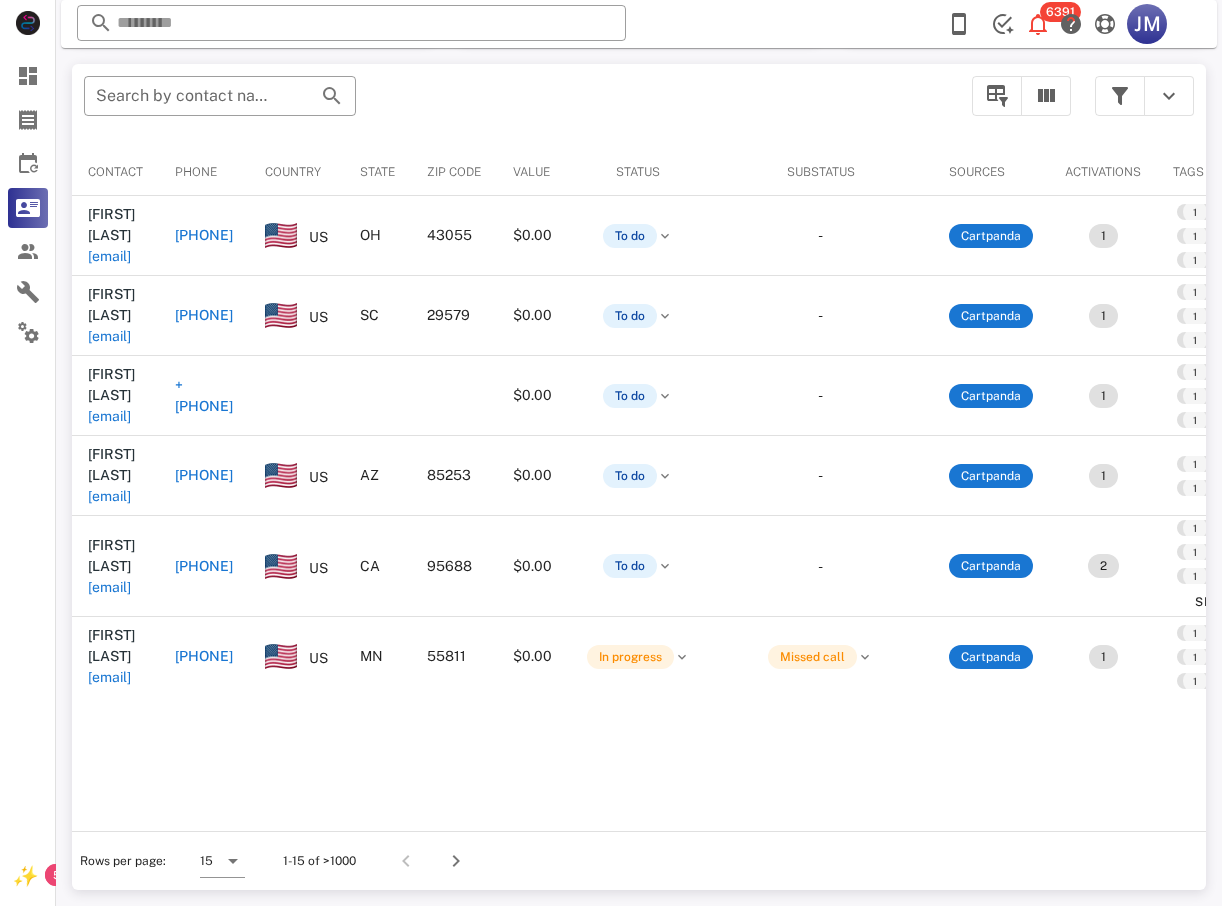 click on "[PHONE]" at bounding box center (204, 235) 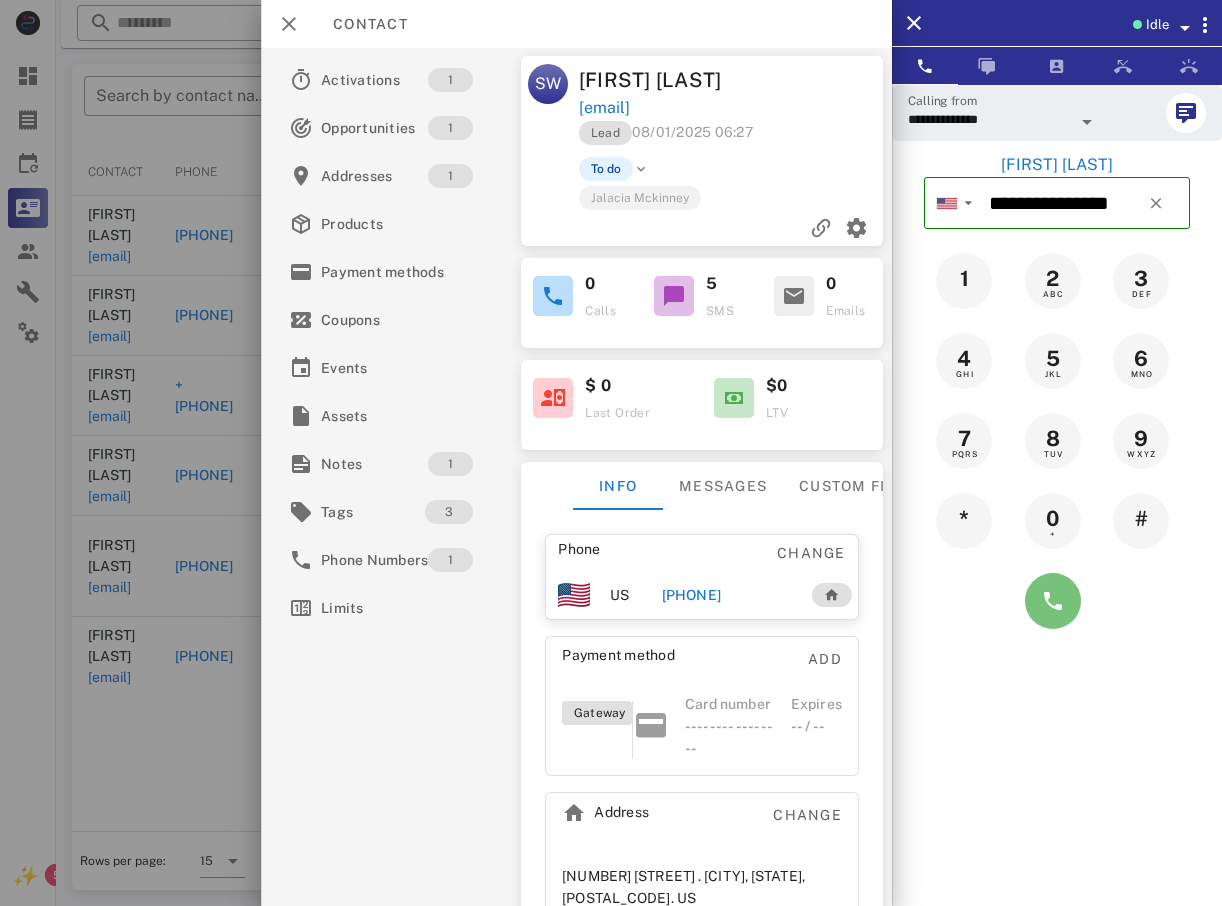 click at bounding box center [1053, 601] 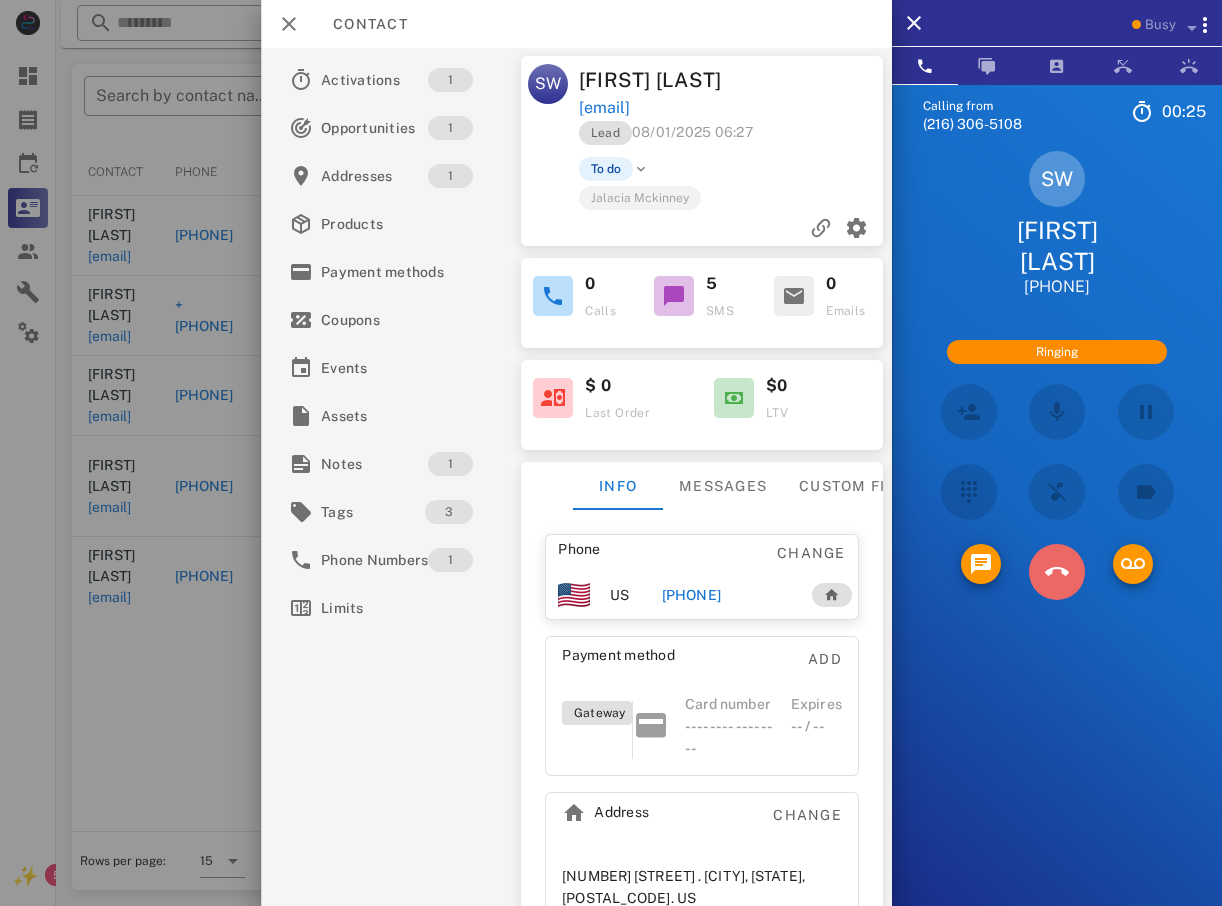 click at bounding box center [1057, 572] 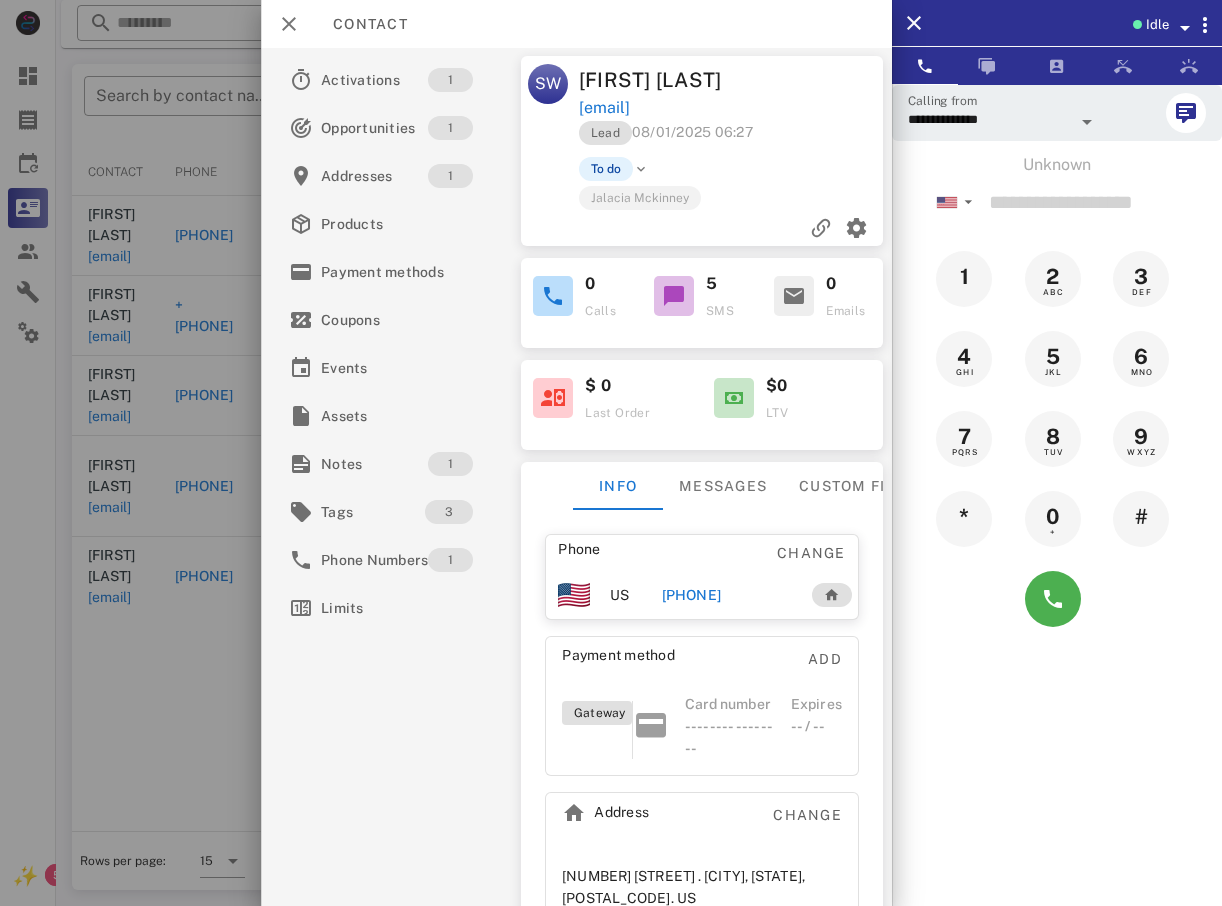 drag, startPoint x: 208, startPoint y: 260, endPoint x: 189, endPoint y: 254, distance: 19.924858 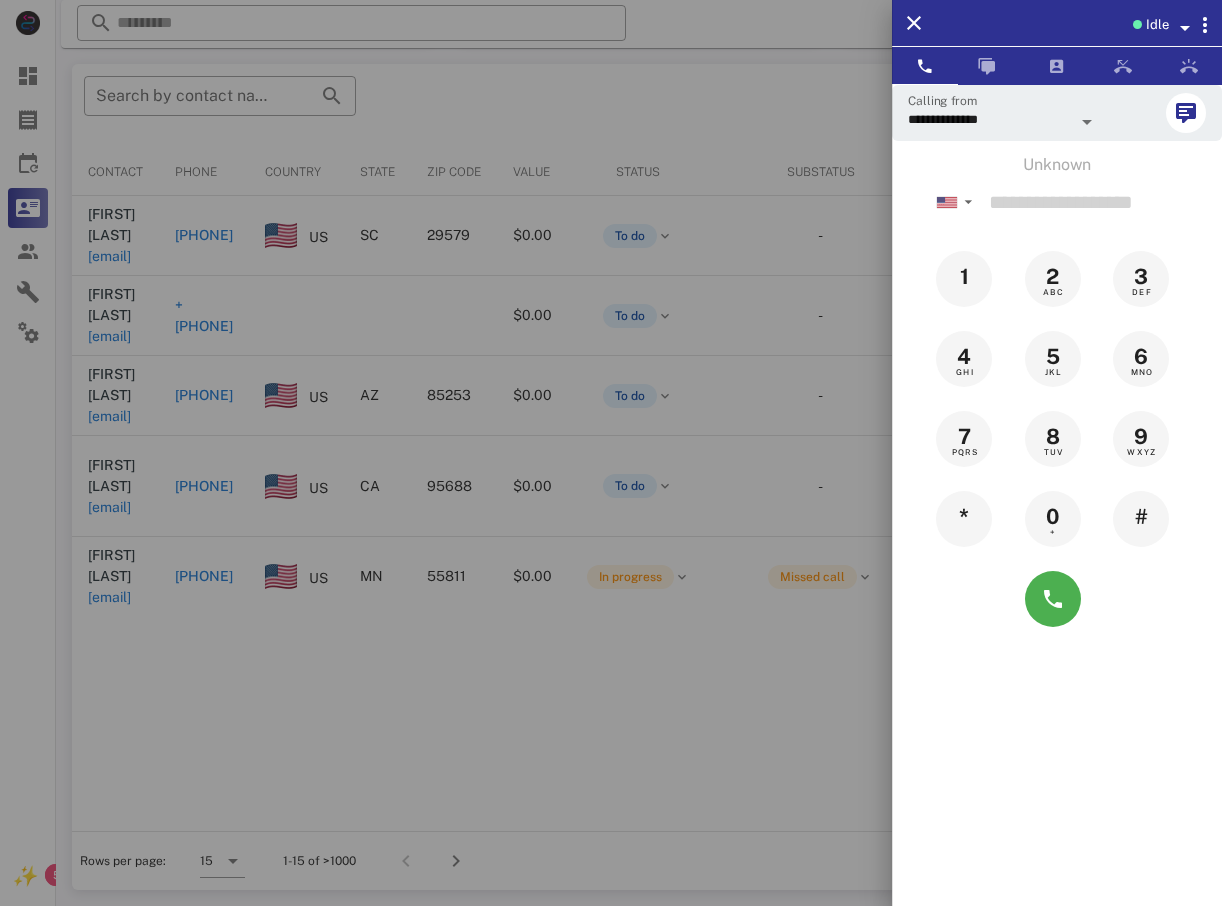 click at bounding box center [611, 453] 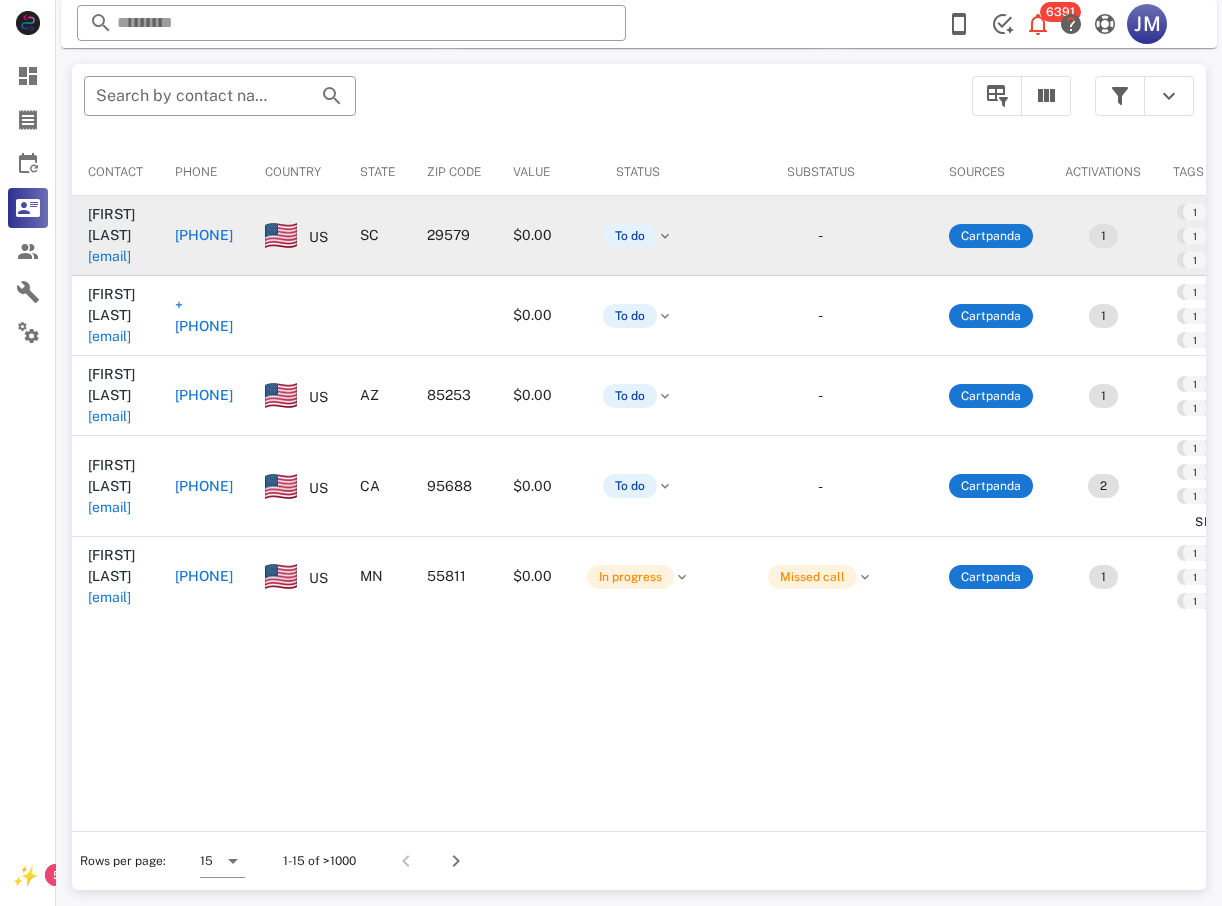 click on "[PHONE]" at bounding box center (204, 235) 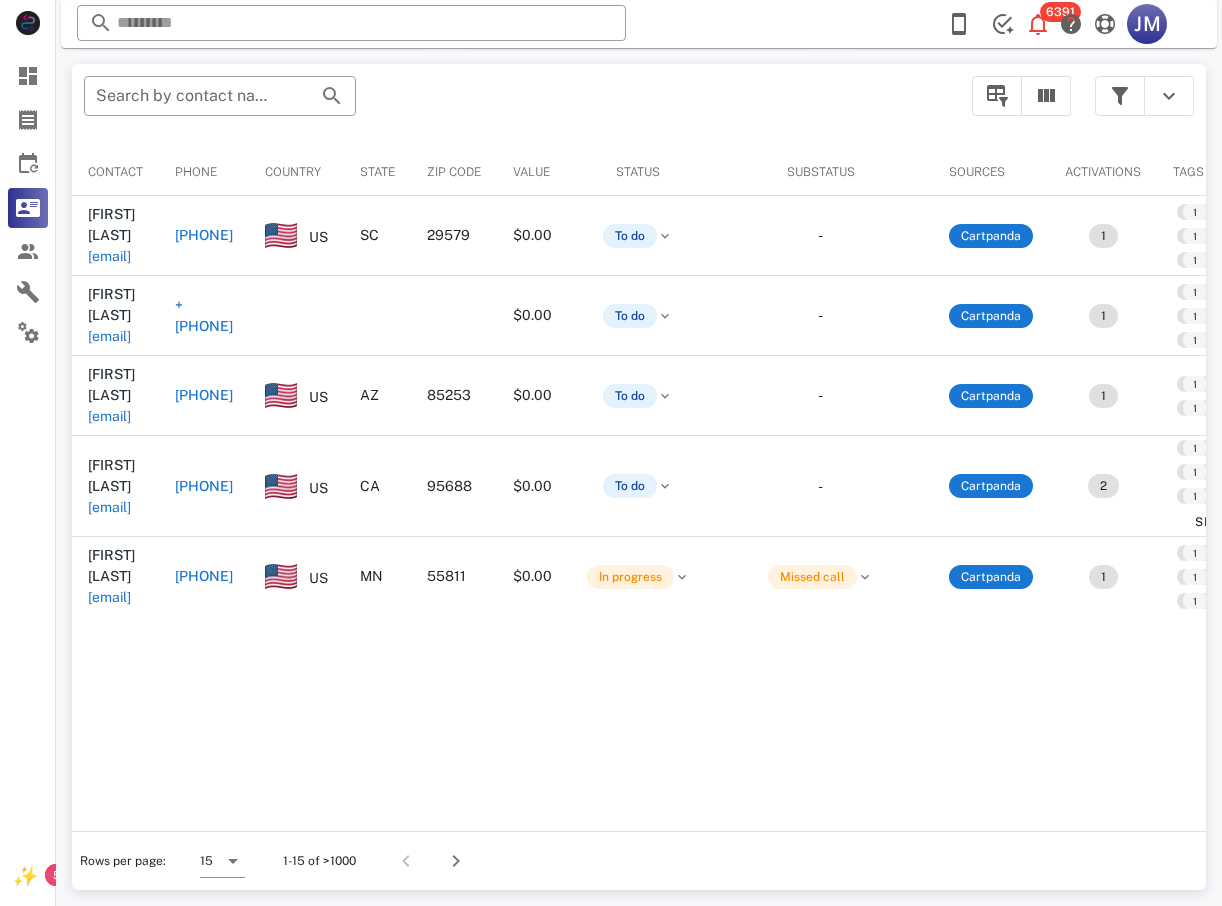 type on "**********" 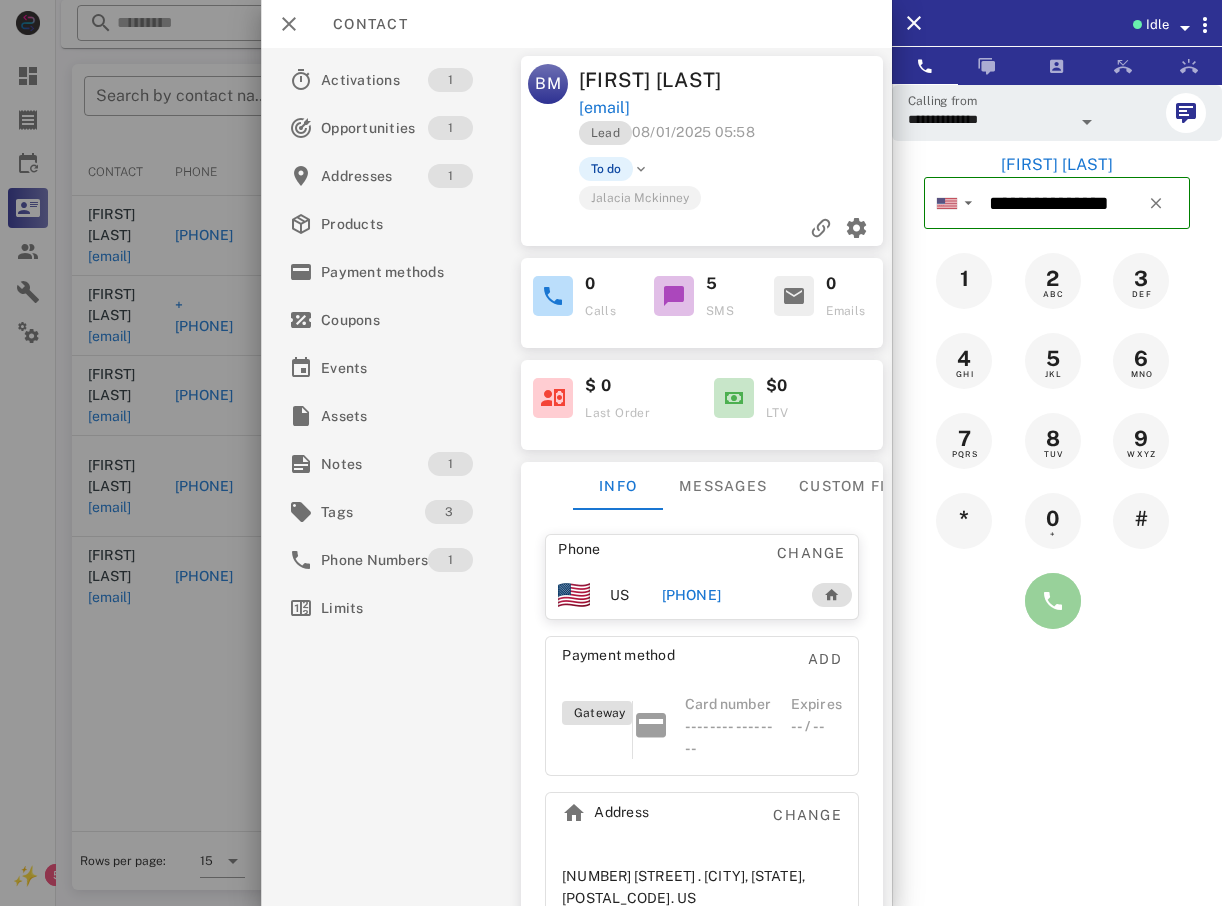 click at bounding box center (1053, 601) 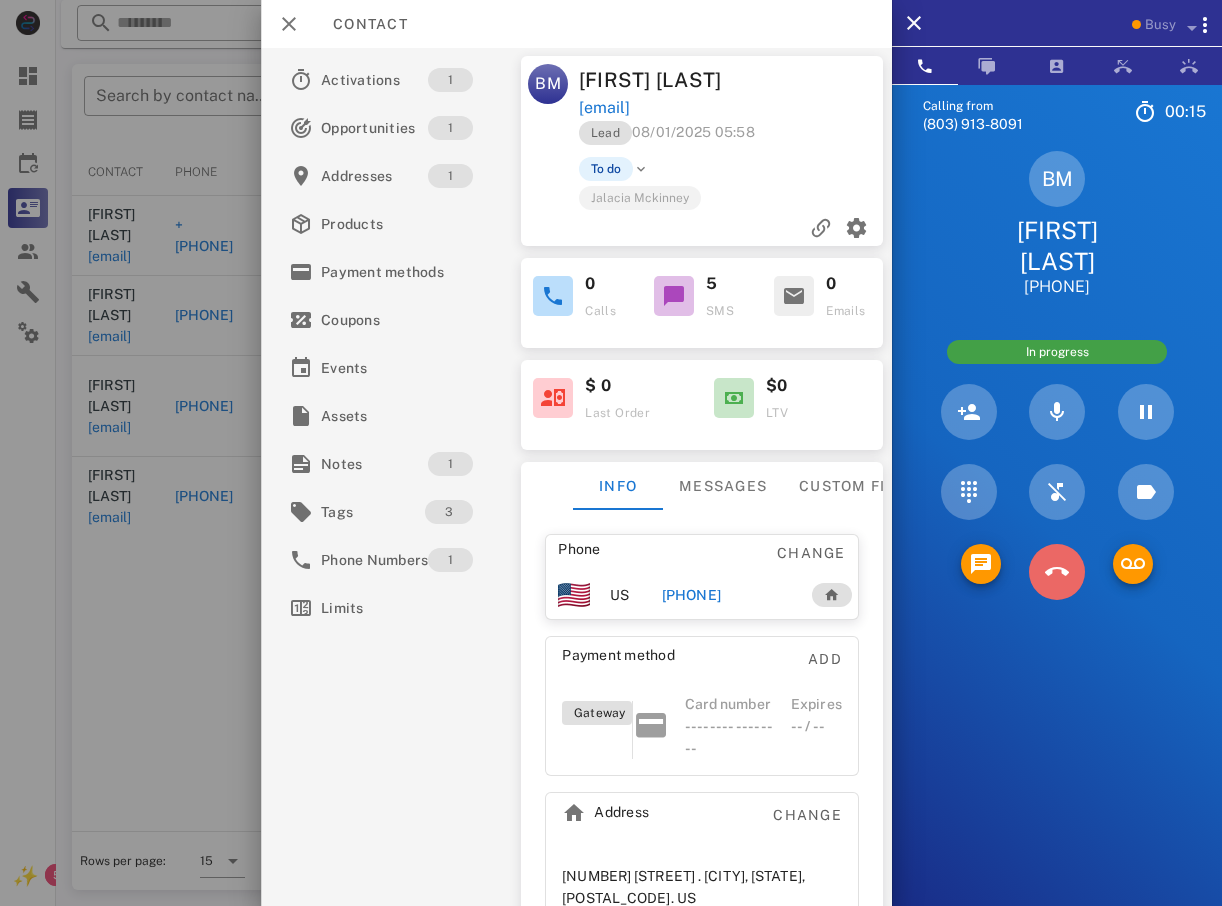 click at bounding box center (1057, 572) 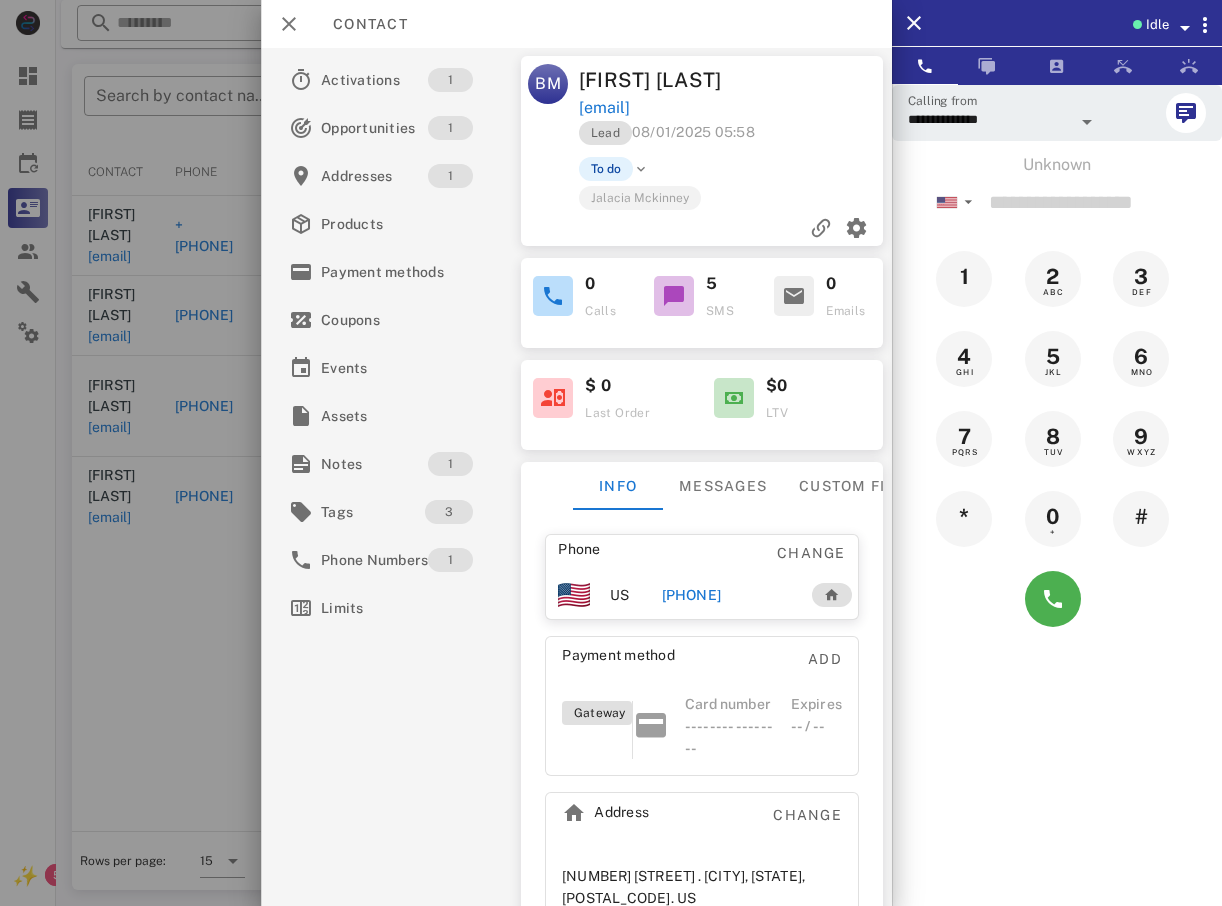 click at bounding box center (611, 453) 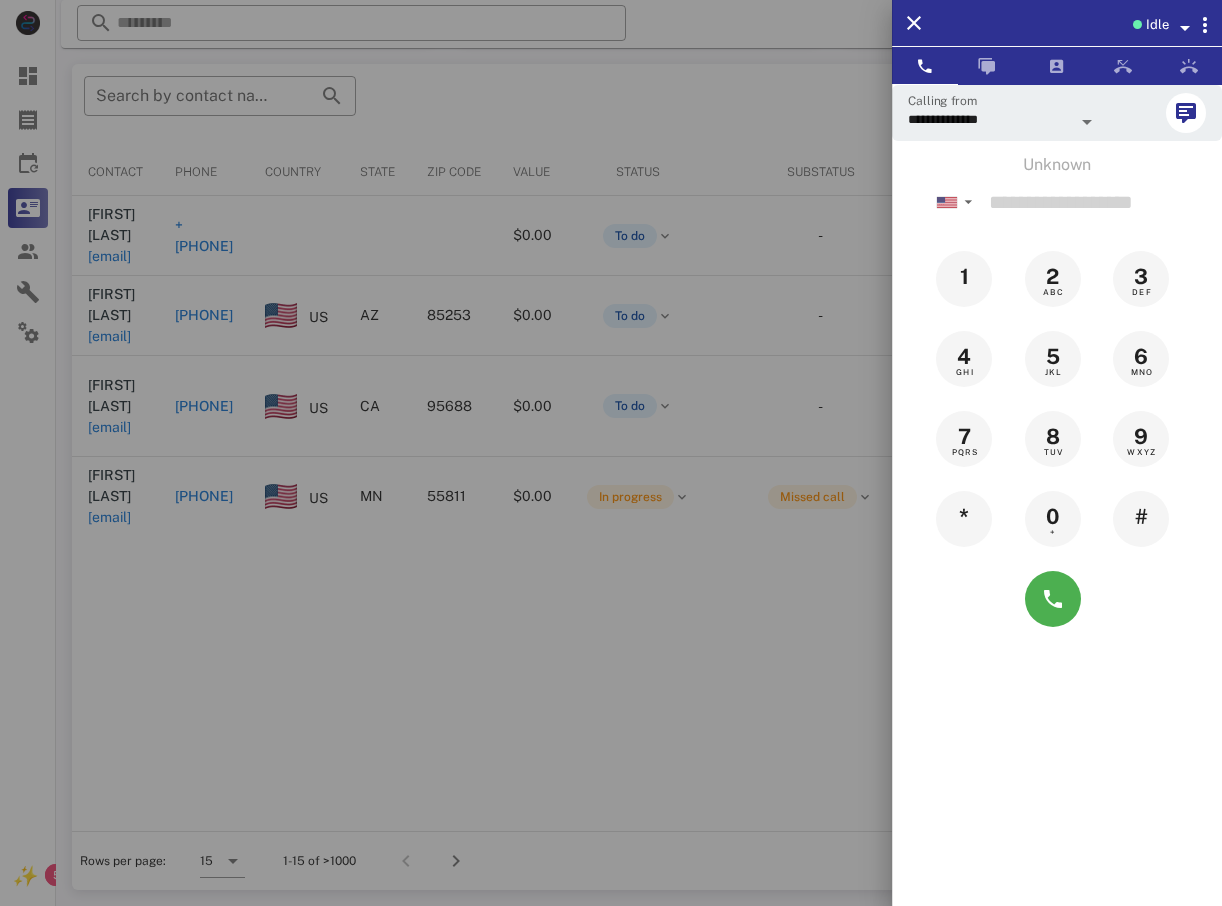 click at bounding box center [611, 453] 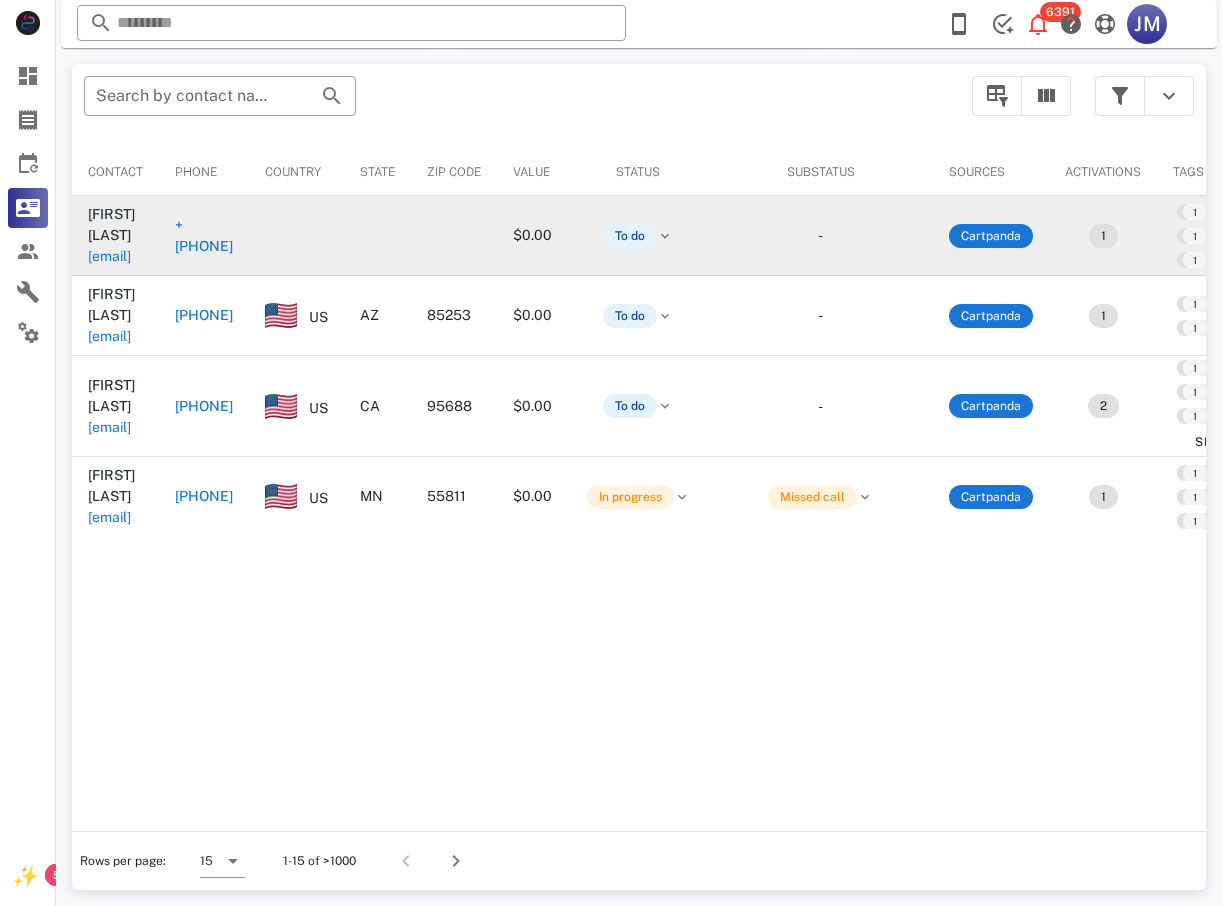 click on "+[PHONE]" at bounding box center [204, 236] 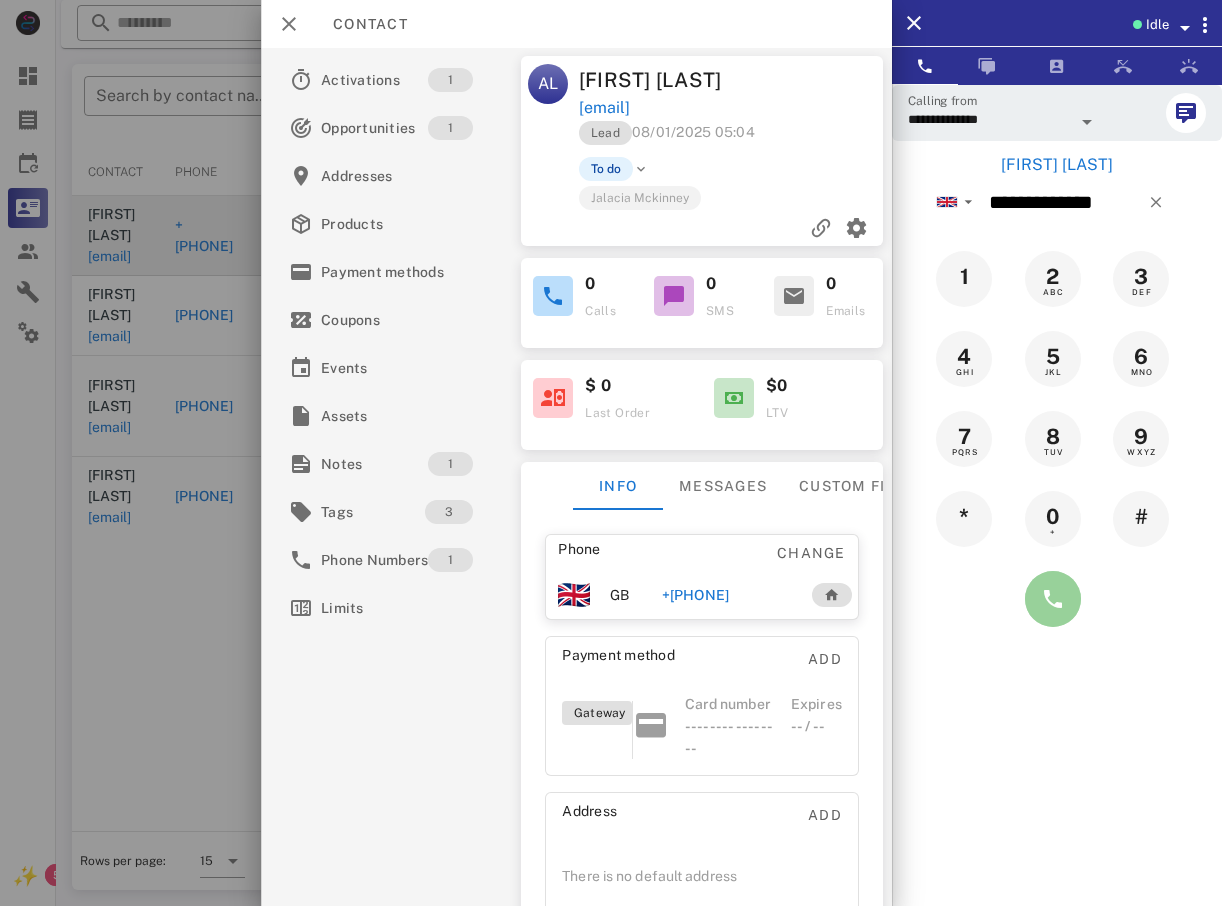 click at bounding box center [1053, 599] 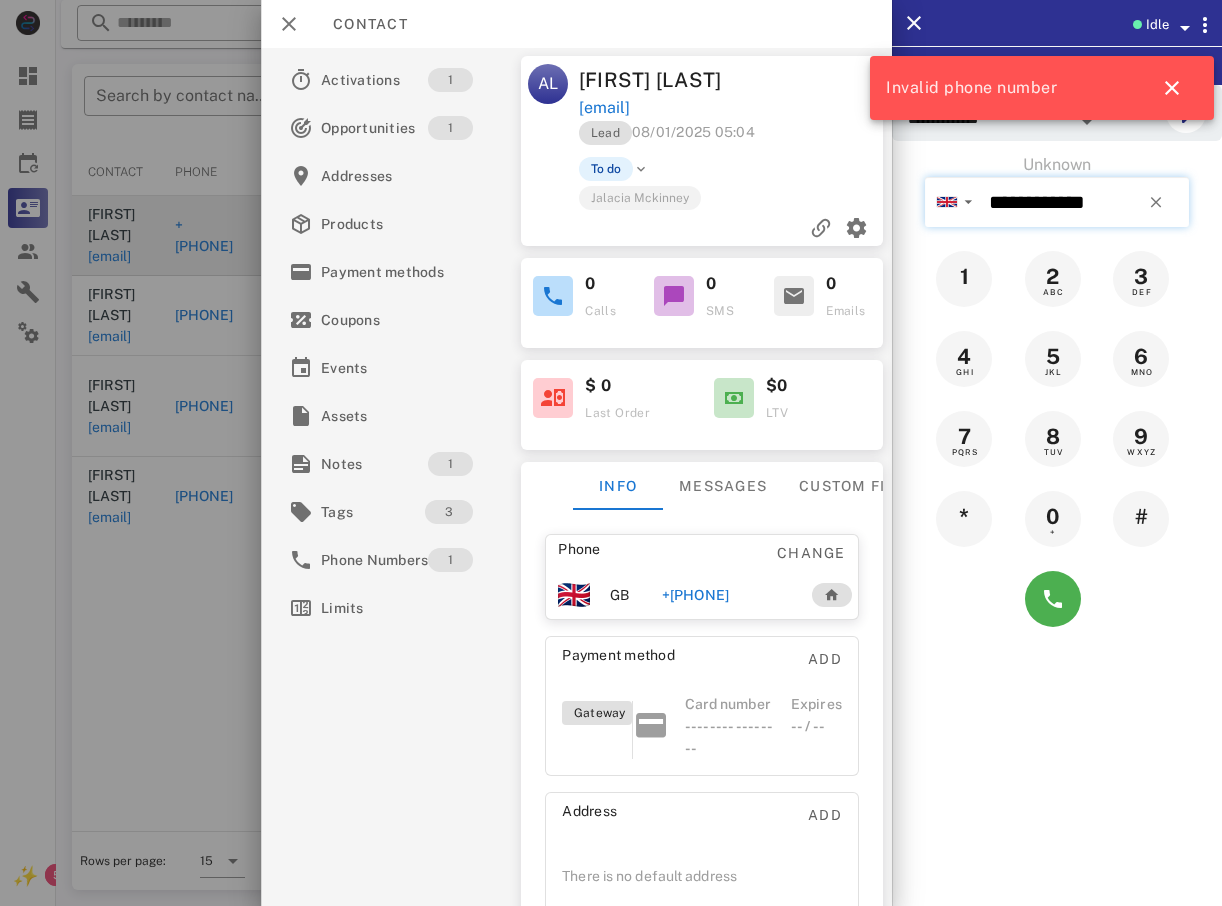 click on "**********" at bounding box center [1085, 202] 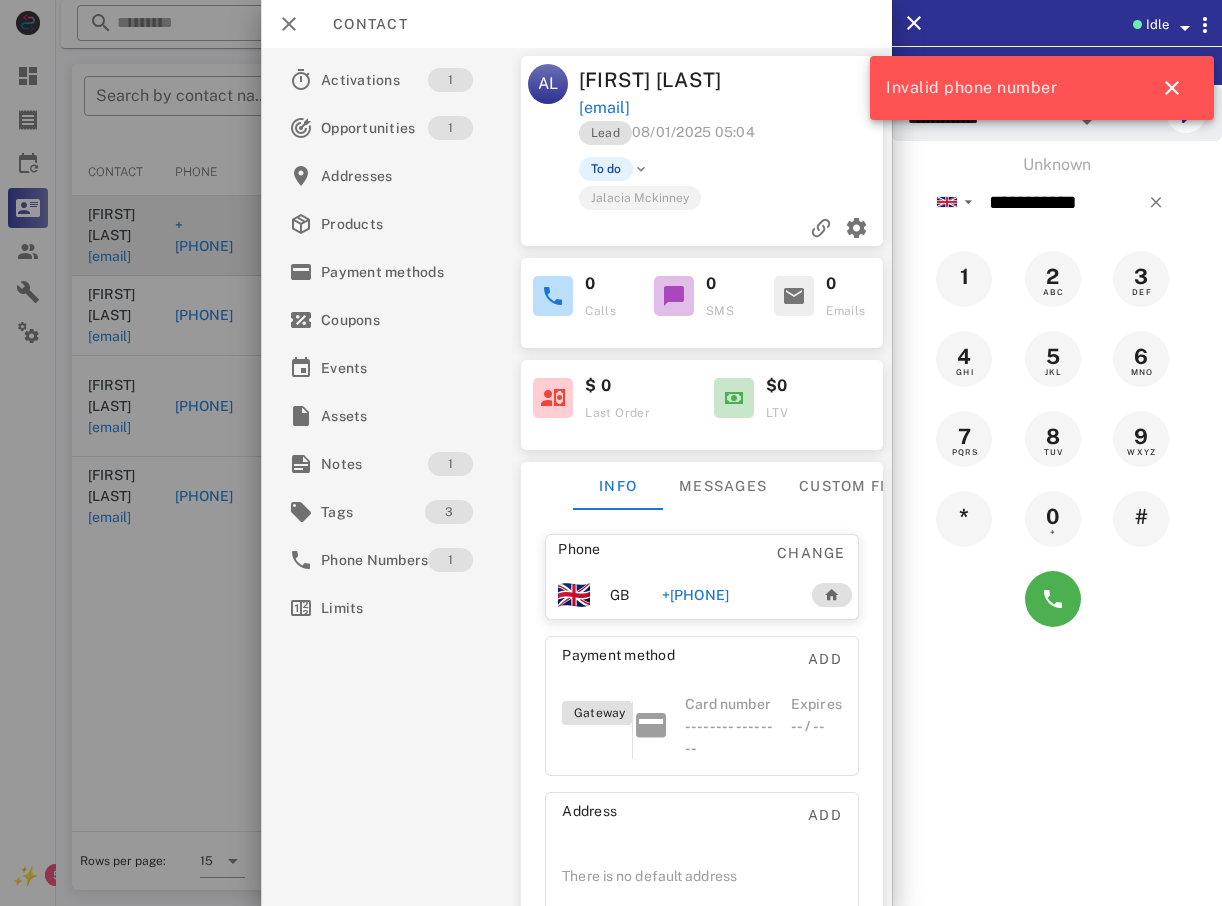 click on "+[PHONE]" at bounding box center (695, 595) 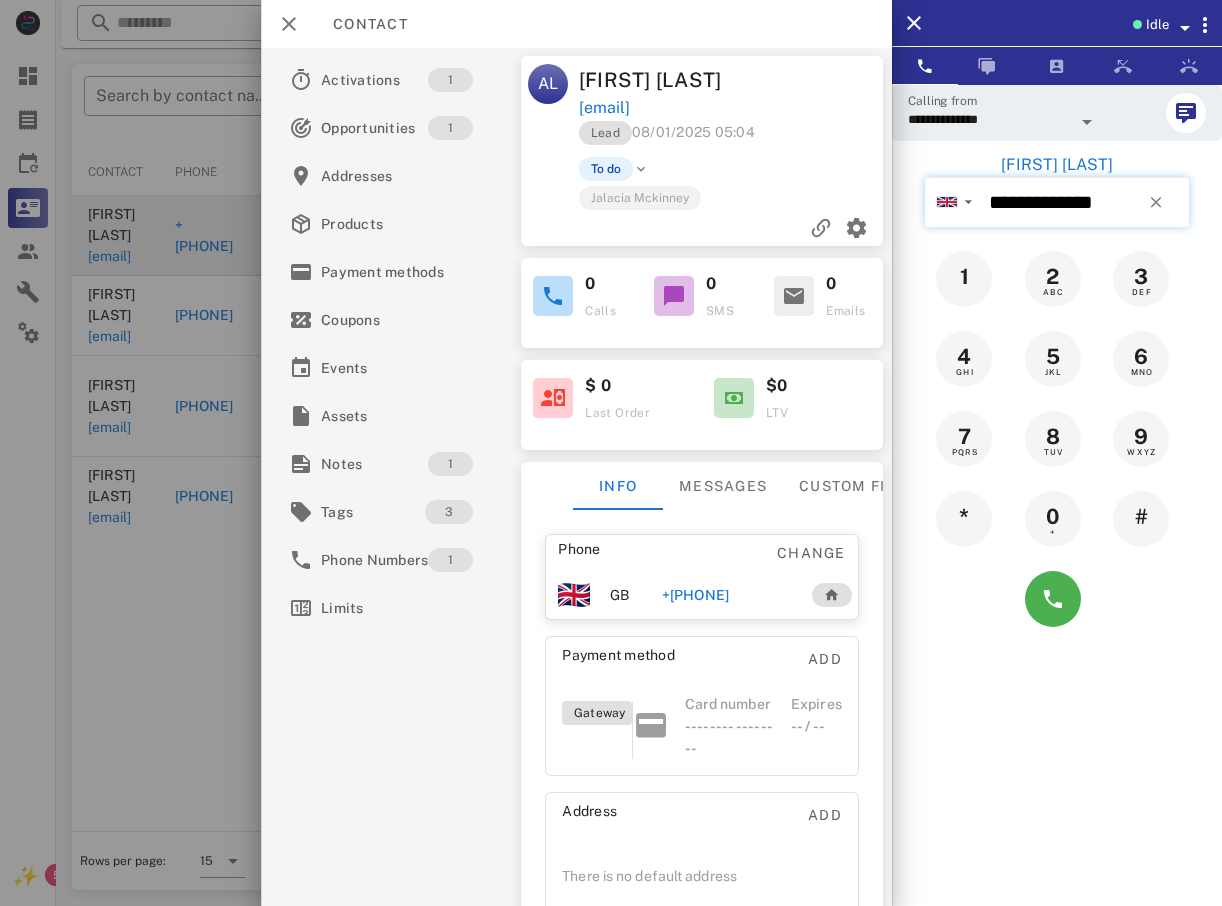 click on "**********" at bounding box center (1085, 202) 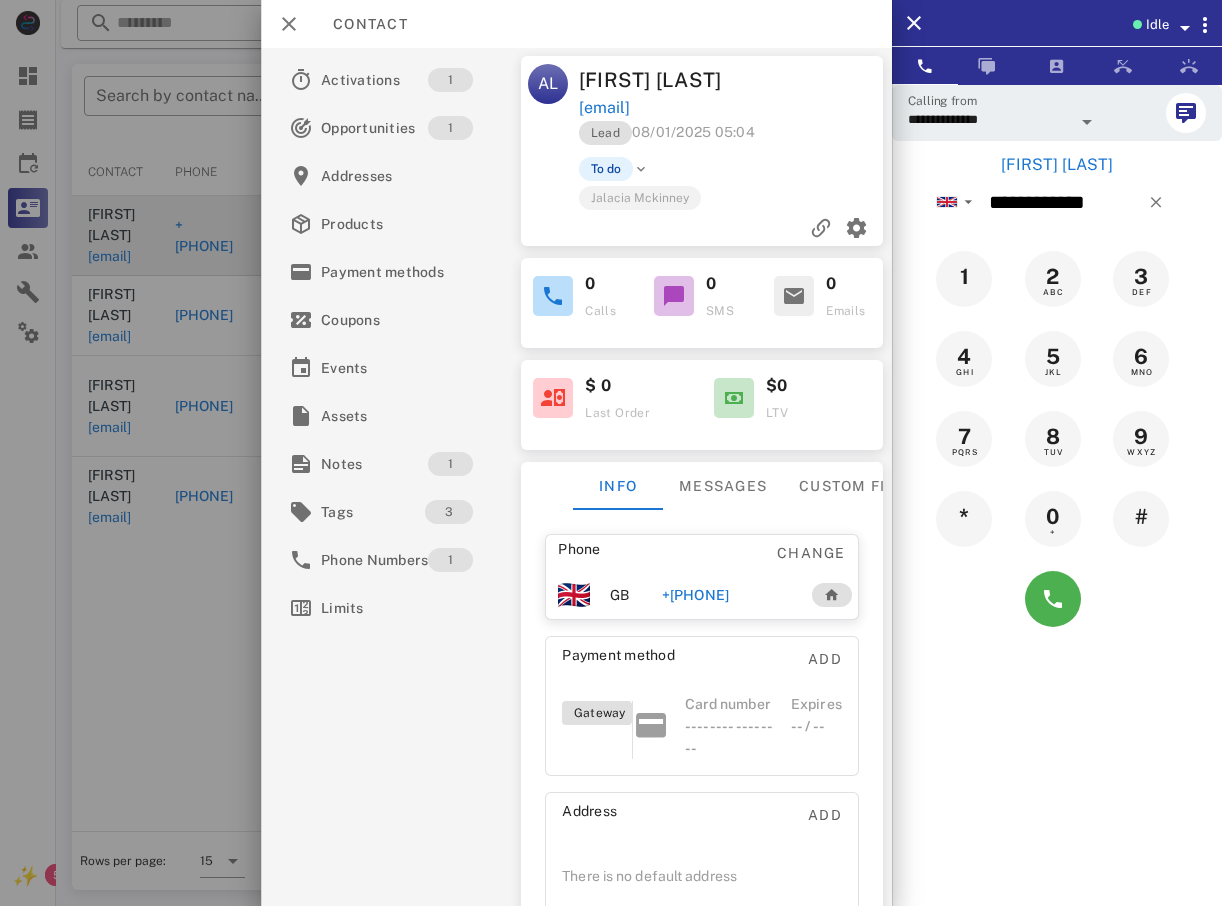 click on "+[PHONE]" at bounding box center [695, 595] 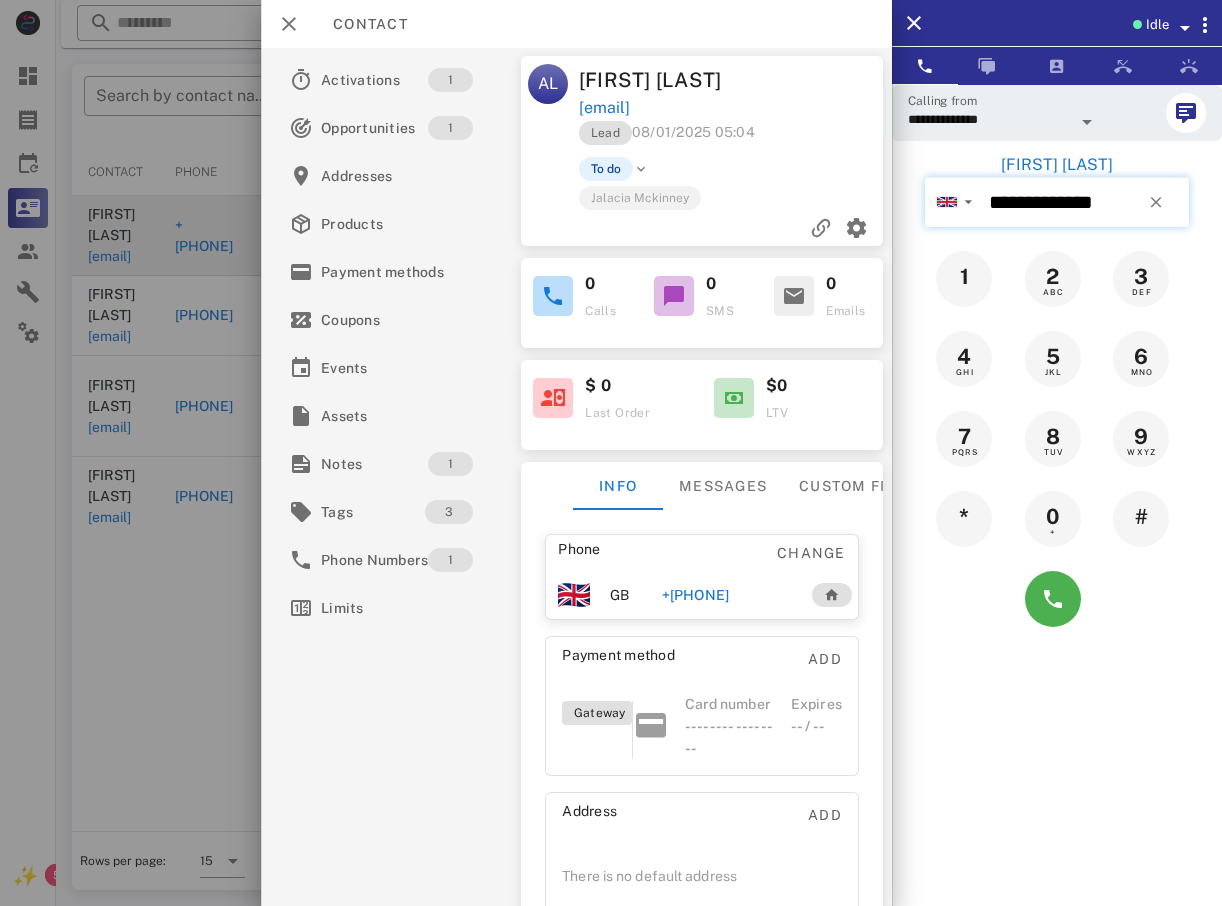 click on "**********" at bounding box center (1085, 202) 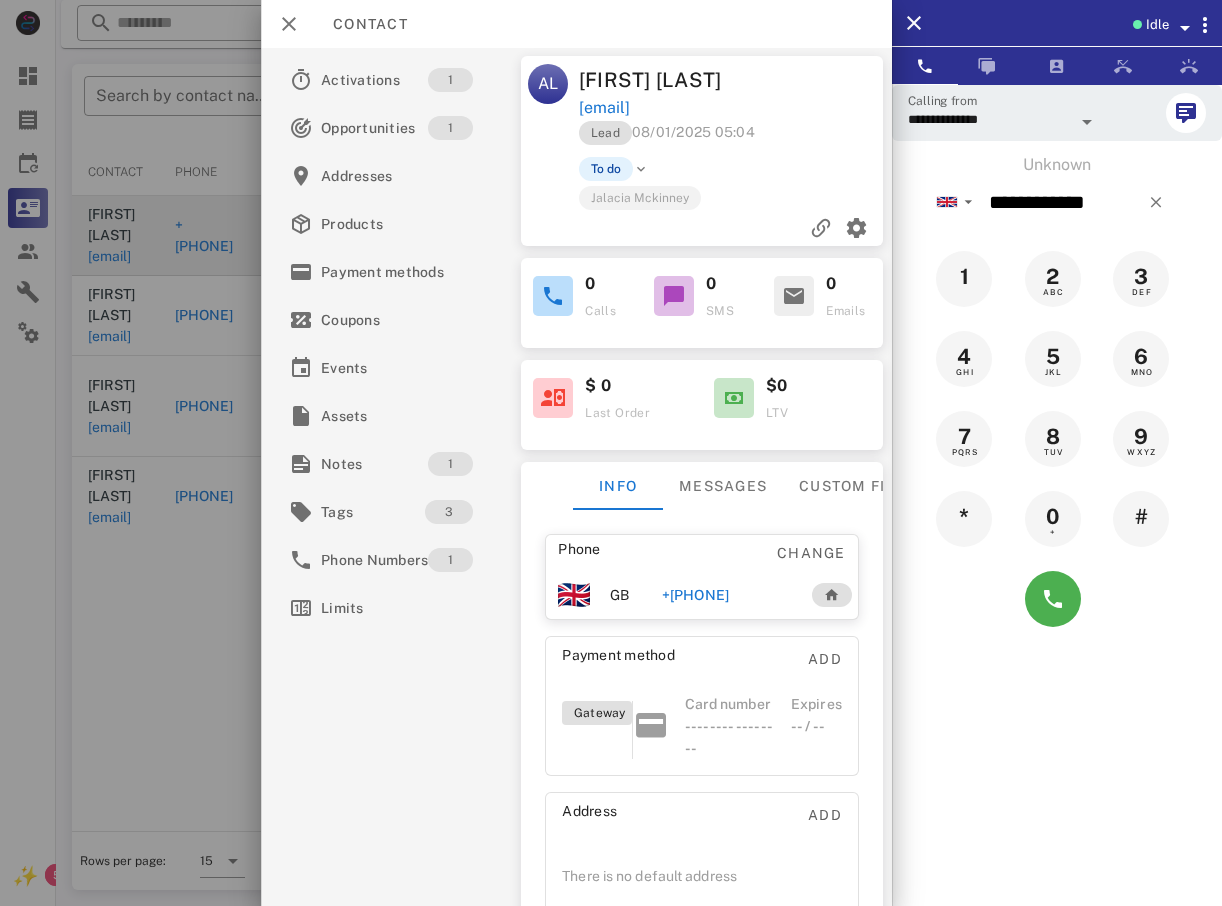 click on "+[PHONE]" at bounding box center [695, 595] 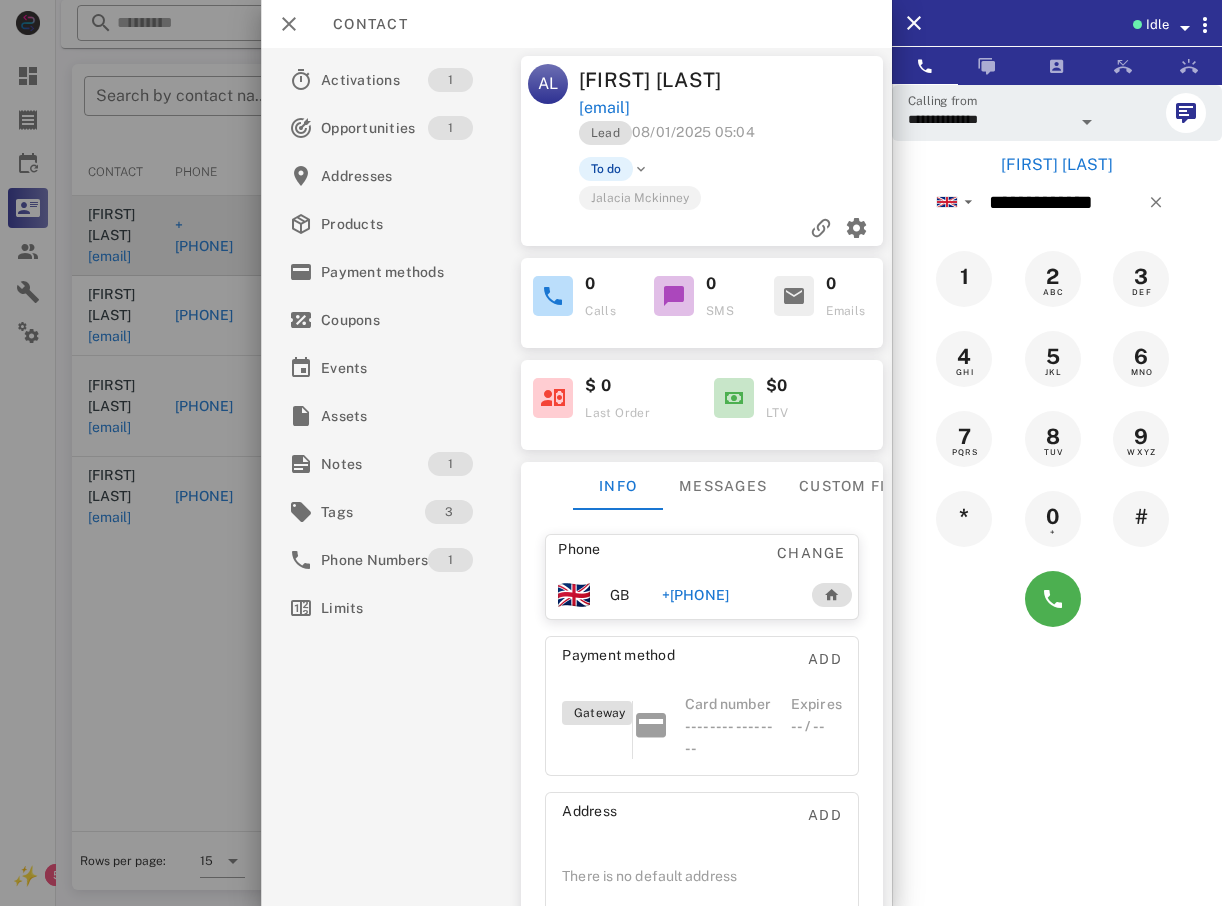 click on "+[PHONE]" at bounding box center [728, 595] 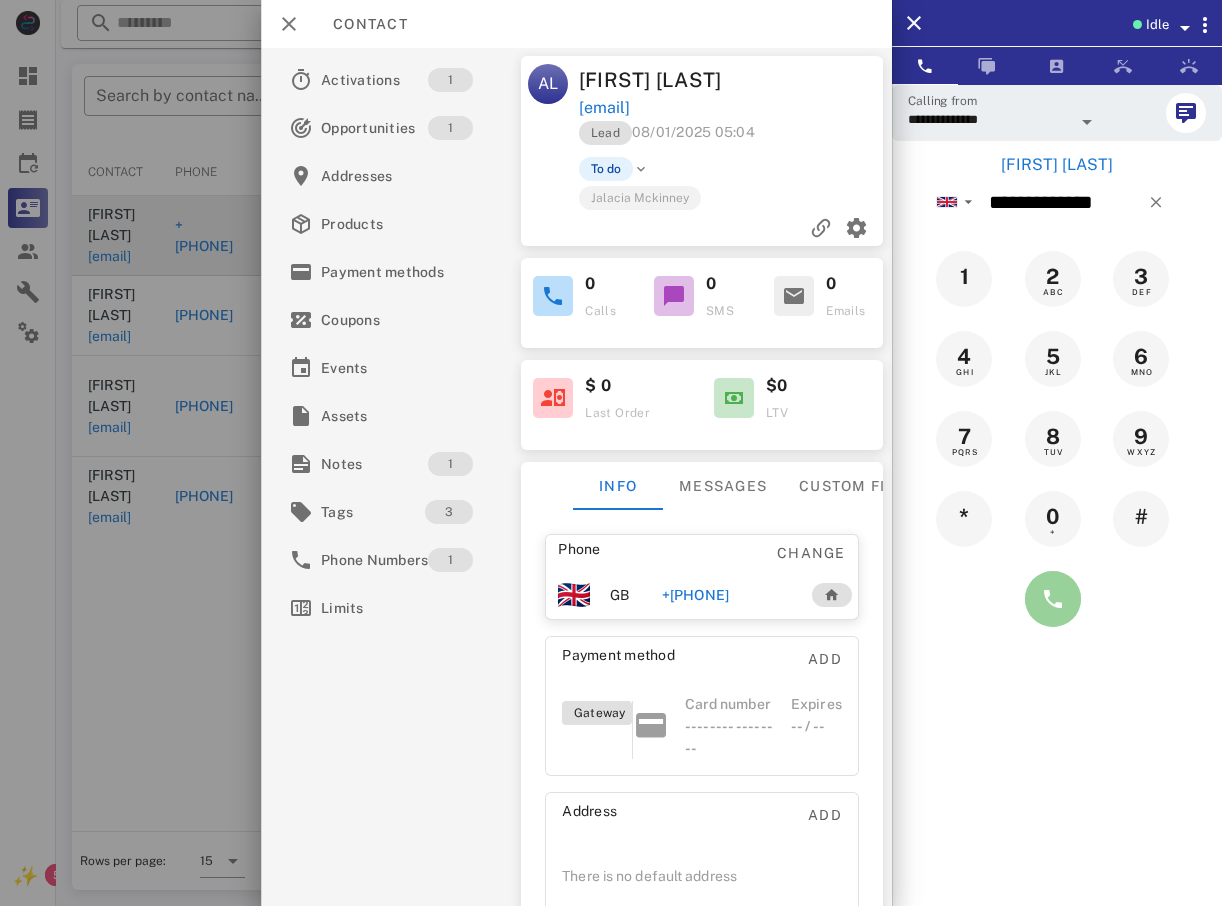 click at bounding box center (1053, 599) 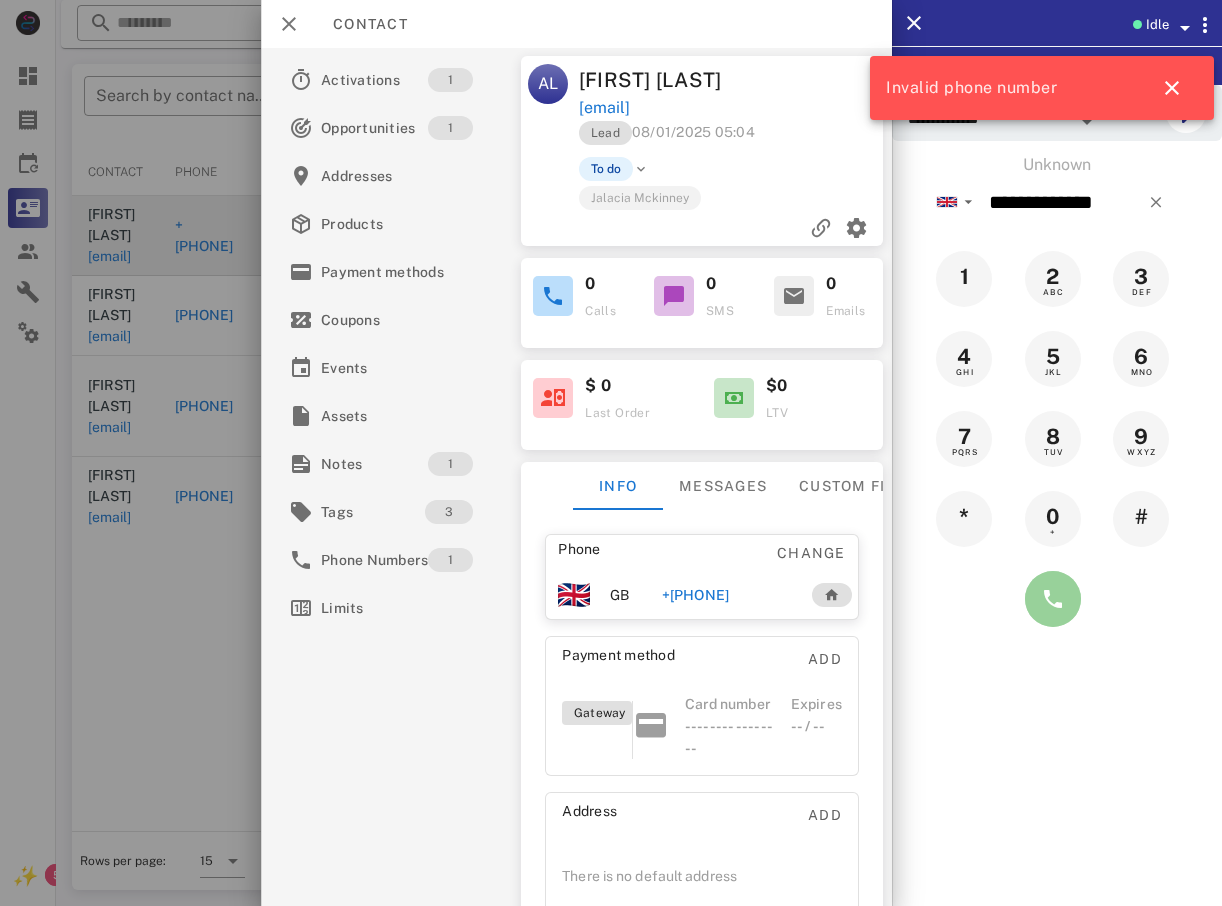 click at bounding box center [1053, 599] 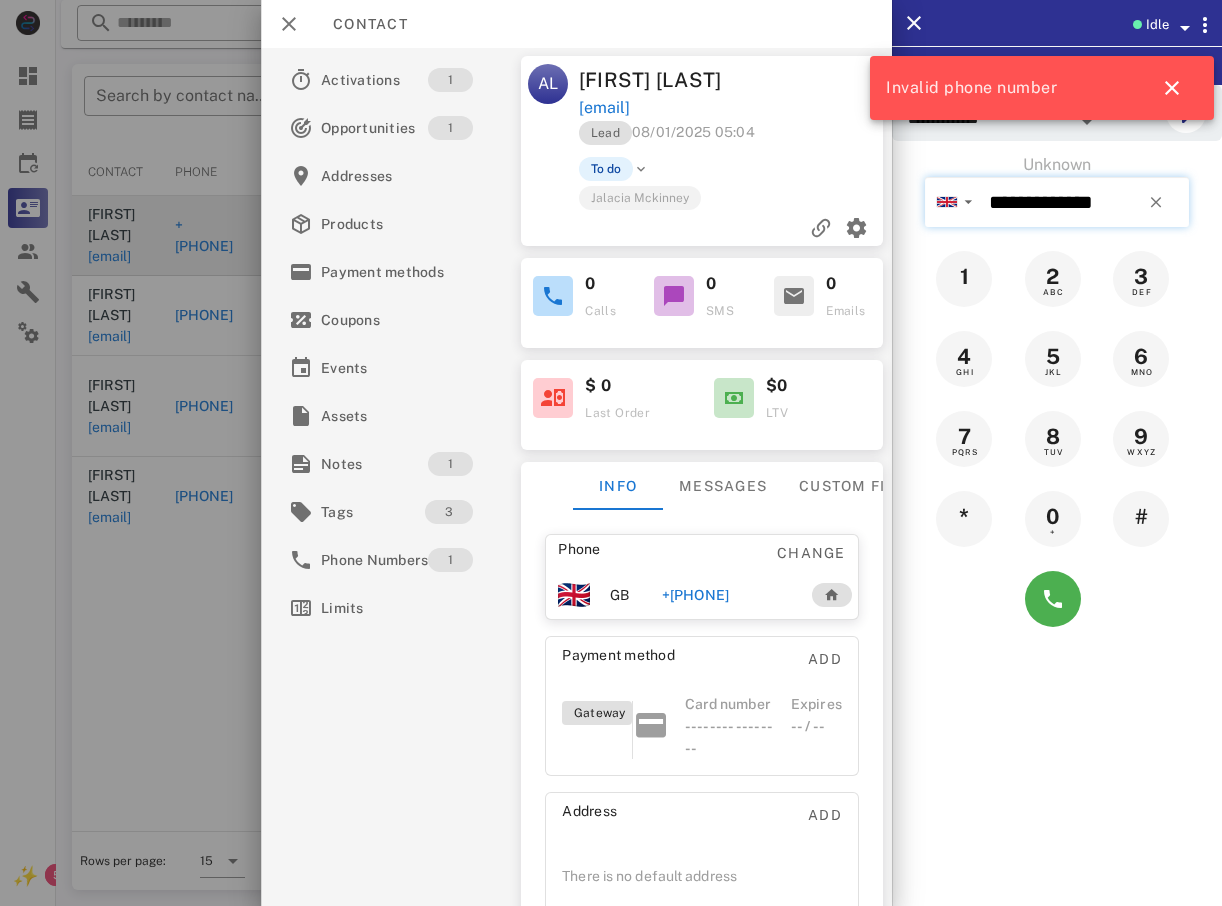 type on "**********" 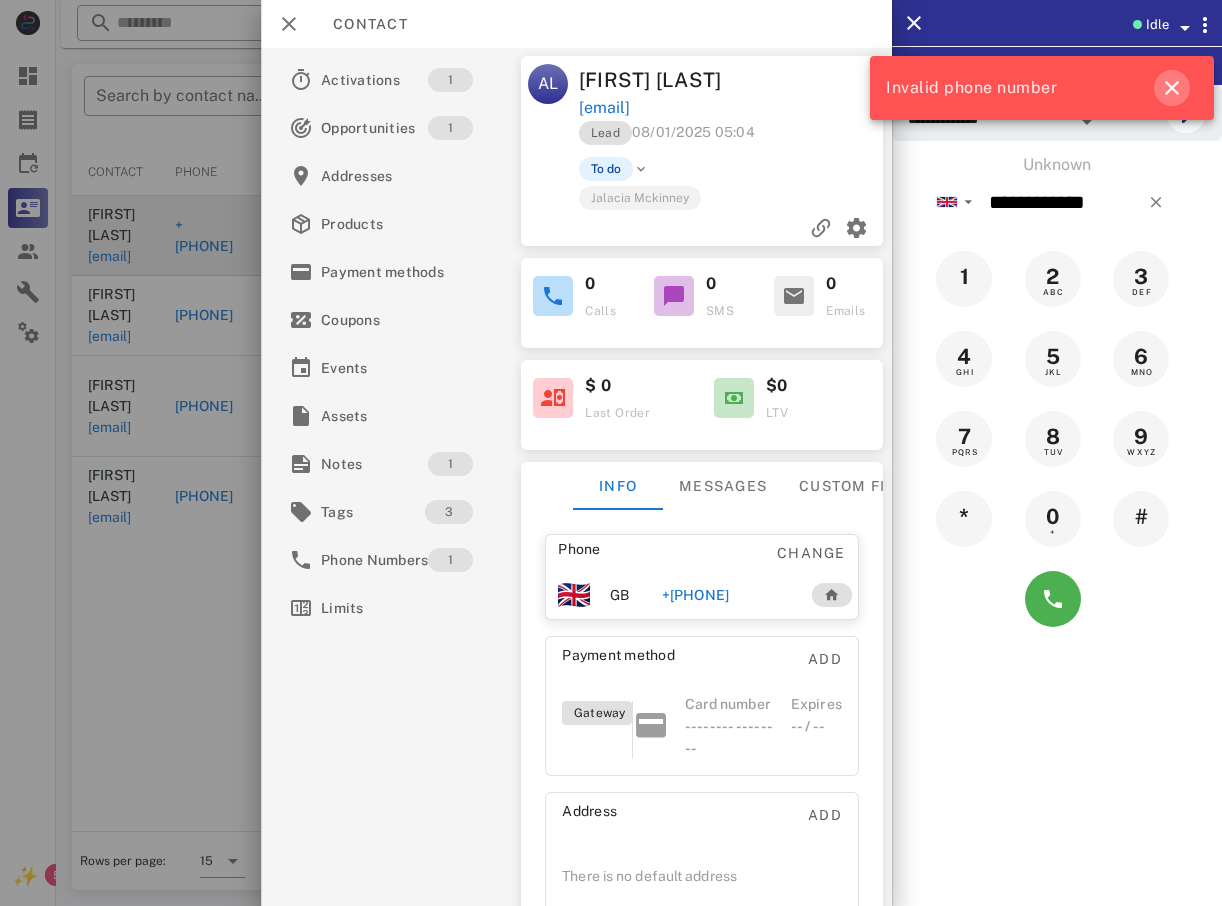 click at bounding box center (1172, 88) 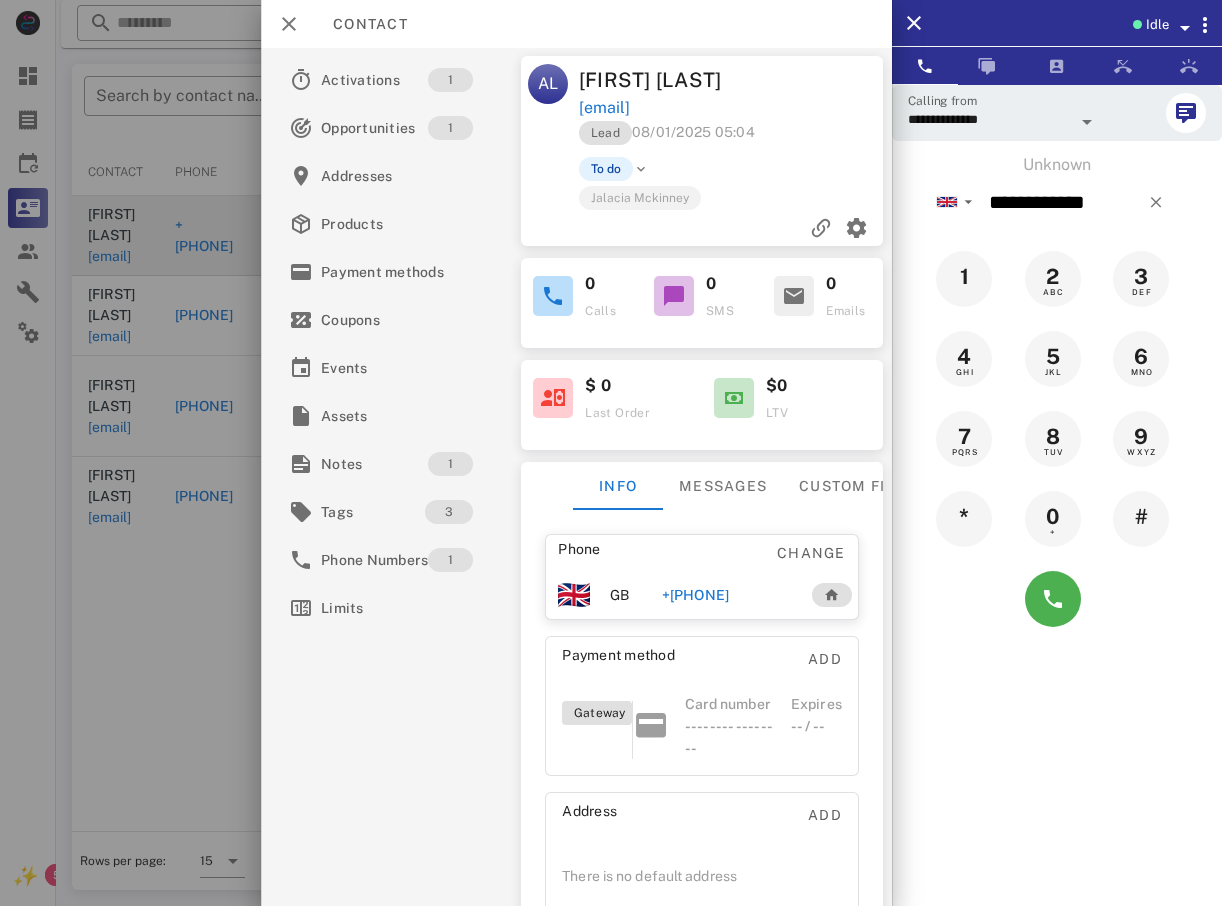 click at bounding box center (611, 453) 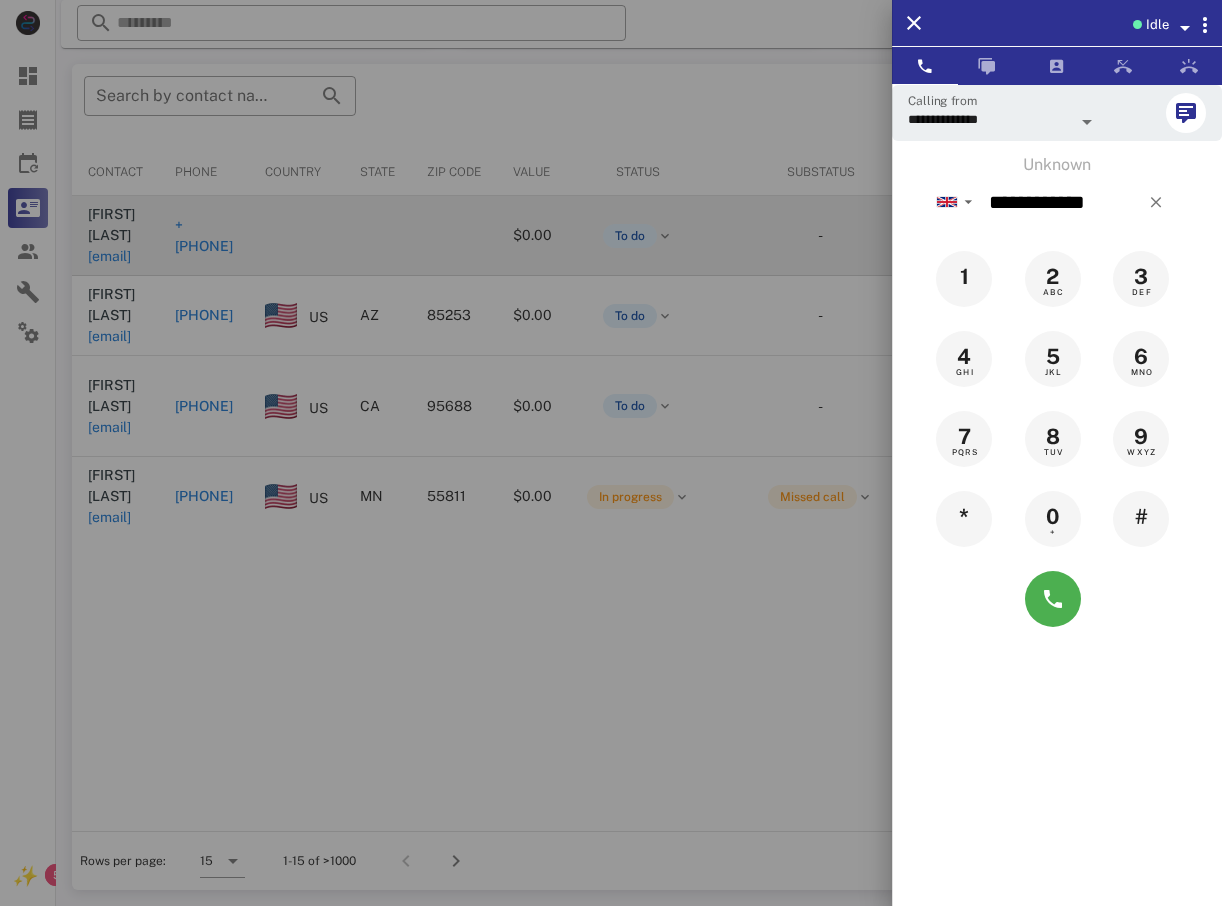 click at bounding box center (611, 453) 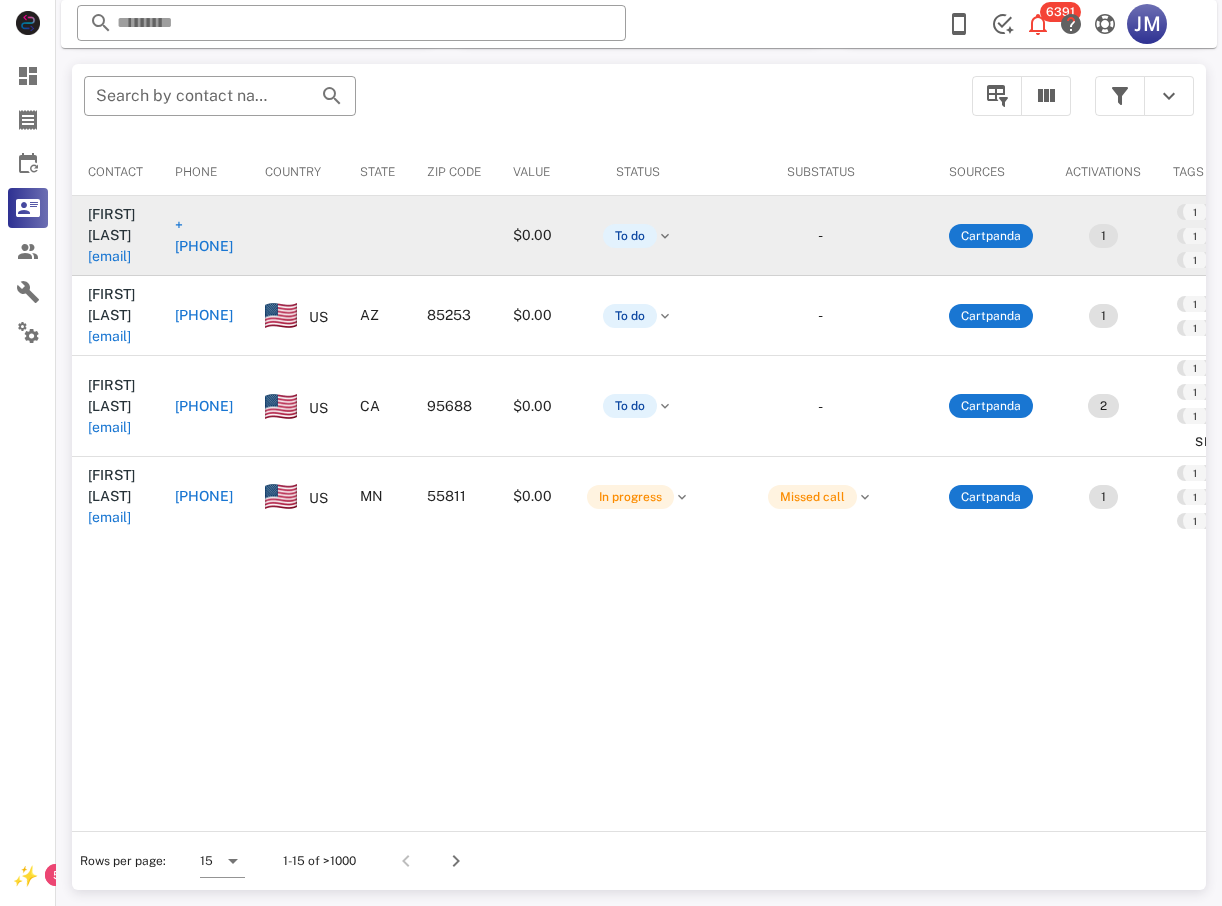click on "[PHONE]" at bounding box center [204, 496] 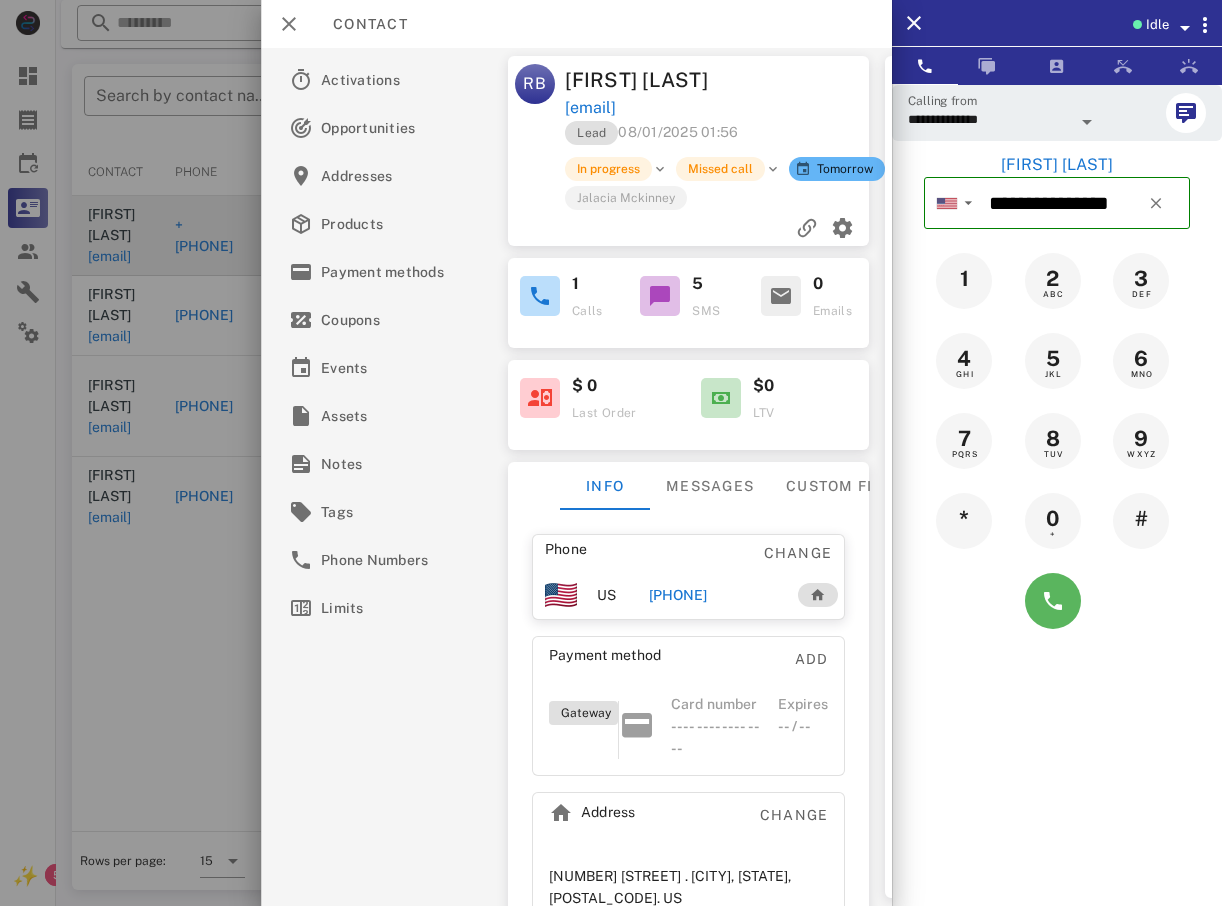 click at bounding box center (1057, 601) 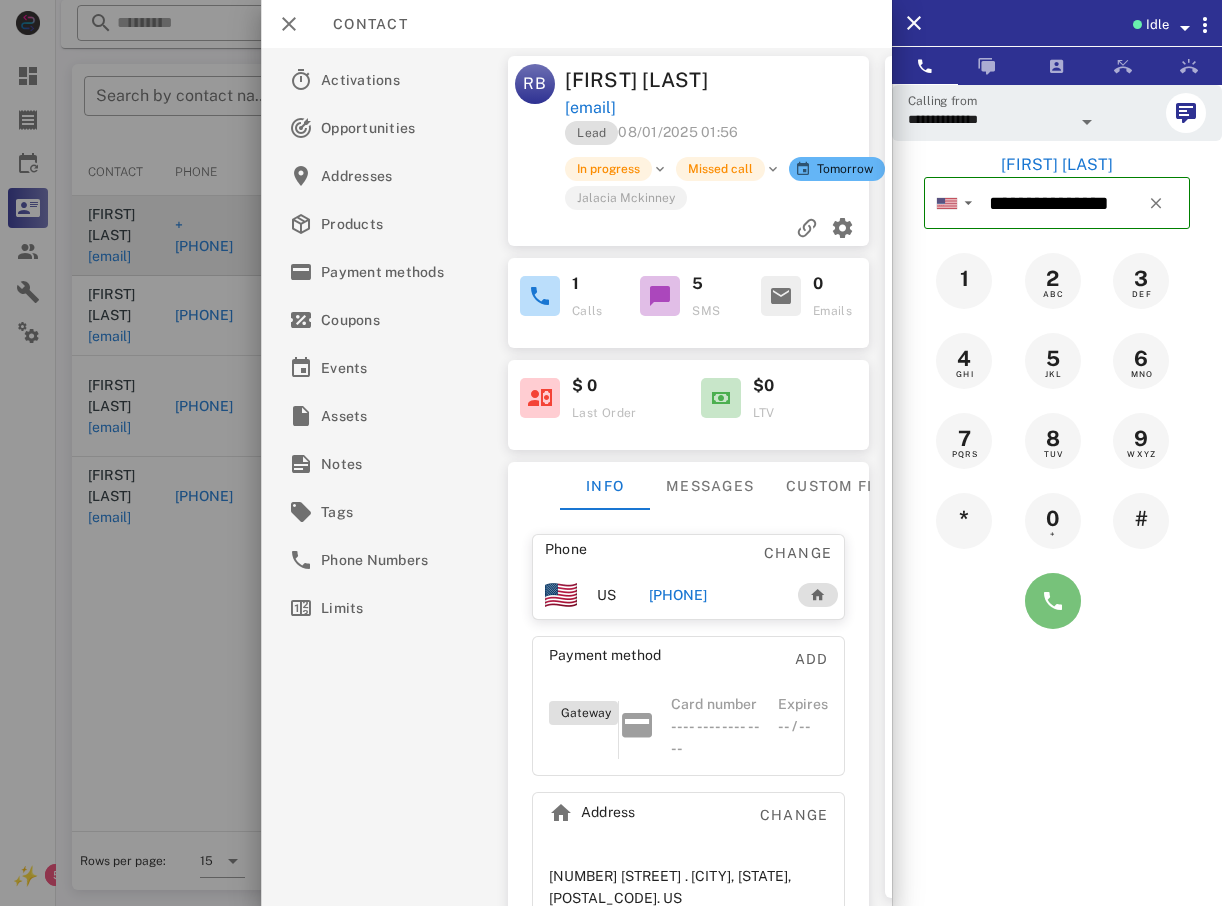 click at bounding box center [1053, 601] 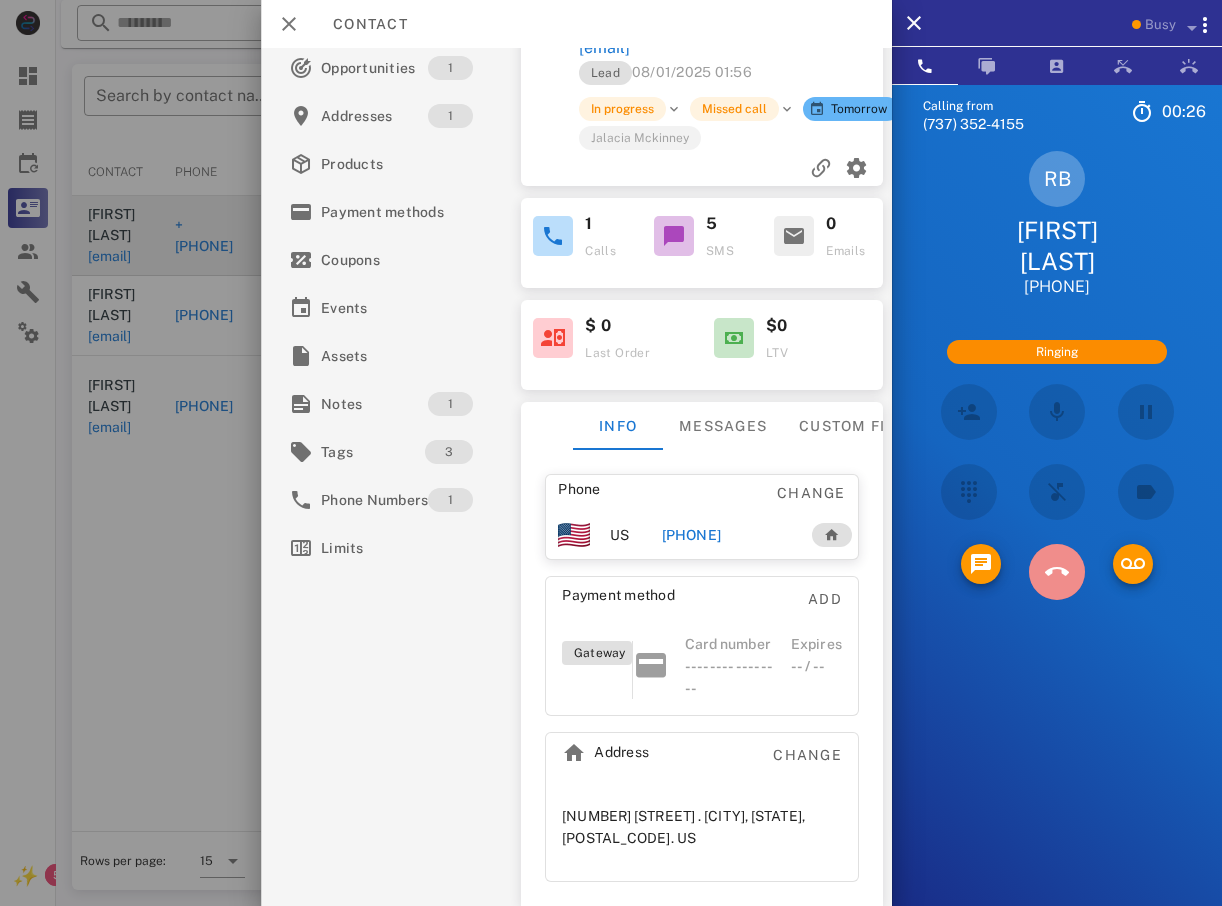 drag, startPoint x: 1049, startPoint y: 556, endPoint x: 1033, endPoint y: 552, distance: 16.492422 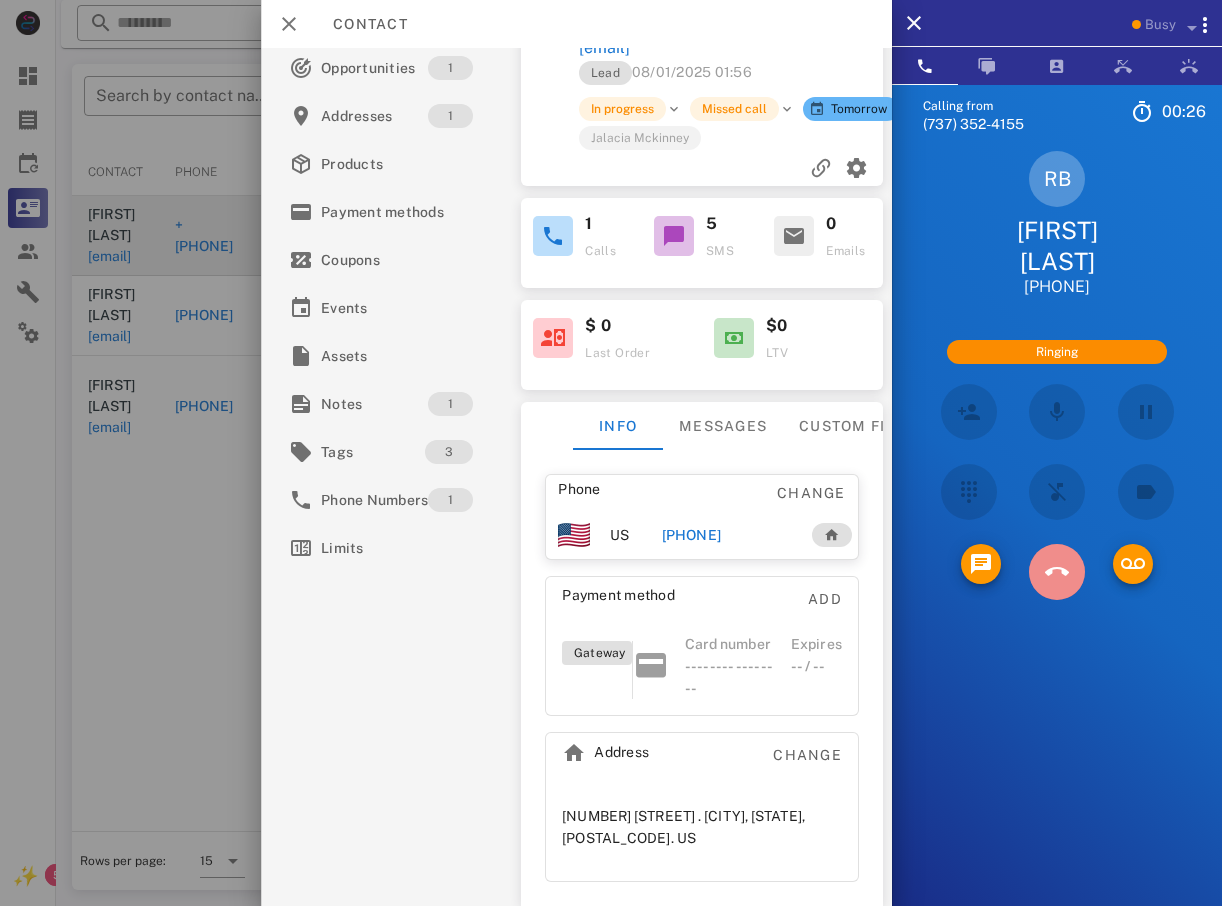 click at bounding box center [1057, 572] 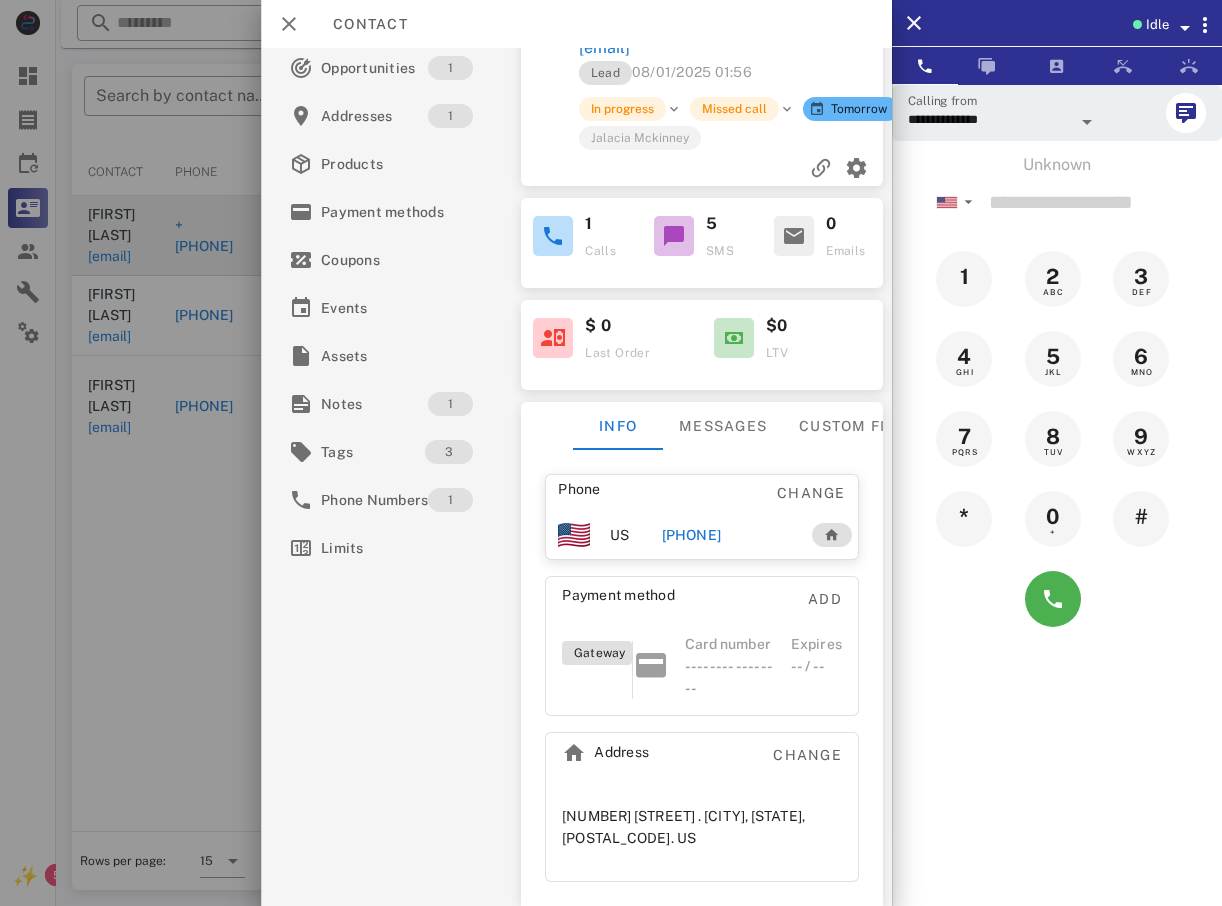 click at bounding box center (611, 453) 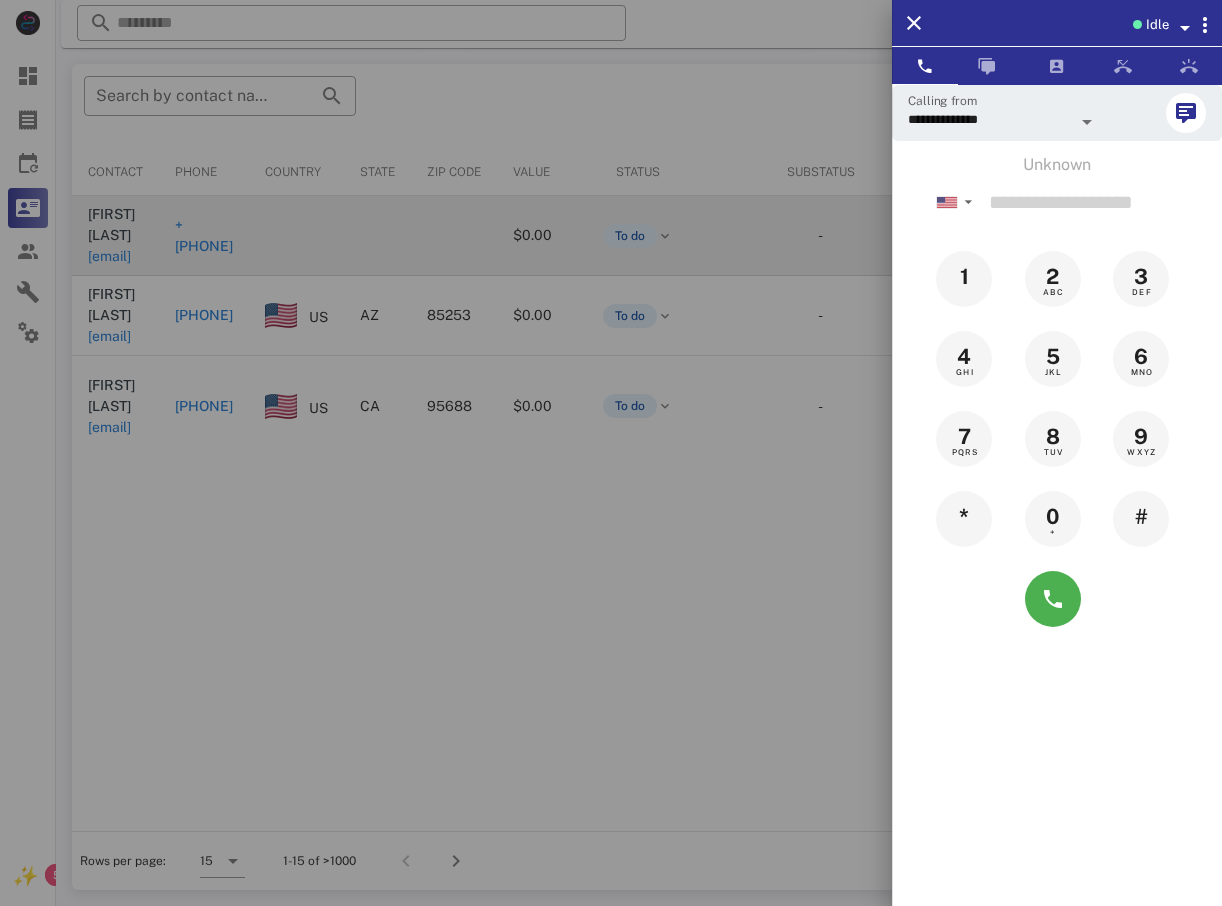 click at bounding box center (611, 453) 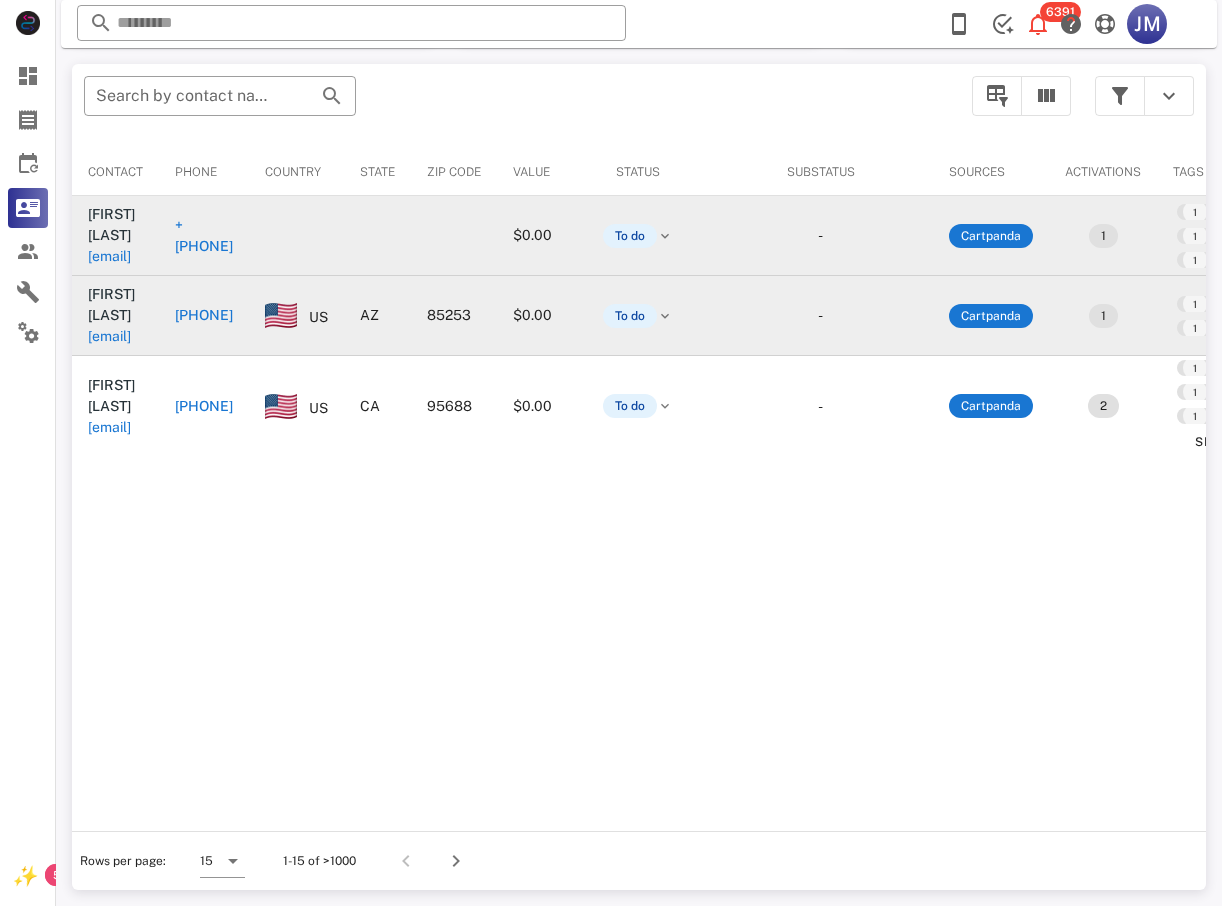 click on "[PHONE]" at bounding box center [204, 315] 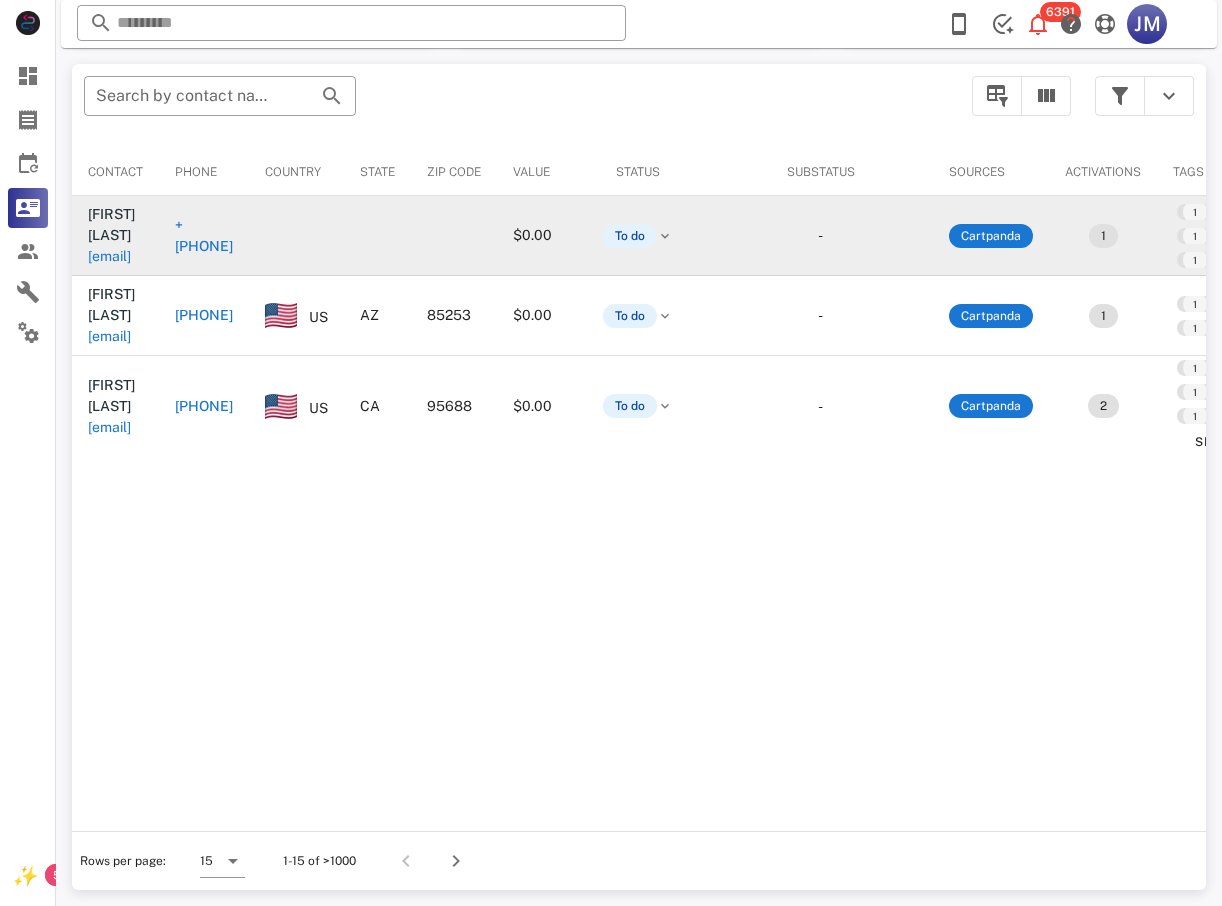 type on "**********" 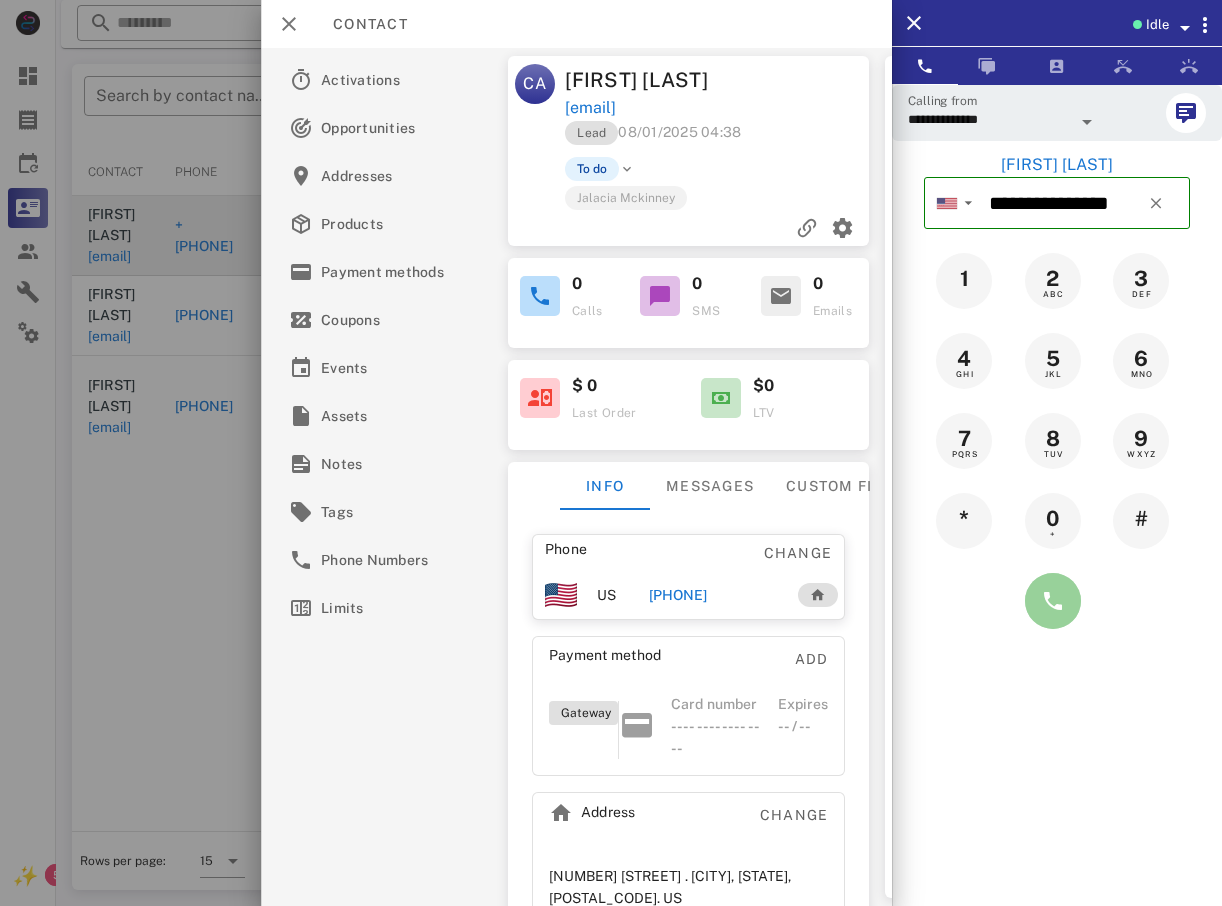 click at bounding box center (1053, 601) 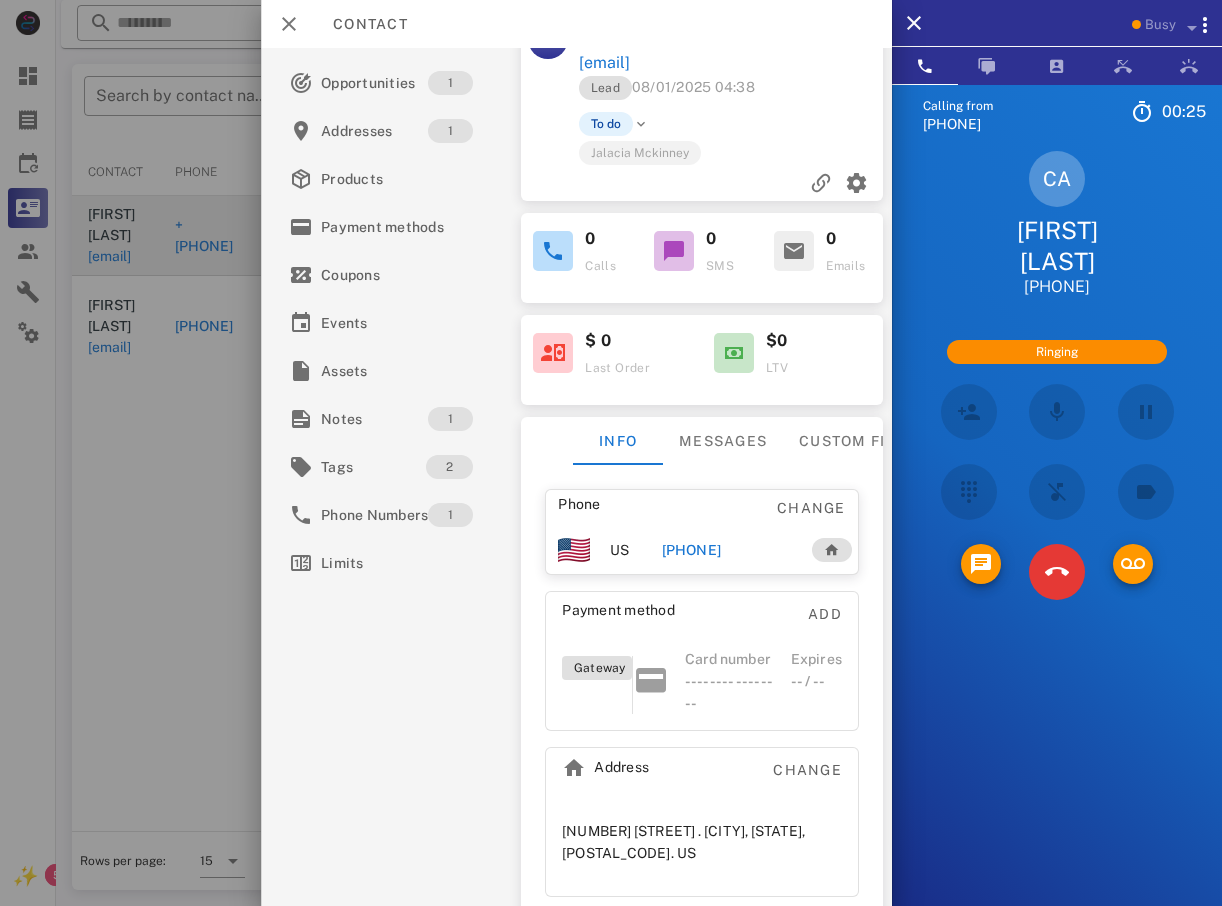 scroll, scrollTop: 70, scrollLeft: 0, axis: vertical 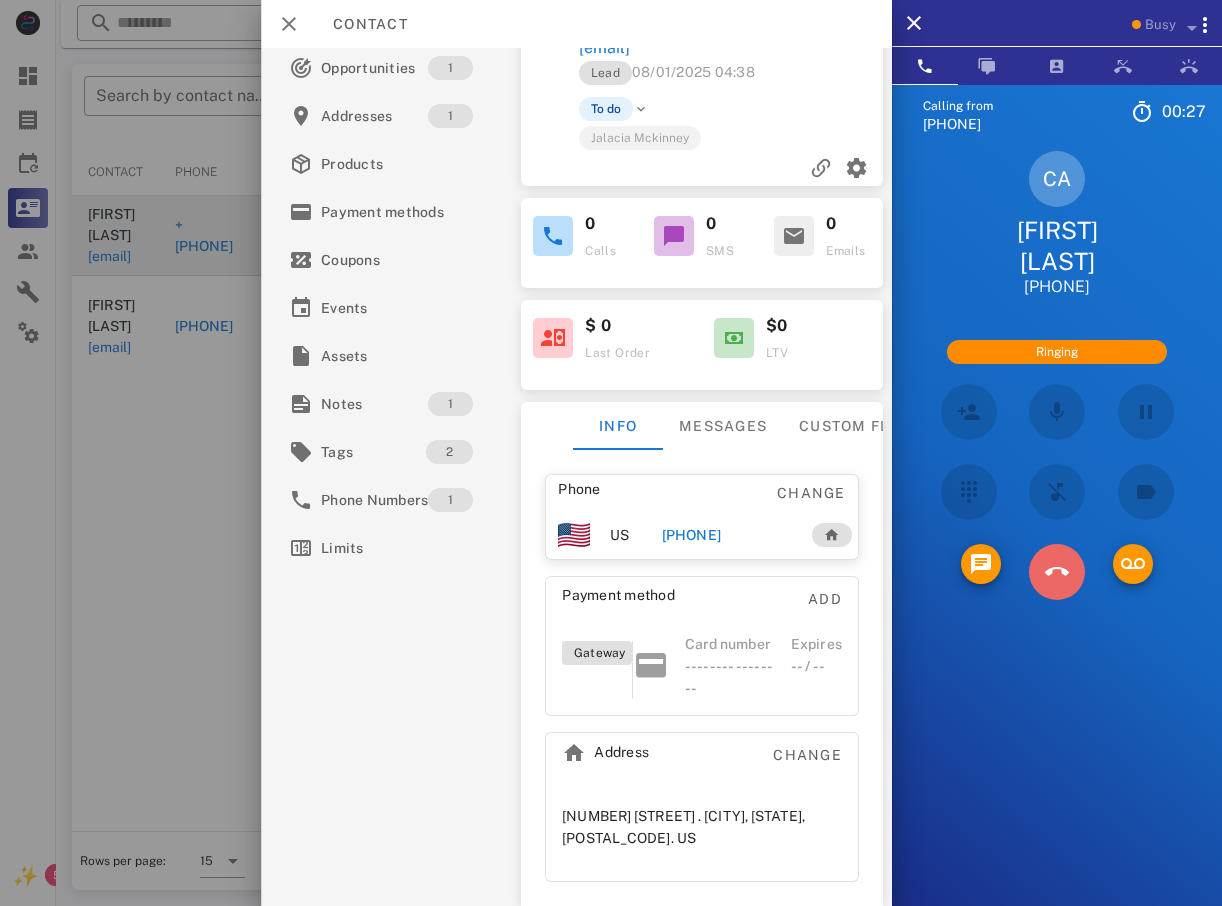 click at bounding box center [1057, 572] 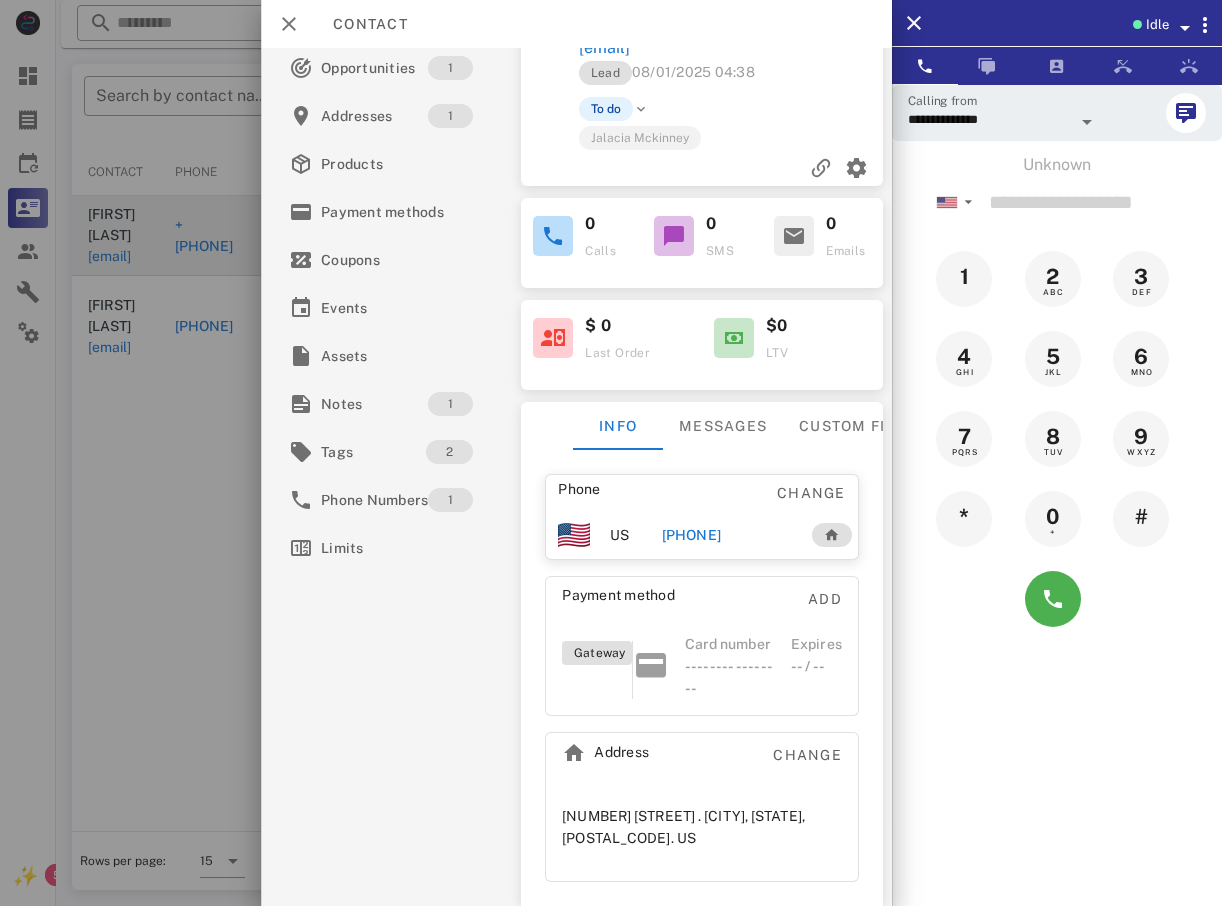 drag, startPoint x: 216, startPoint y: 522, endPoint x: 193, endPoint y: 481, distance: 47.010635 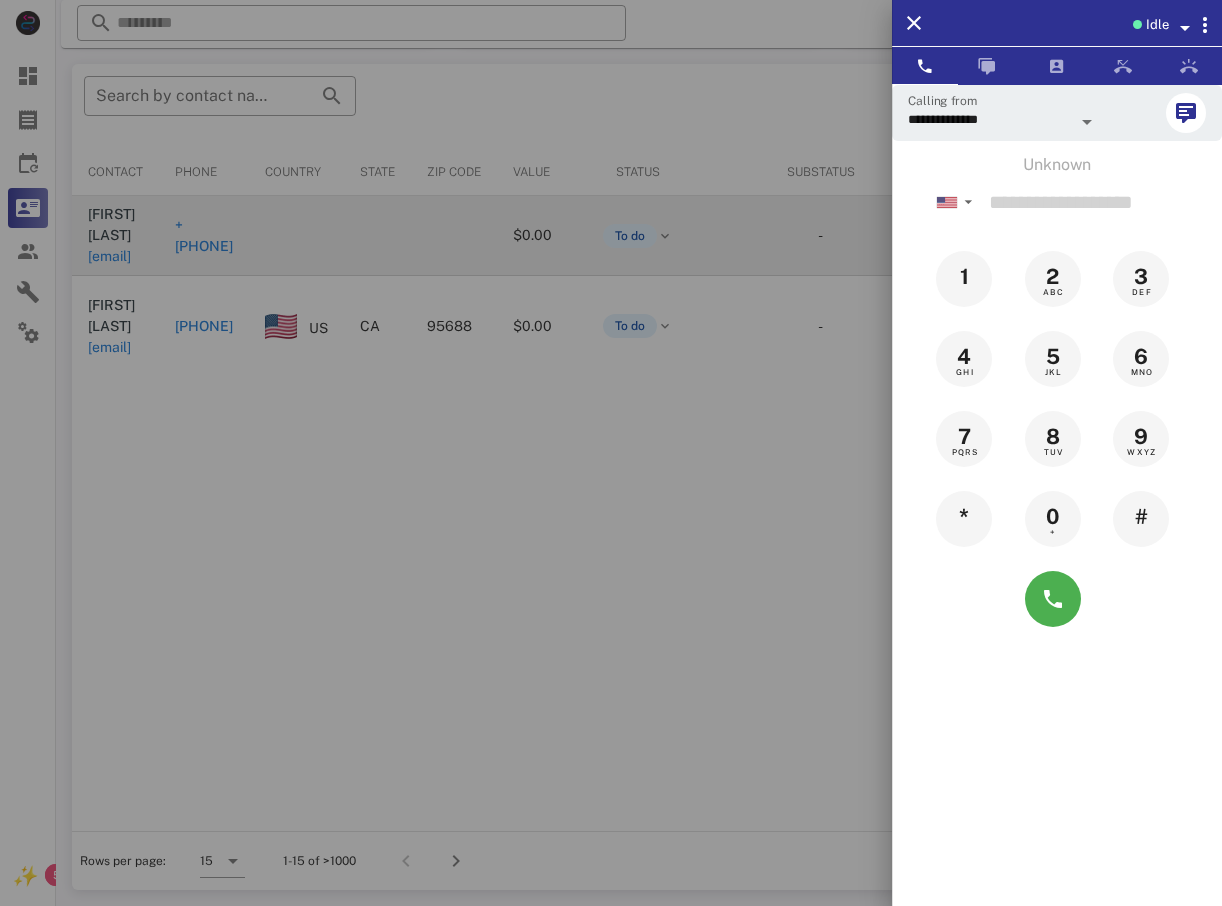drag, startPoint x: 412, startPoint y: 729, endPoint x: 414, endPoint y: 766, distance: 37.054016 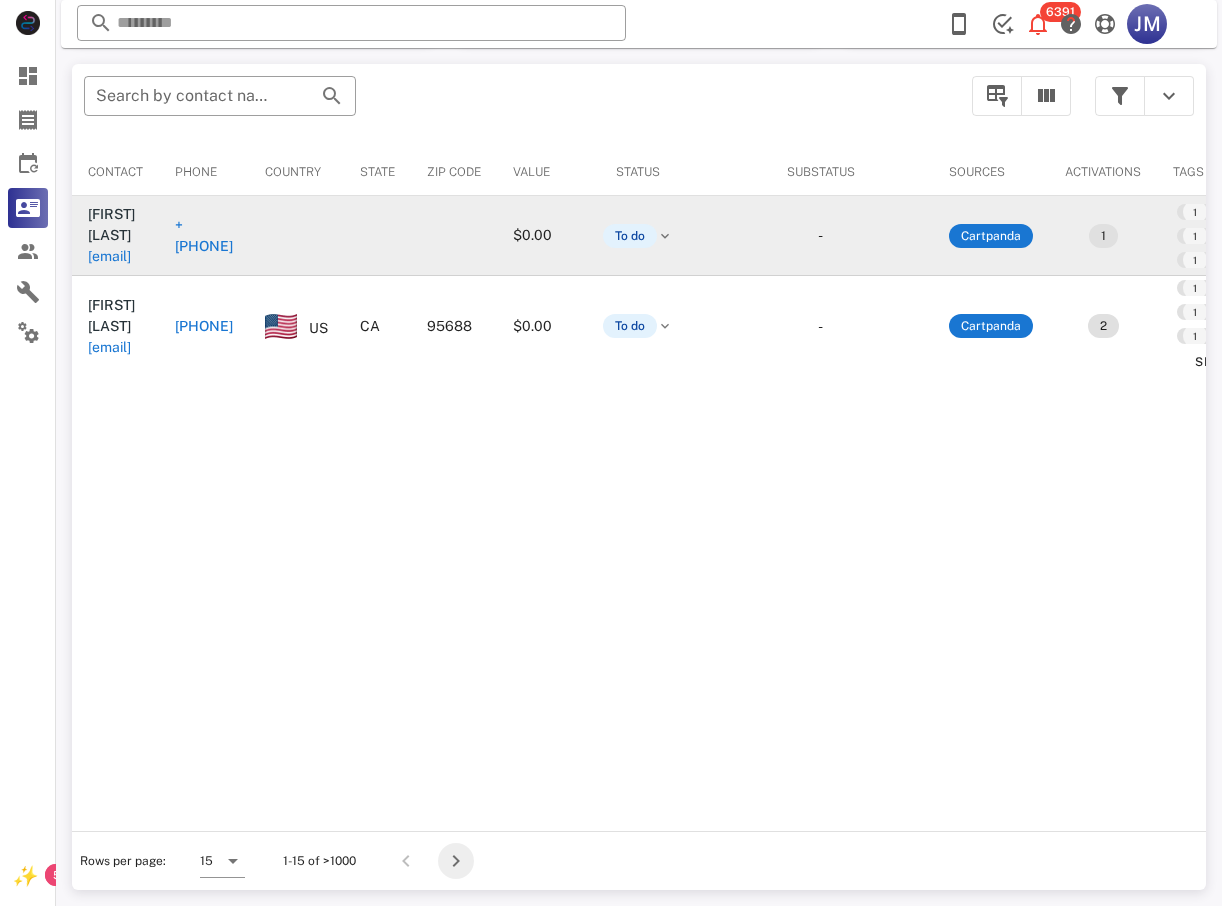 click at bounding box center [456, 861] 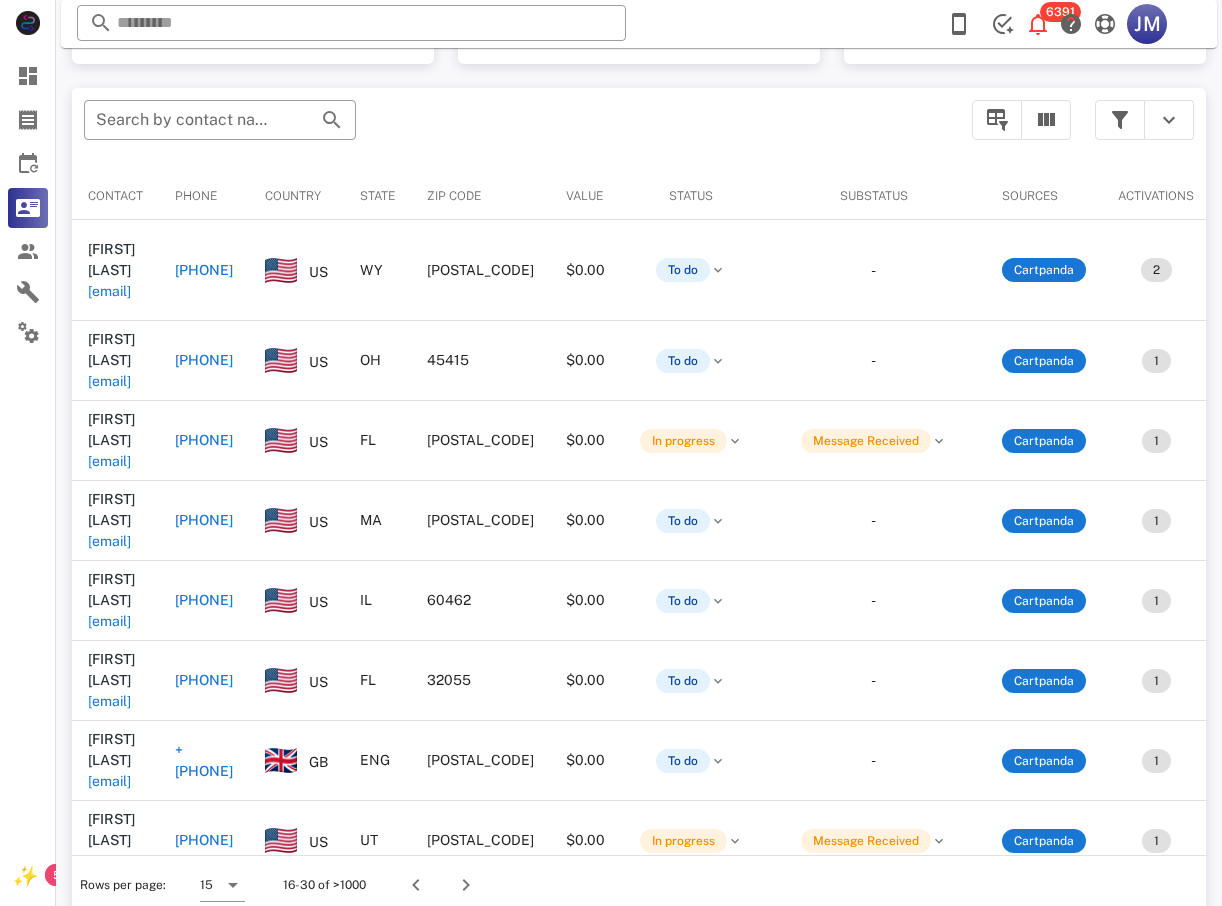 scroll, scrollTop: 380, scrollLeft: 0, axis: vertical 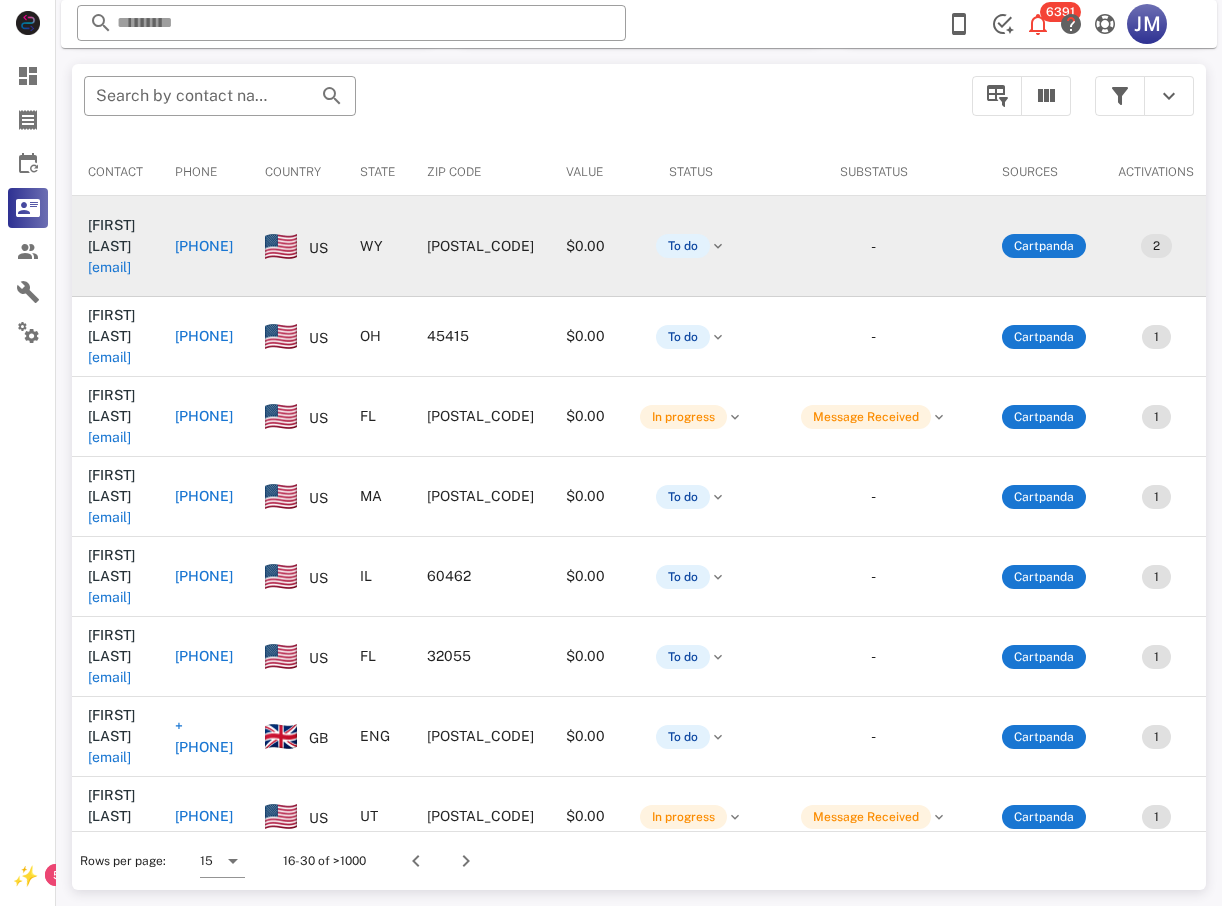 click on "[PHONE]" at bounding box center [204, 246] 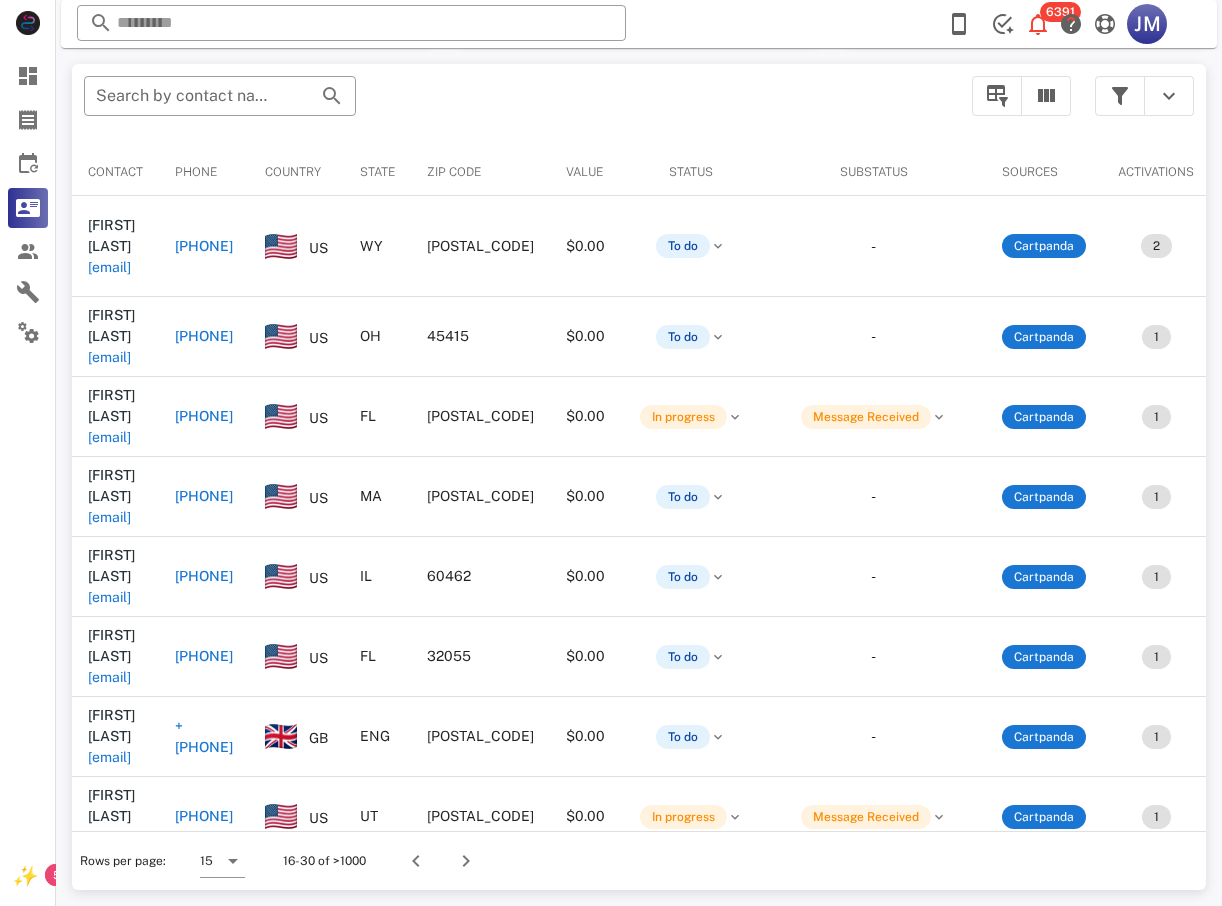 type on "**********" 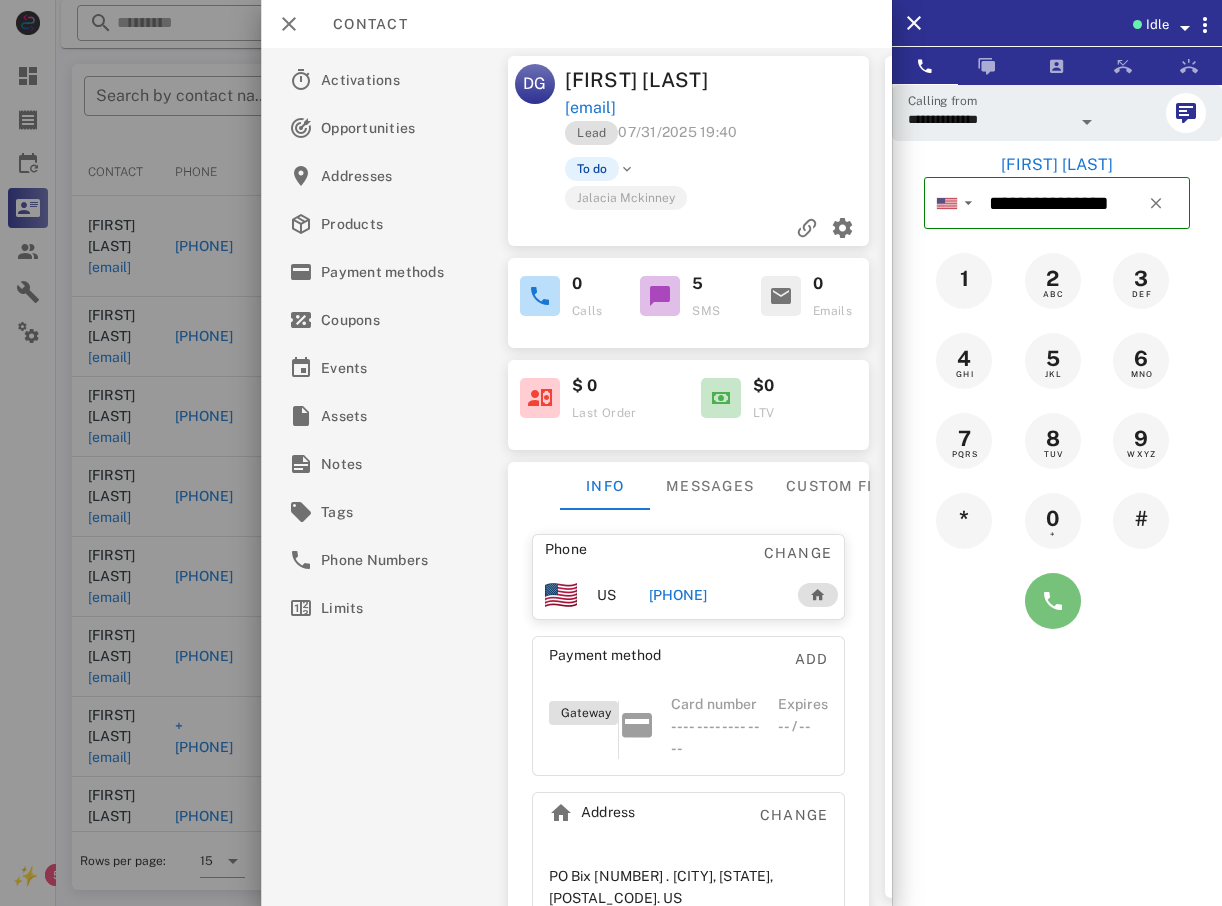 click at bounding box center (1053, 601) 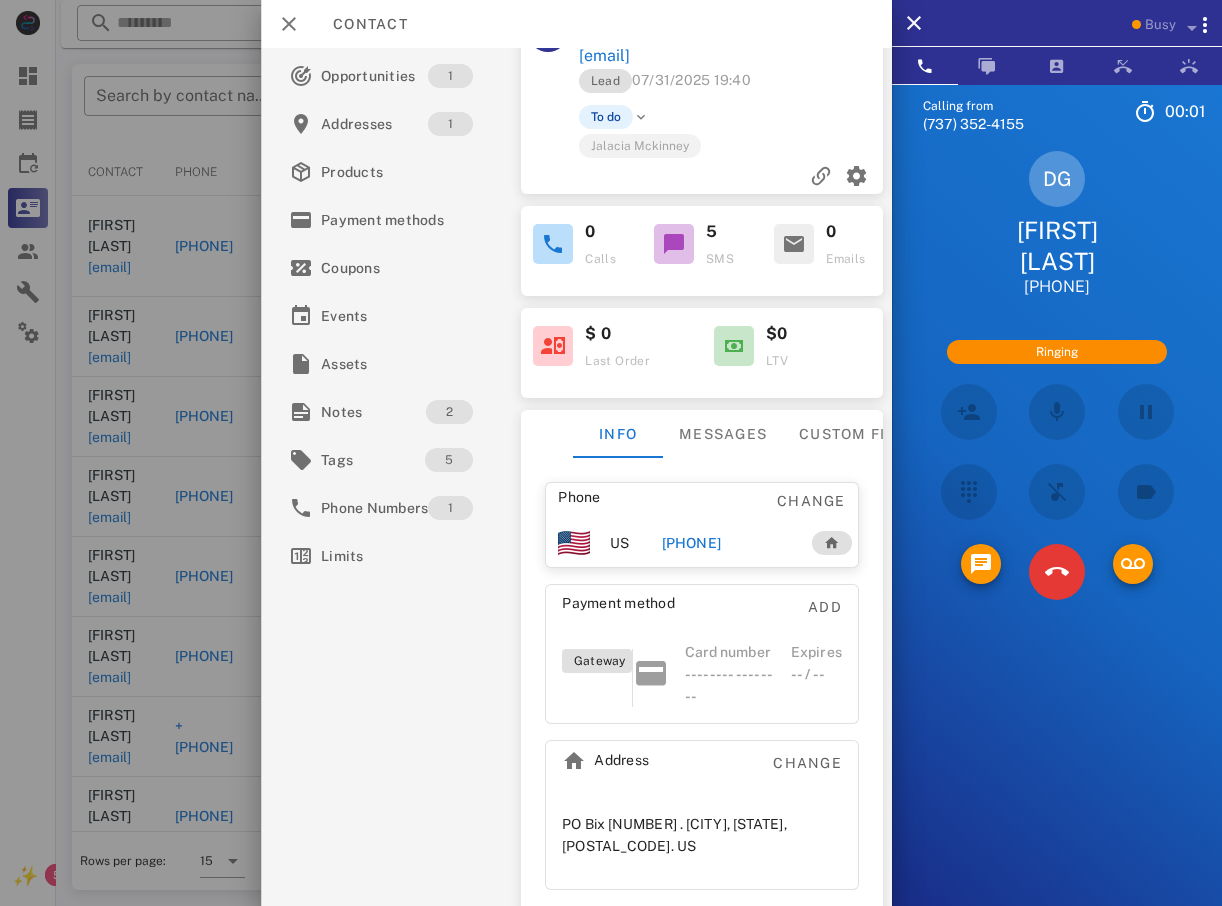 scroll, scrollTop: 80, scrollLeft: 0, axis: vertical 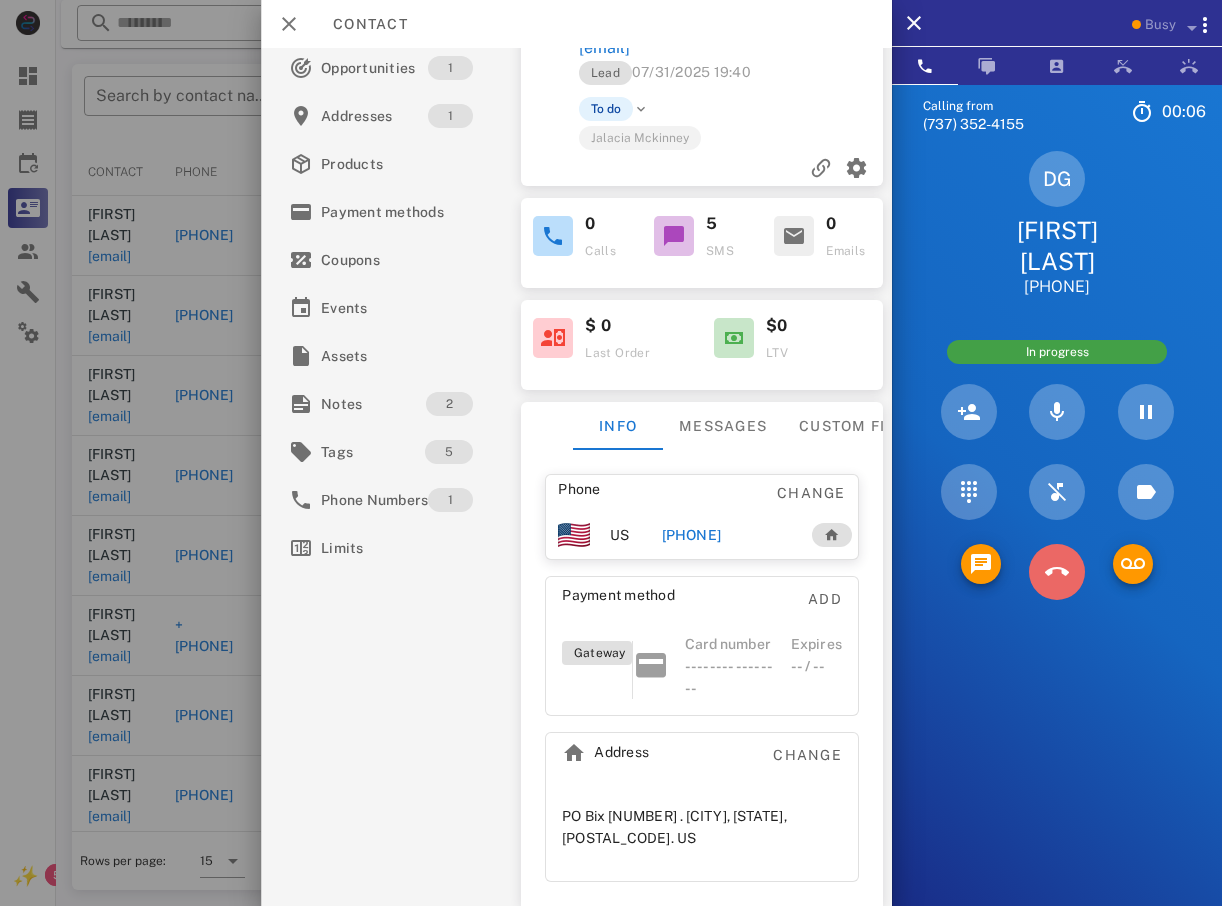 drag, startPoint x: 1062, startPoint y: 575, endPoint x: 1016, endPoint y: 561, distance: 48.08326 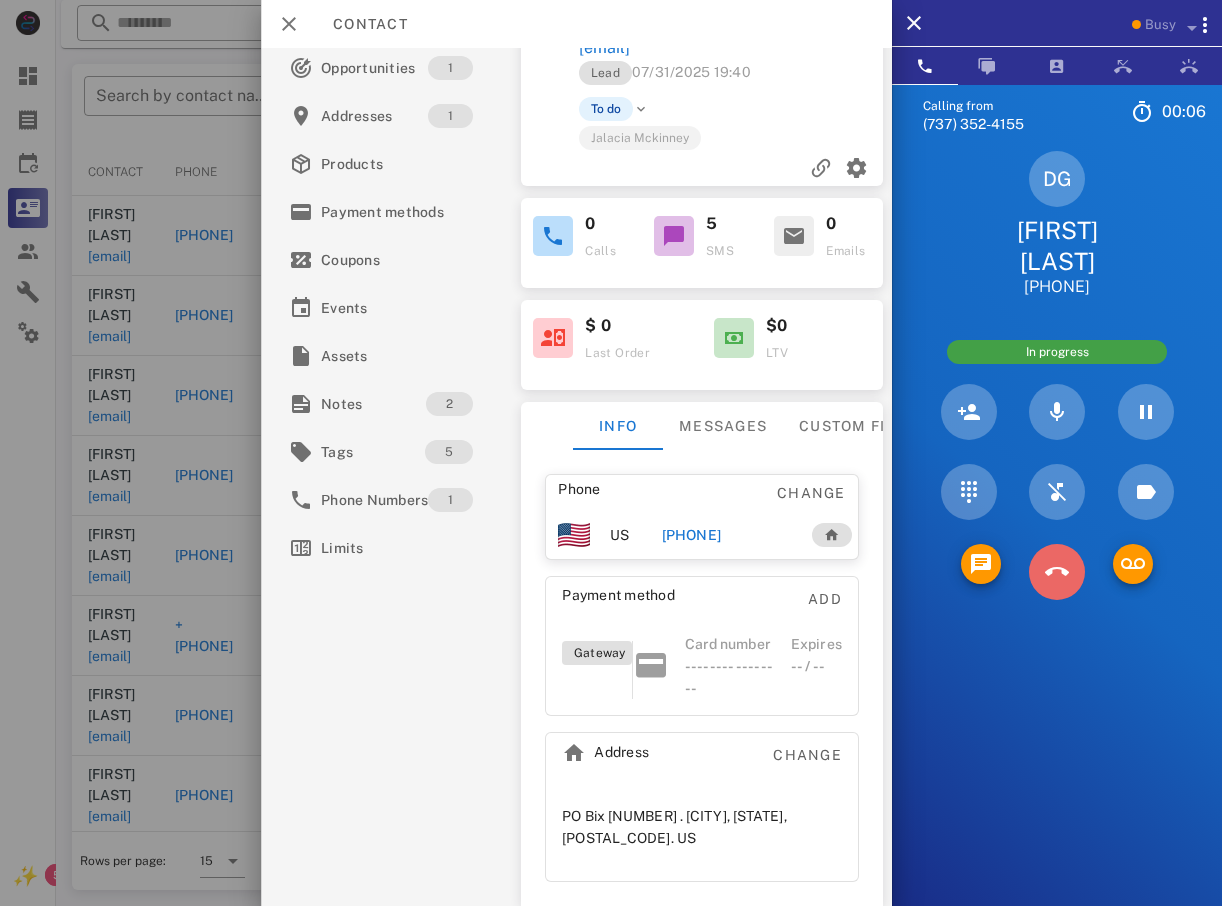 click at bounding box center [1056, 572] 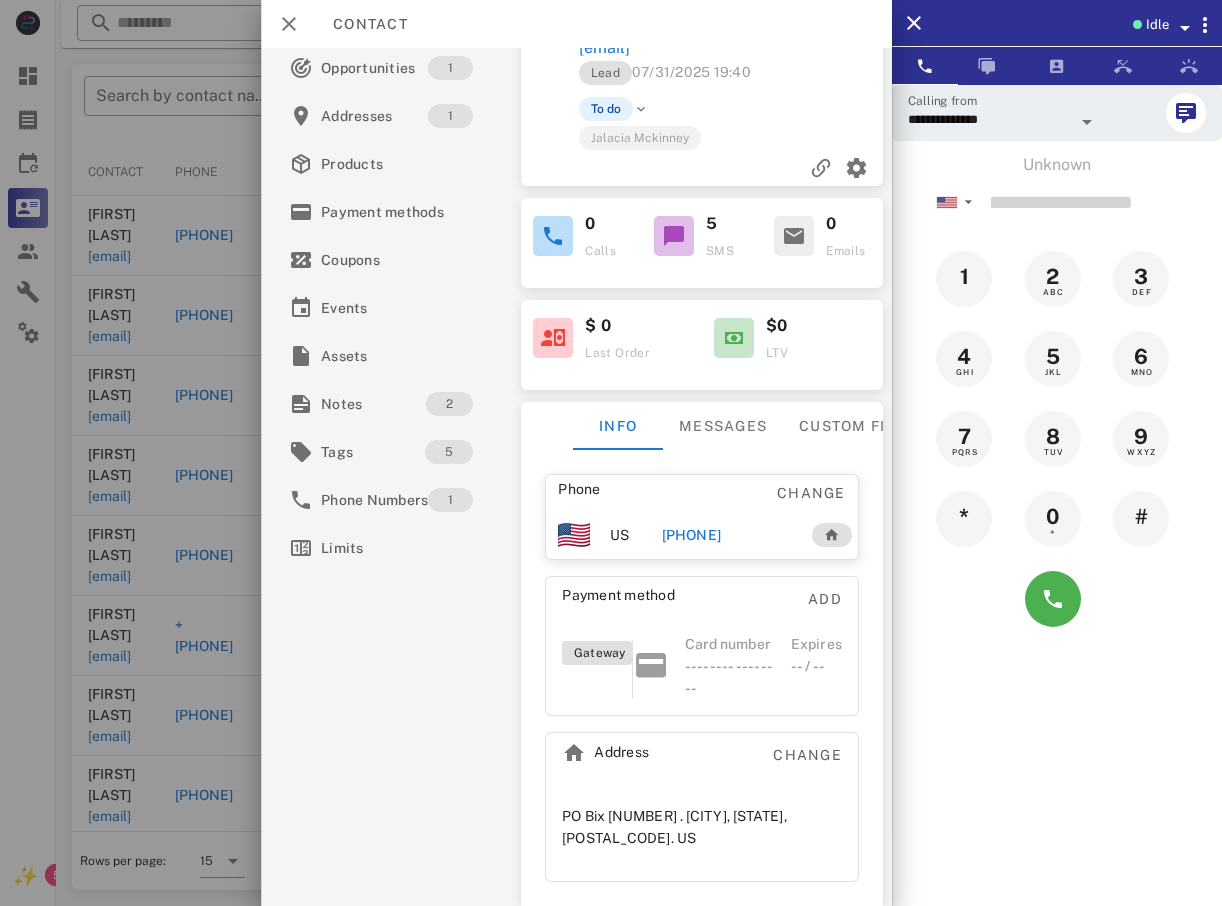 click at bounding box center [611, 453] 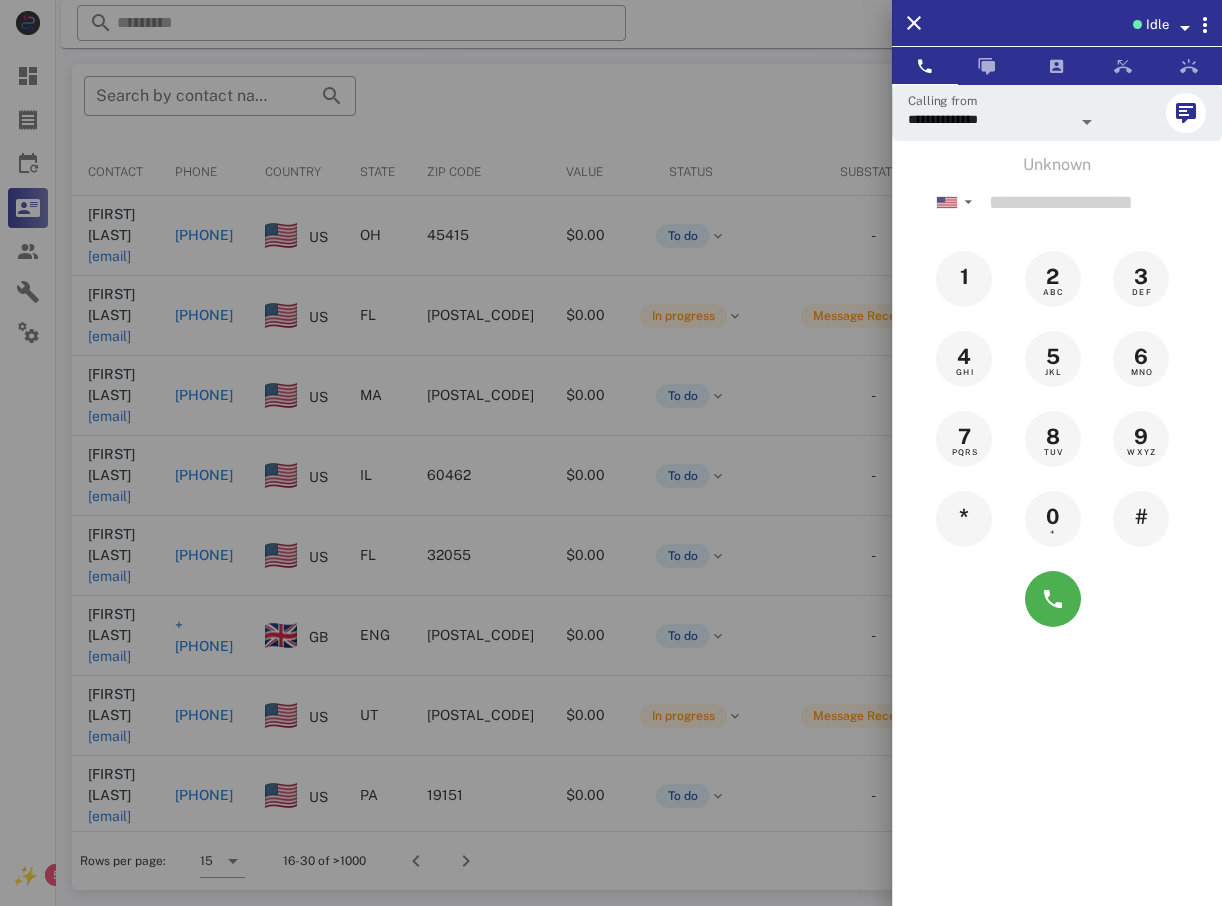 click at bounding box center (611, 453) 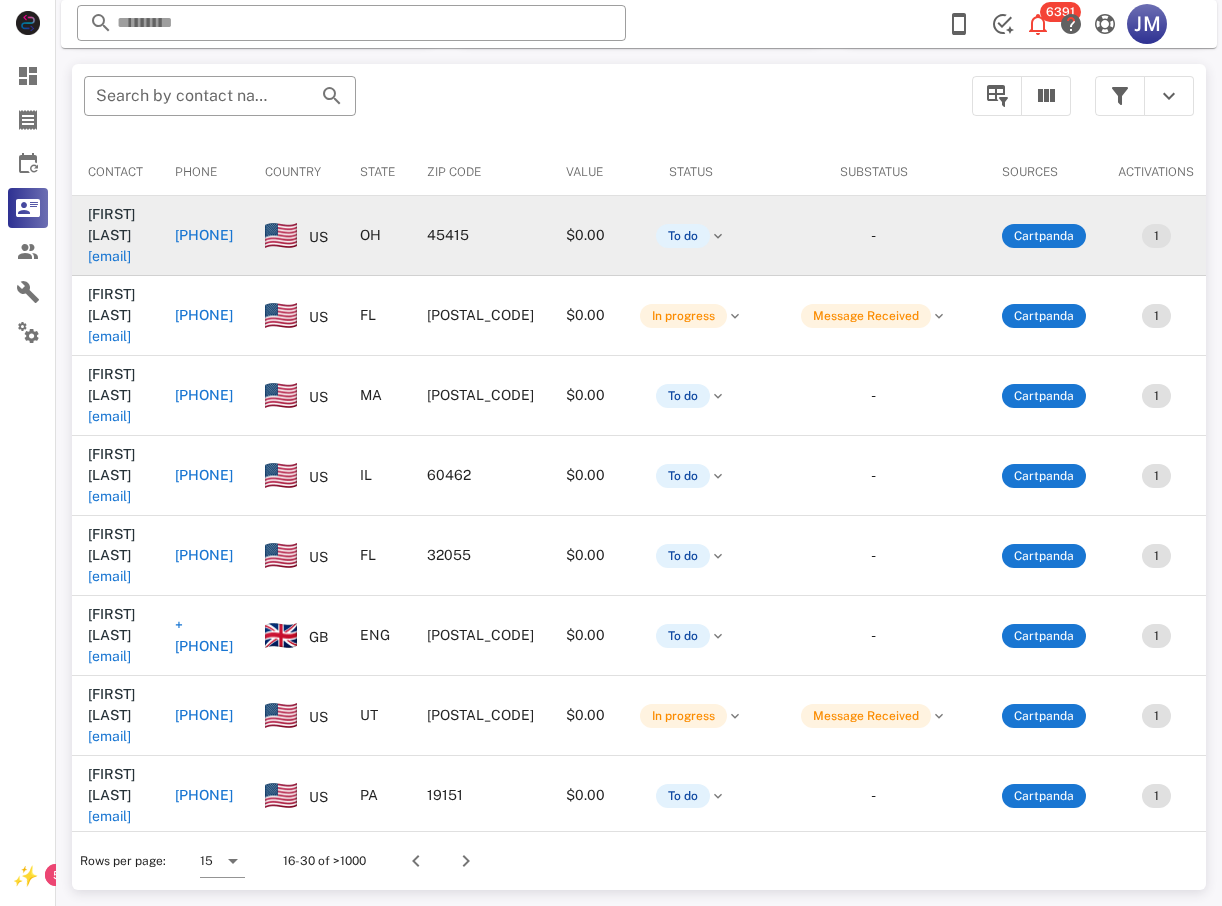 click on "[PHONE]" at bounding box center (204, 235) 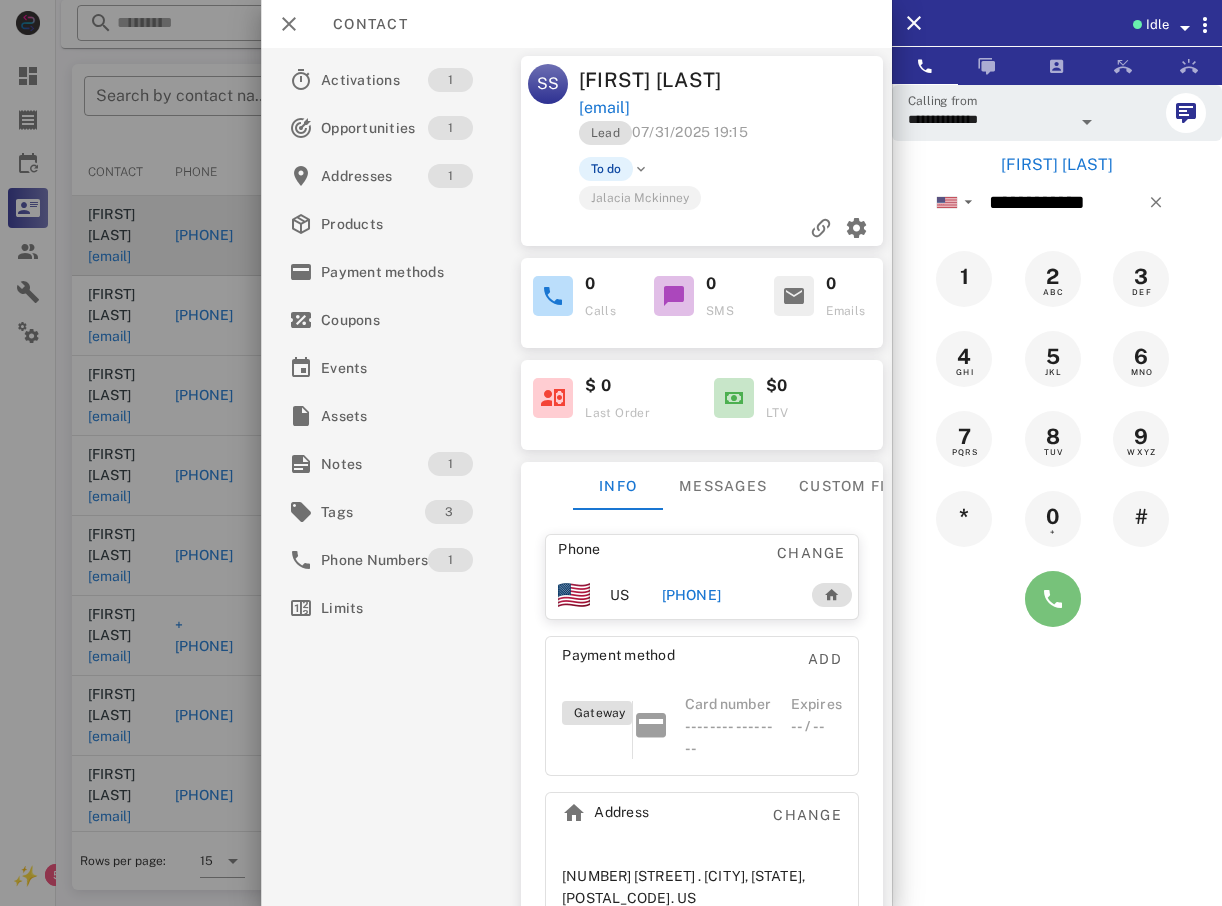 click at bounding box center (1053, 599) 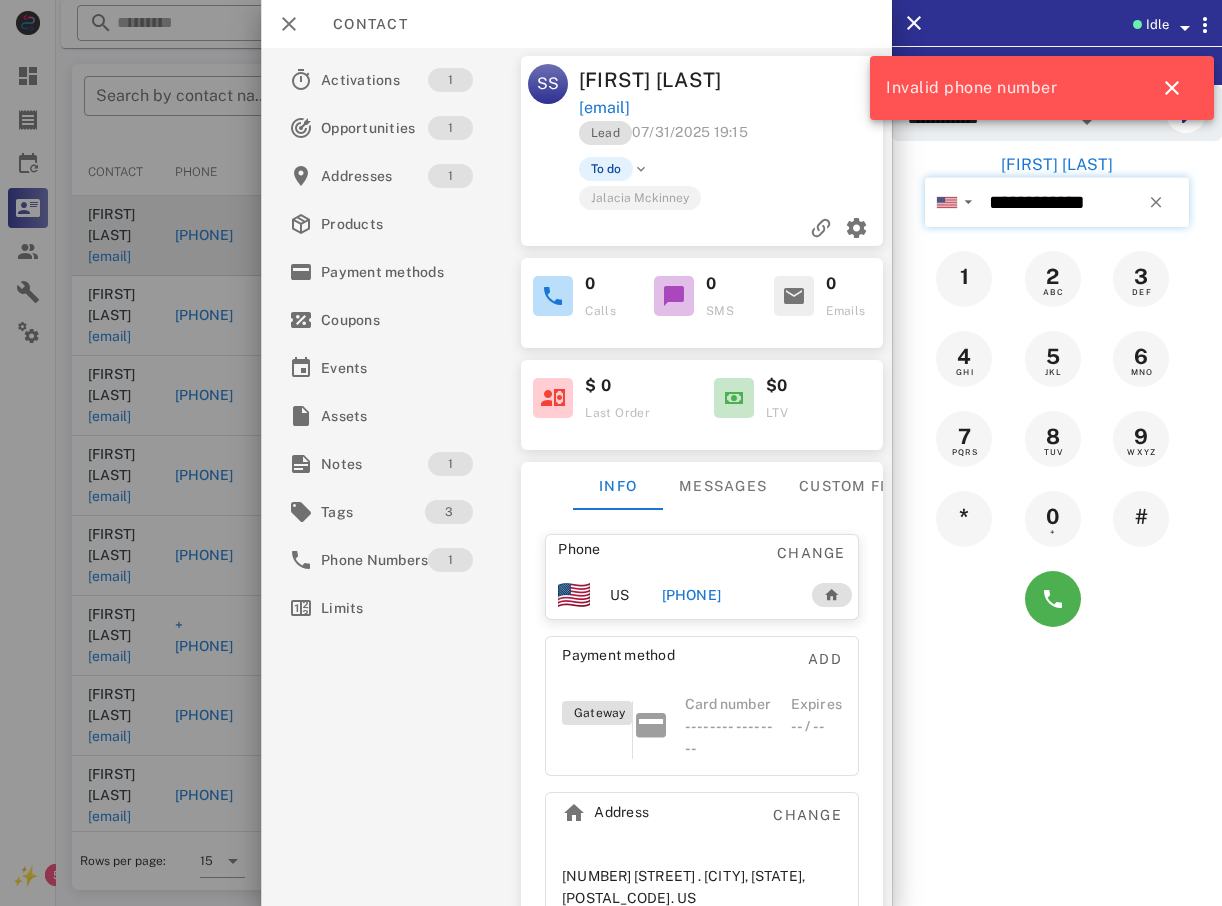 click on "**********" at bounding box center [1085, 202] 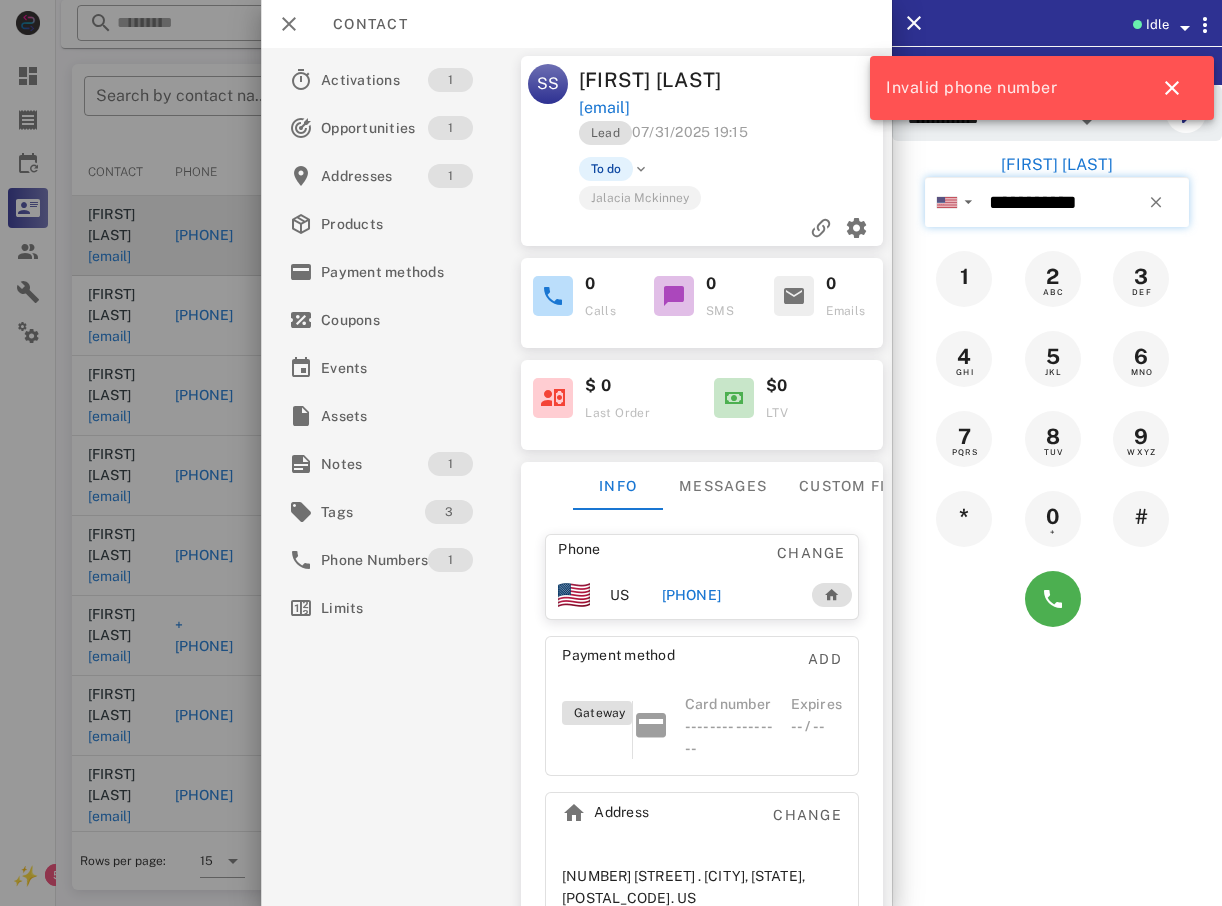 type on "**********" 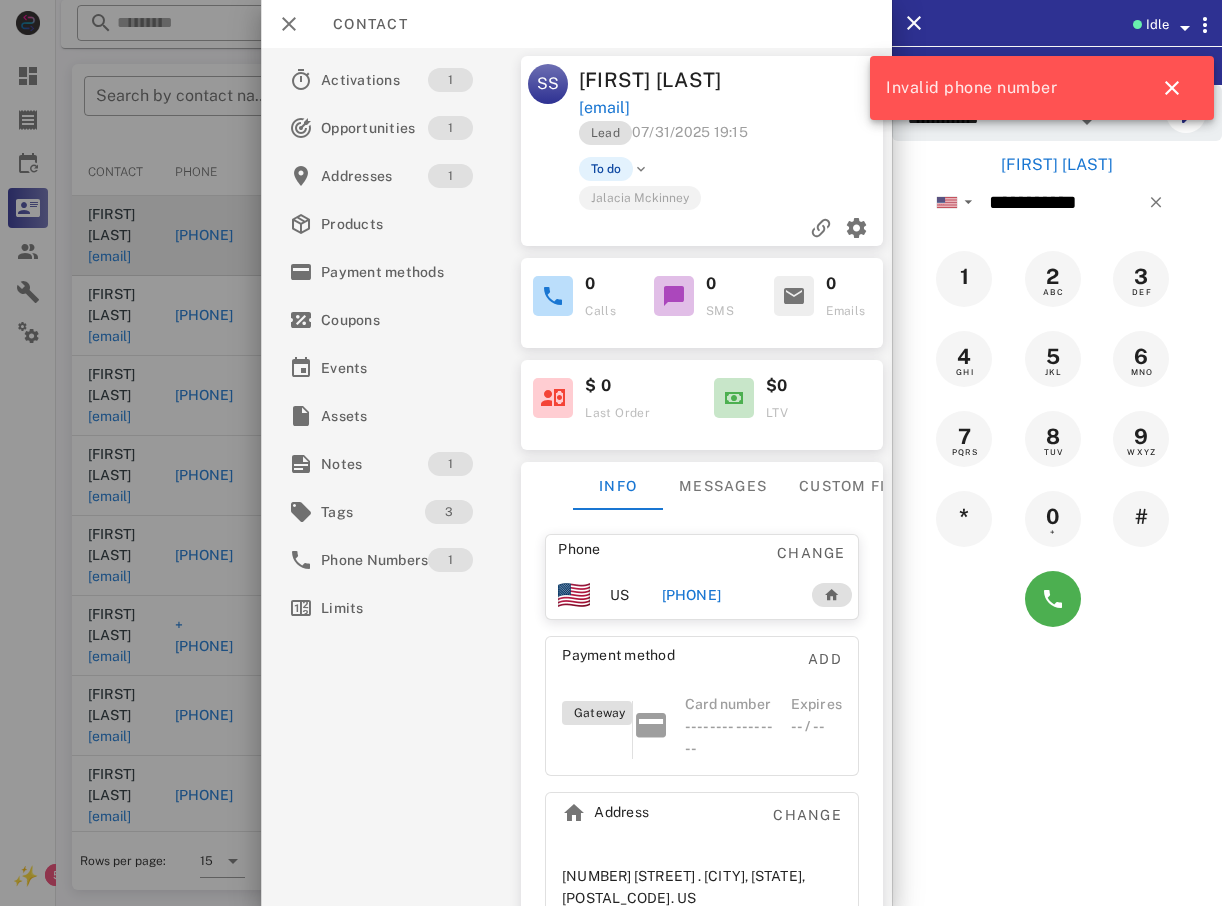 click at bounding box center [1057, 599] 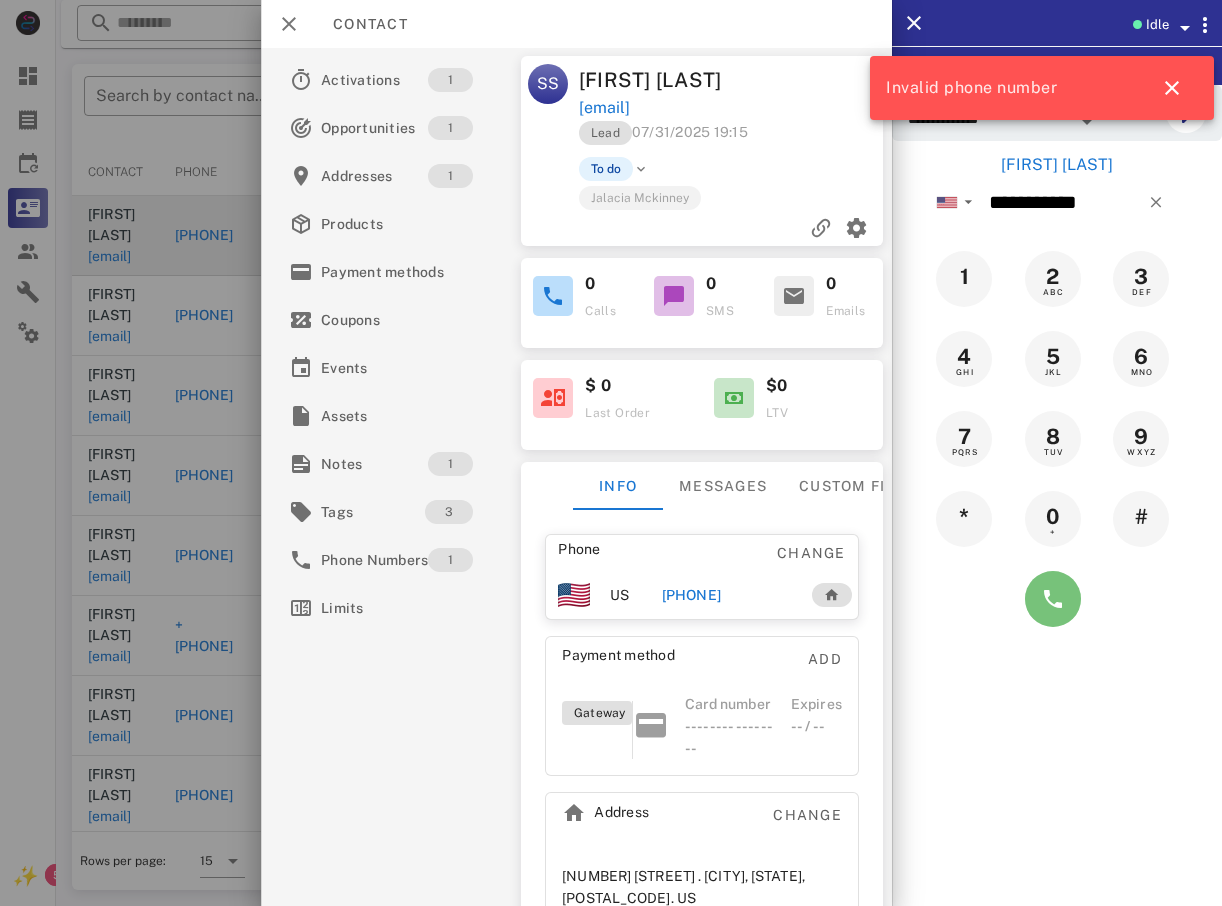click at bounding box center (1053, 599) 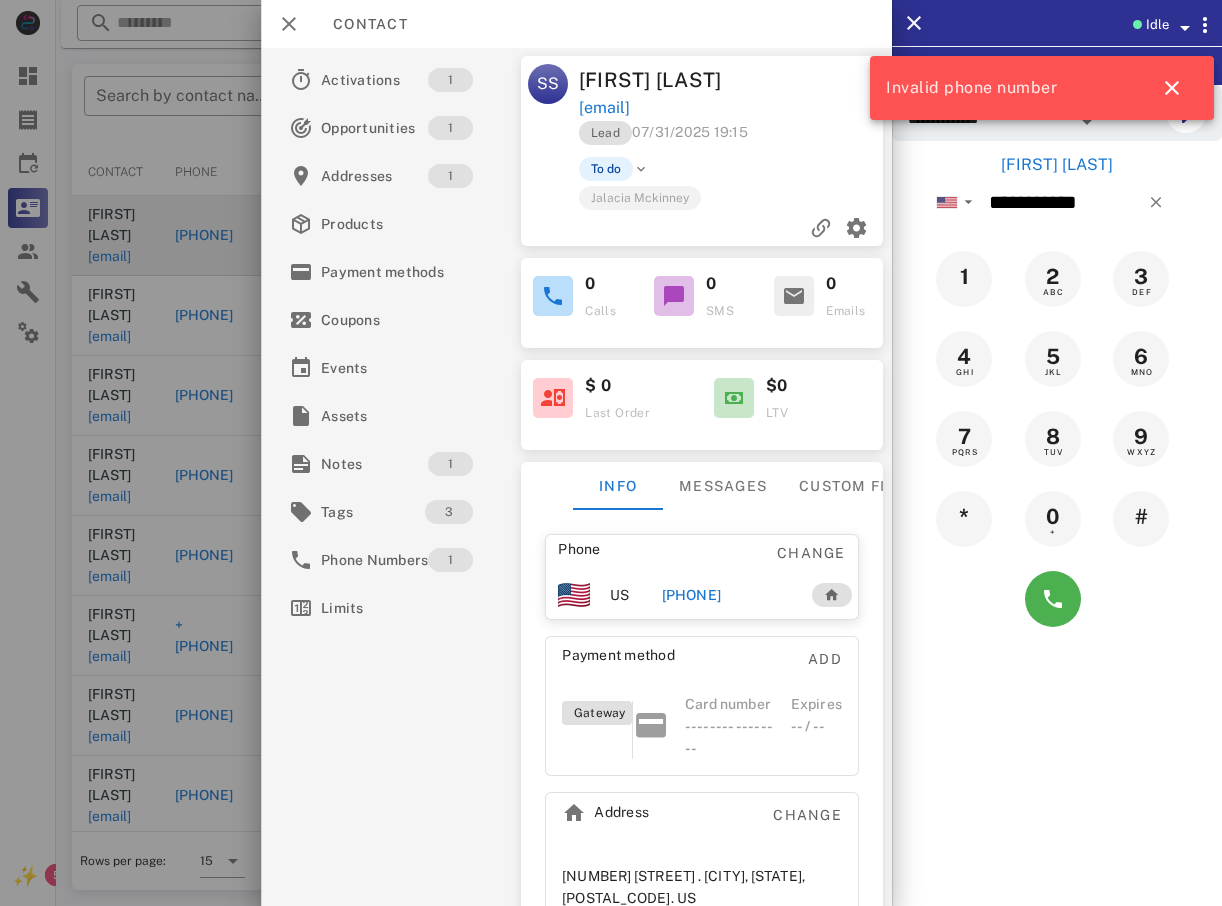 drag, startPoint x: 116, startPoint y: 367, endPoint x: 101, endPoint y: 334, distance: 36.249138 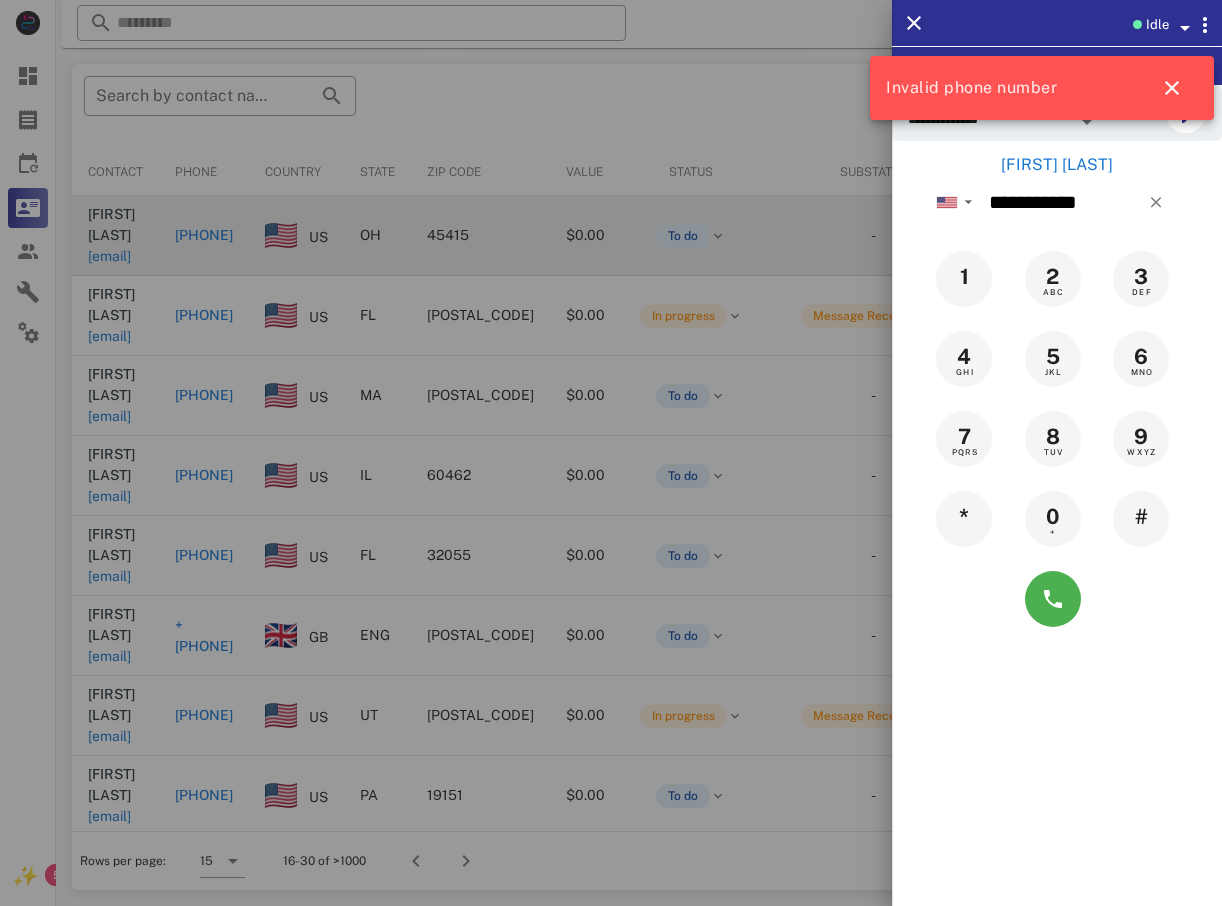 click at bounding box center (611, 453) 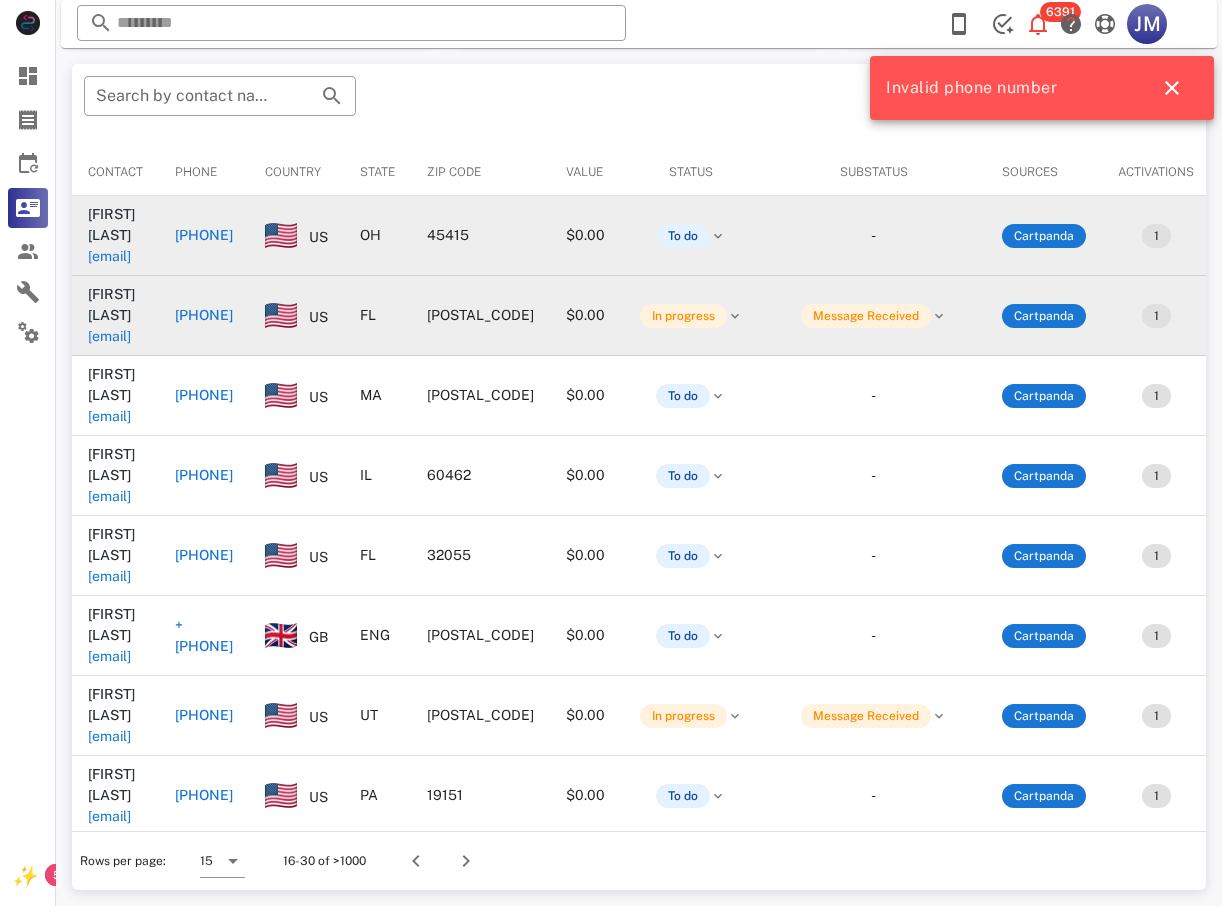 click on "[PHONE]" at bounding box center (204, 315) 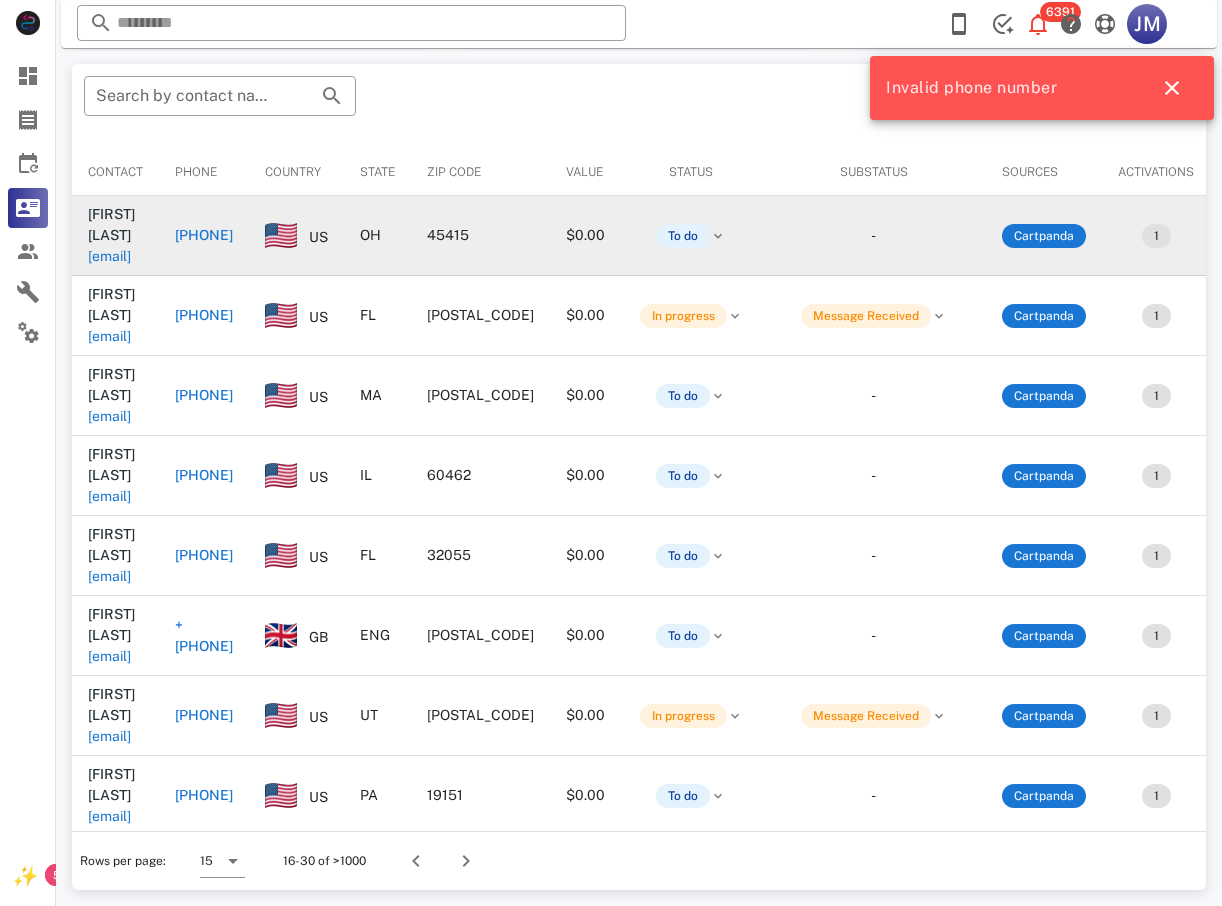 type on "**********" 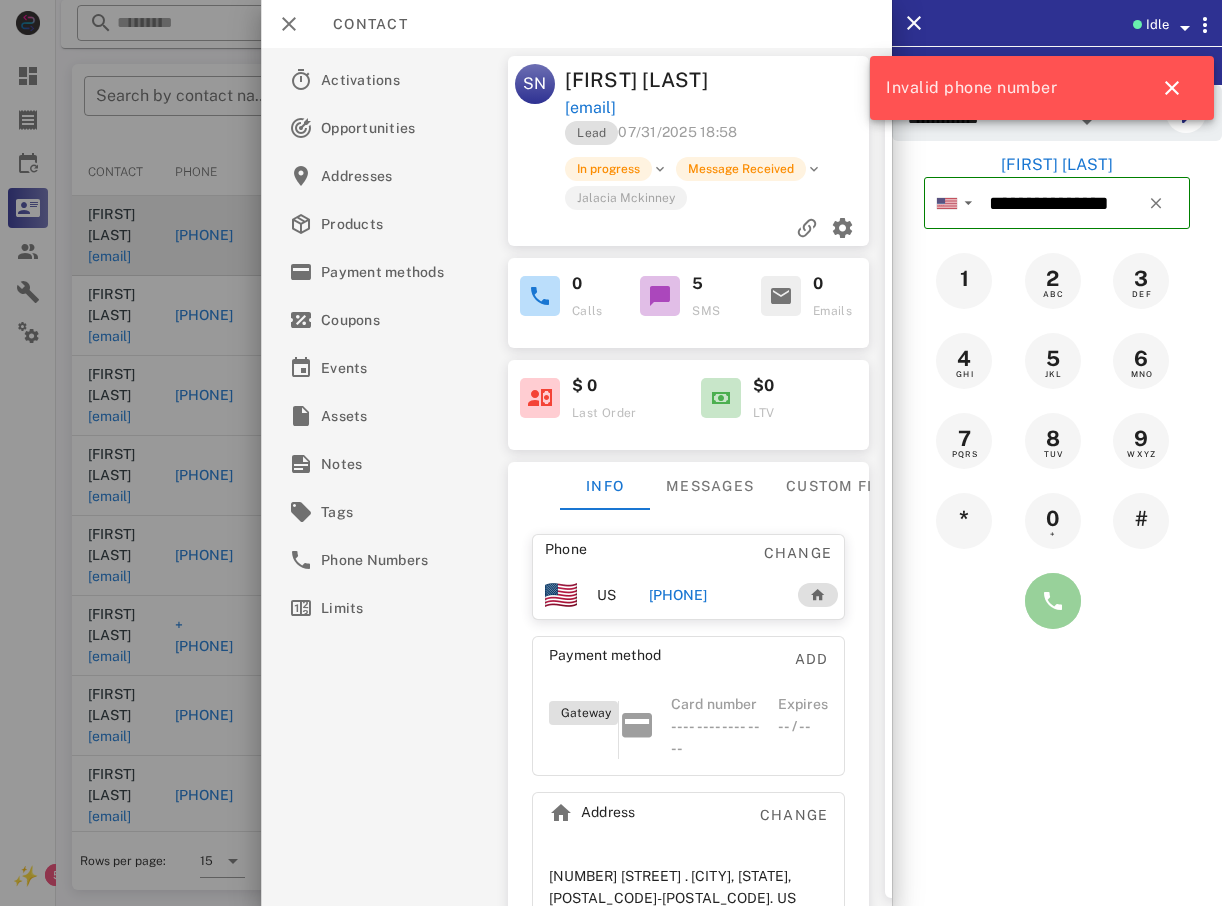 click at bounding box center (1053, 601) 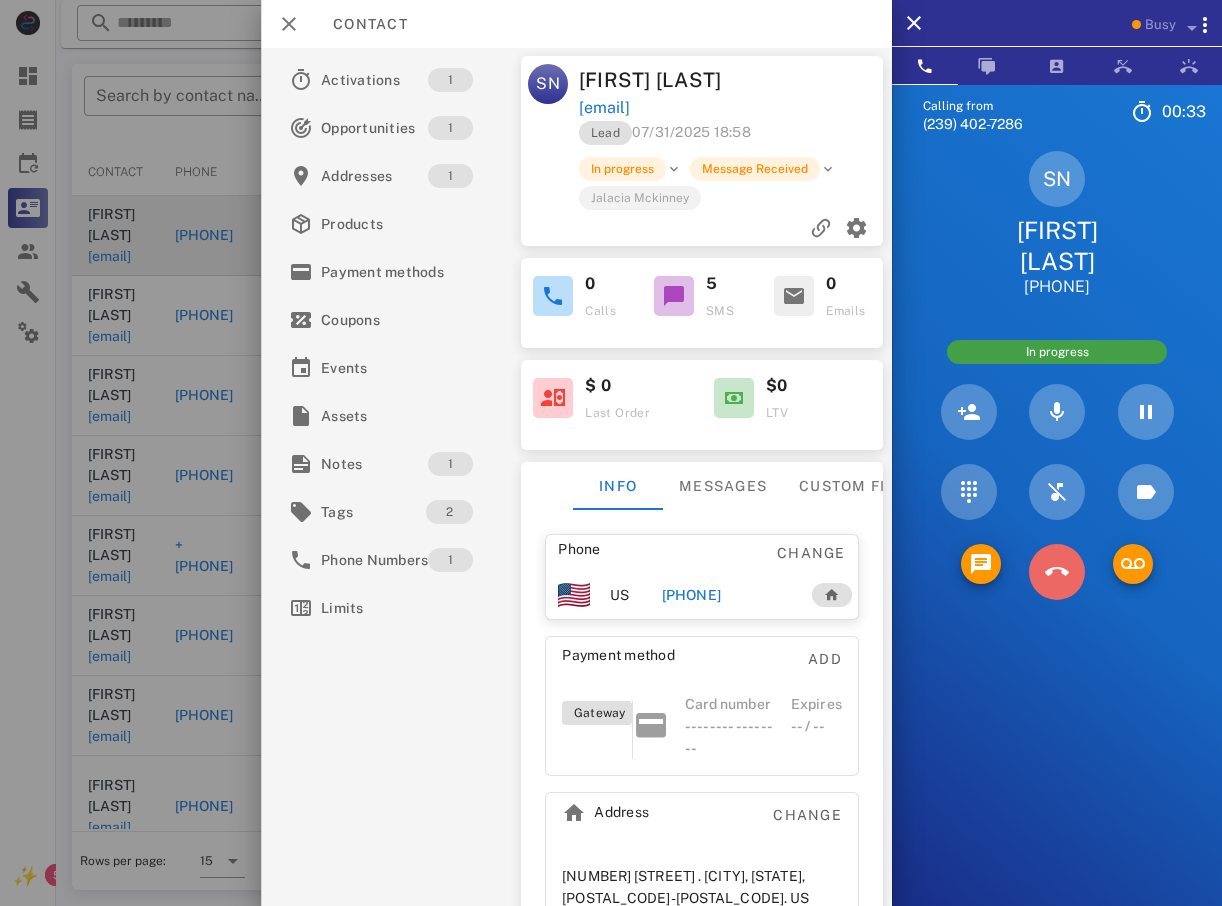 drag, startPoint x: 1051, startPoint y: 549, endPoint x: 1012, endPoint y: 546, distance: 39.115215 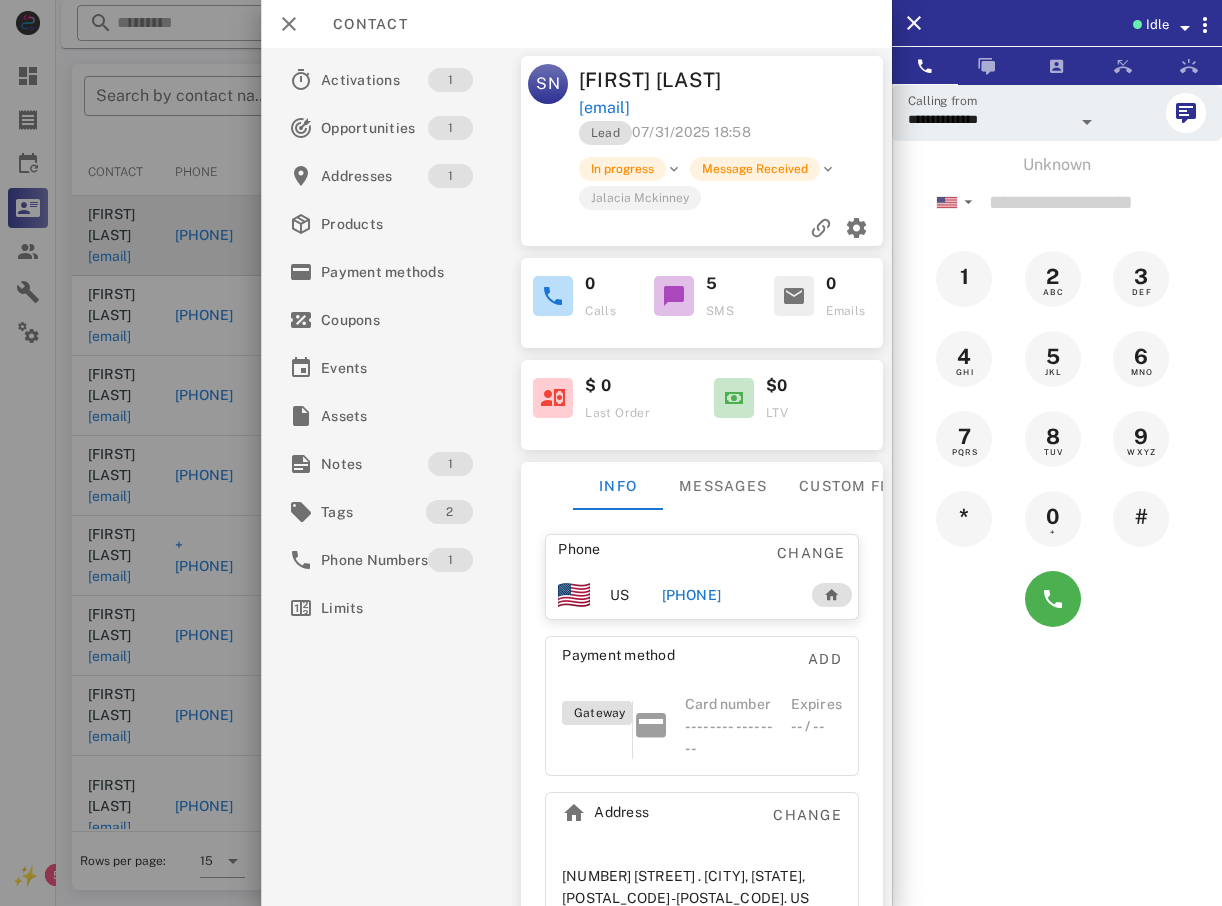 click at bounding box center [611, 453] 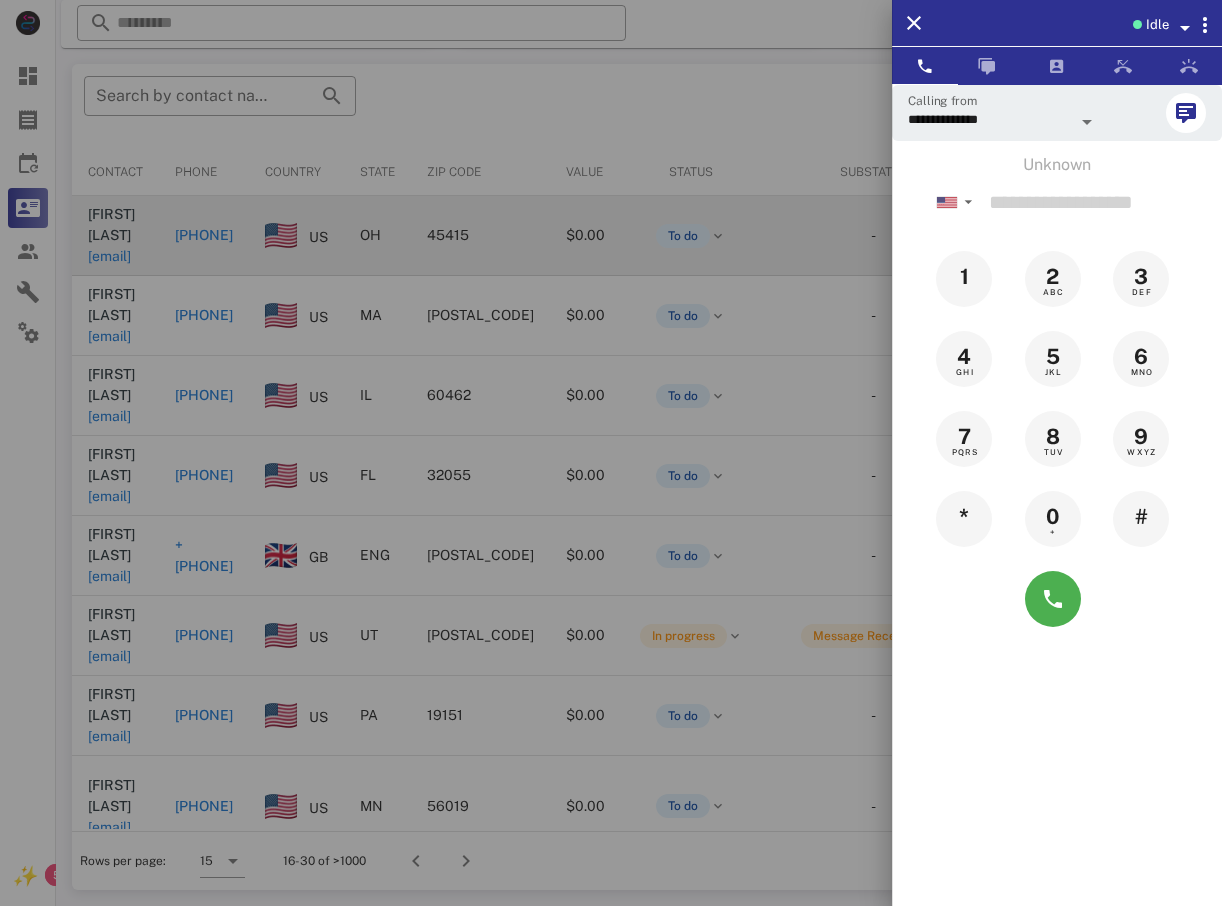 click at bounding box center (611, 453) 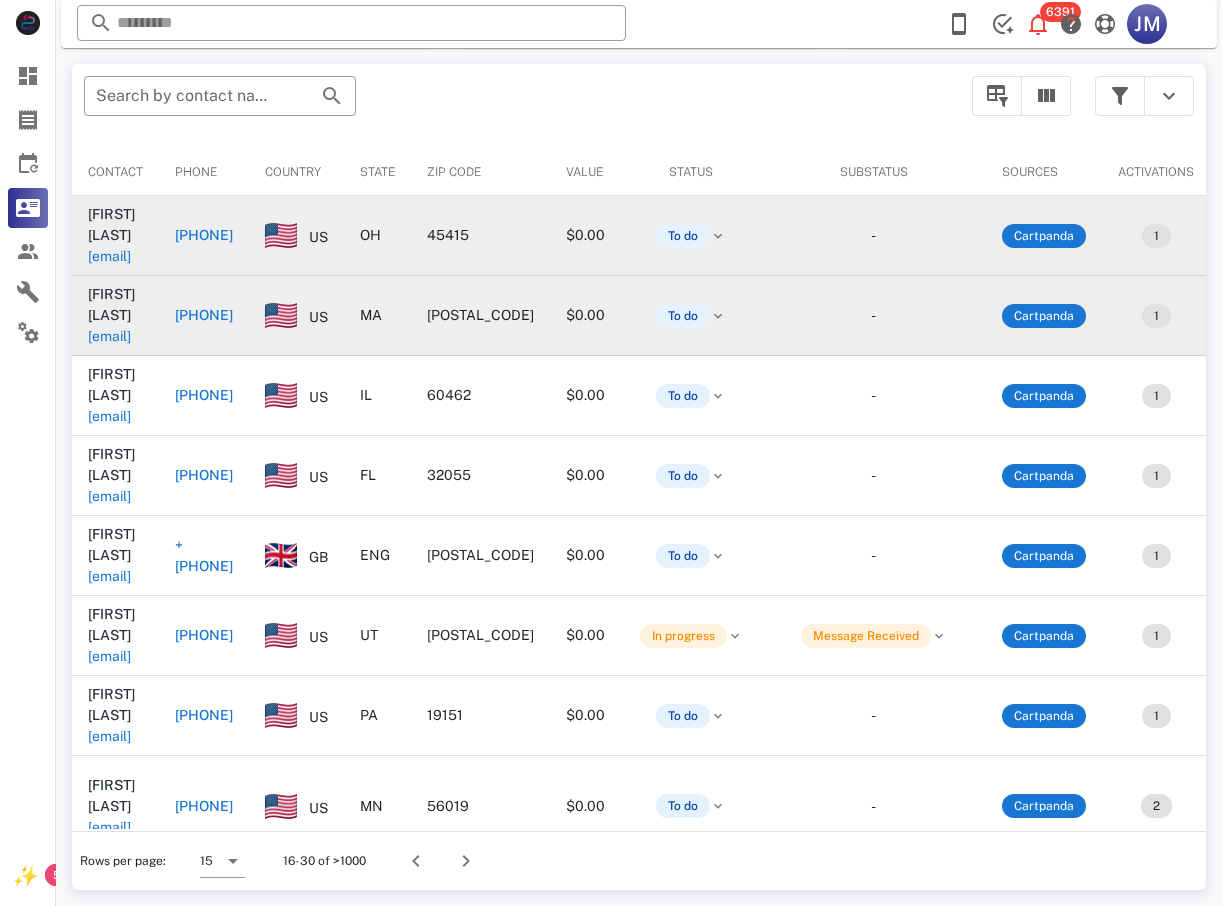 click on "[PHONE]" at bounding box center [204, 315] 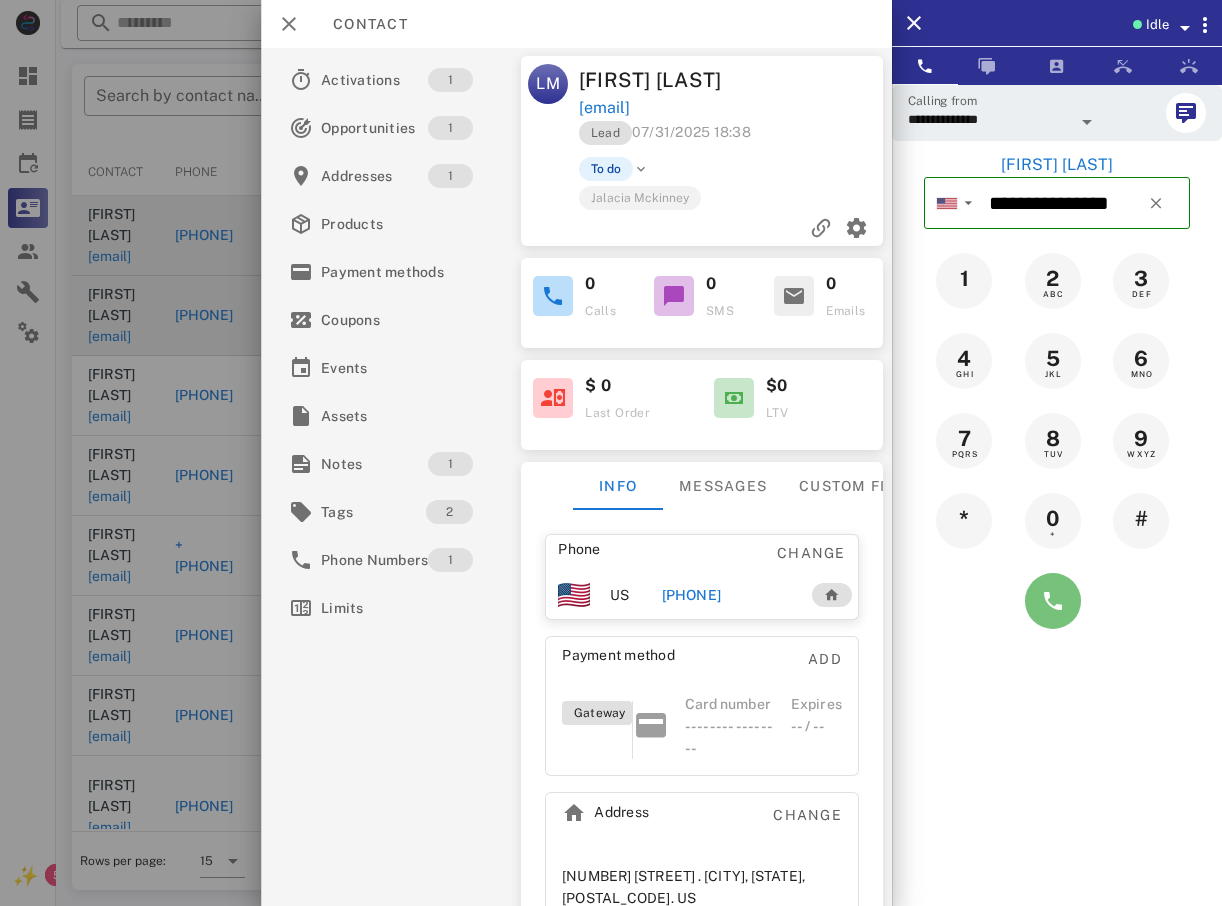 click at bounding box center (1053, 601) 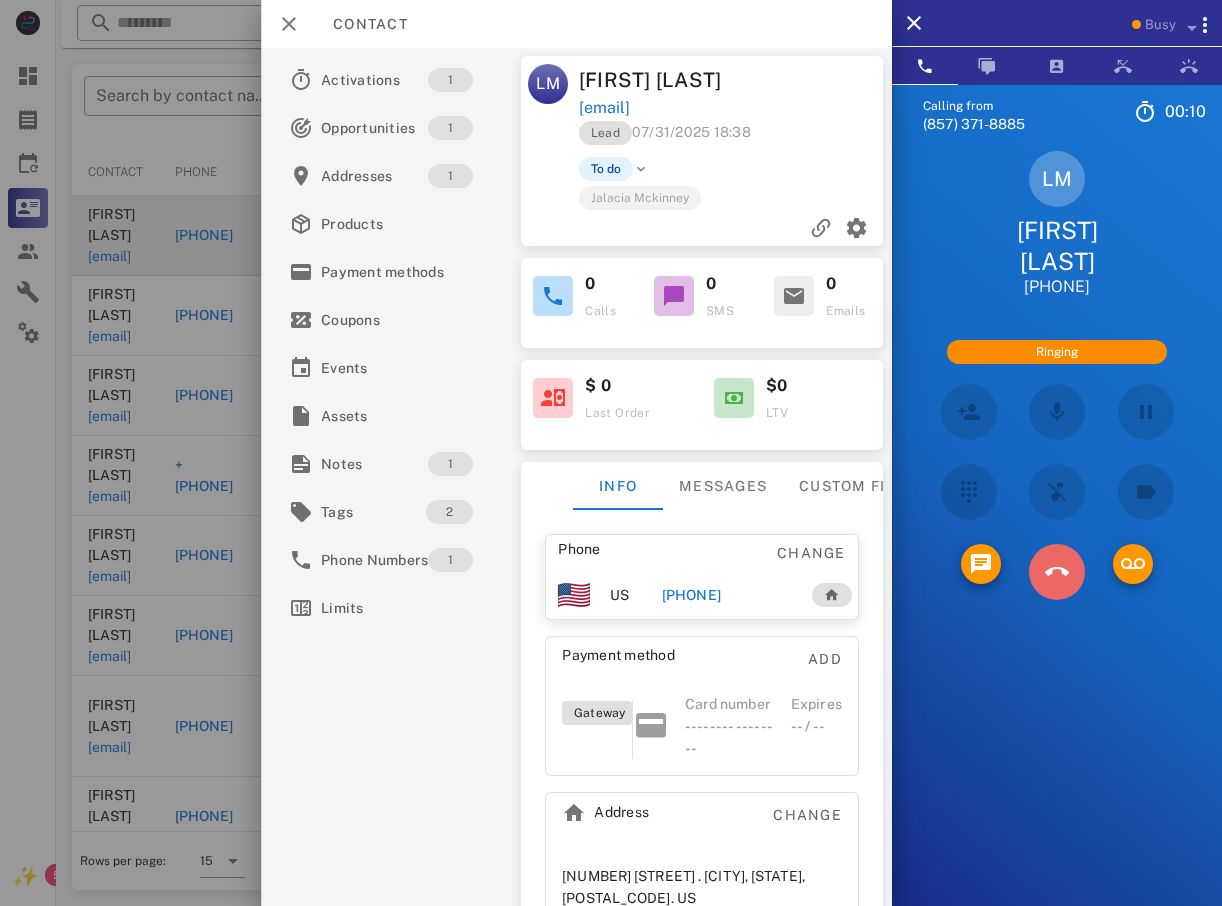 click at bounding box center [1057, 572] 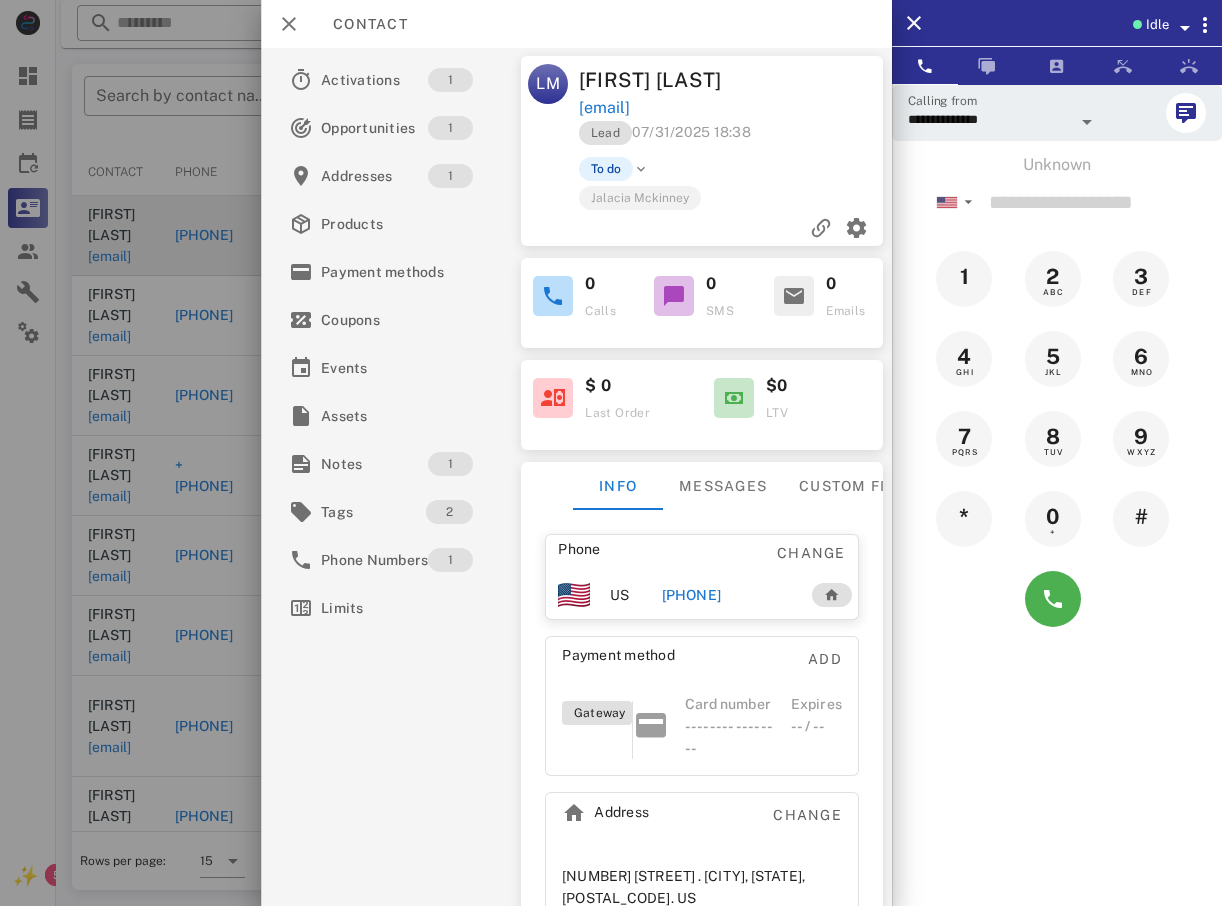 click at bounding box center (611, 453) 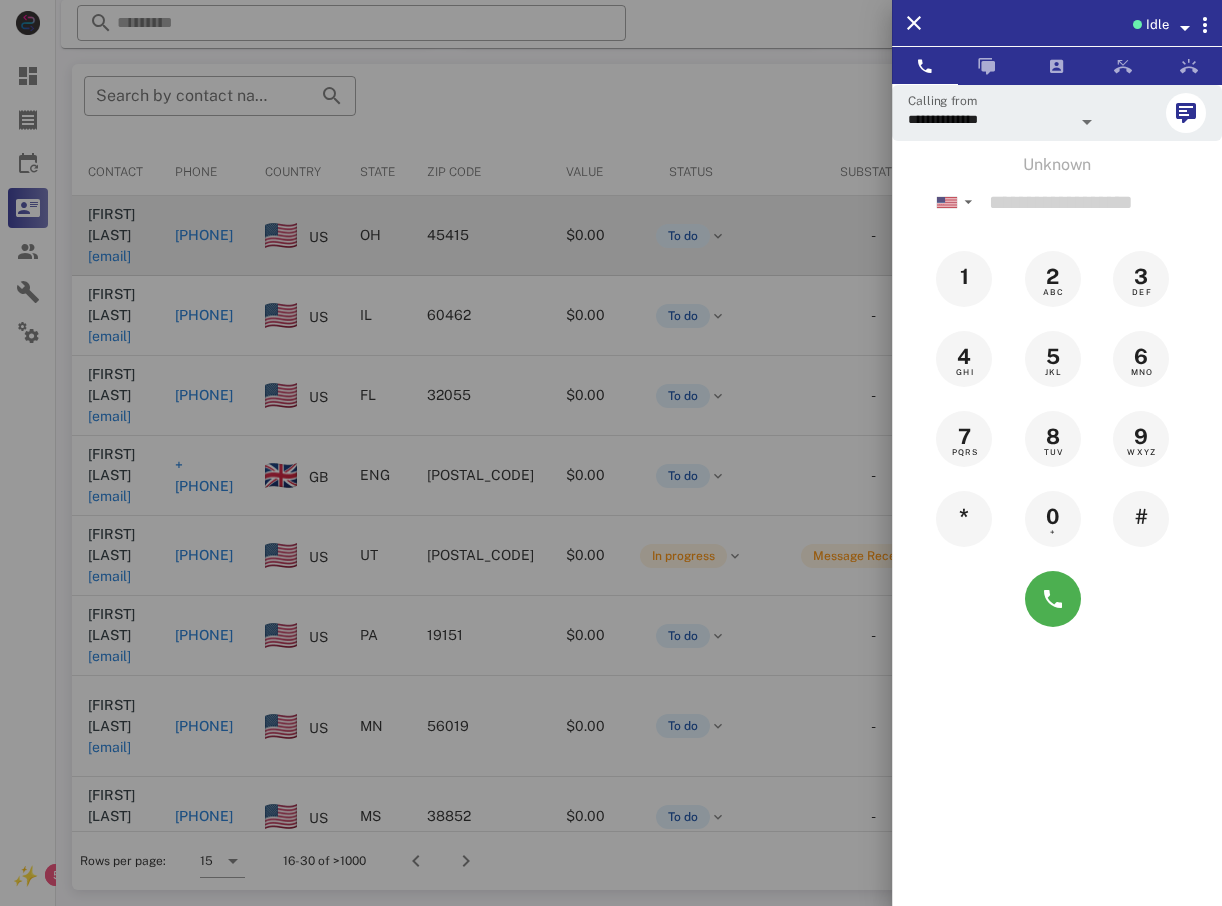 click at bounding box center (611, 453) 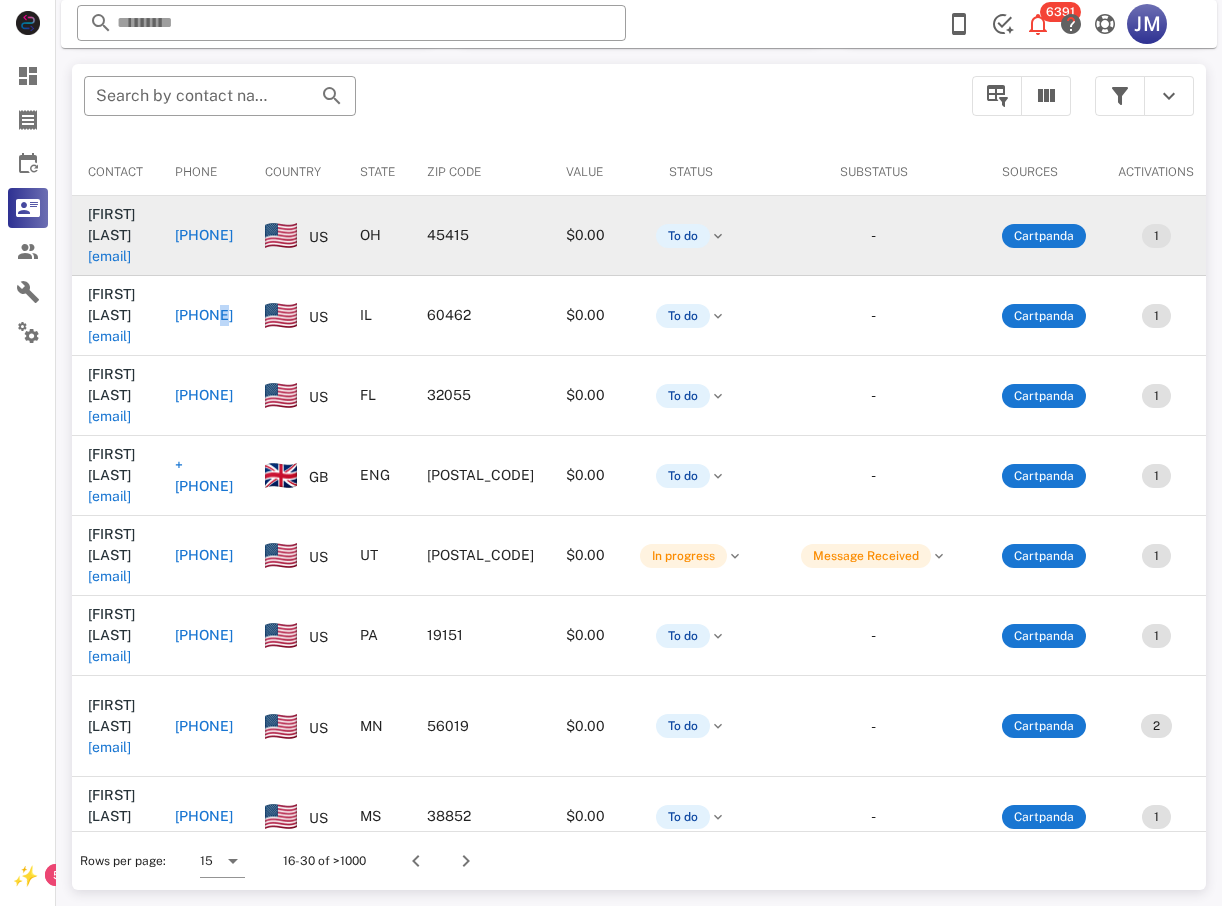 click on "[PHONE]" at bounding box center (204, 315) 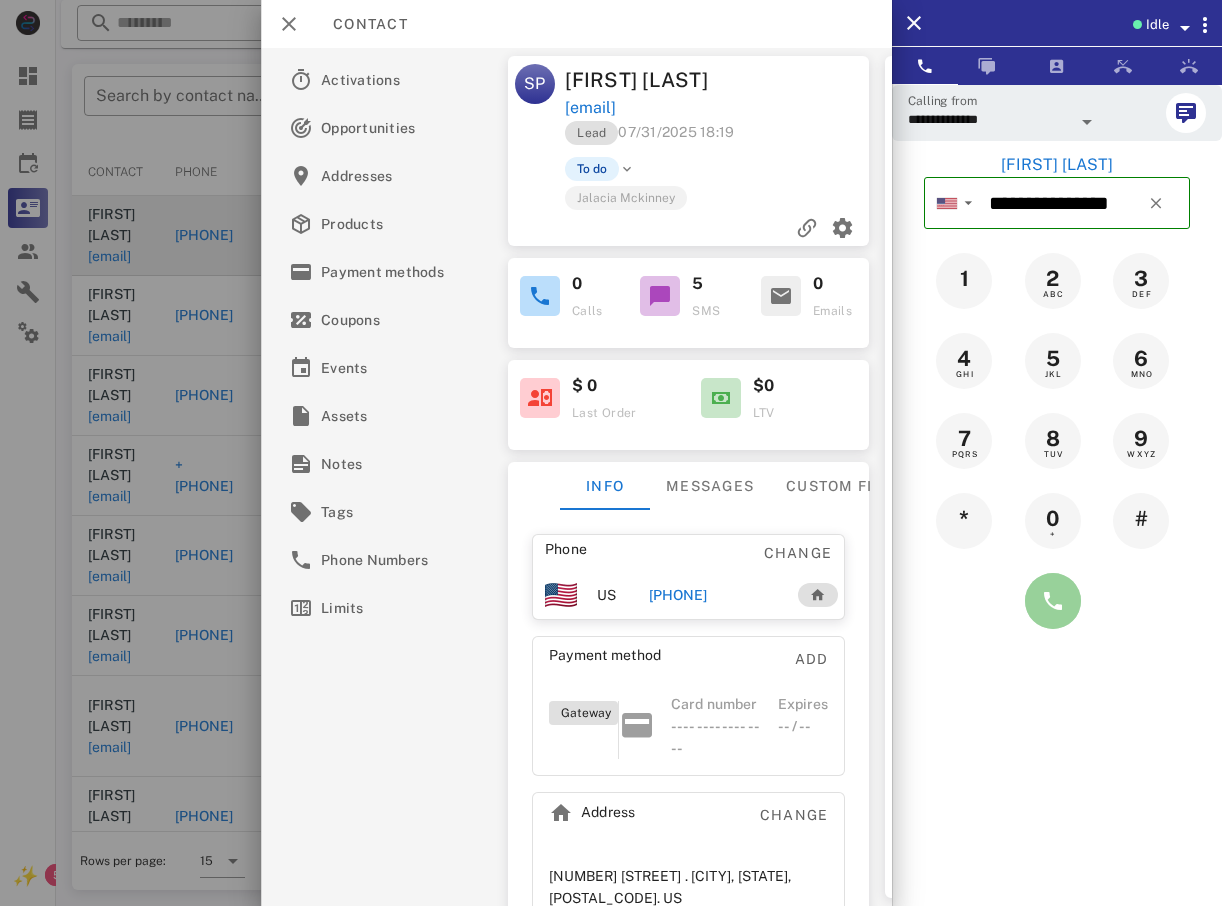 click at bounding box center (1053, 601) 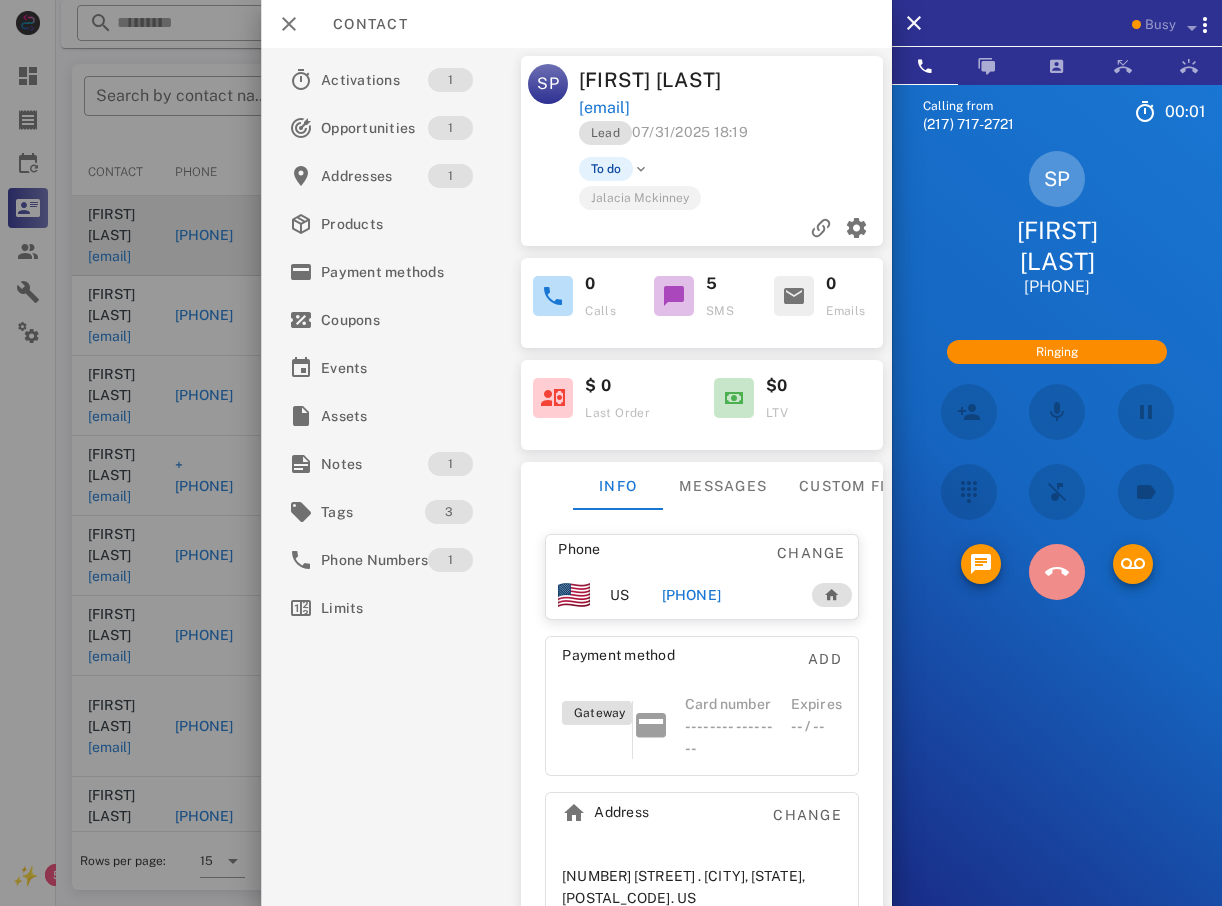 drag, startPoint x: 1041, startPoint y: 541, endPoint x: 967, endPoint y: 551, distance: 74.672615 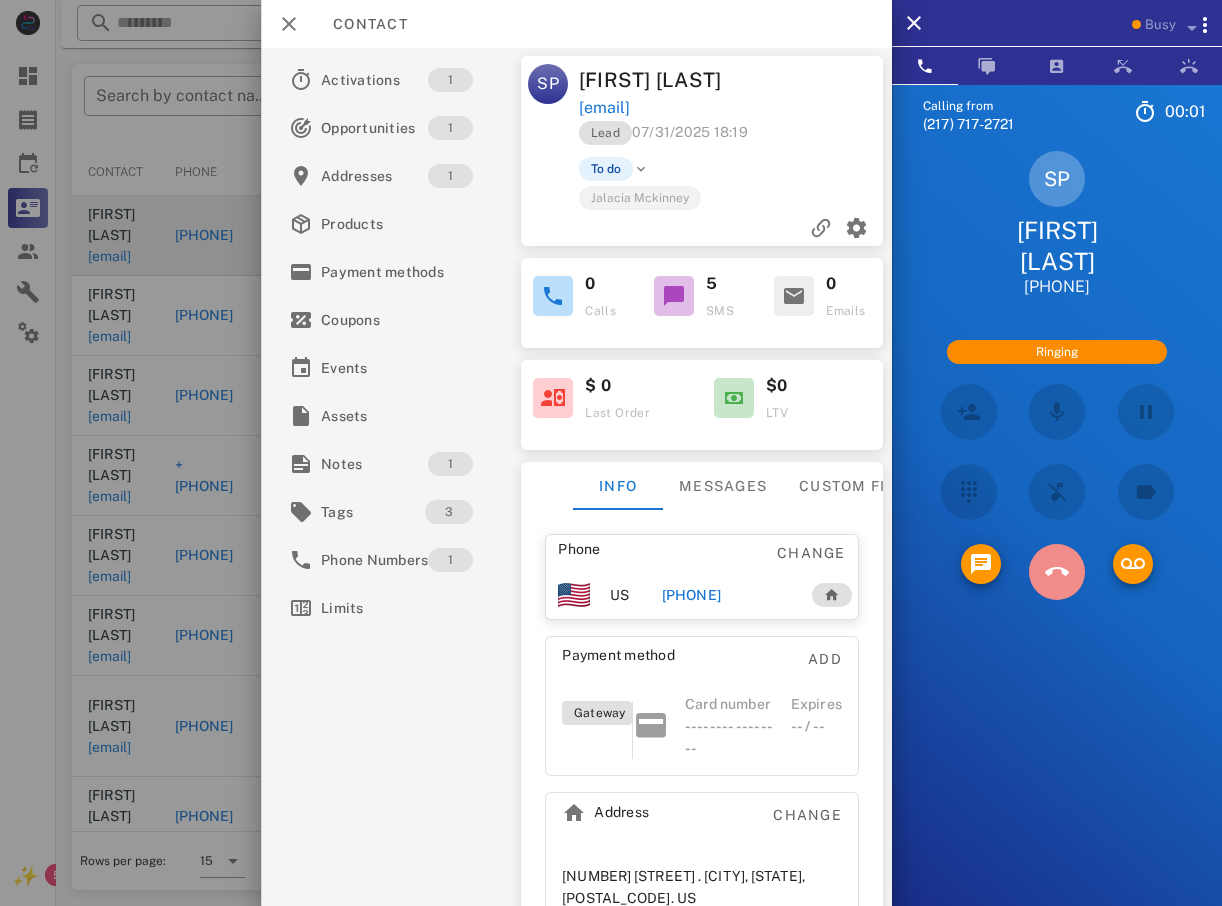 click at bounding box center (1057, 572) 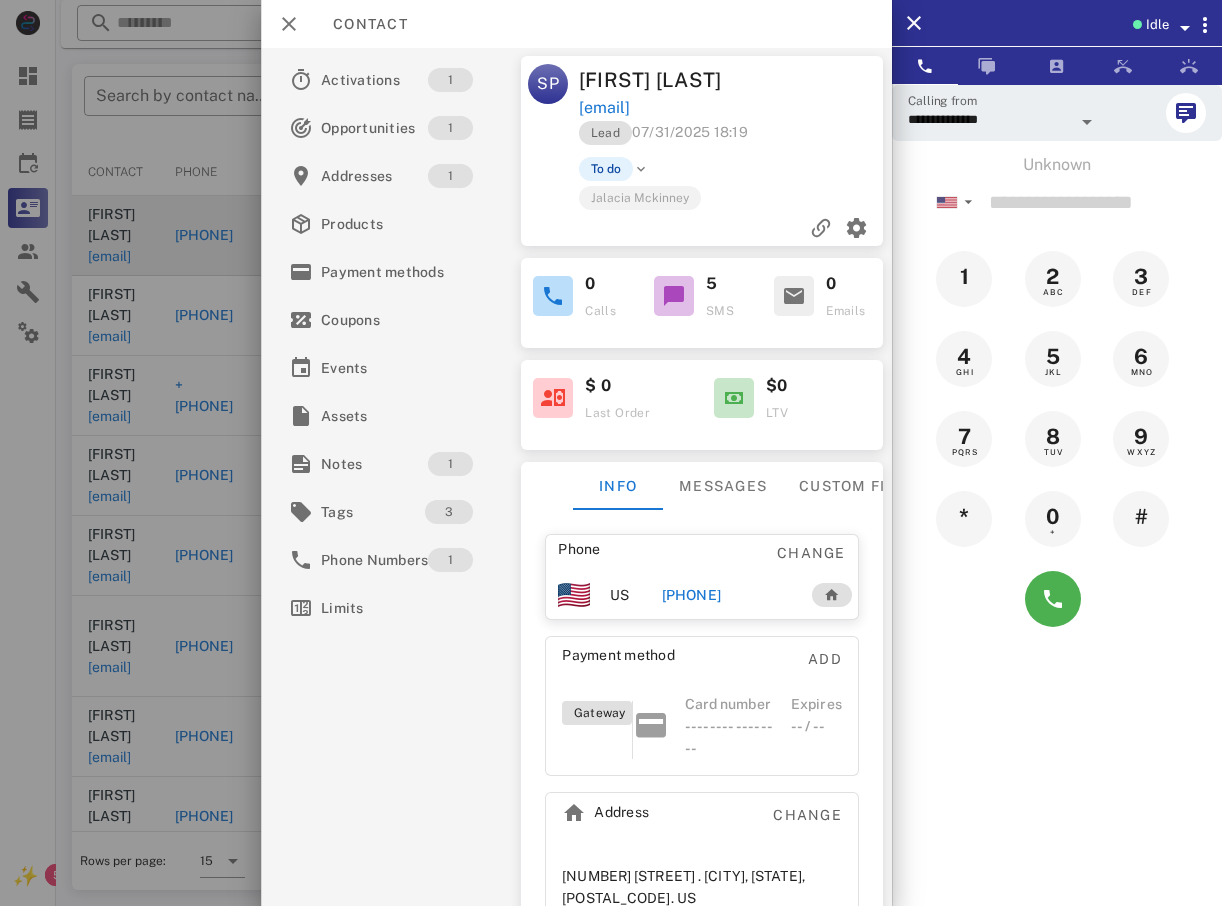 click at bounding box center (611, 453) 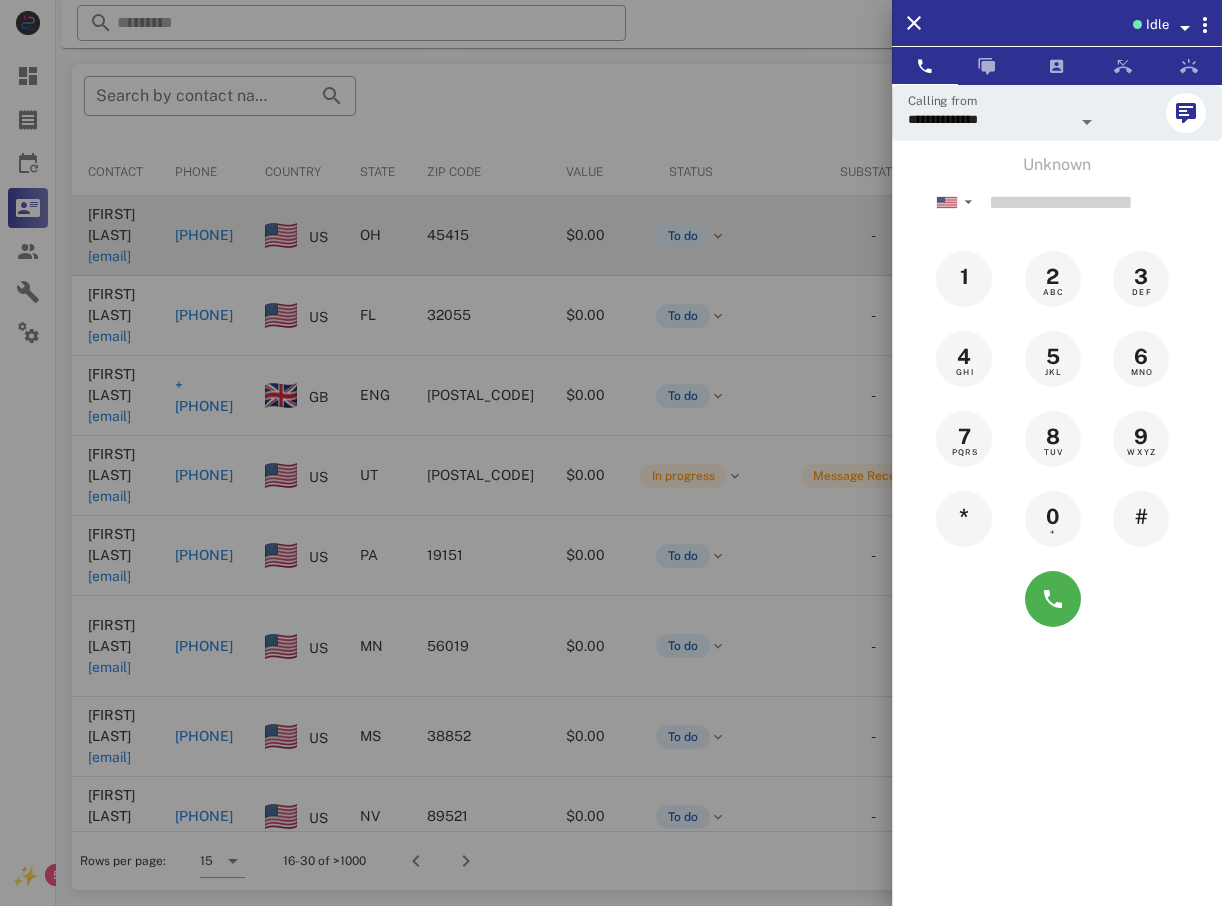 click at bounding box center (611, 453) 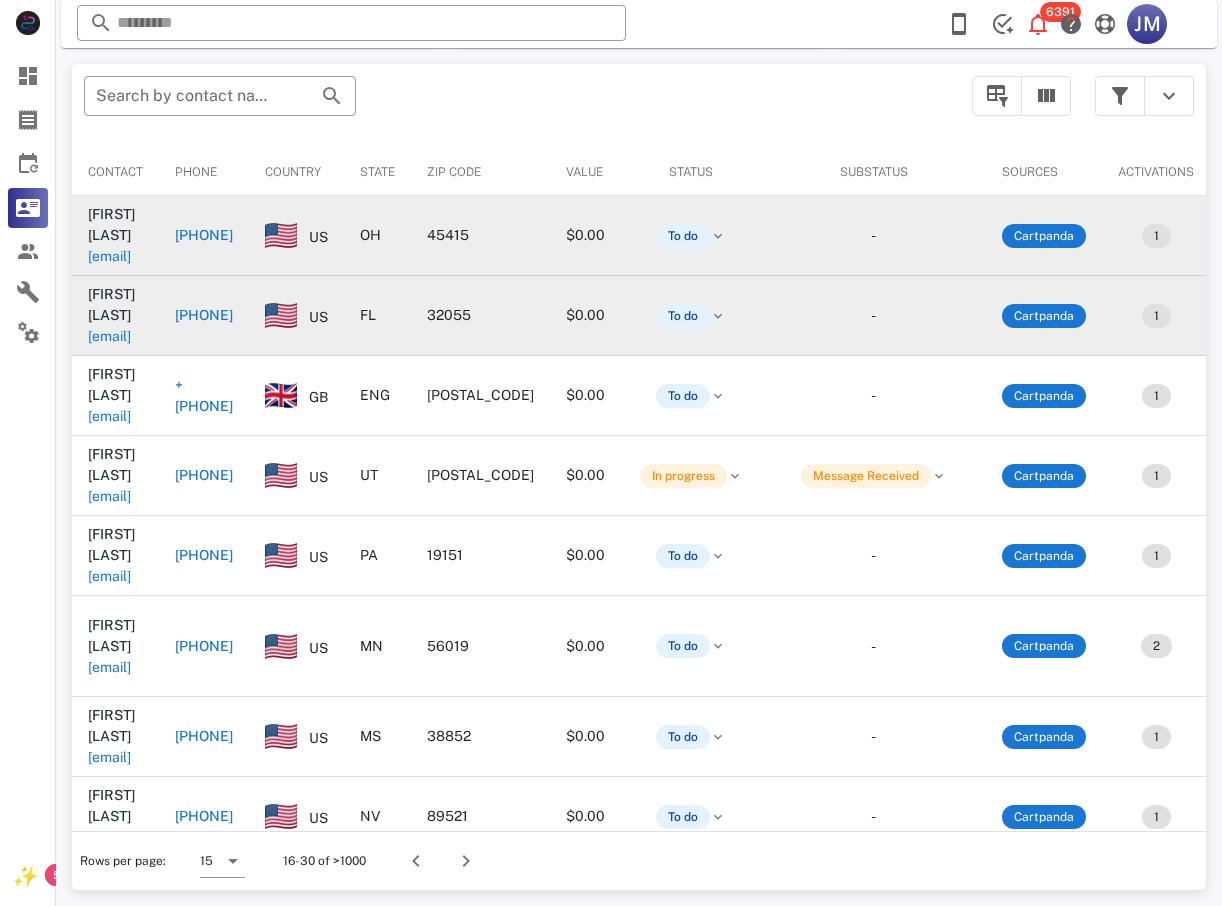click on "[PHONE]" at bounding box center (204, 315) 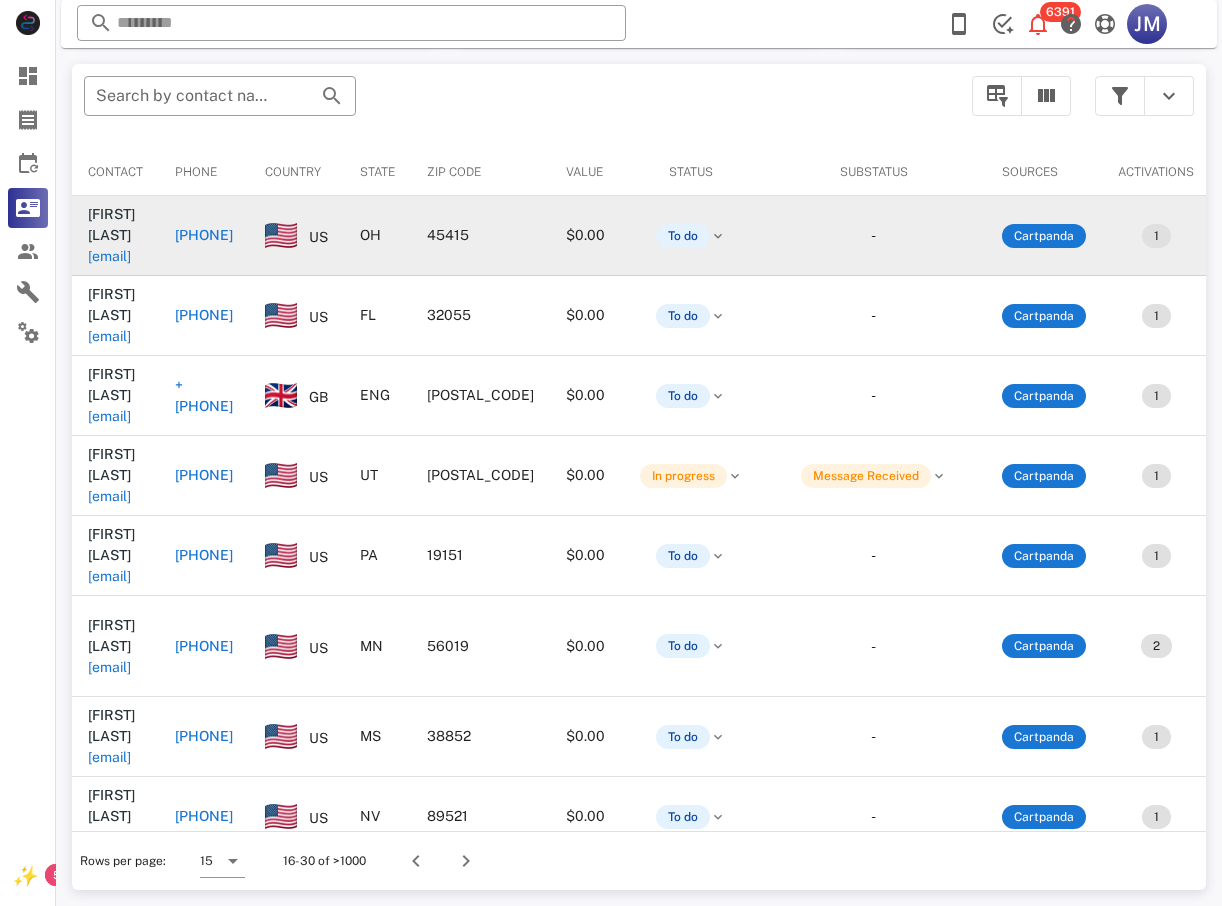 type on "**********" 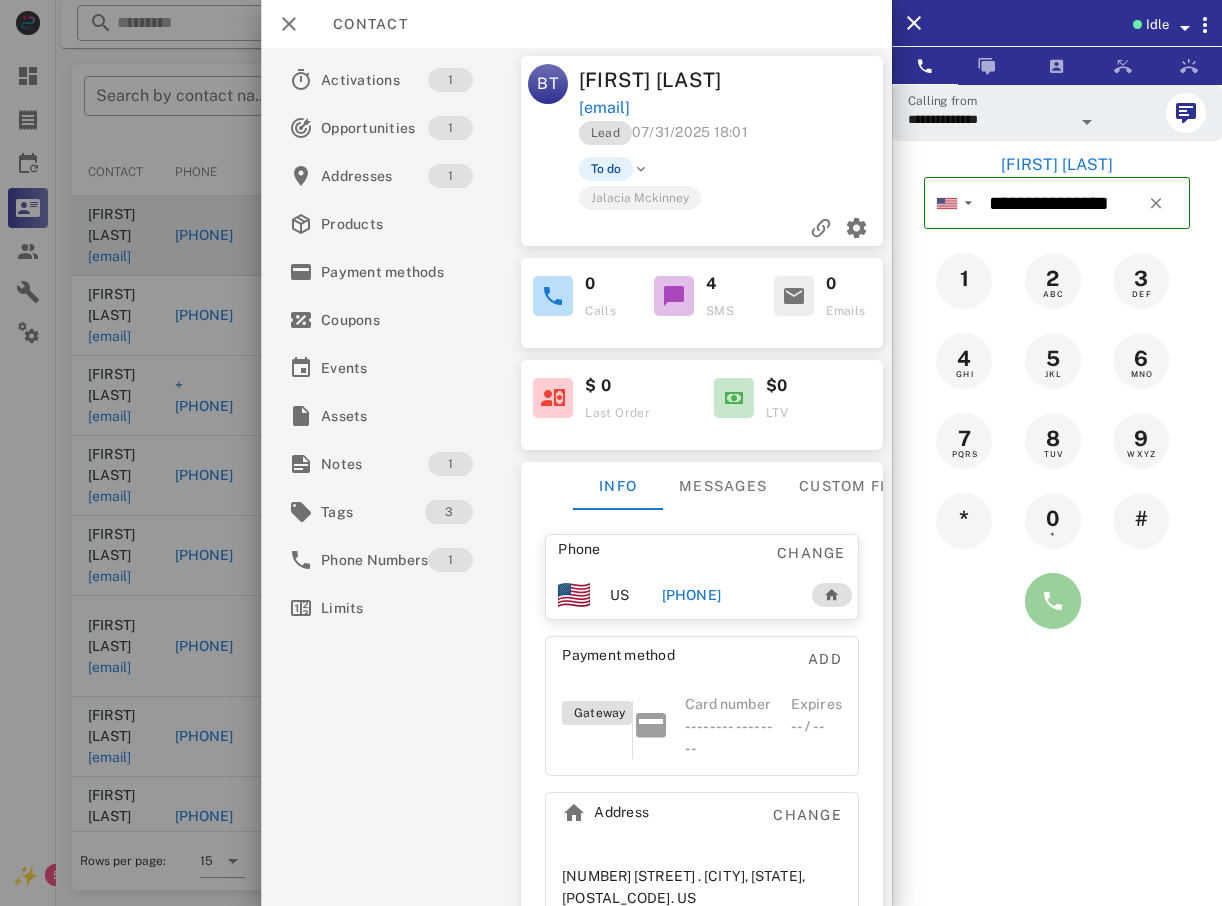 click at bounding box center [1053, 601] 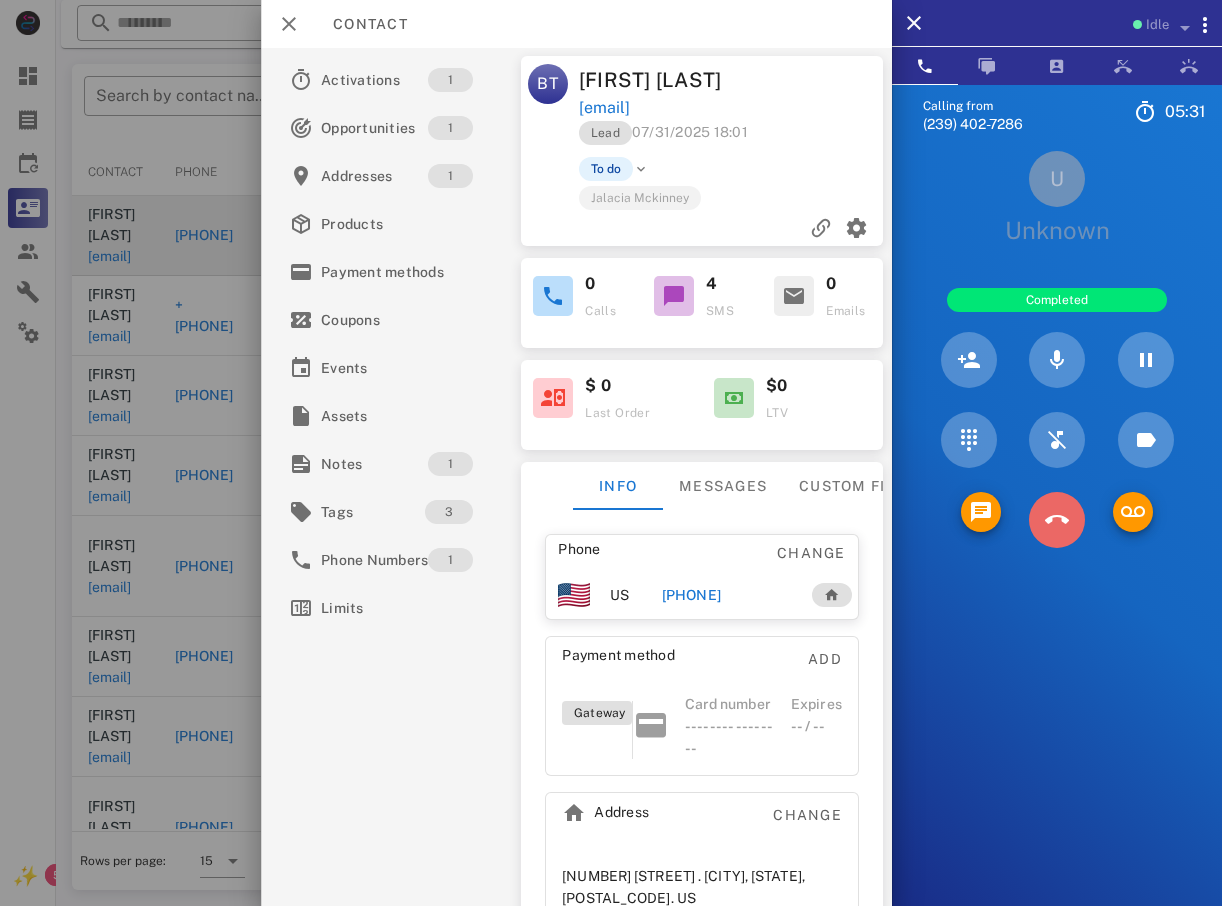 click at bounding box center (1057, 520) 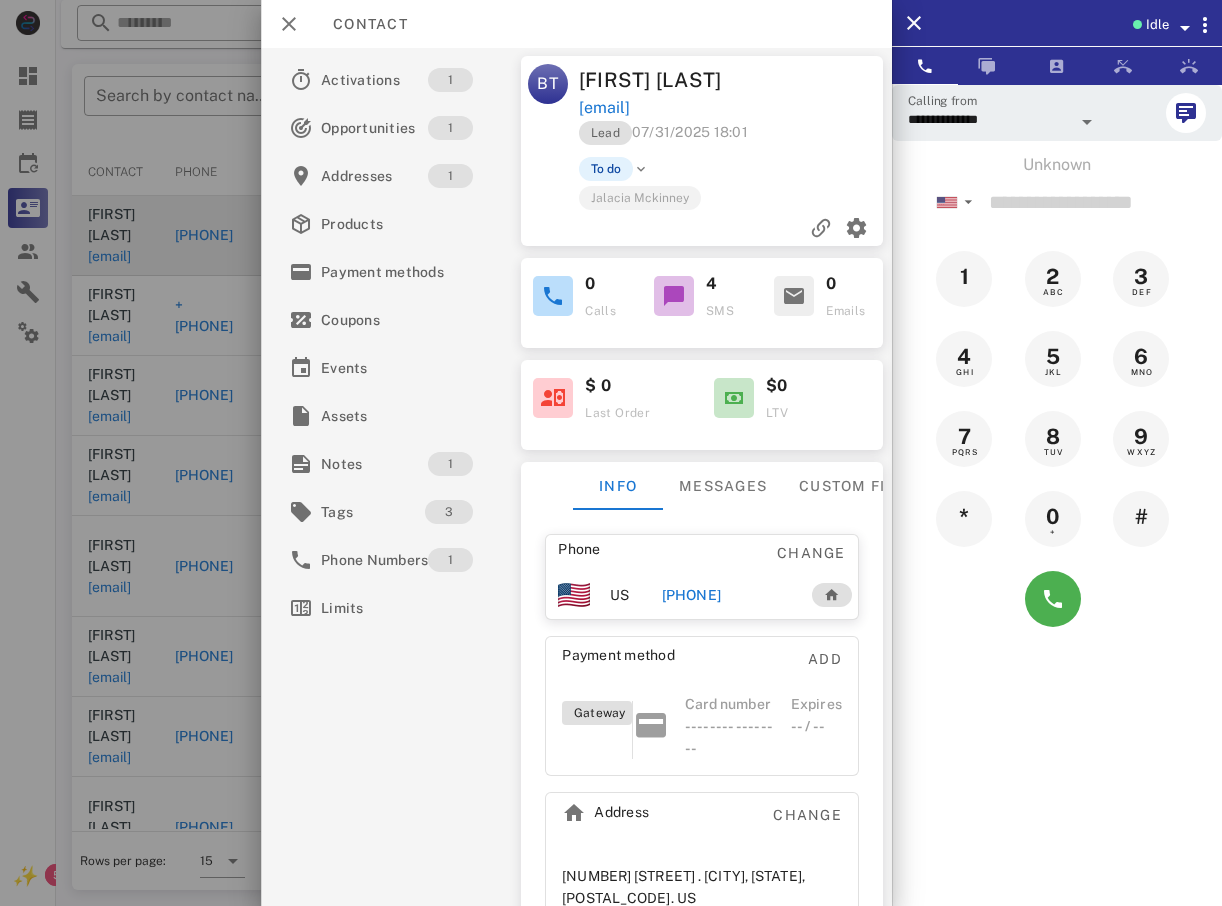 click at bounding box center (611, 453) 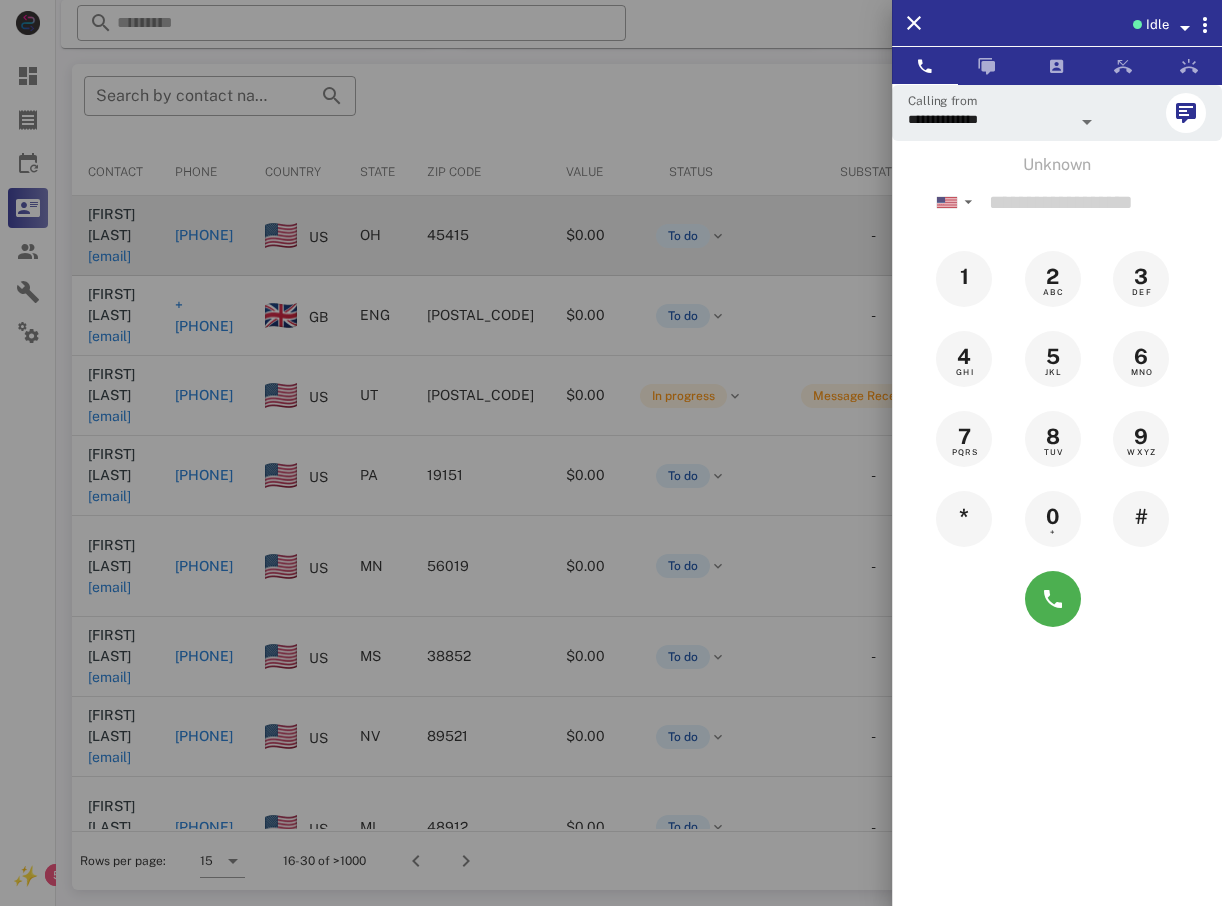 click at bounding box center [611, 453] 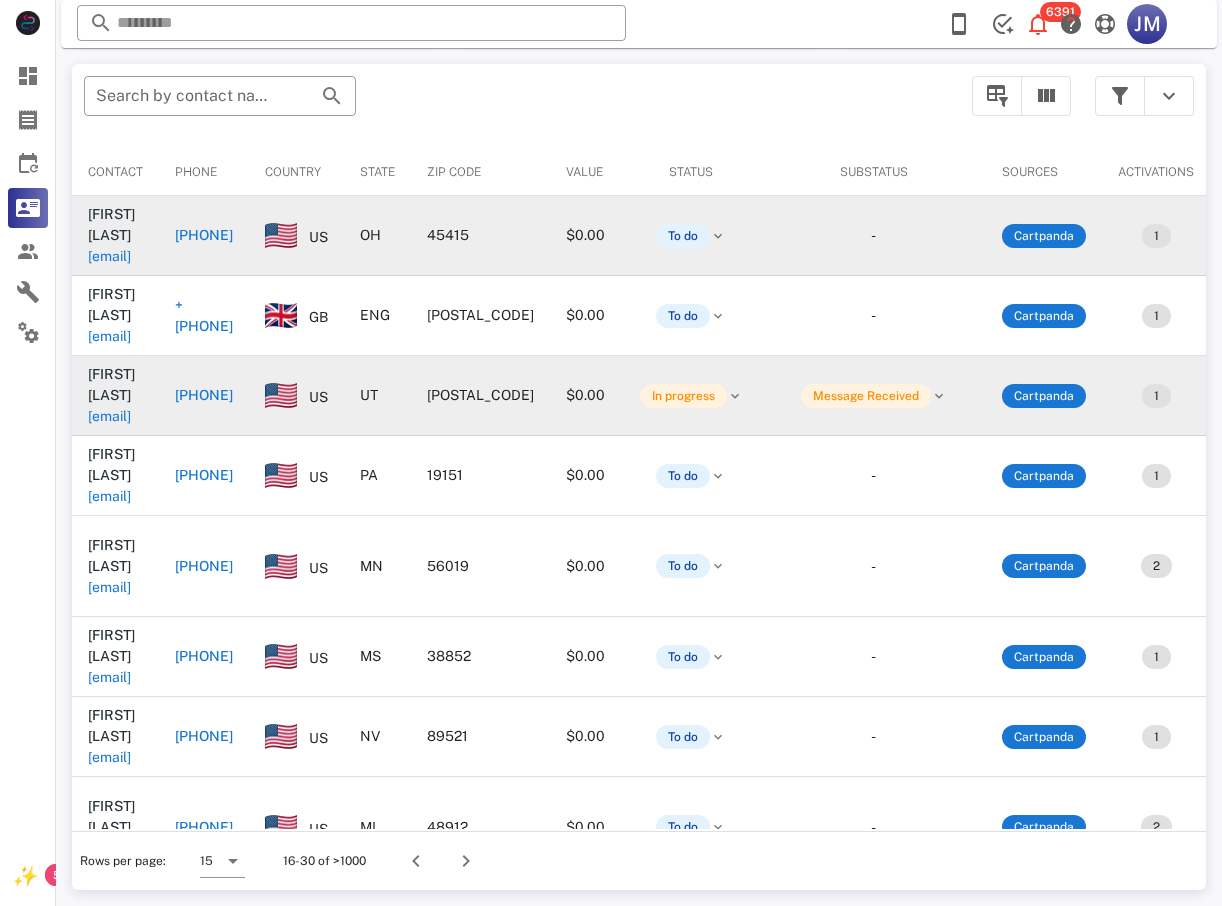 click on "[PHONE]" at bounding box center (204, 395) 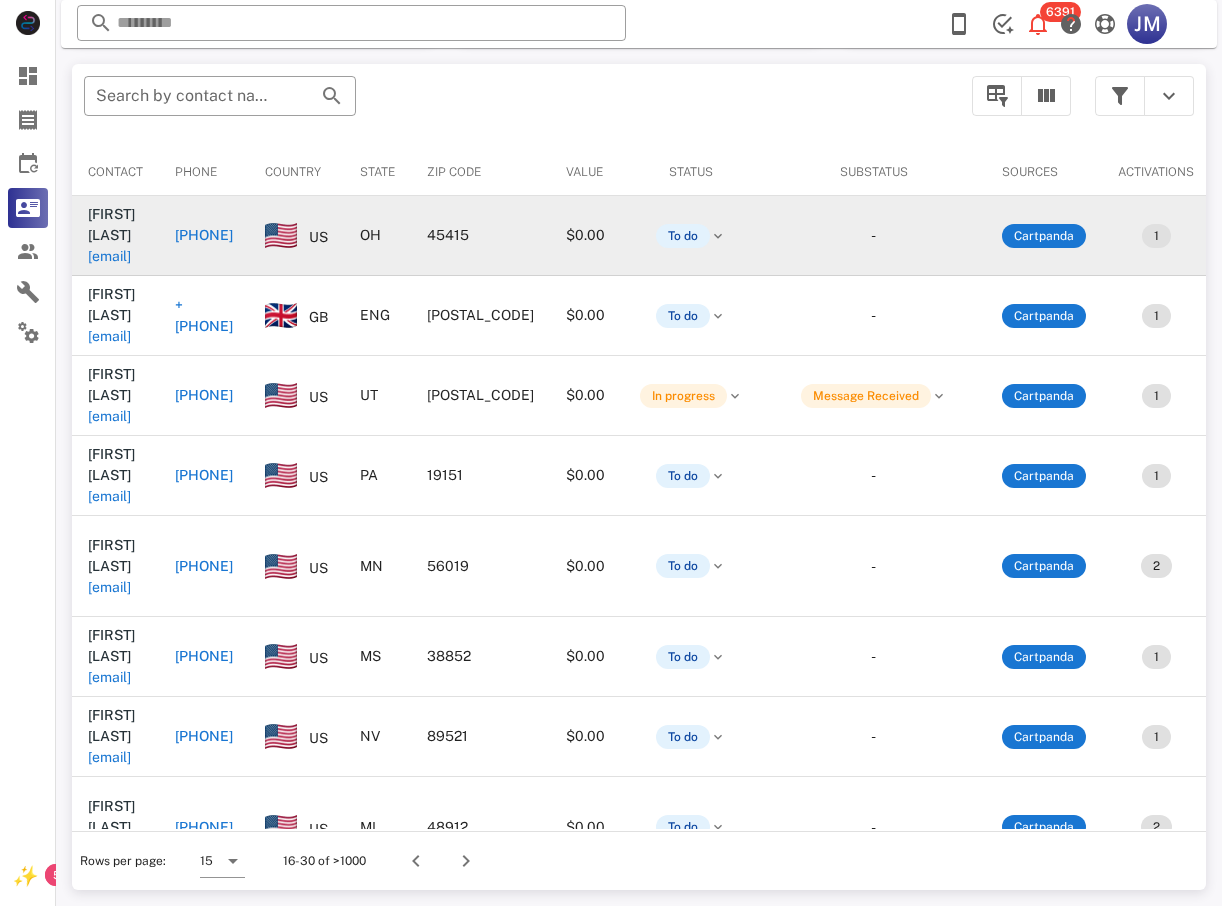type on "**********" 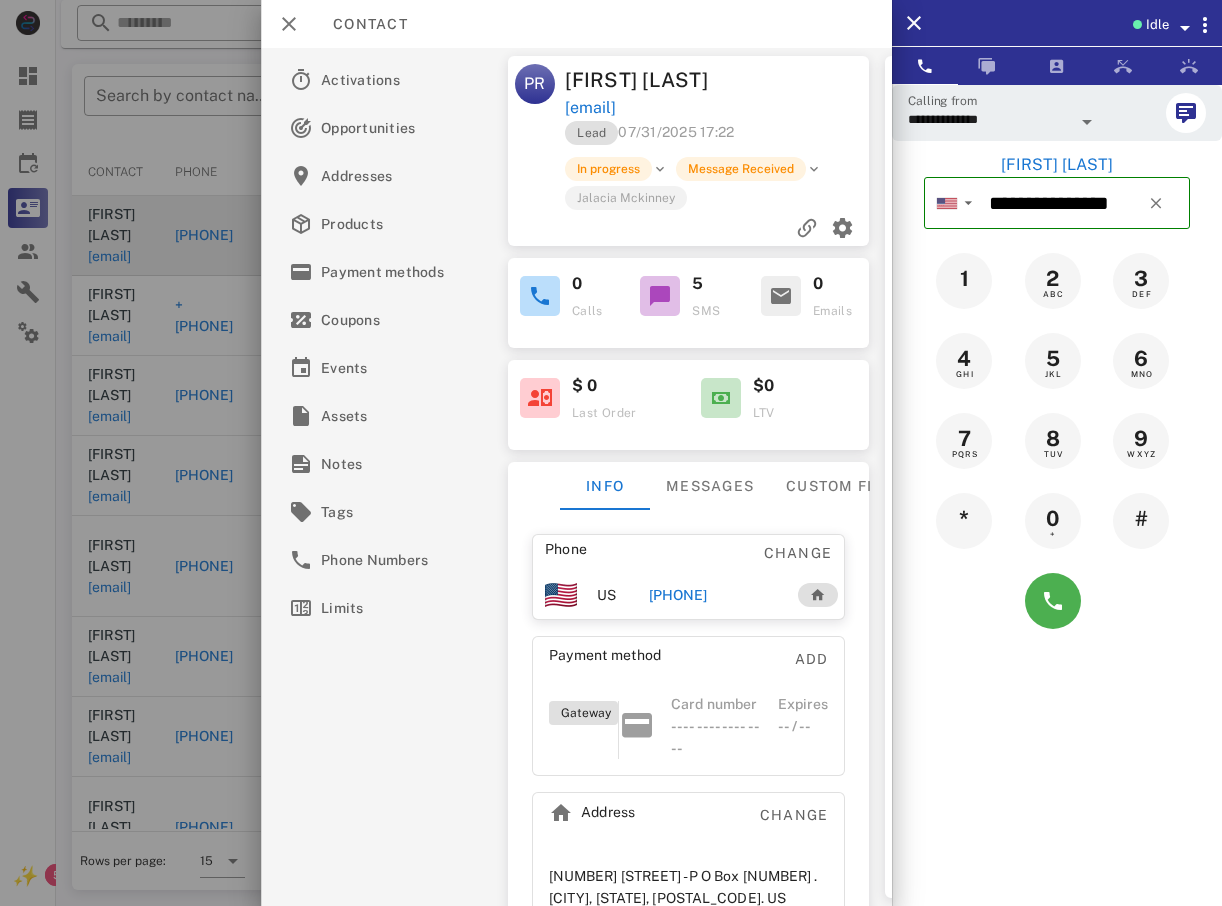 click at bounding box center (1057, 601) 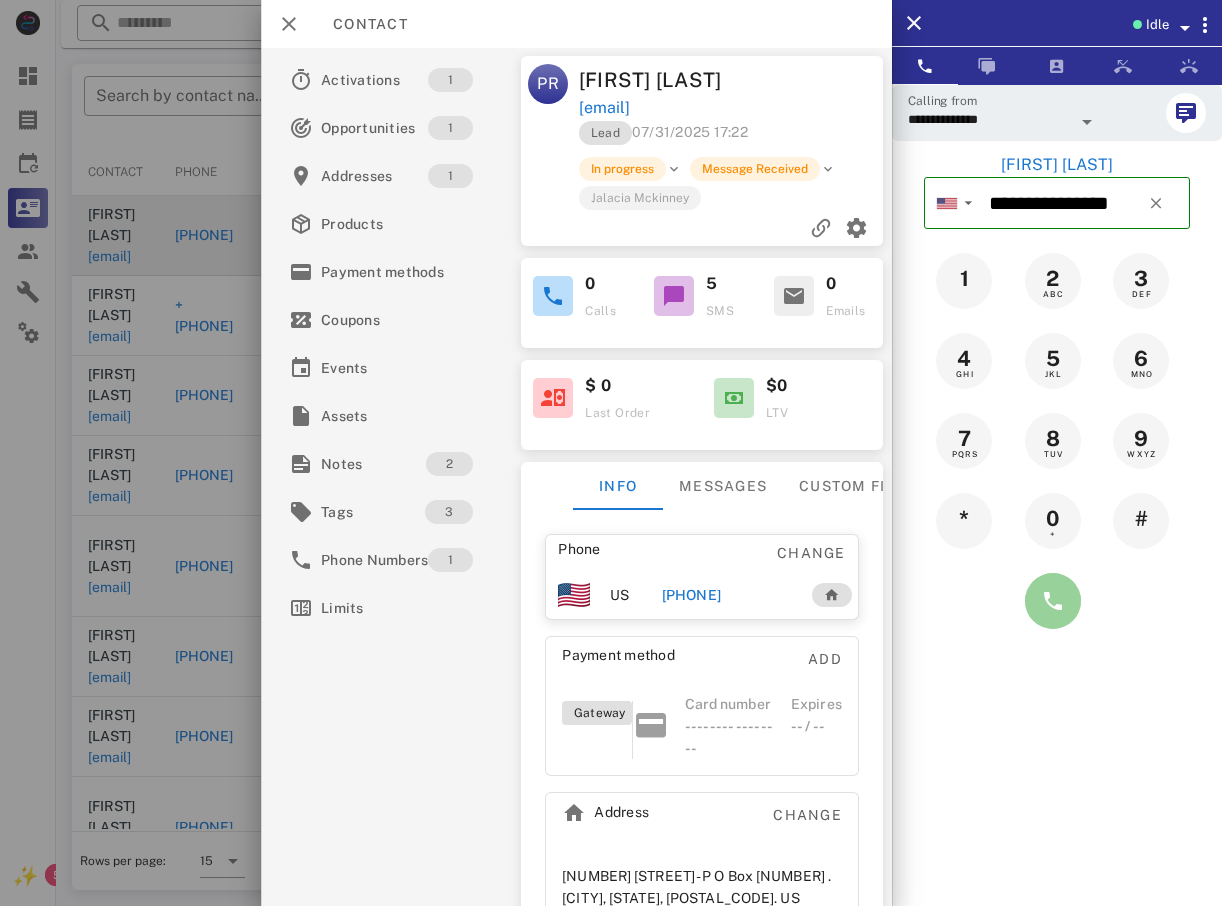 click at bounding box center [1053, 601] 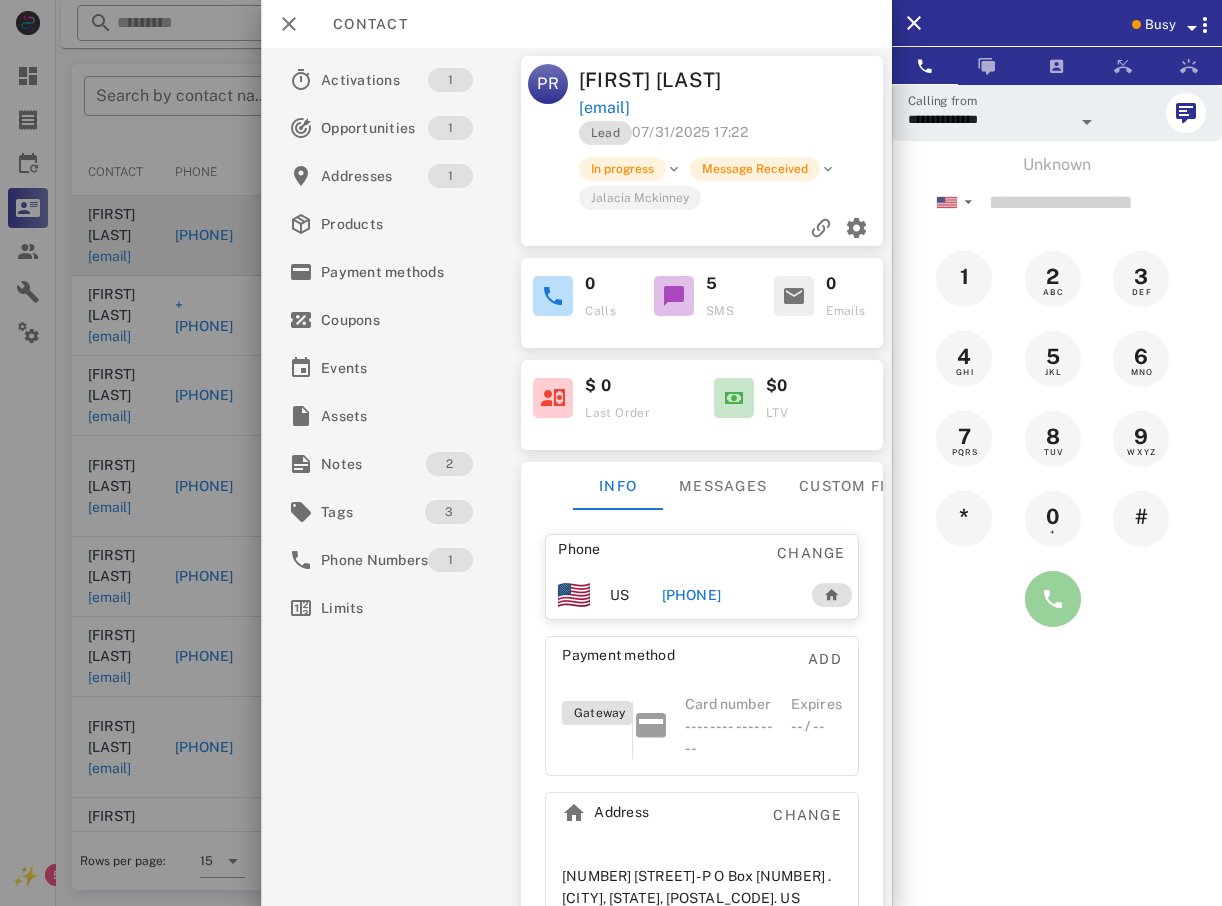 click at bounding box center (1053, 599) 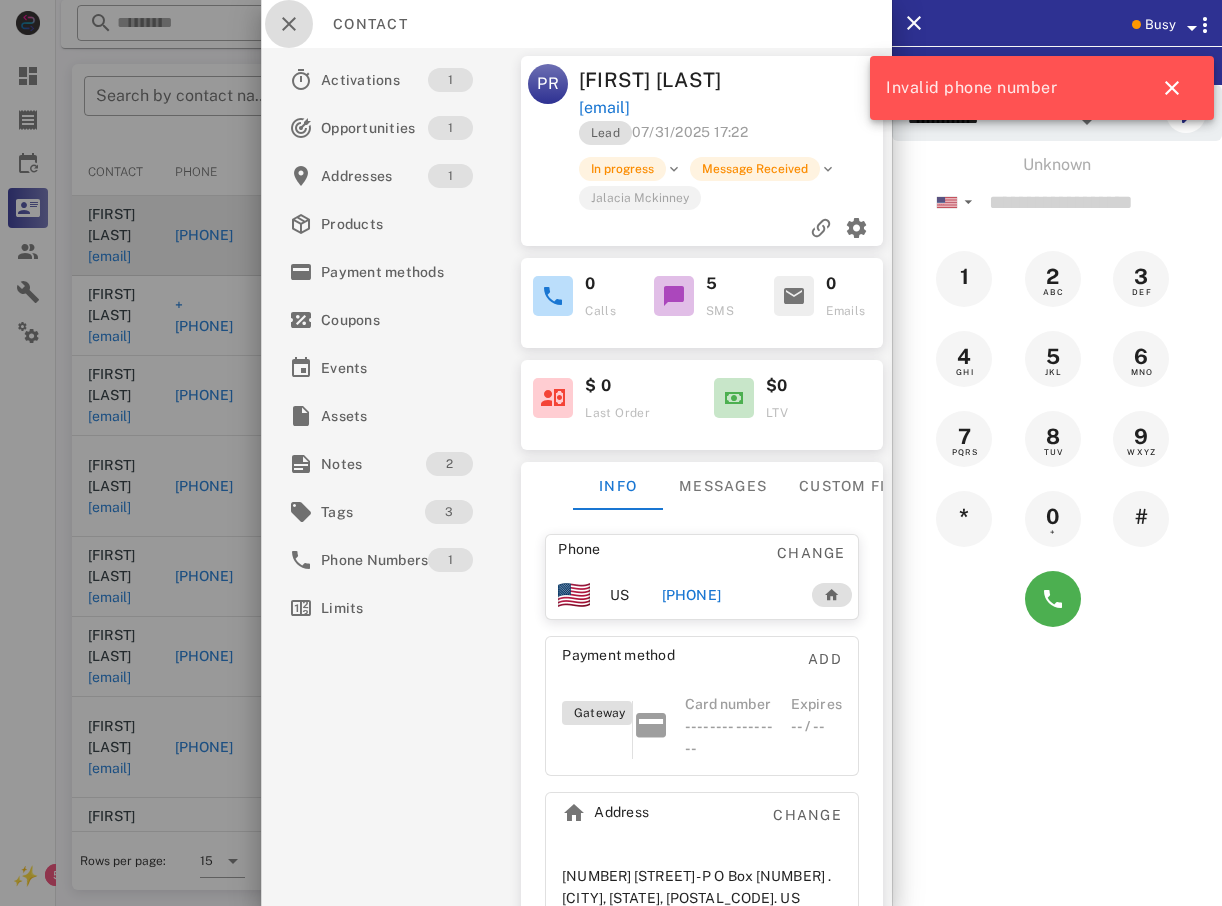 click at bounding box center [289, 24] 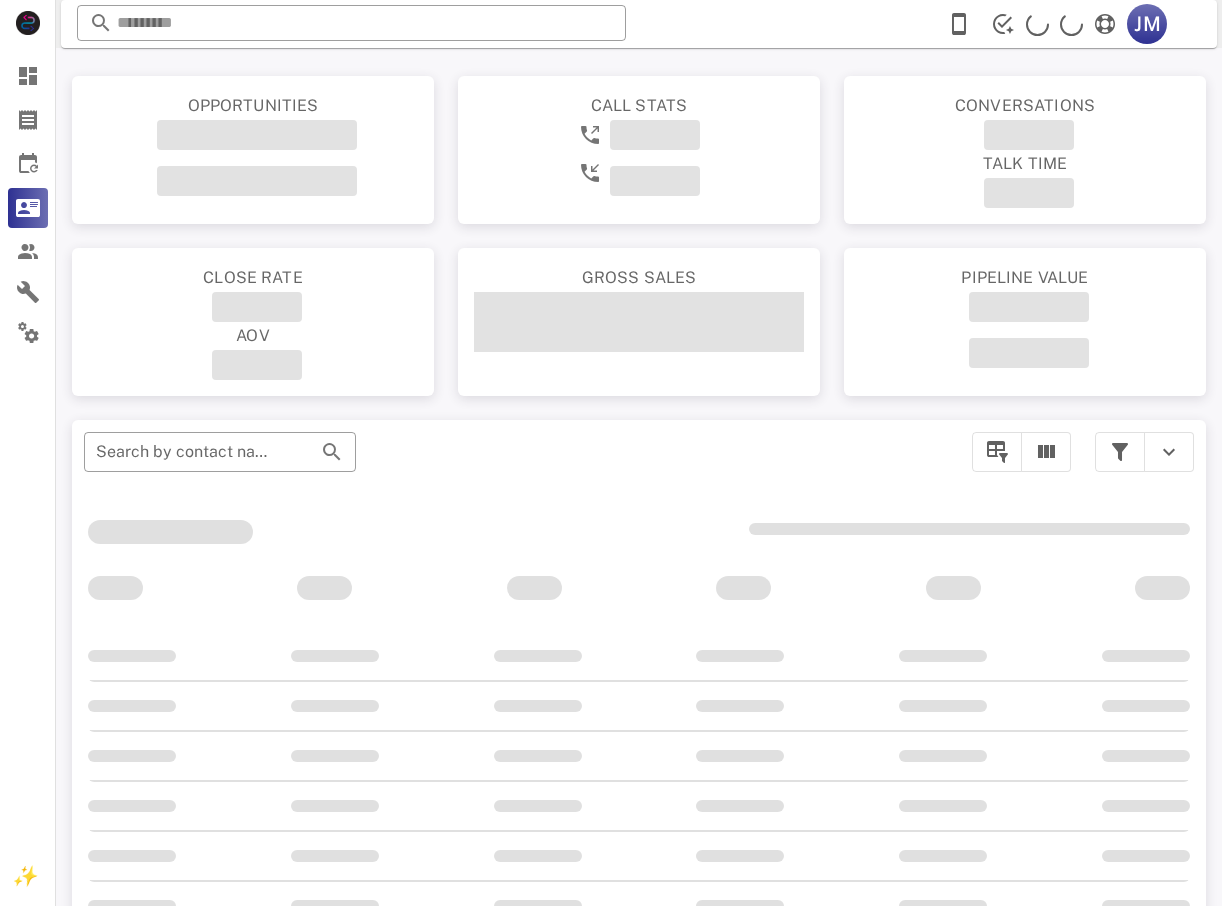 scroll, scrollTop: 356, scrollLeft: 0, axis: vertical 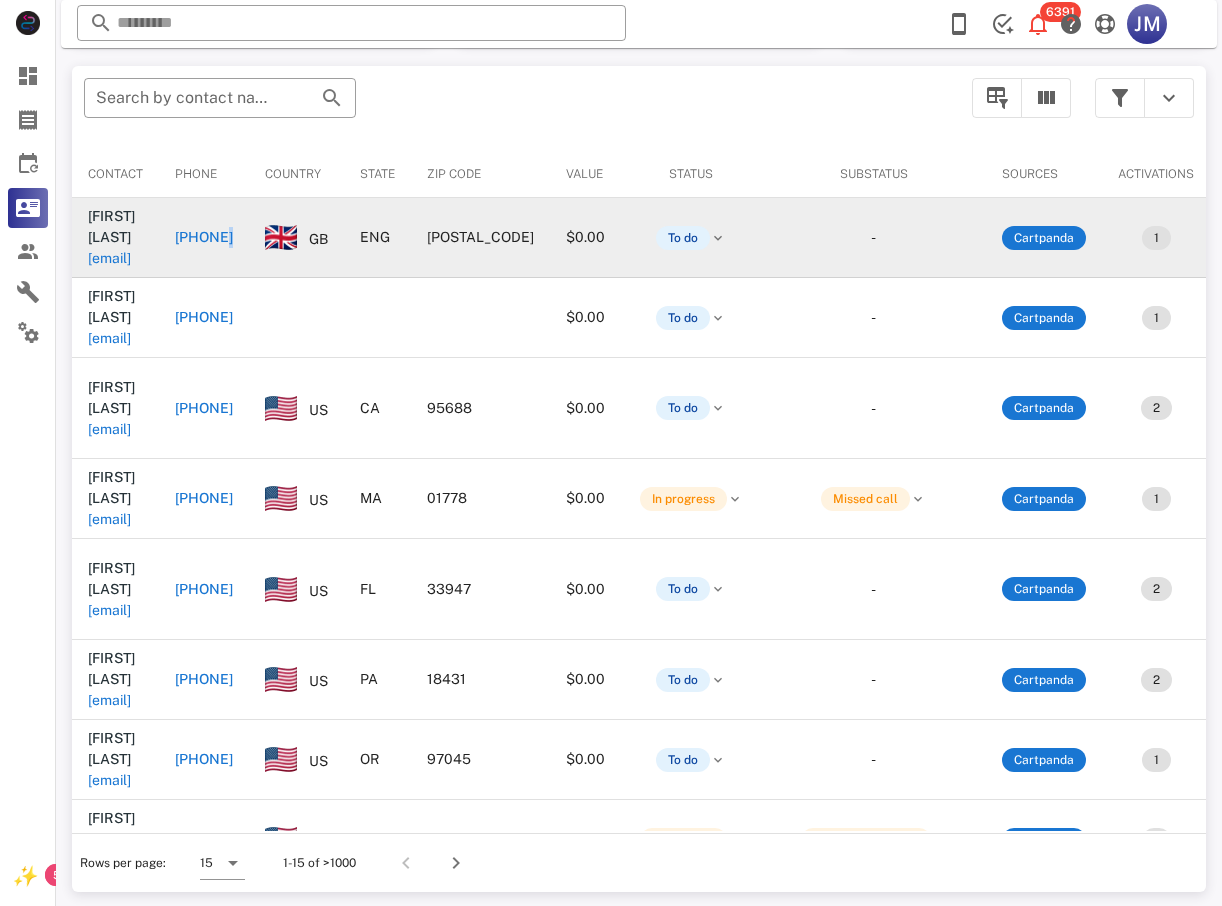 click on "[PHONE]" at bounding box center [204, 237] 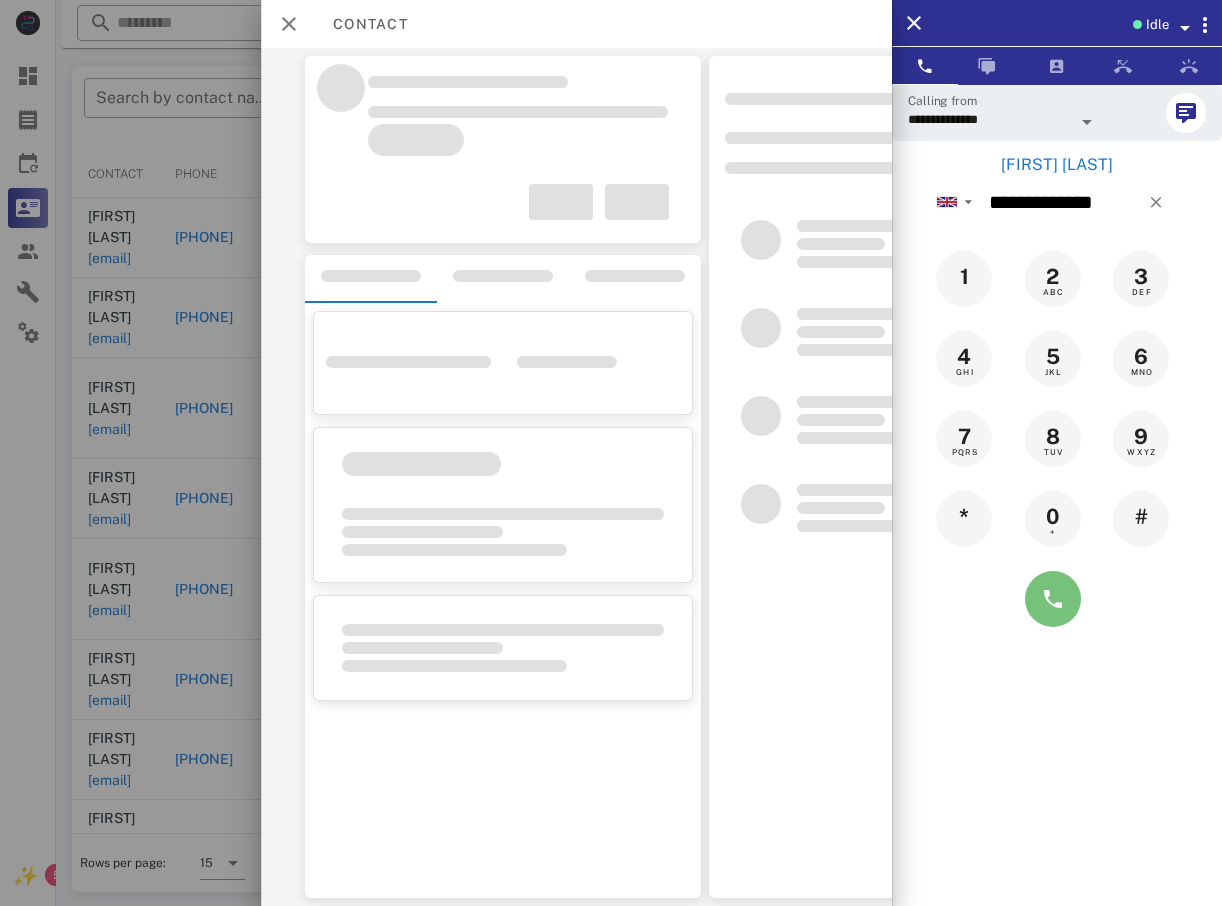 click at bounding box center [1053, 599] 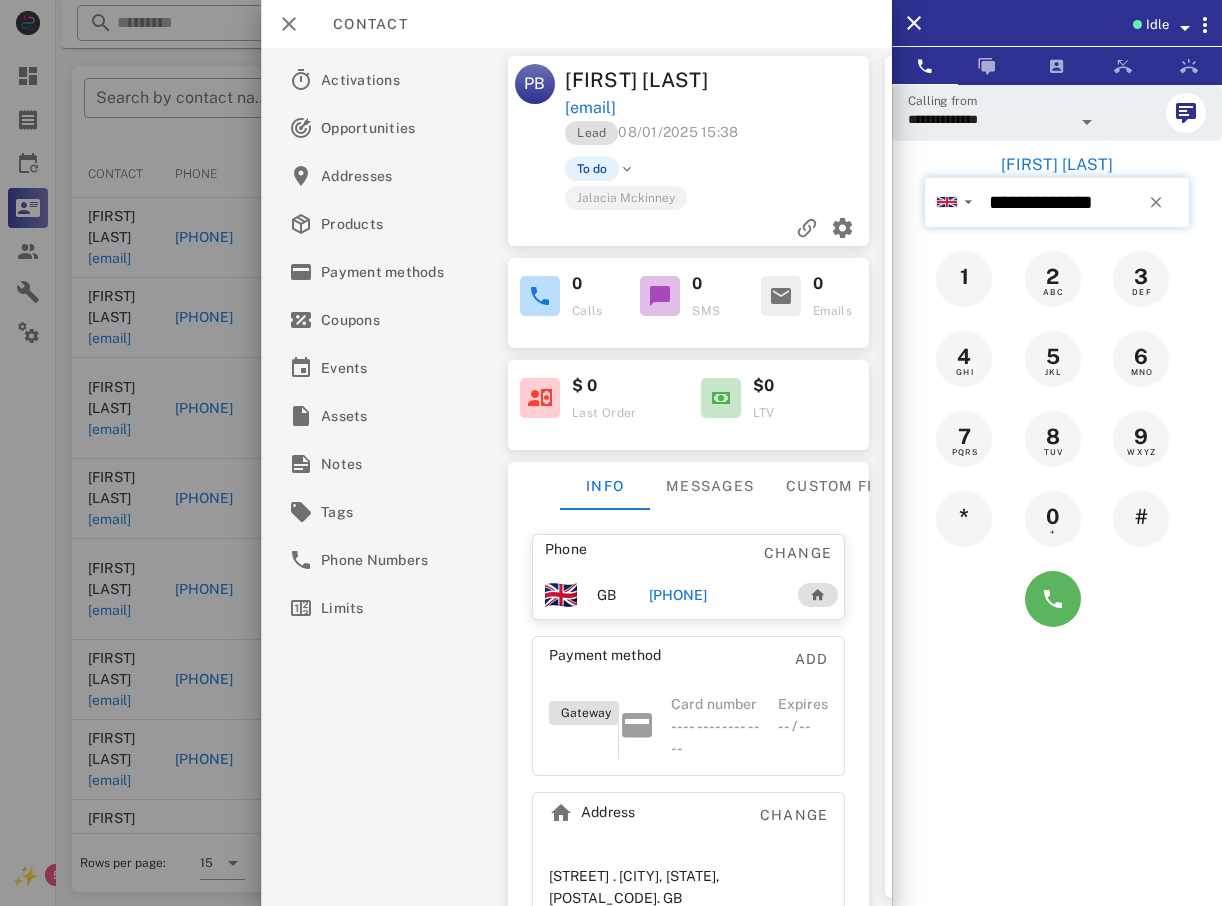 type on "**********" 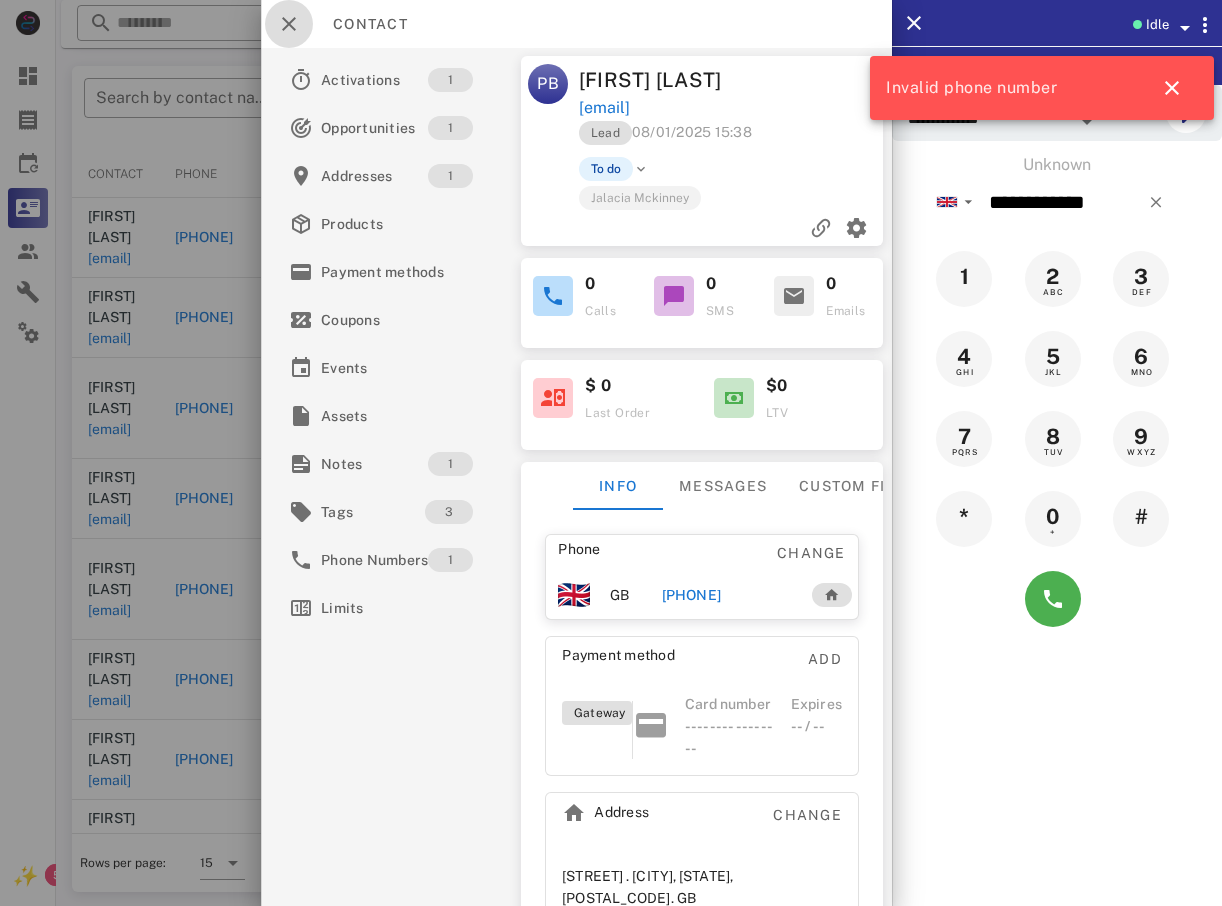 click at bounding box center [289, 24] 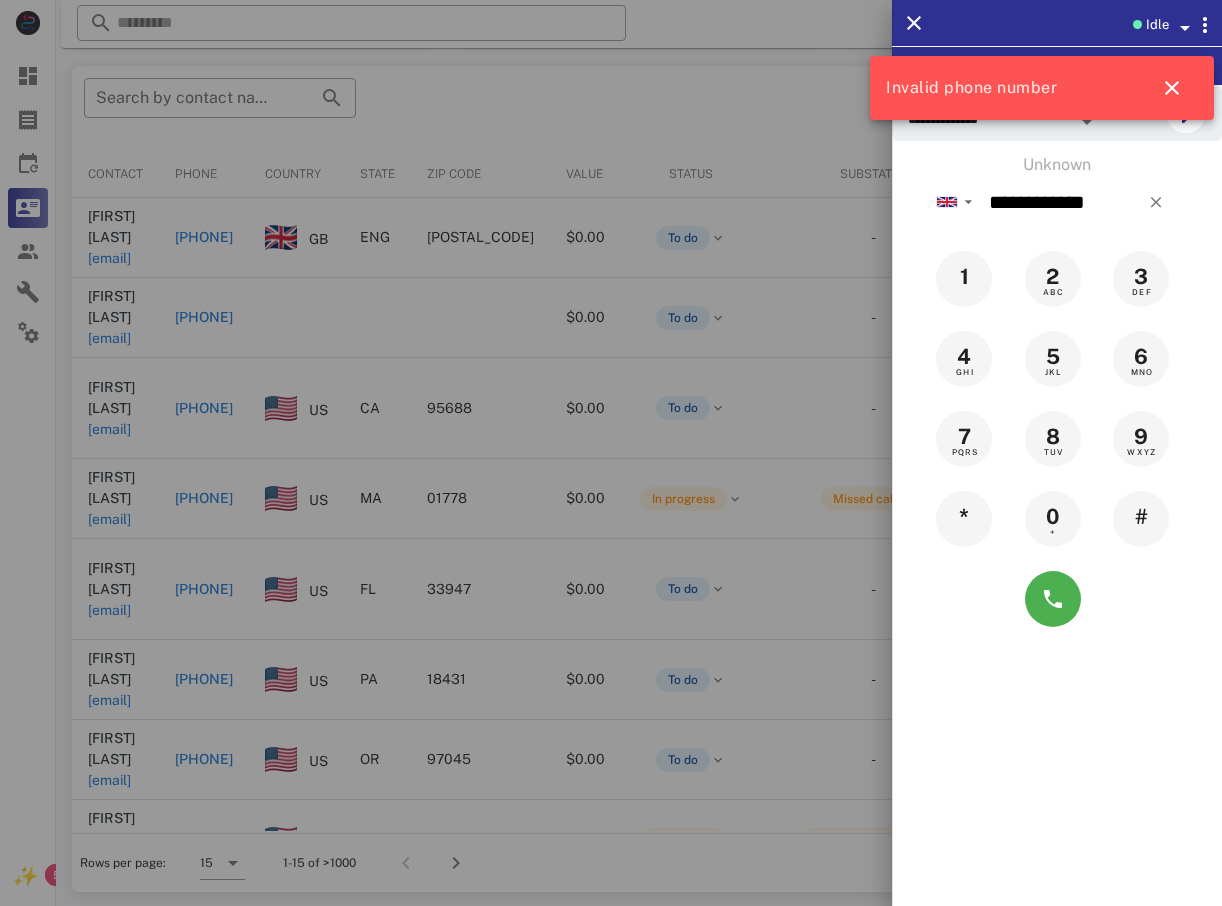 click at bounding box center (611, 453) 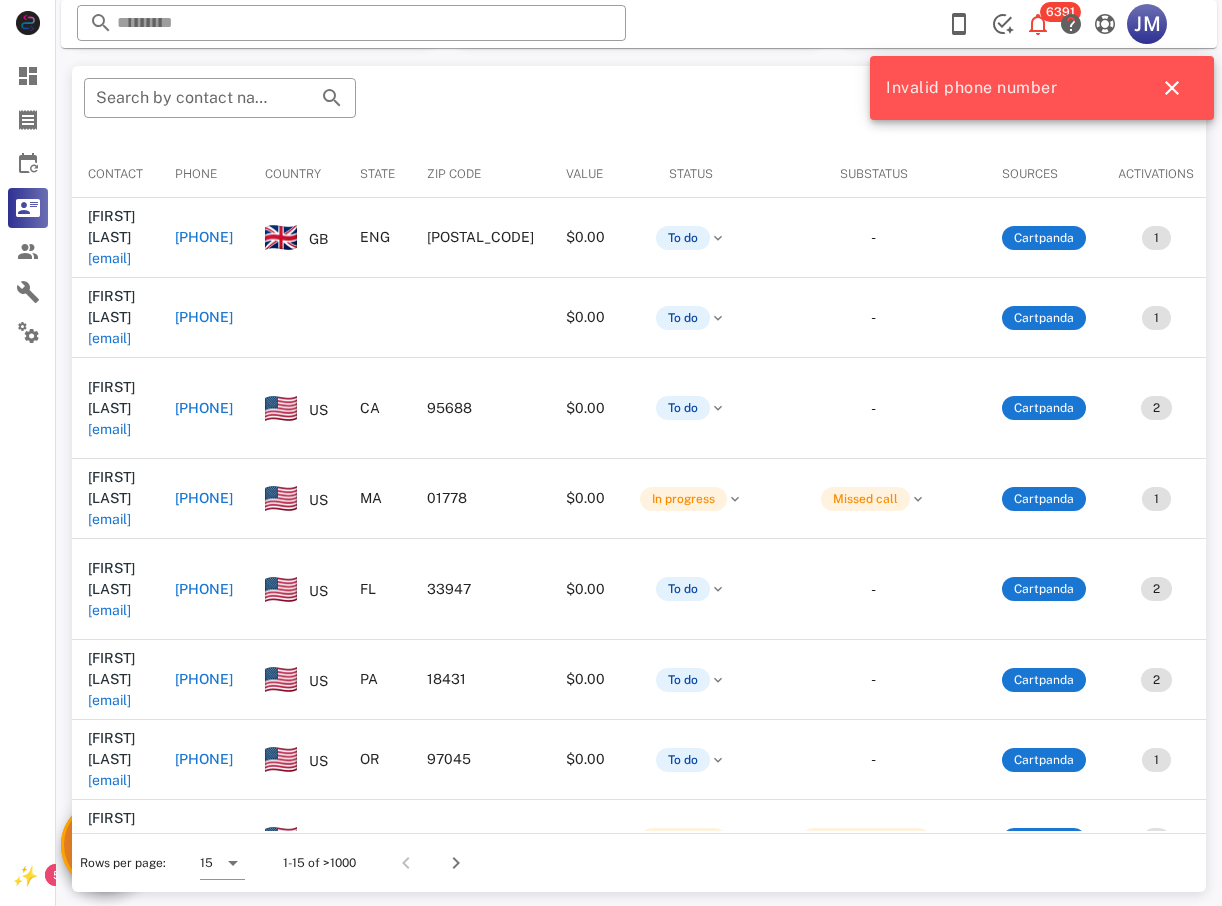 click on "[PHONE]" at bounding box center [204, 318] 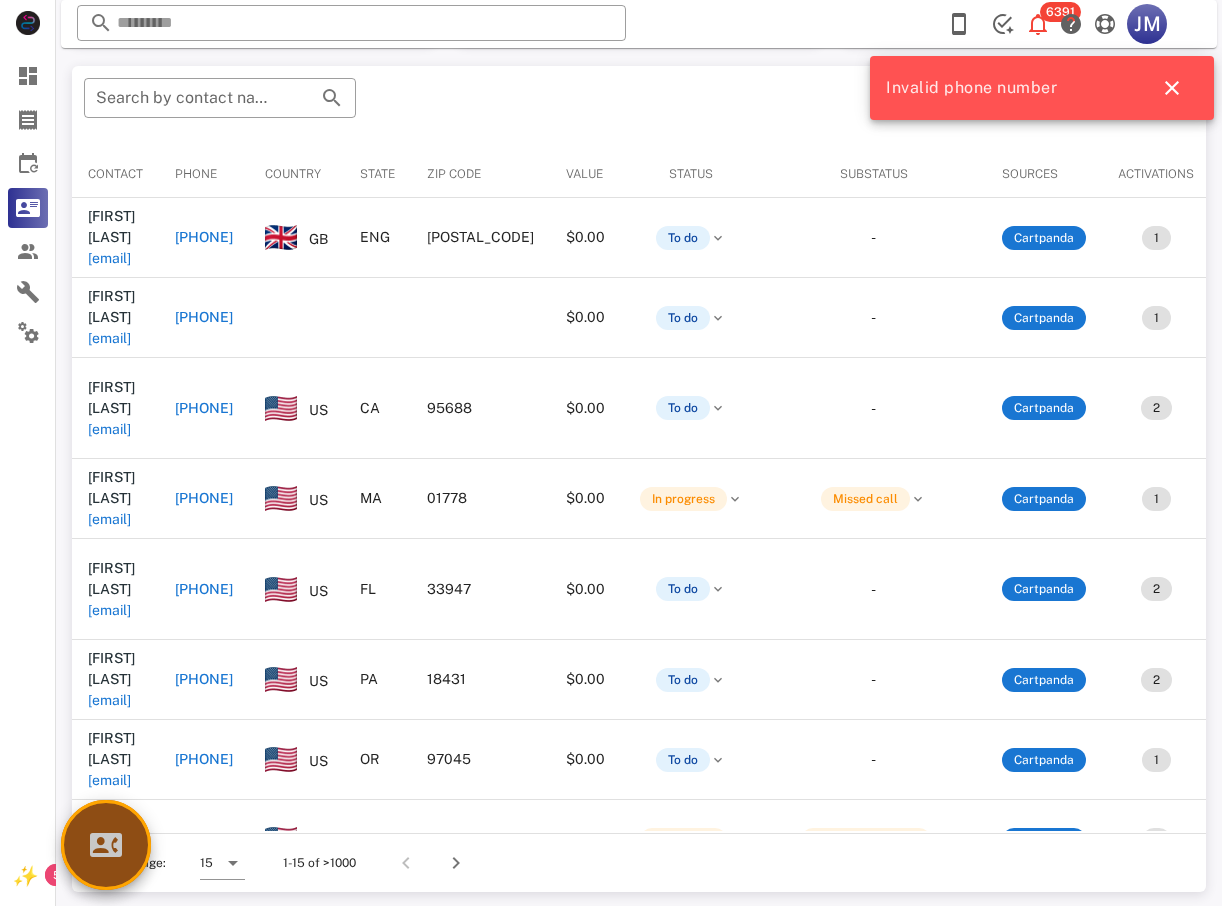 click at bounding box center [106, 845] 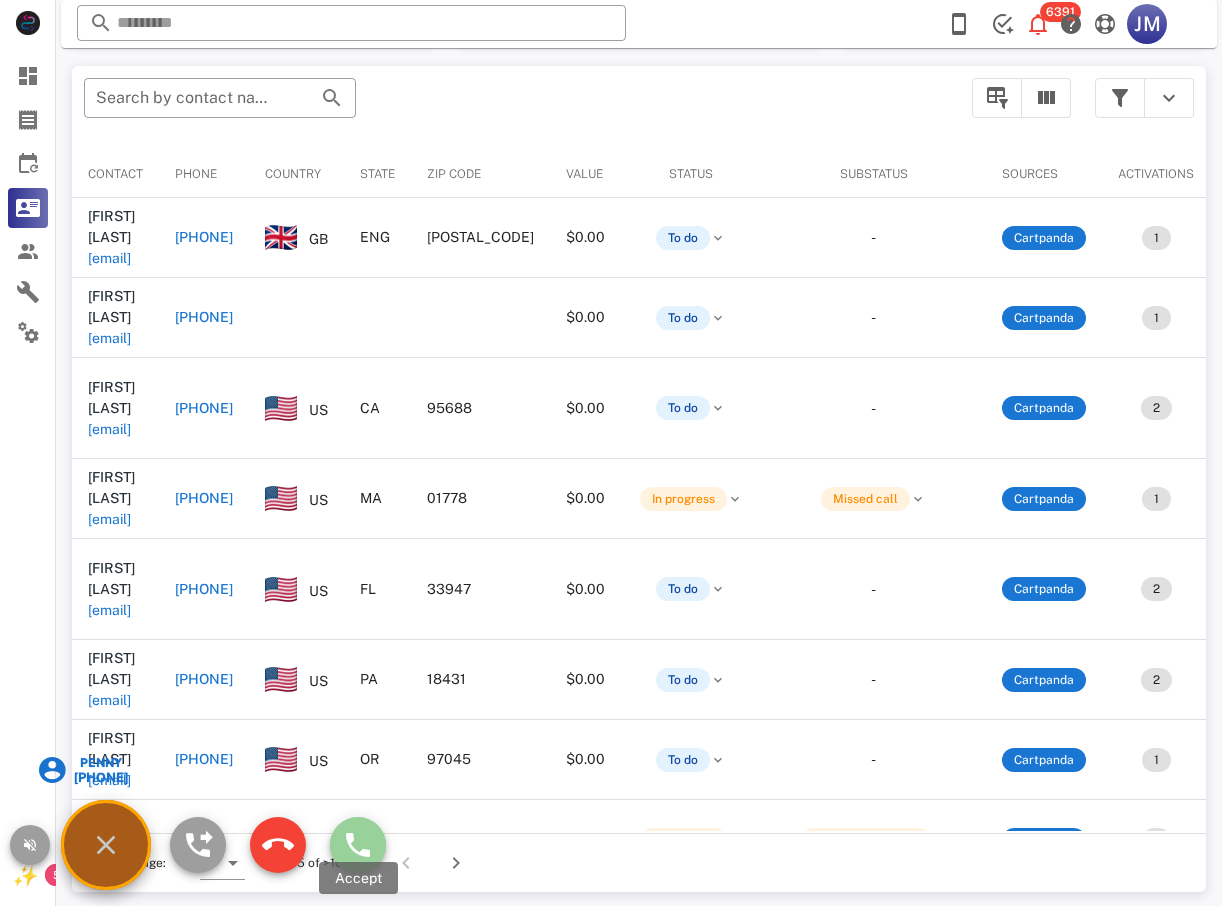 click at bounding box center [358, 845] 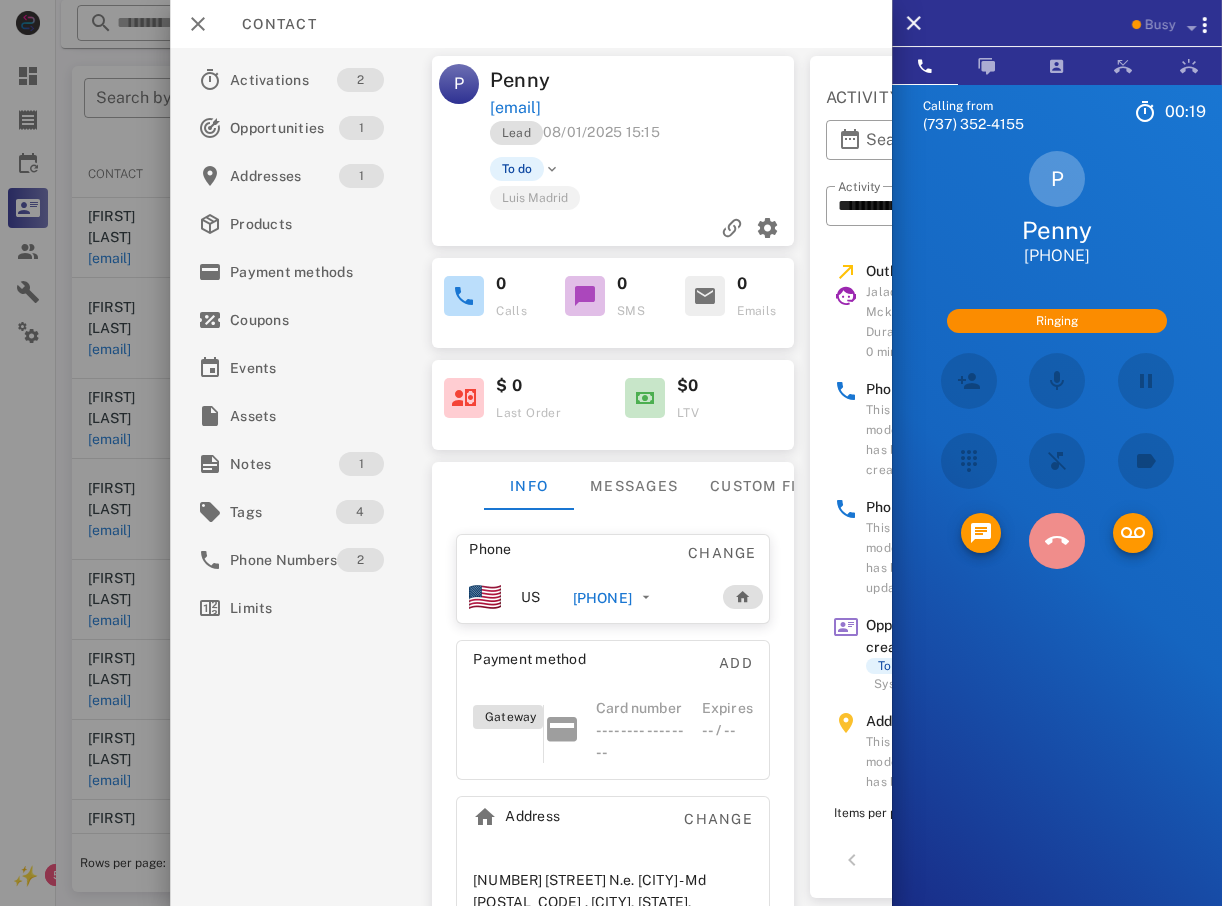 click at bounding box center (1057, 541) 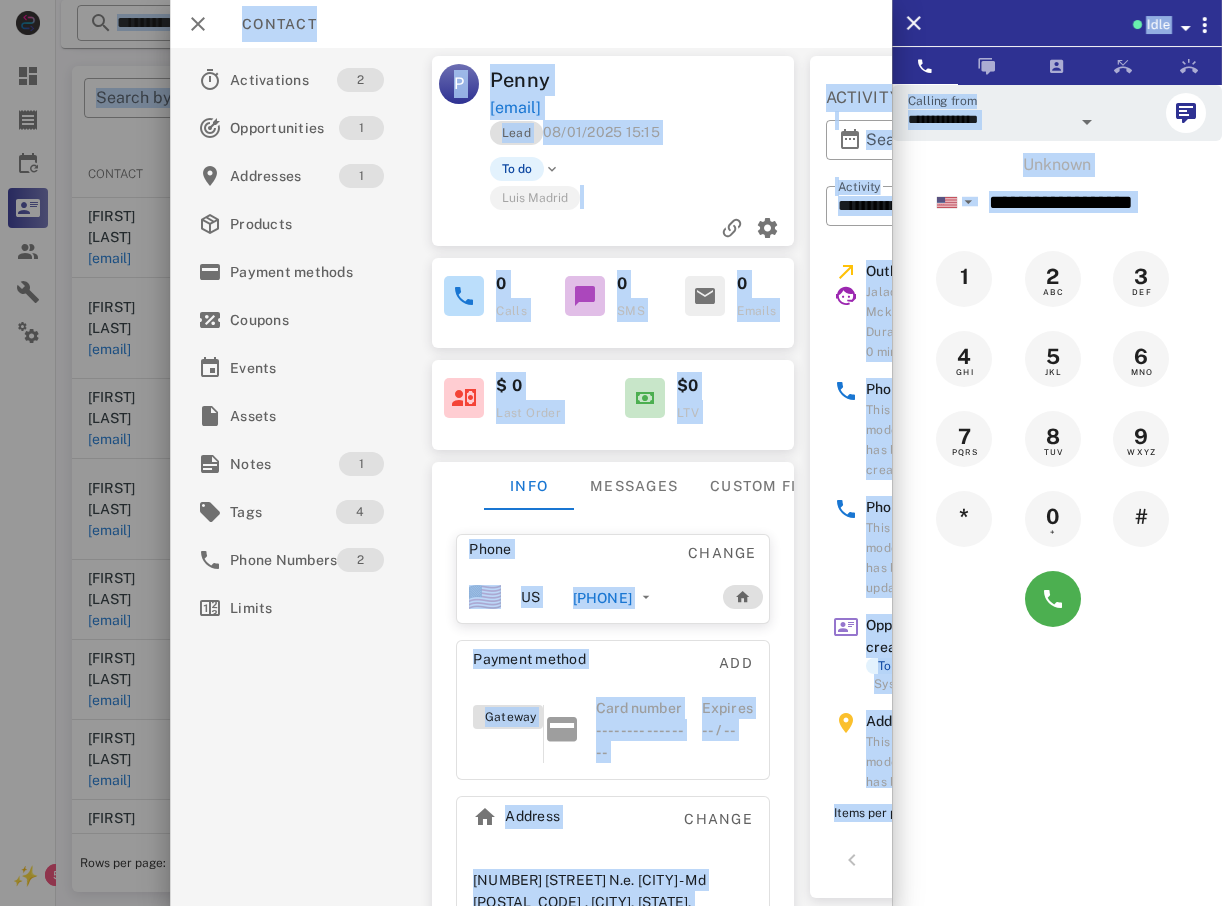 click on "**********" at bounding box center [611, 265] 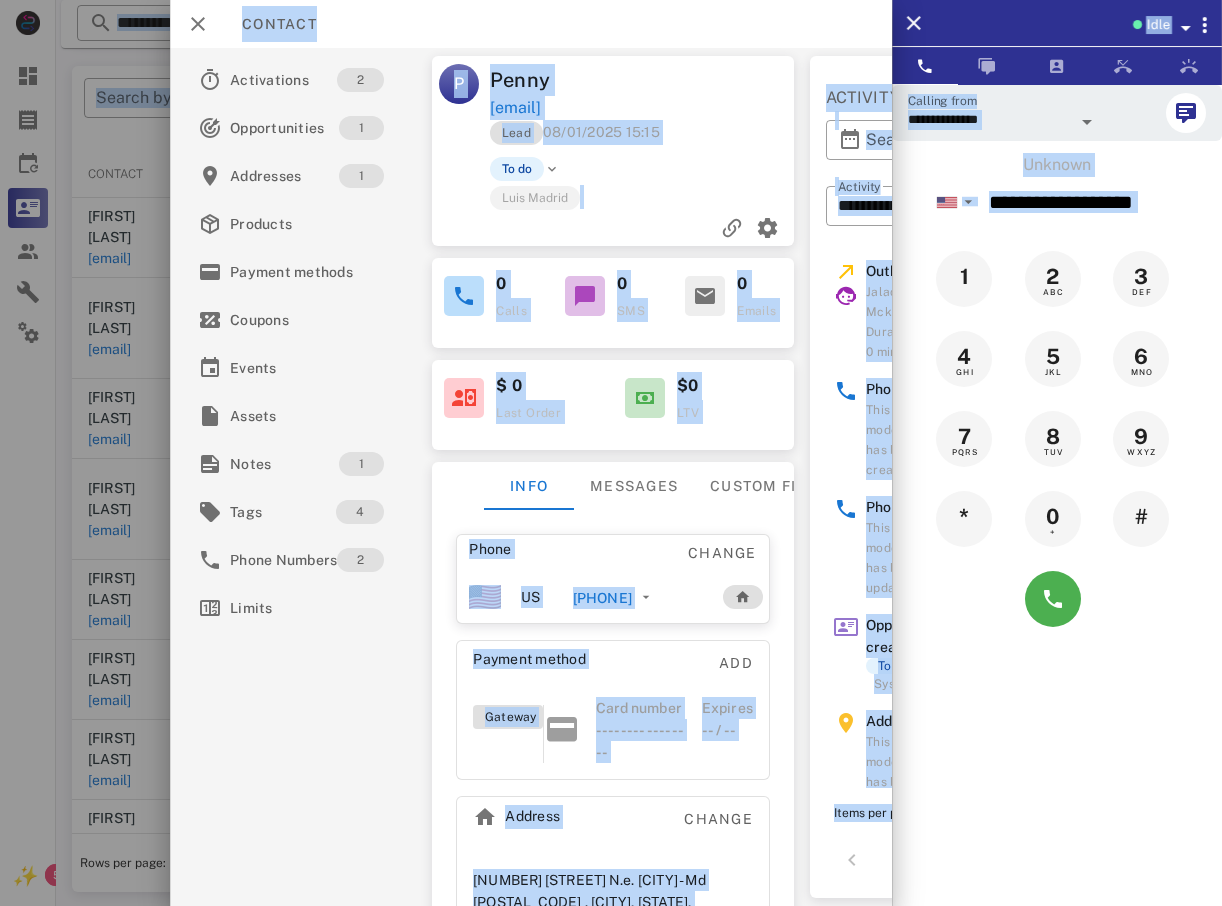 drag, startPoint x: -4, startPoint y: 509, endPoint x: 17, endPoint y: 508, distance: 21.023796 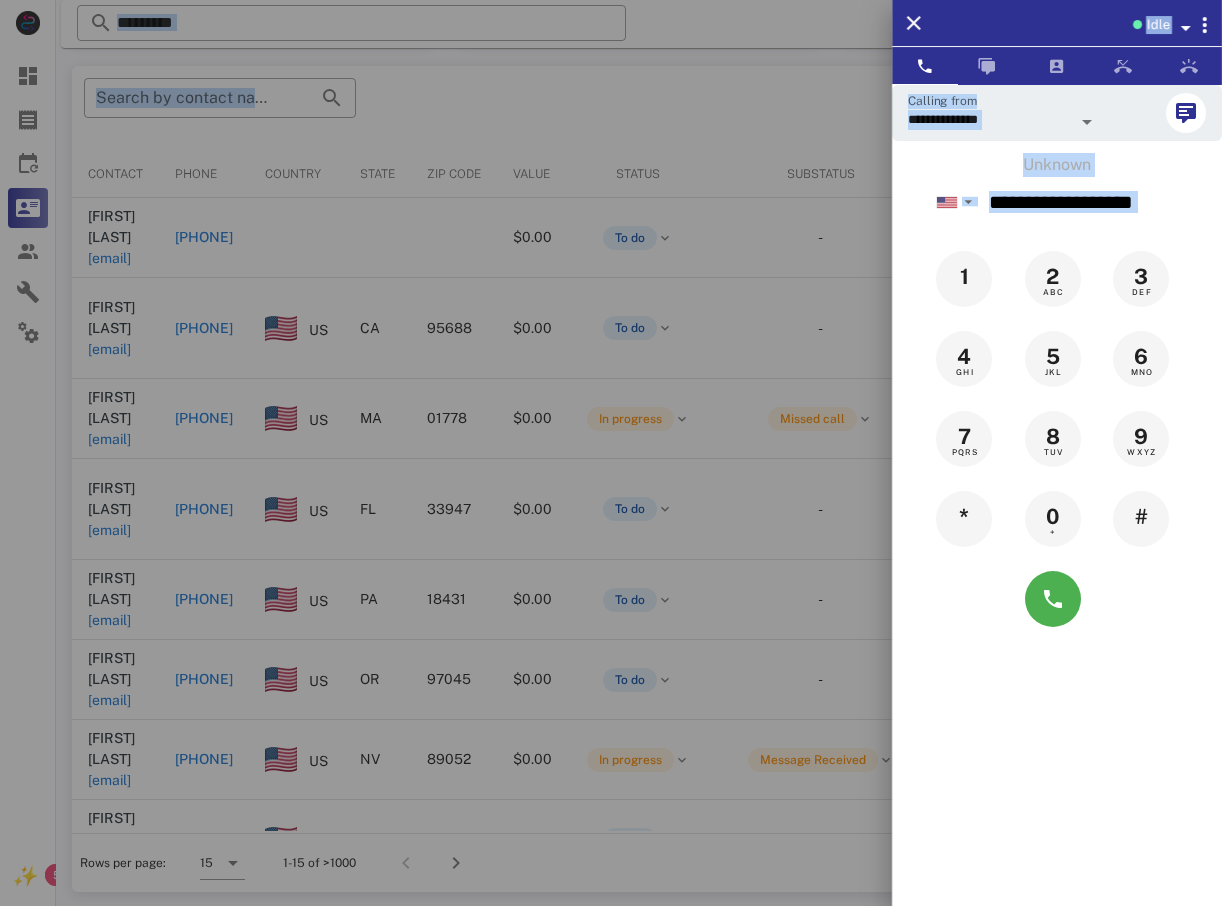 click at bounding box center (611, 453) 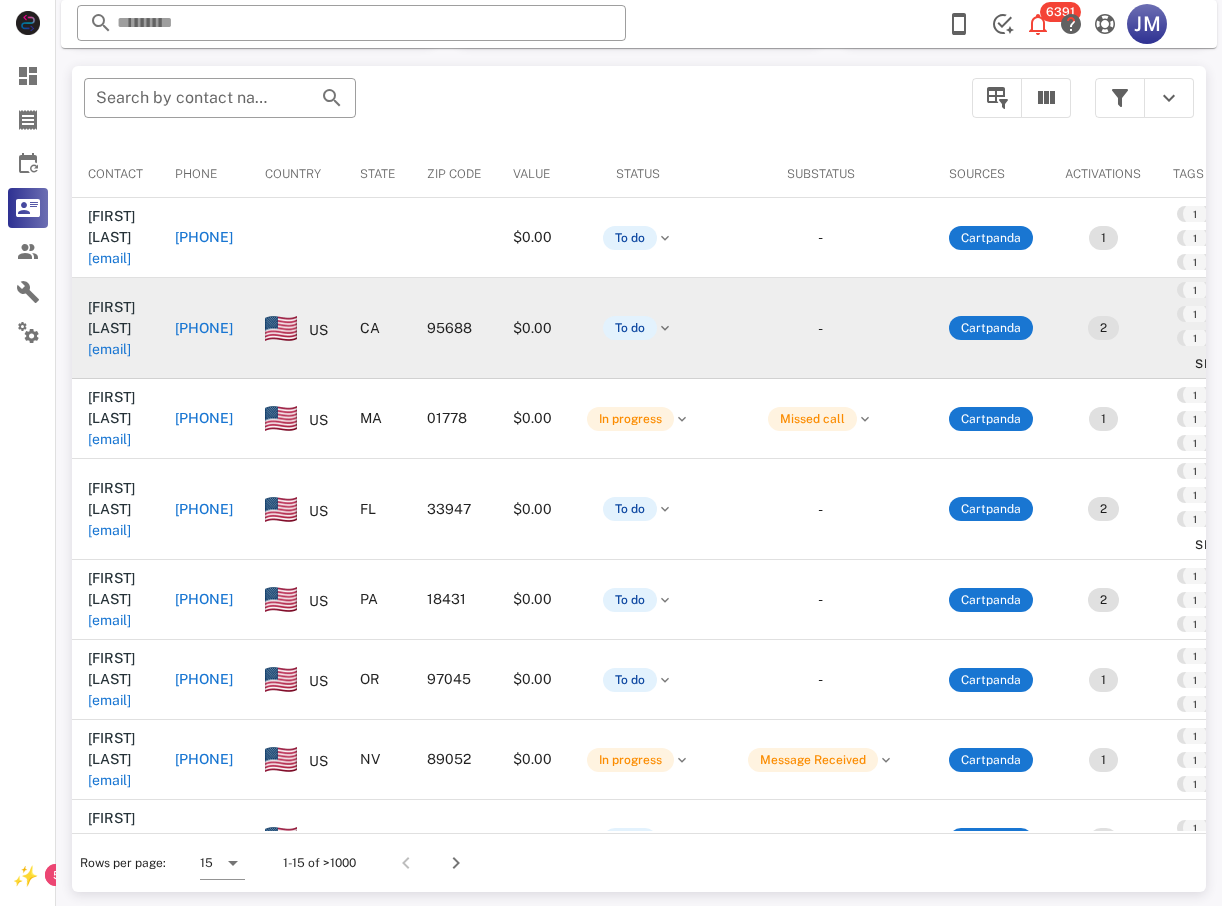click on "[PHONE]" at bounding box center (204, 328) 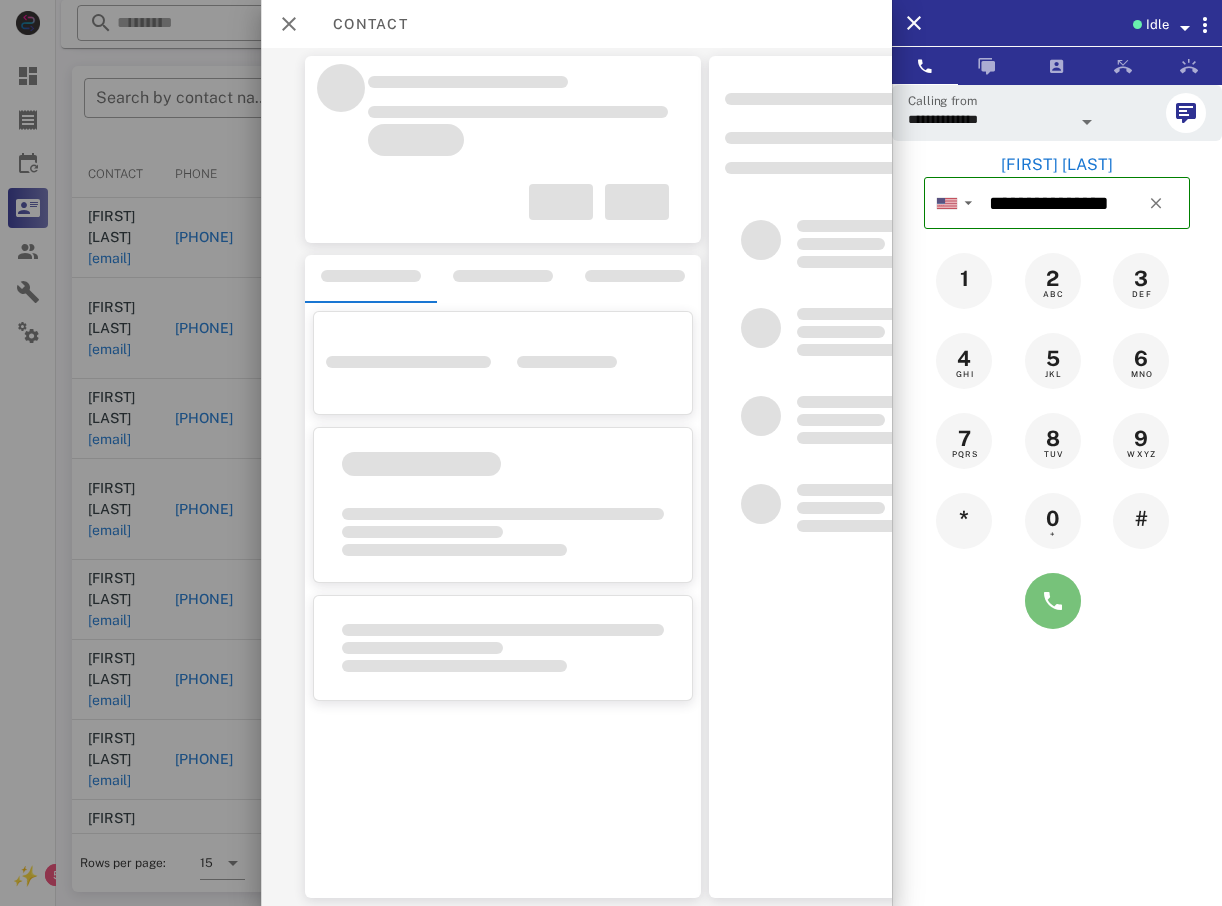 click at bounding box center [1053, 601] 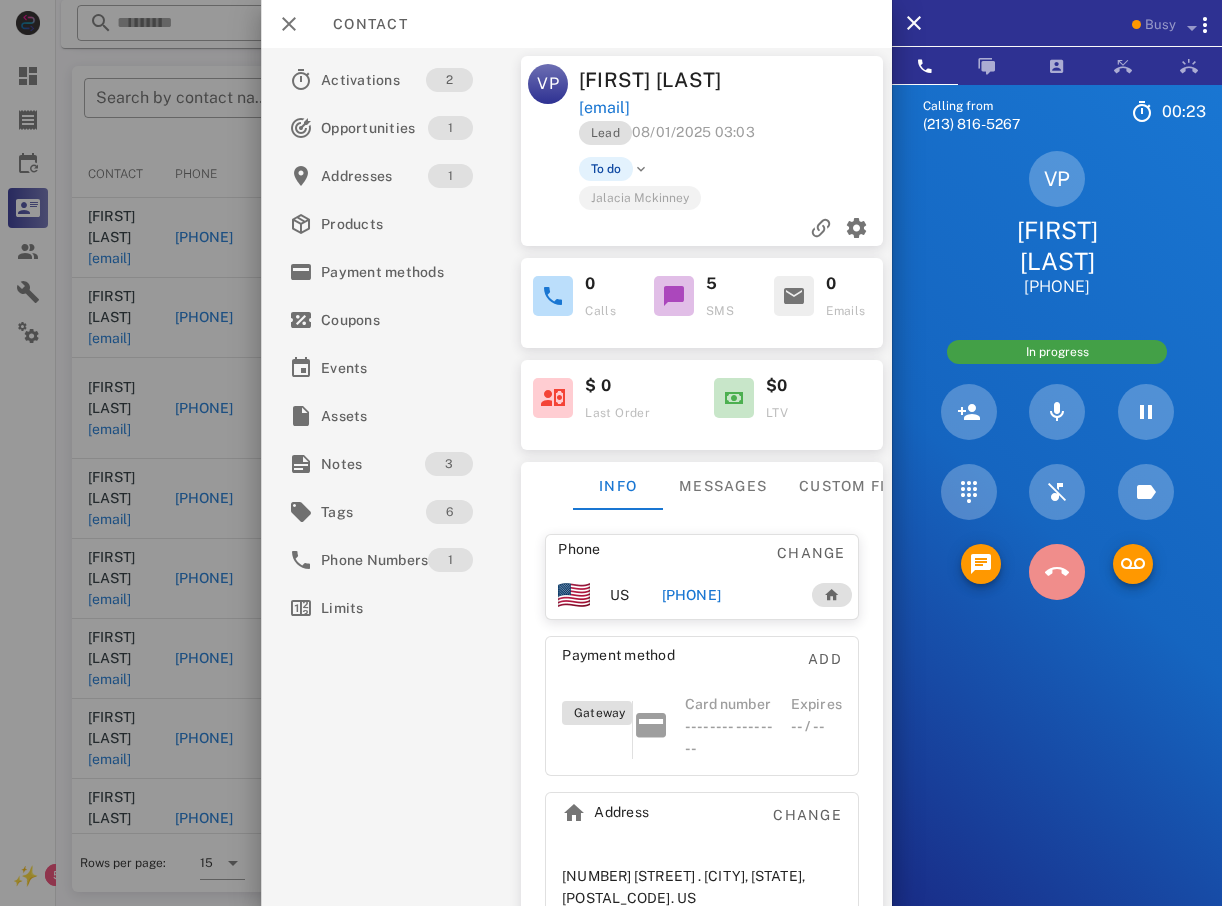 drag, startPoint x: 1073, startPoint y: 585, endPoint x: 1003, endPoint y: 568, distance: 72.03471 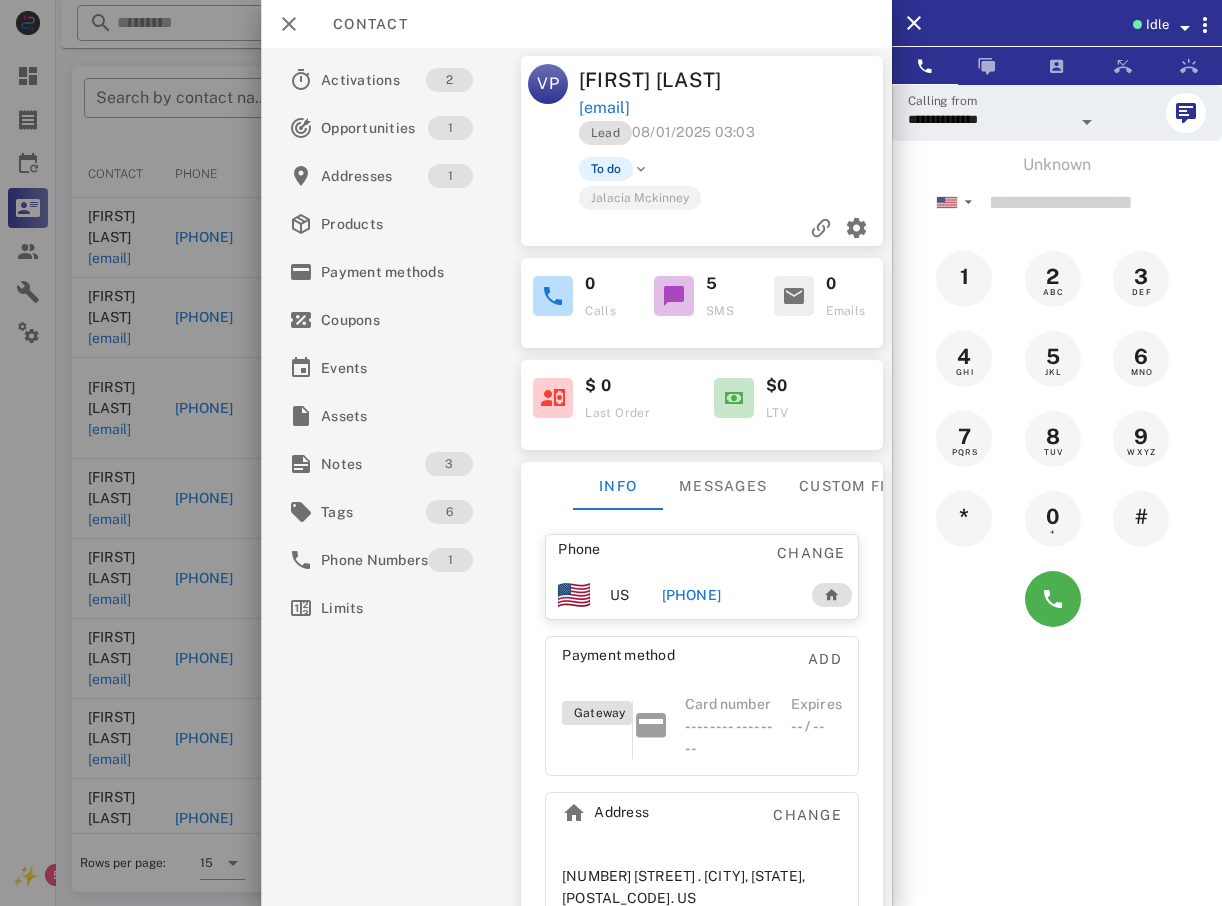 click at bounding box center (611, 453) 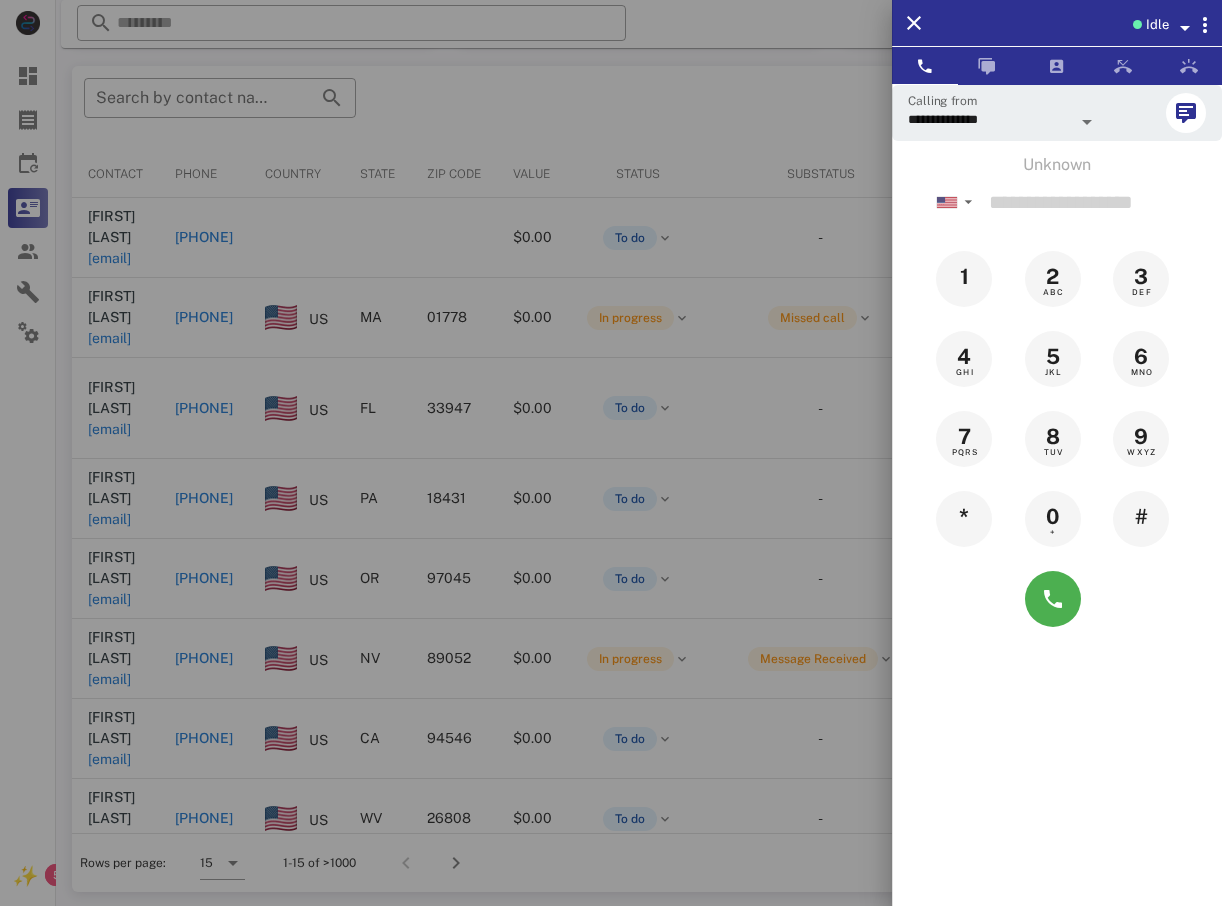 click at bounding box center [611, 453] 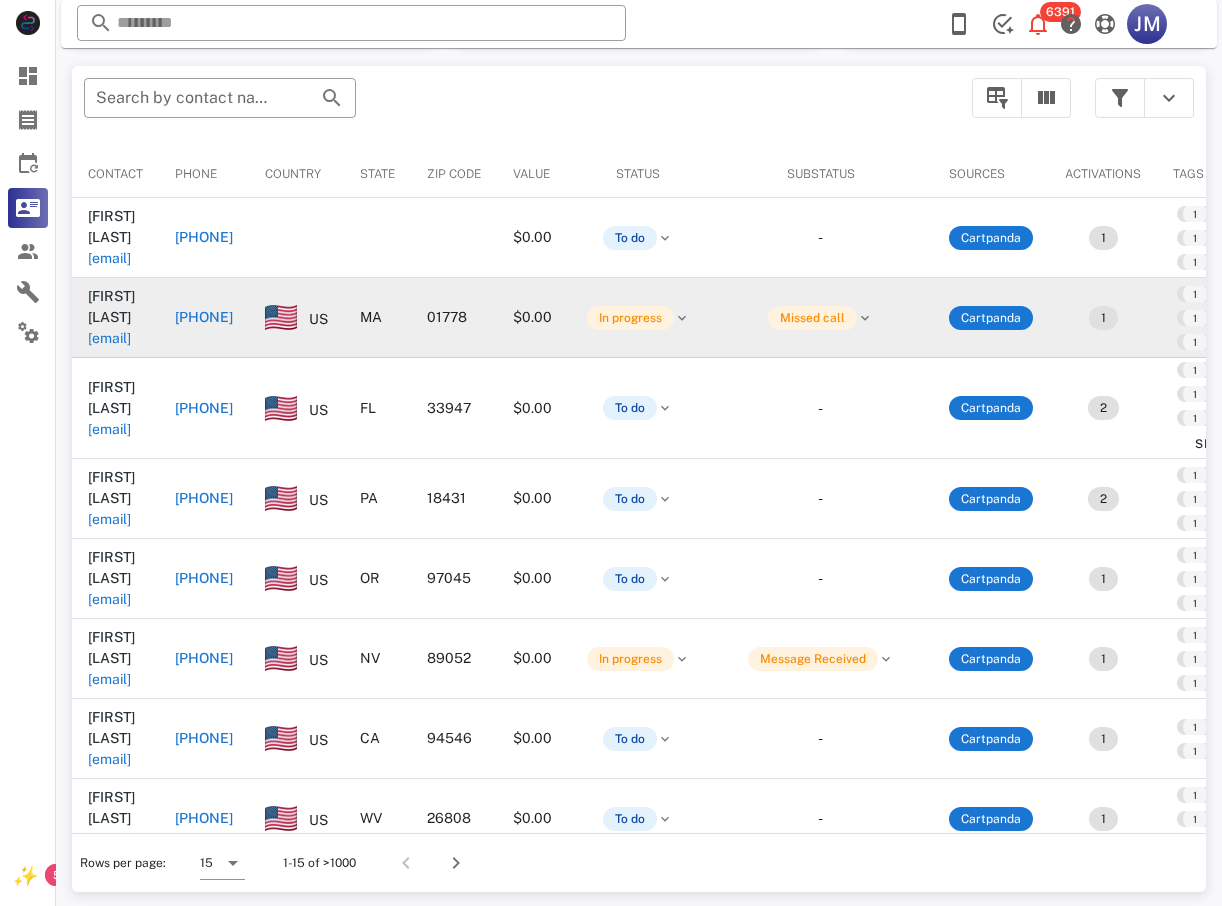 drag, startPoint x: 218, startPoint y: 211, endPoint x: 389, endPoint y: 308, distance: 196.59604 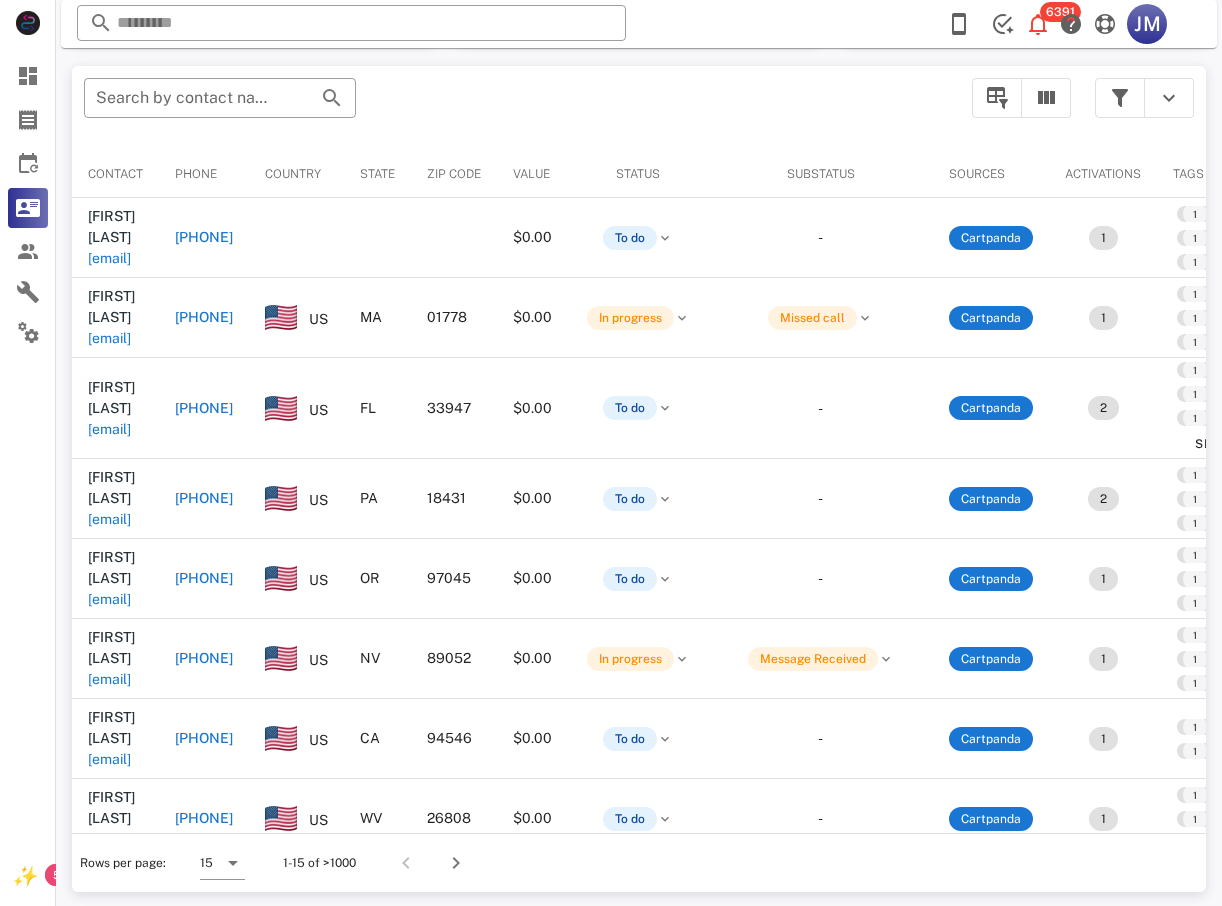 type on "**********" 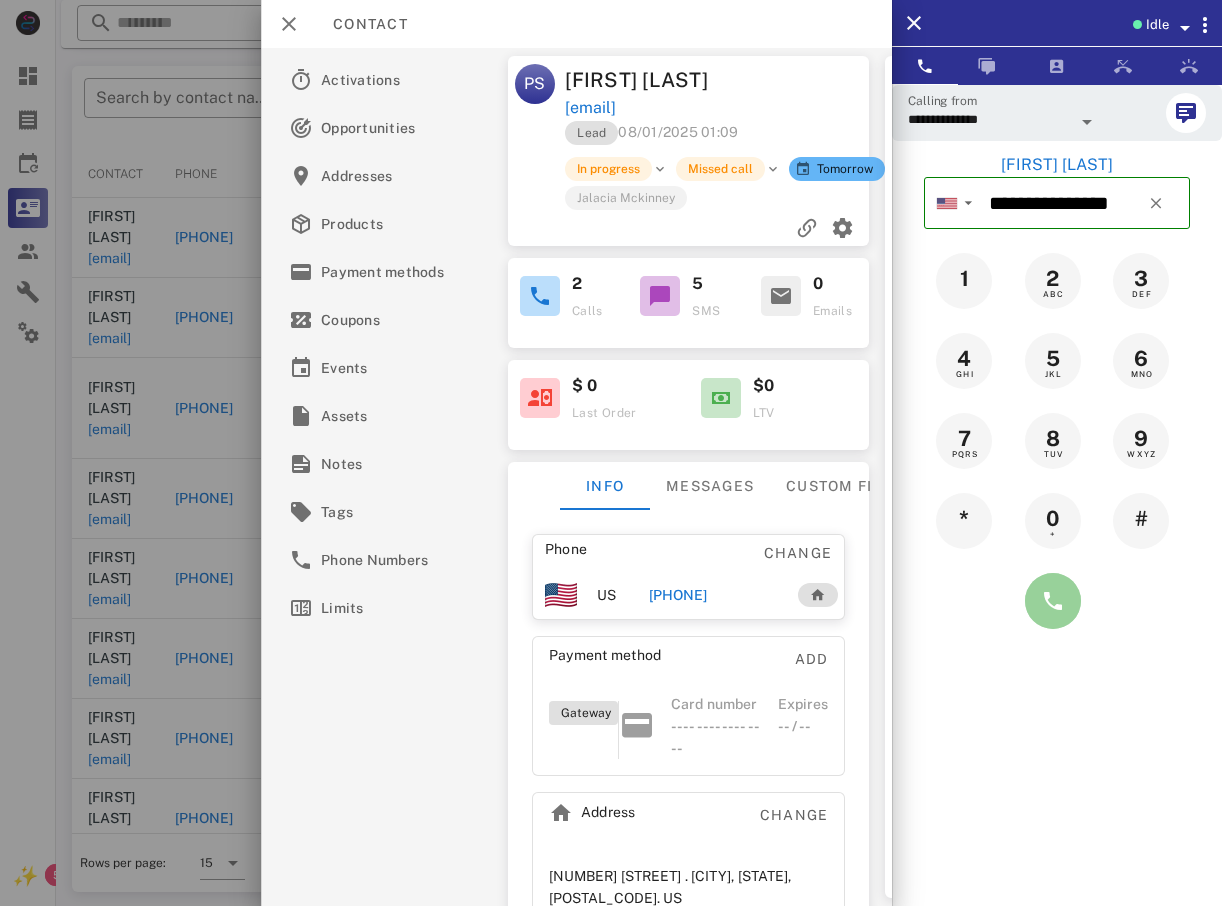 click at bounding box center (1053, 601) 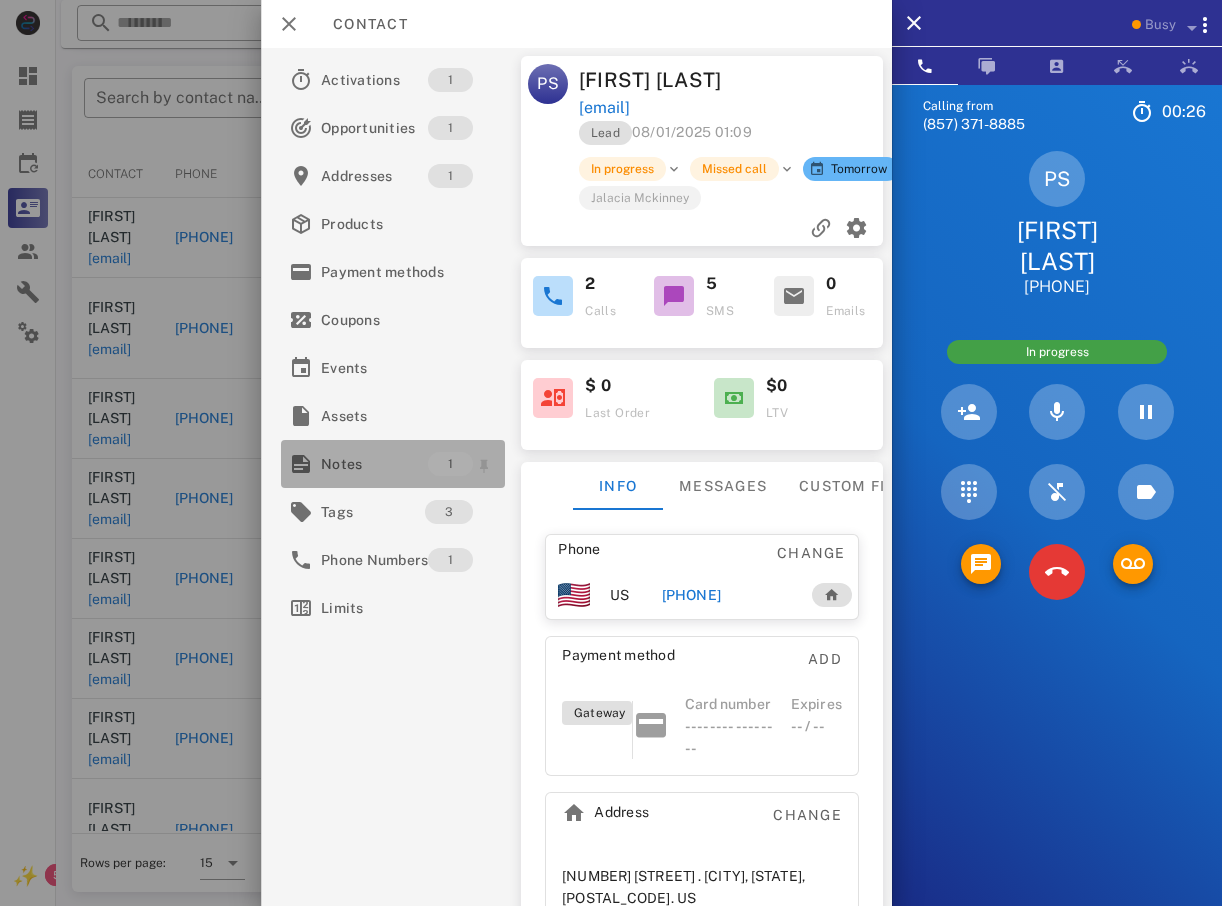 click on "Notes" at bounding box center (374, 464) 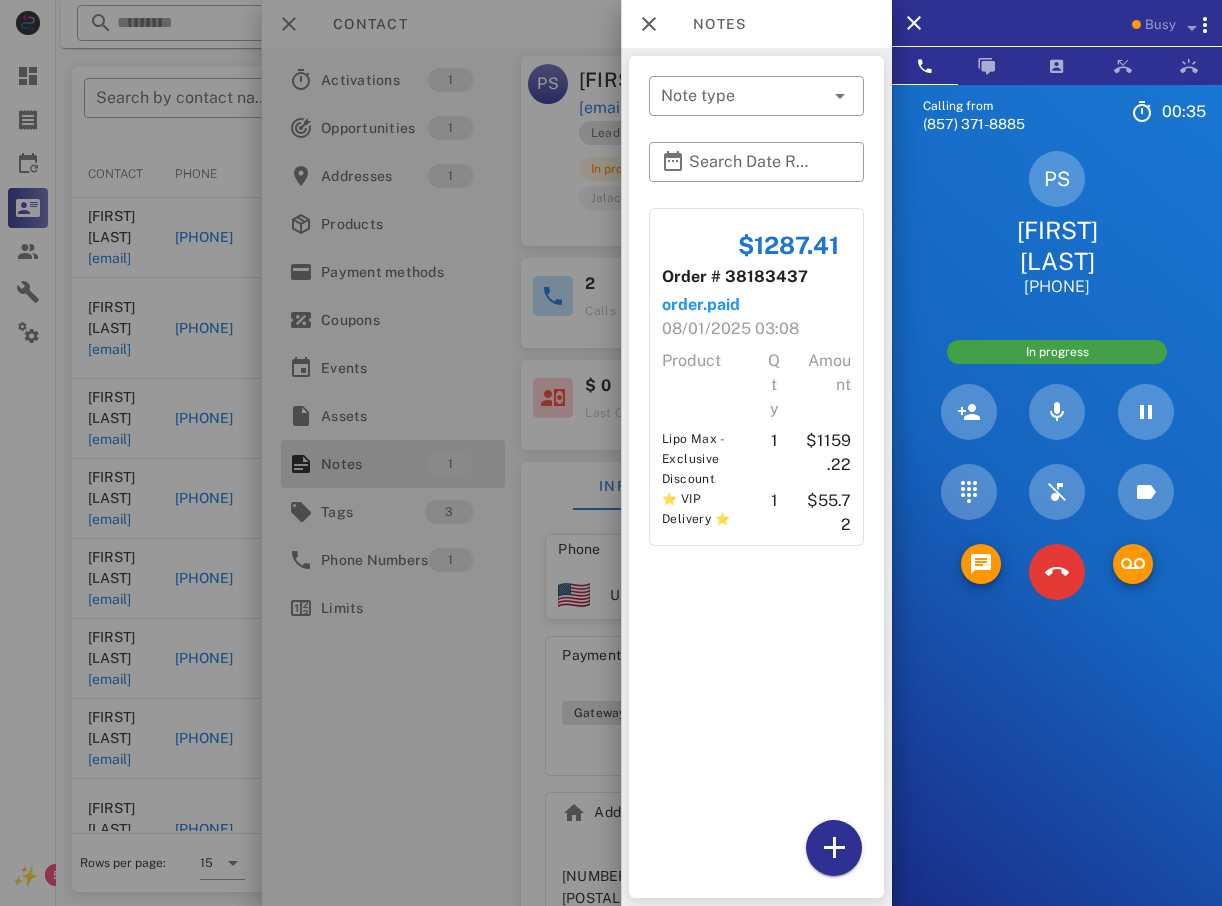 click at bounding box center [611, 453] 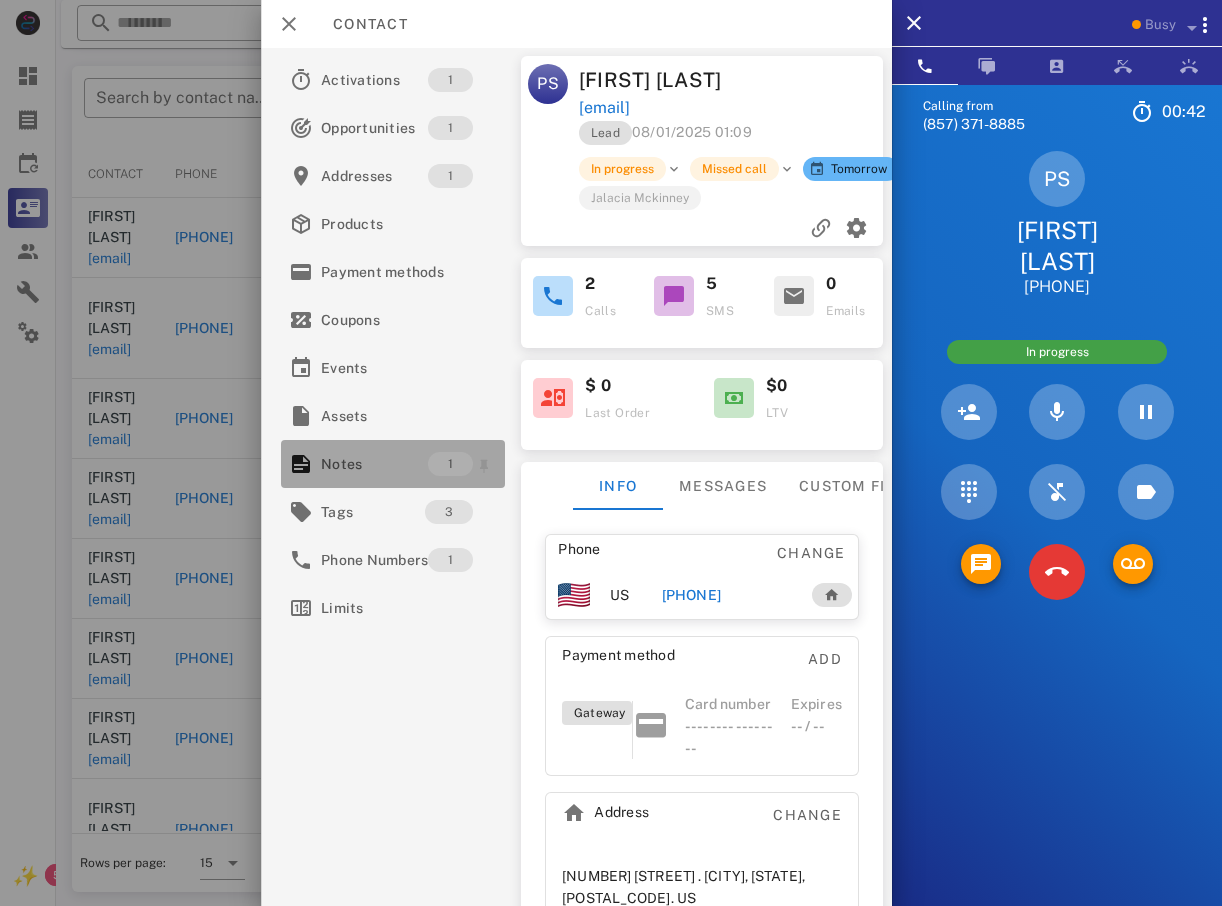 click on "Notes" at bounding box center [374, 464] 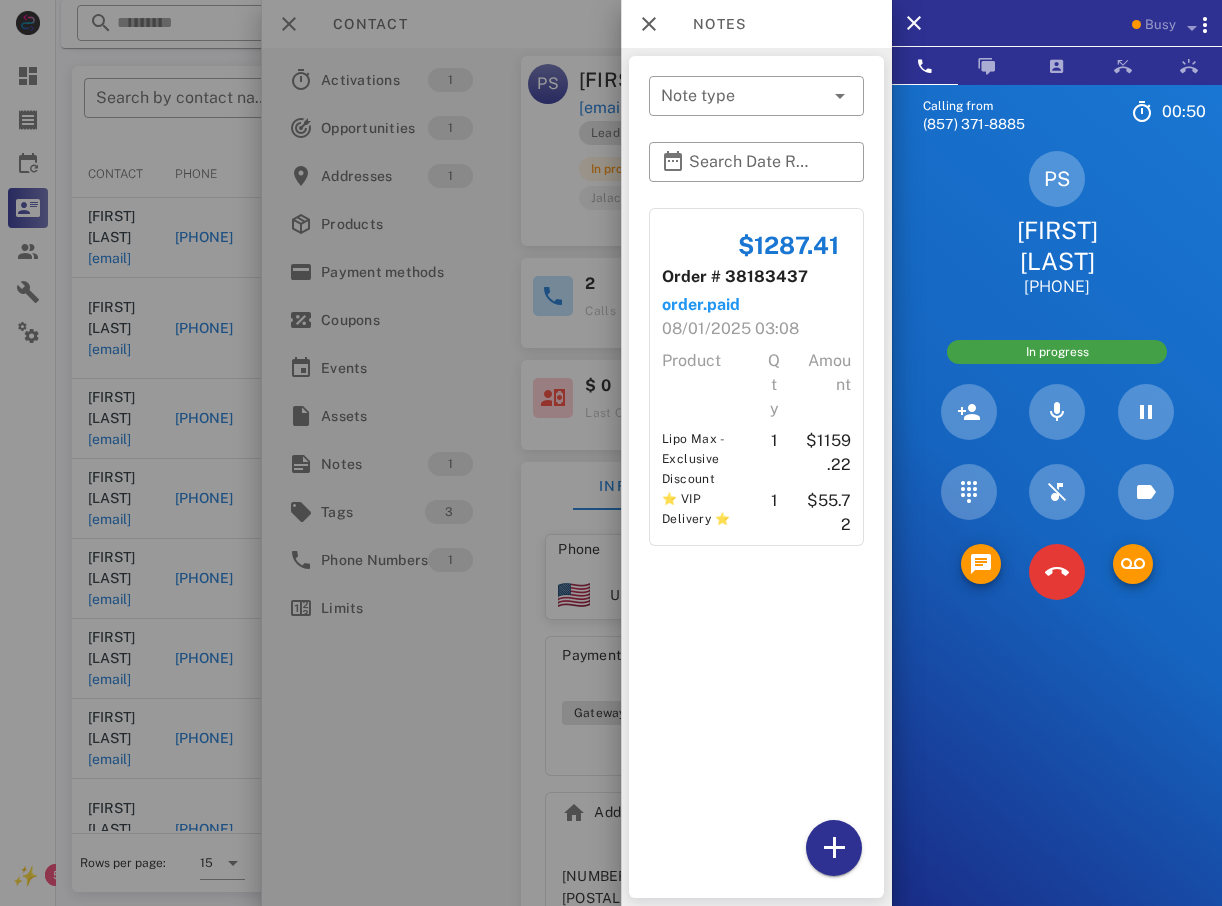 click at bounding box center (611, 453) 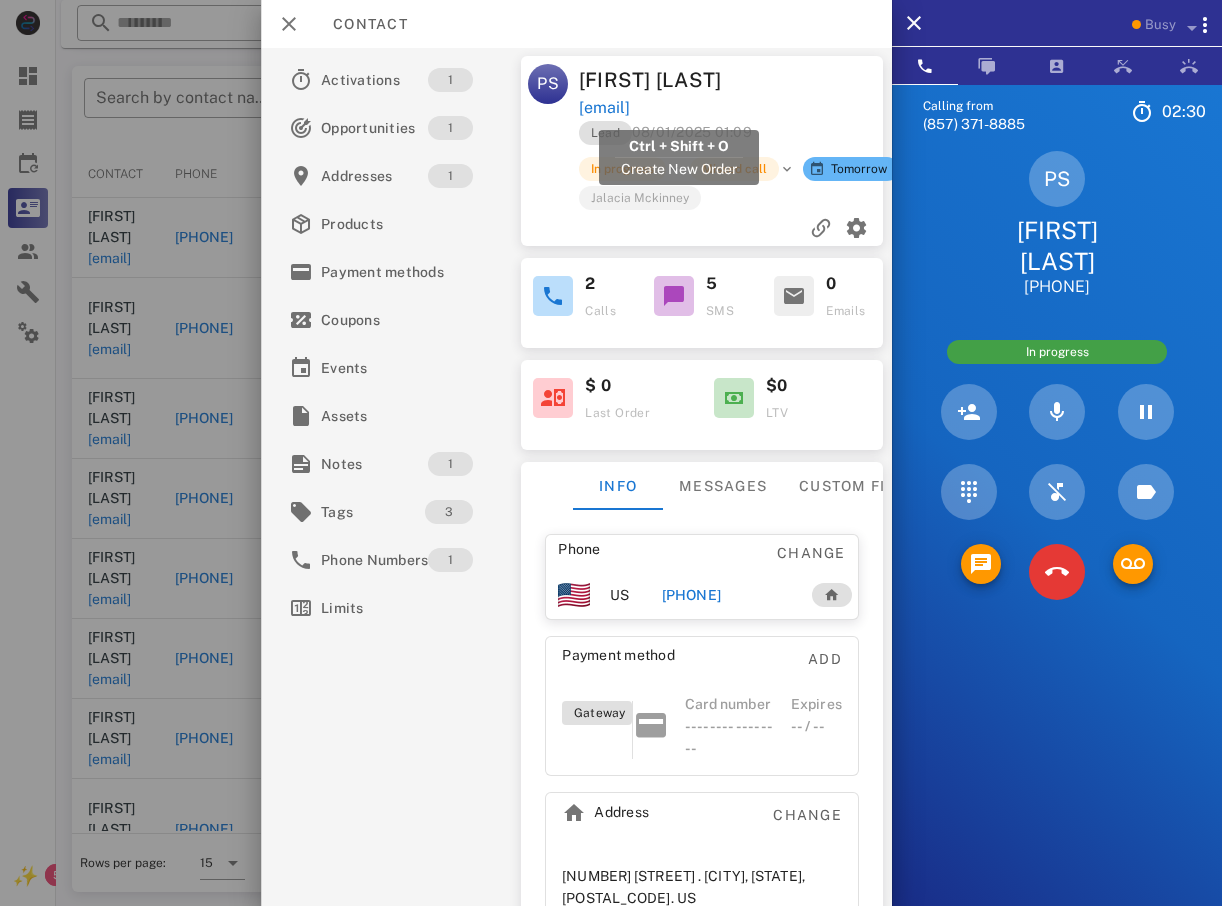click on "ppssiimmss77@verizon.net" at bounding box center [603, 108] 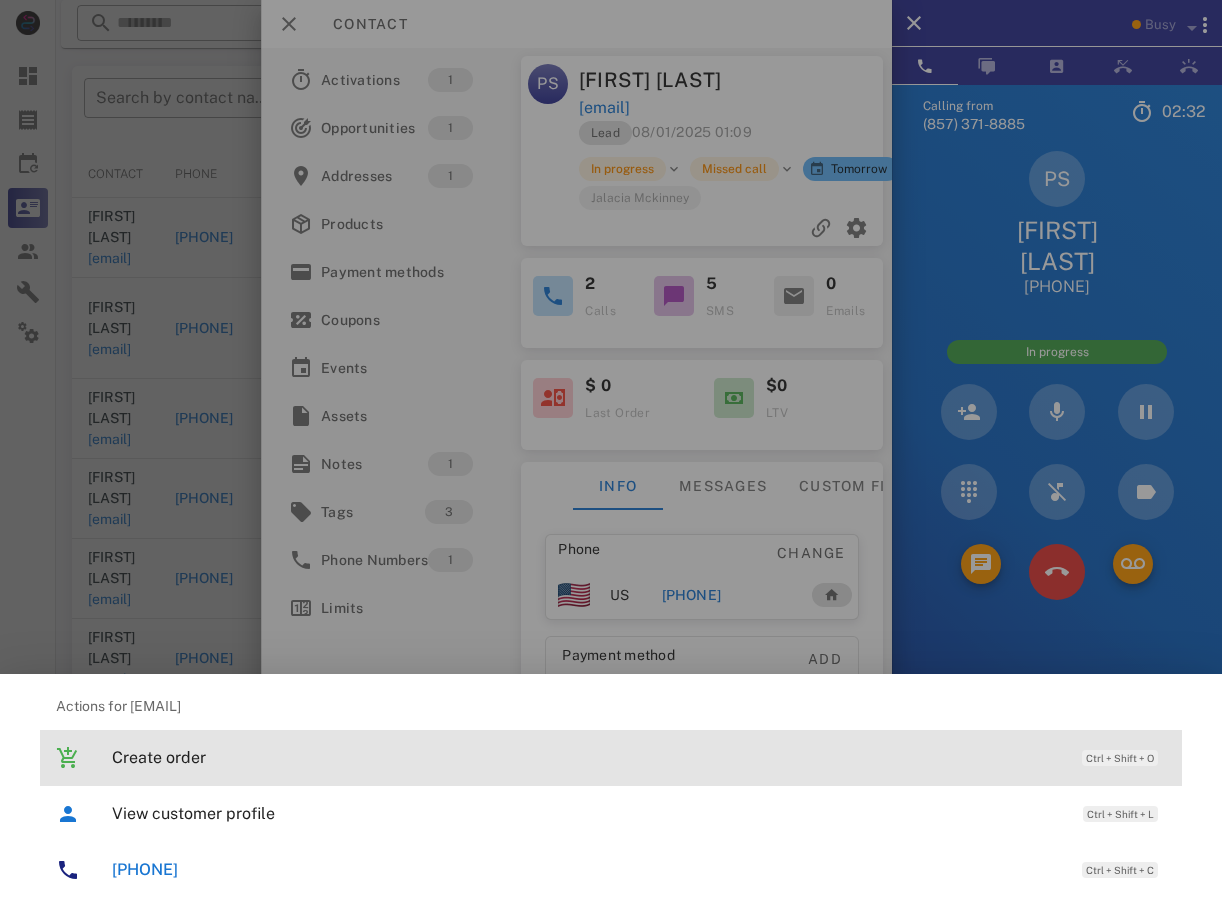 click on "Create order" at bounding box center [587, 757] 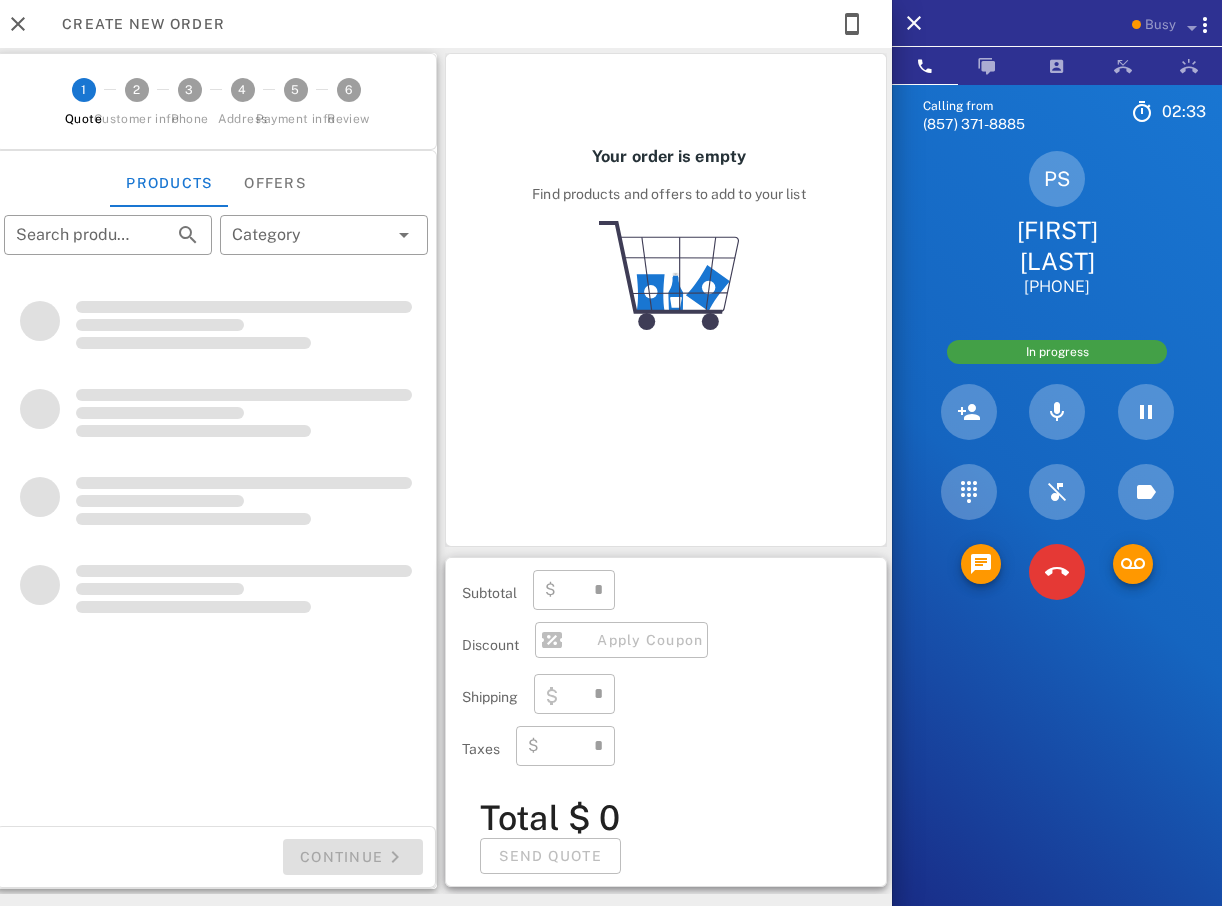 type on "**********" 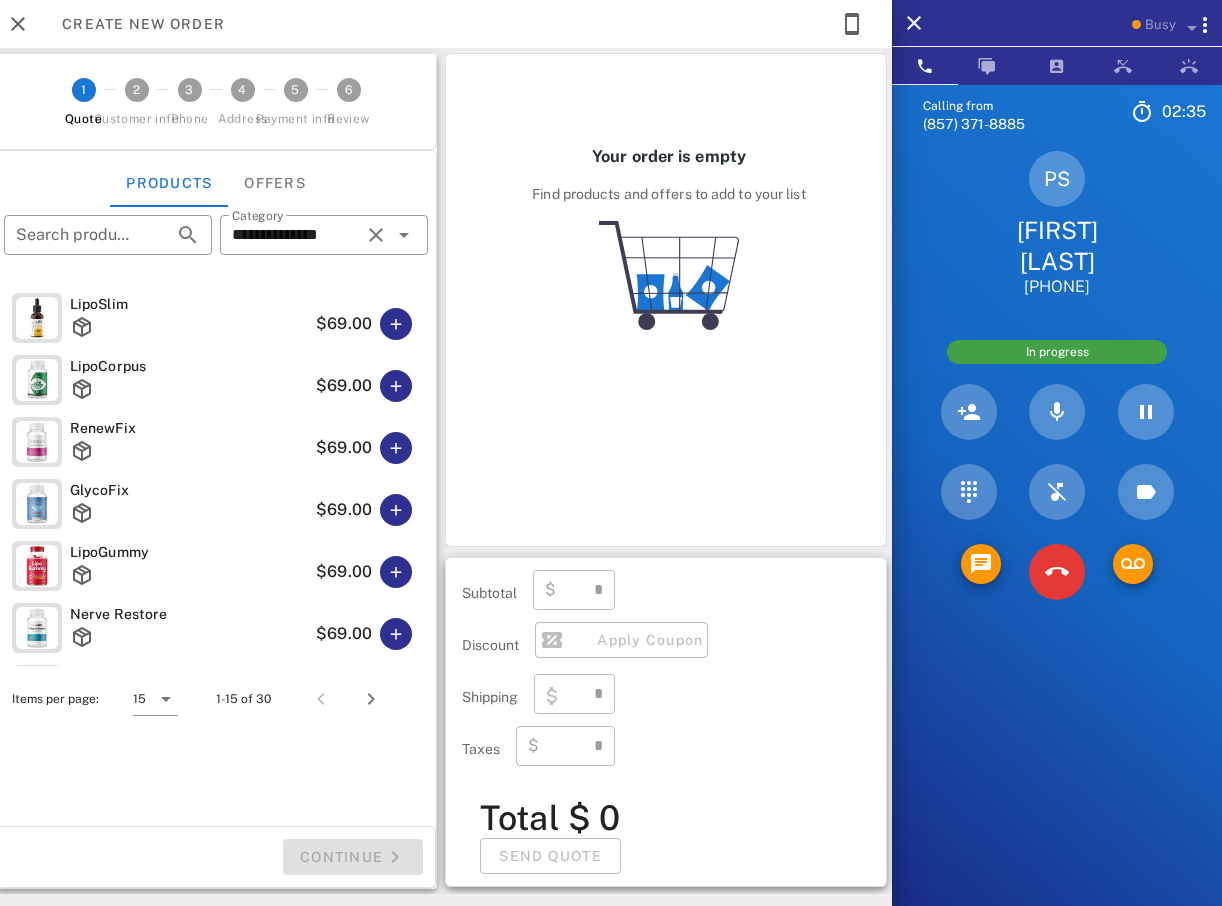 type on "****" 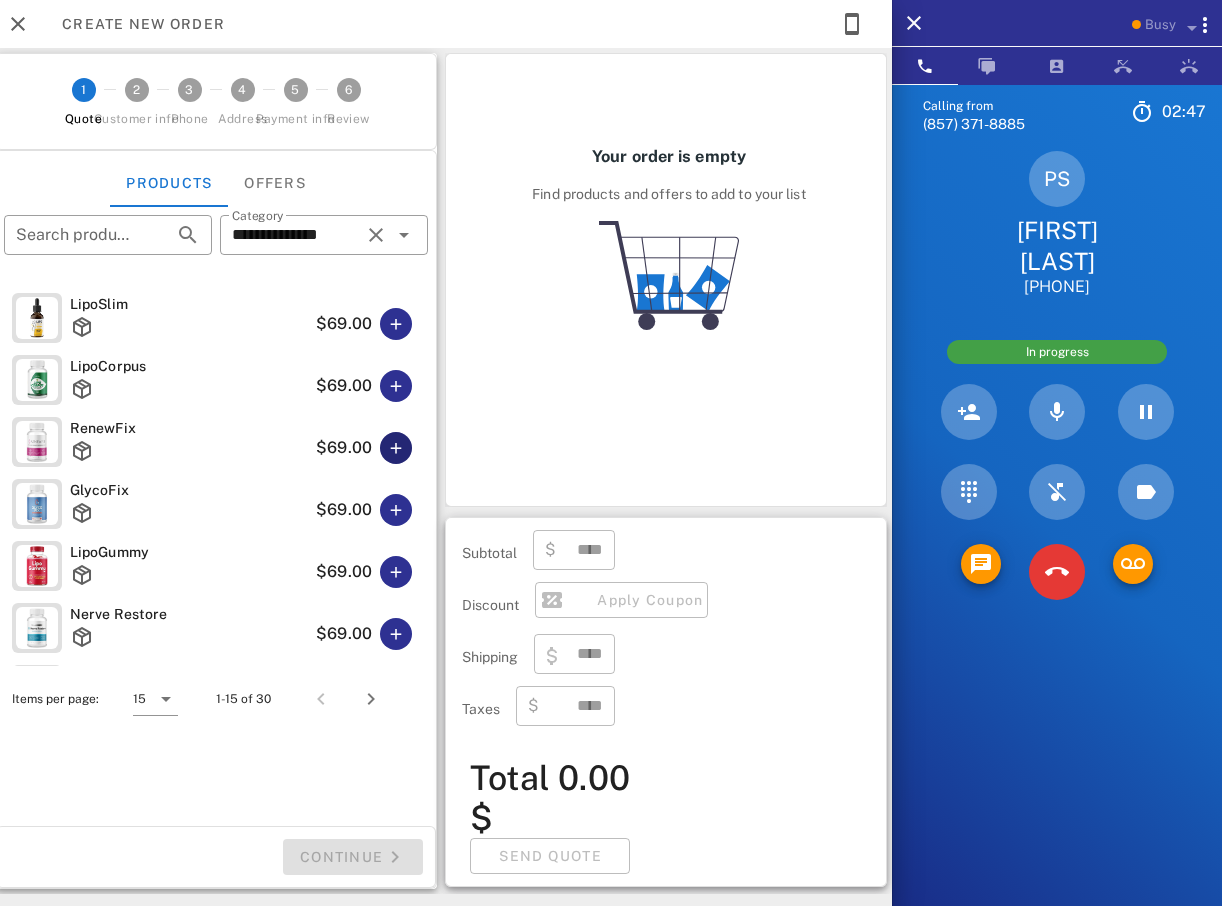 click at bounding box center [396, 448] 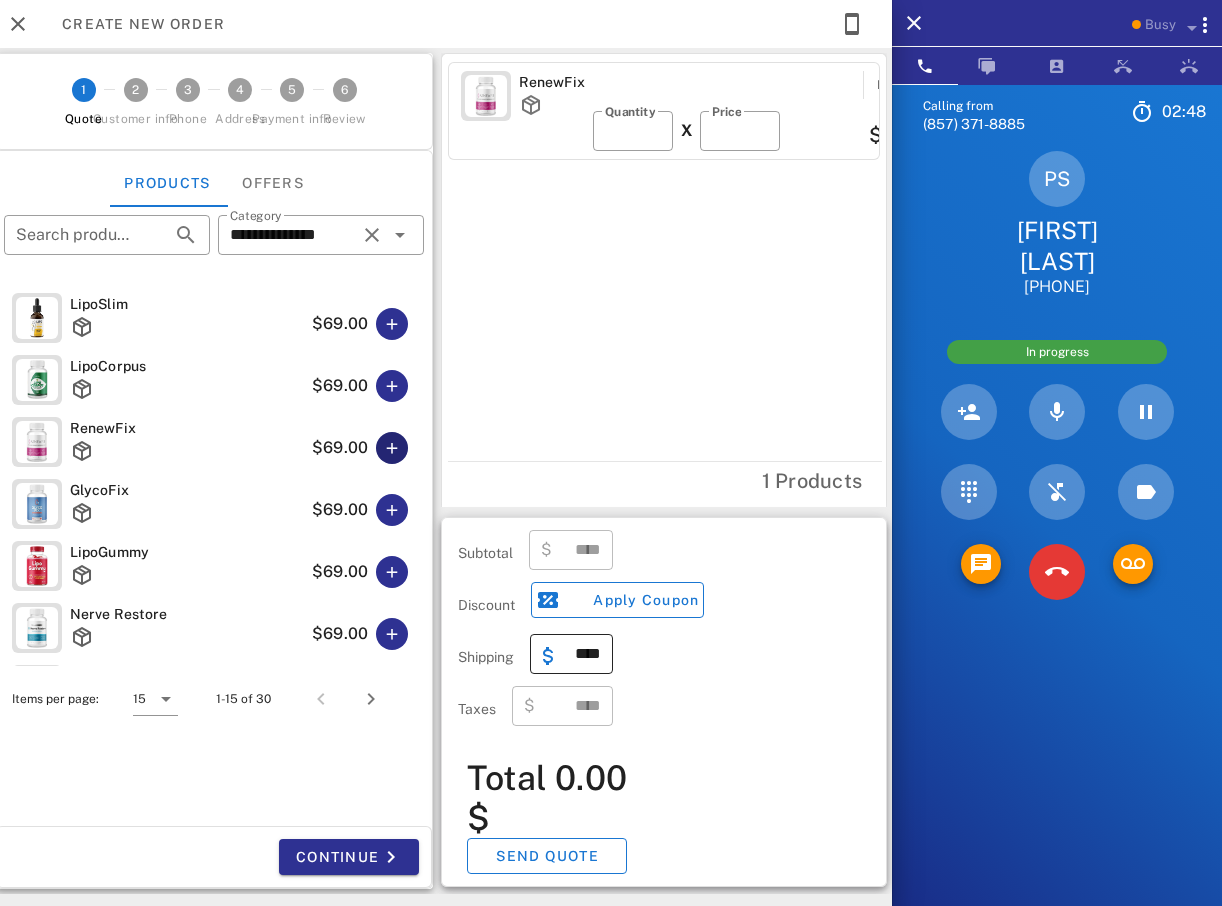 type on "*****" 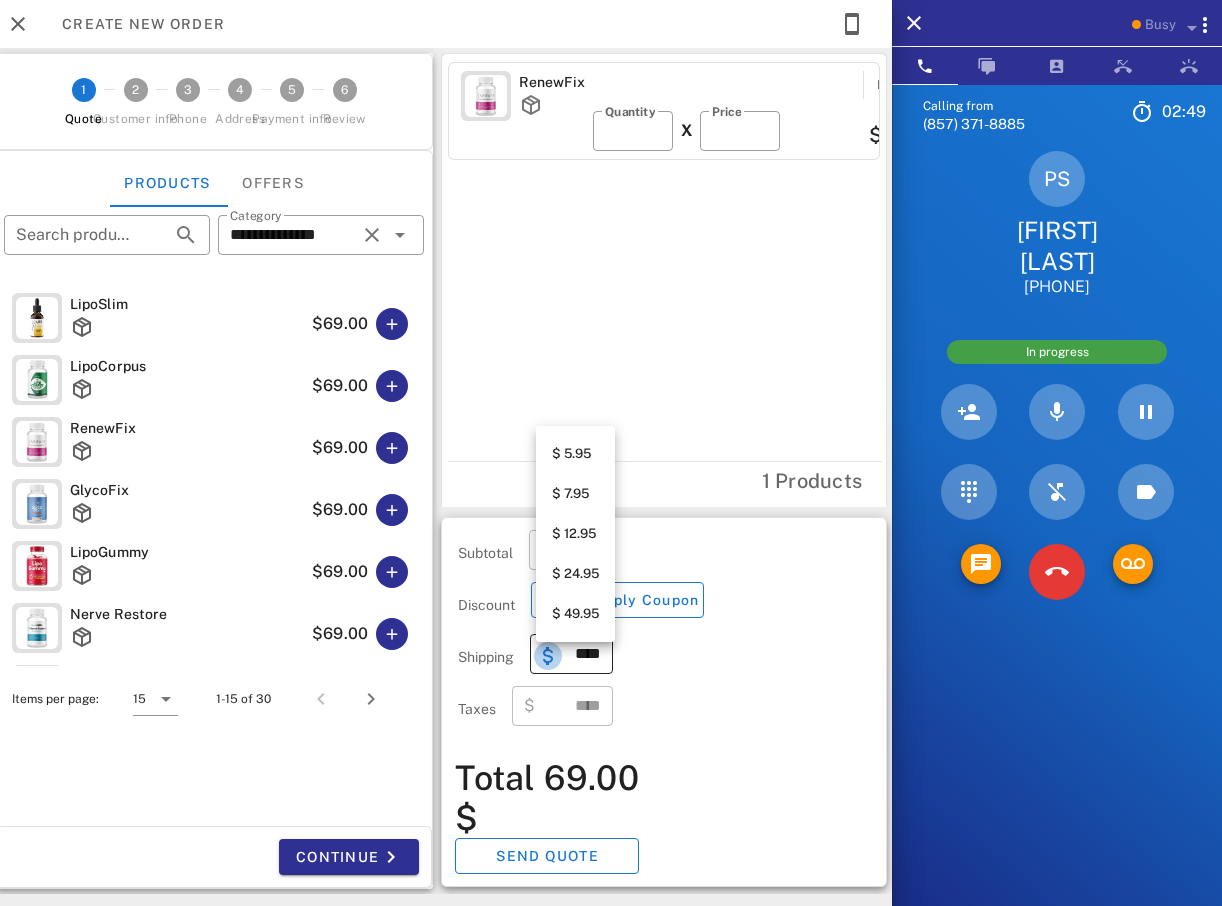 click at bounding box center [548, 656] 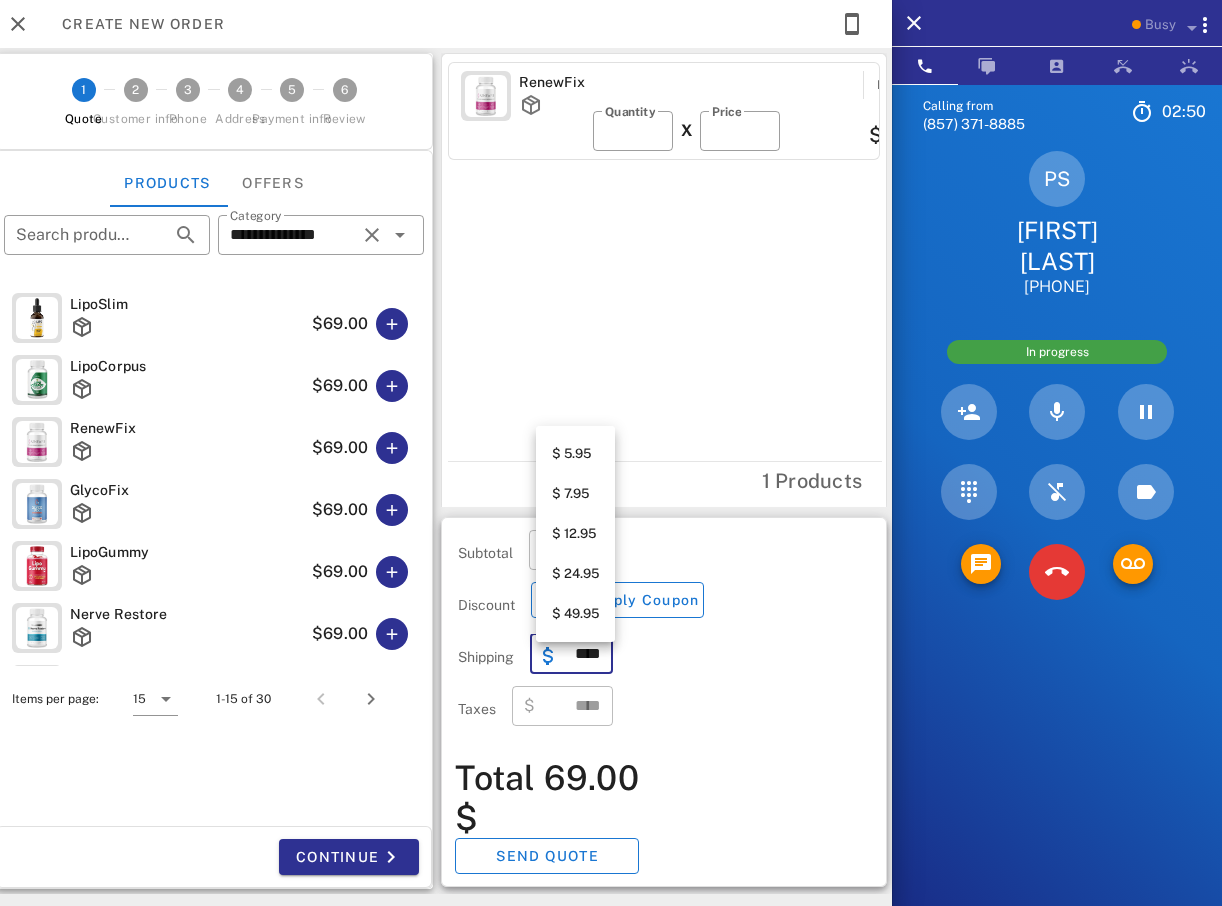 click on "$ 5.95" at bounding box center [575, 454] 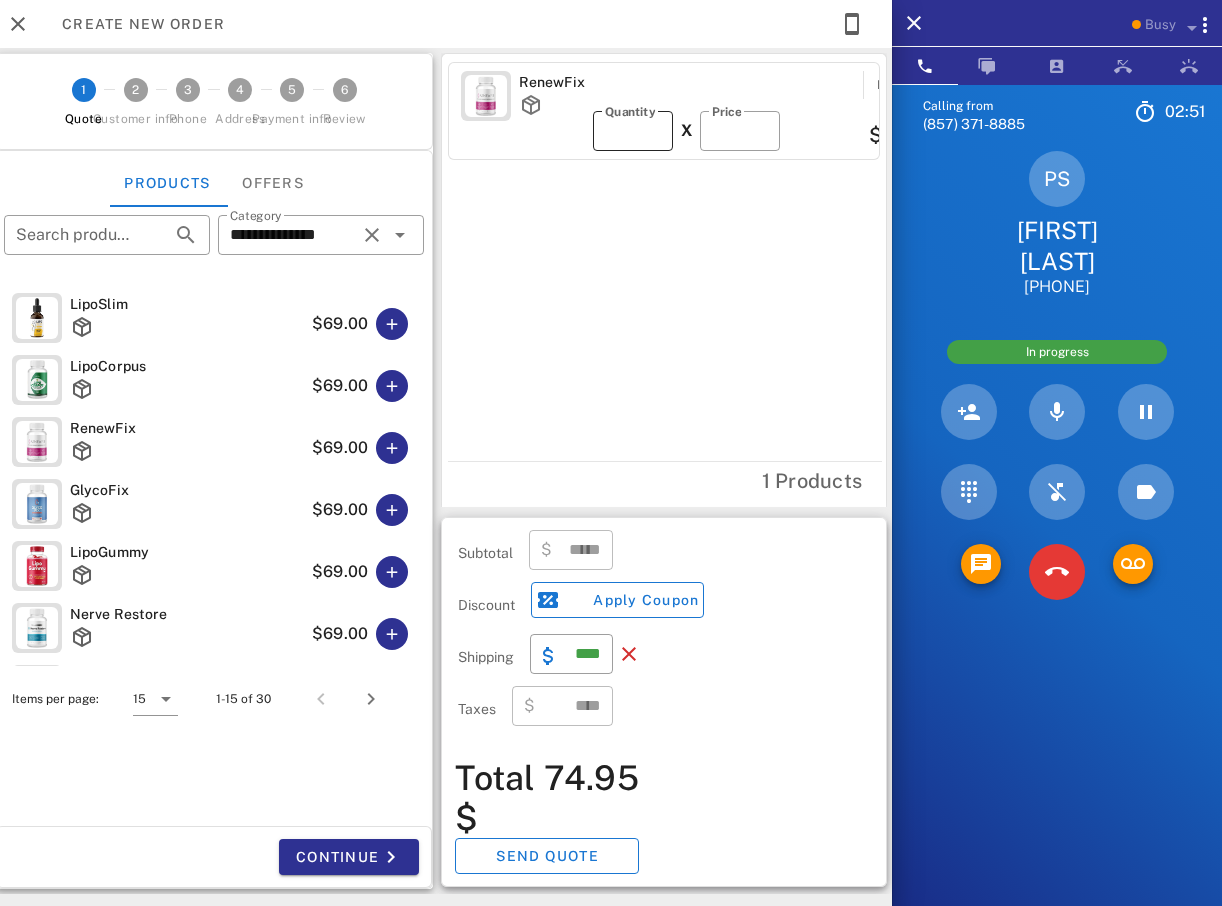 click on "*" at bounding box center [633, 131] 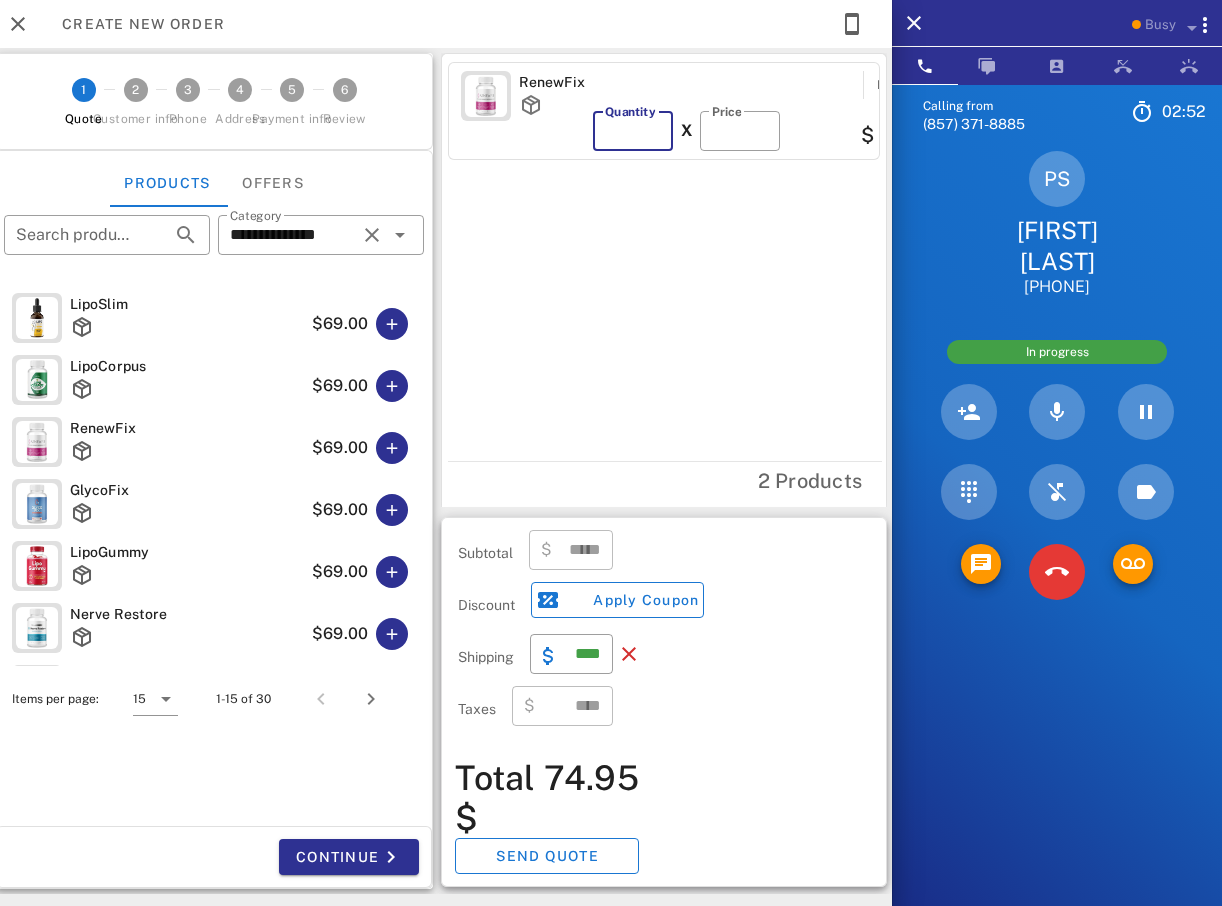 type on "*" 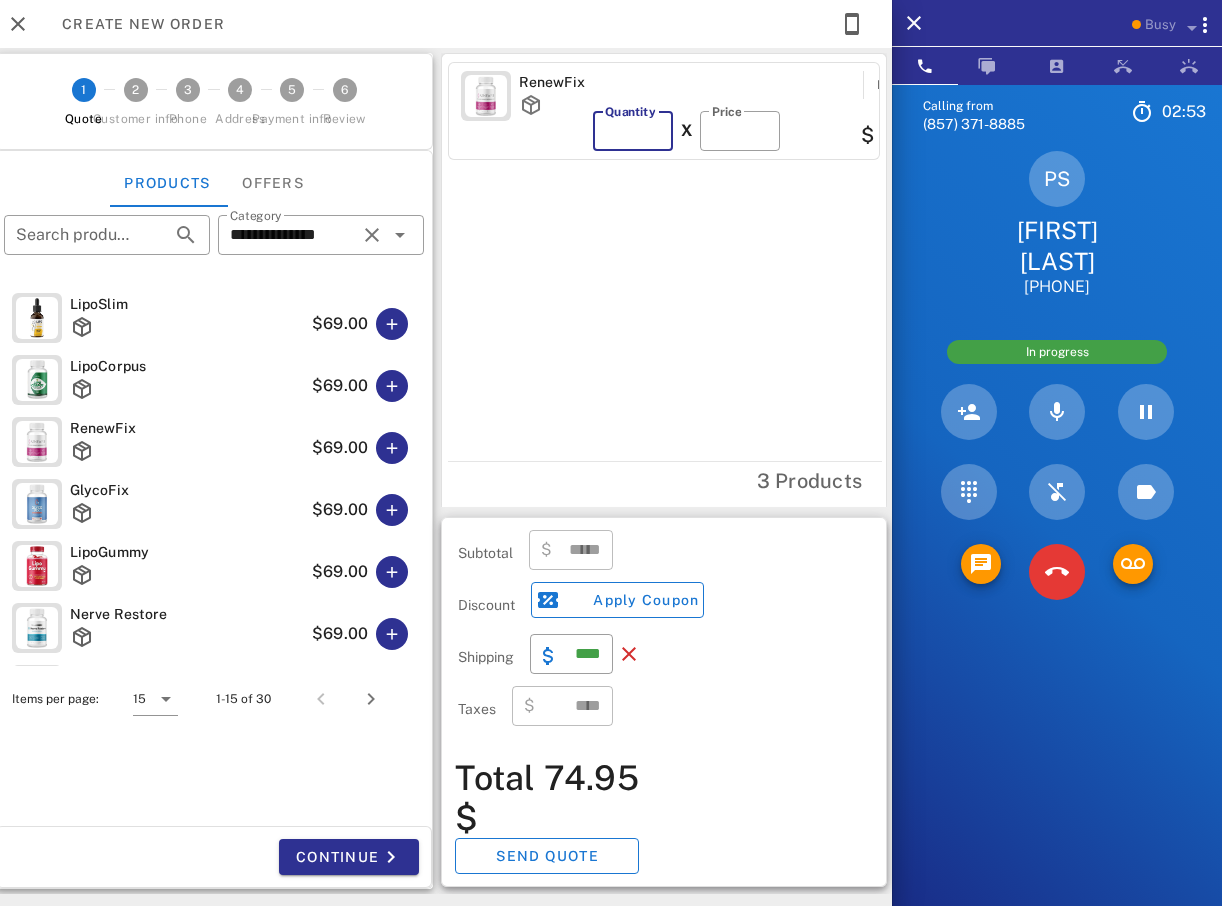 type on "******" 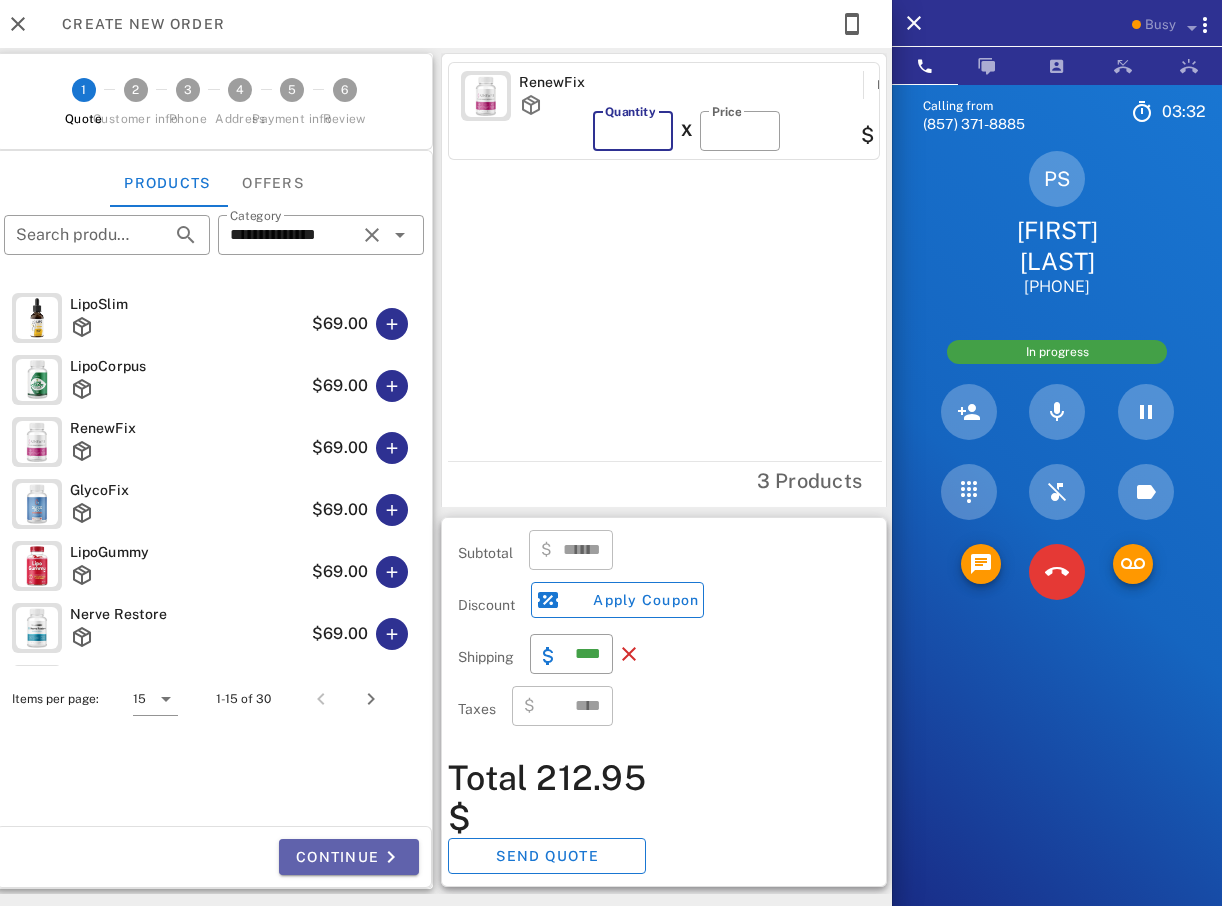 click at bounding box center (391, 857) 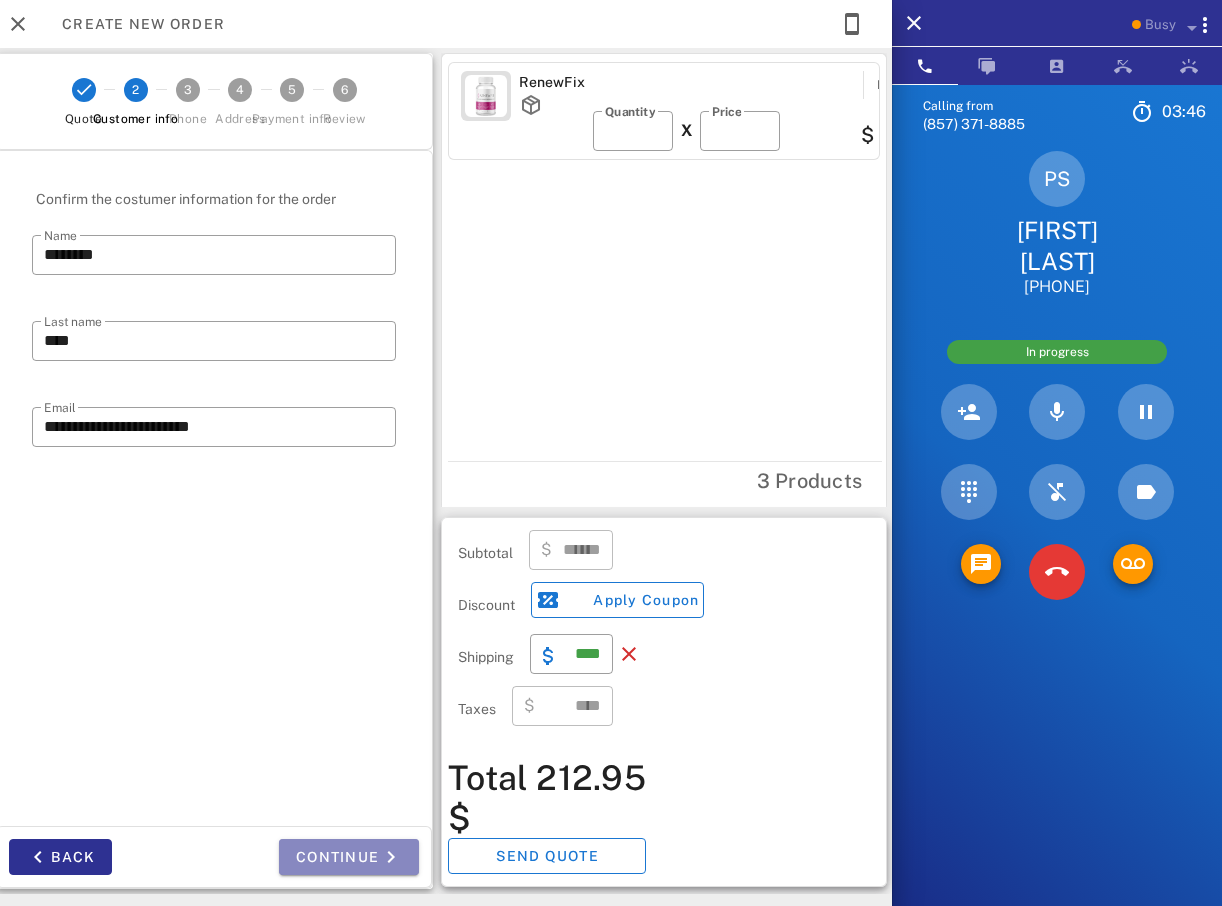 click at bounding box center [391, 857] 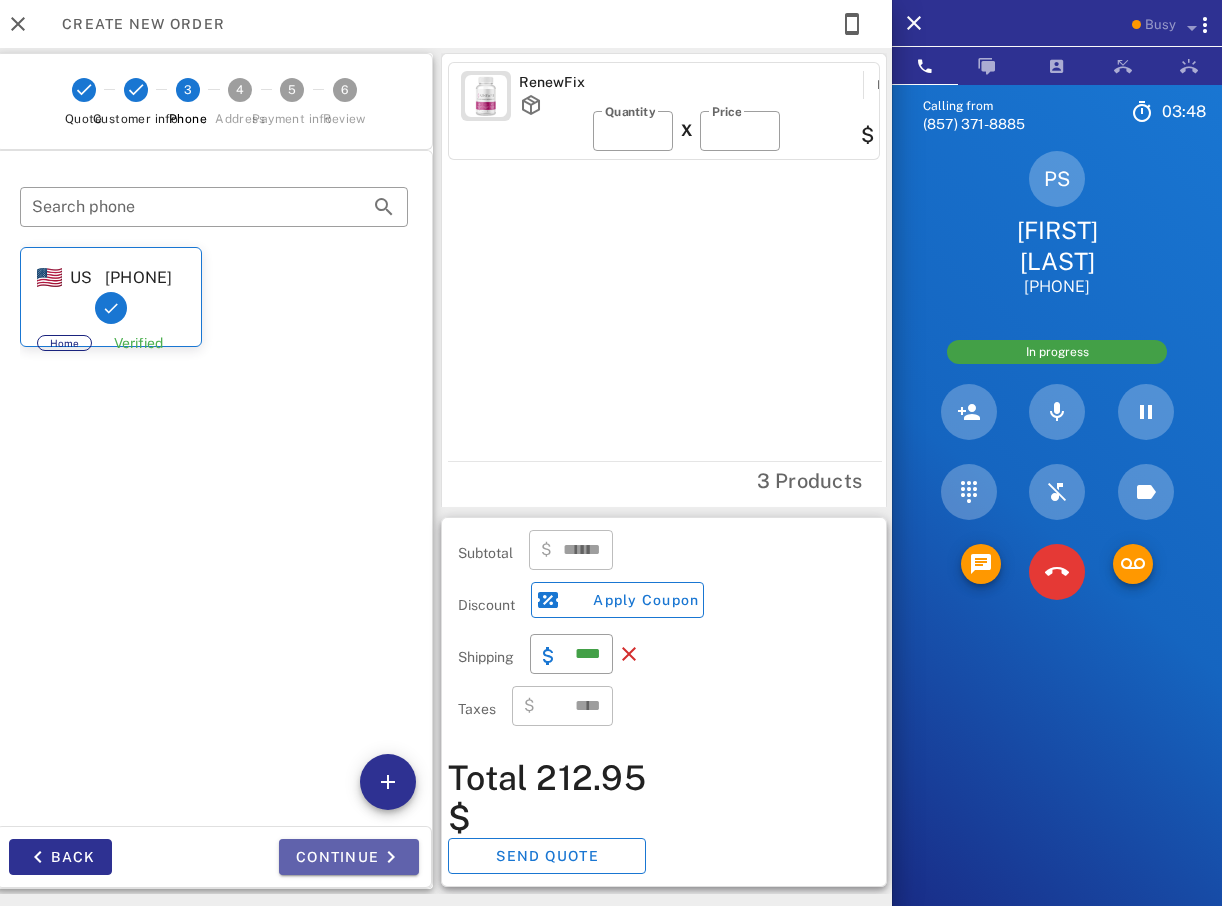 click on "Continue" at bounding box center (349, 857) 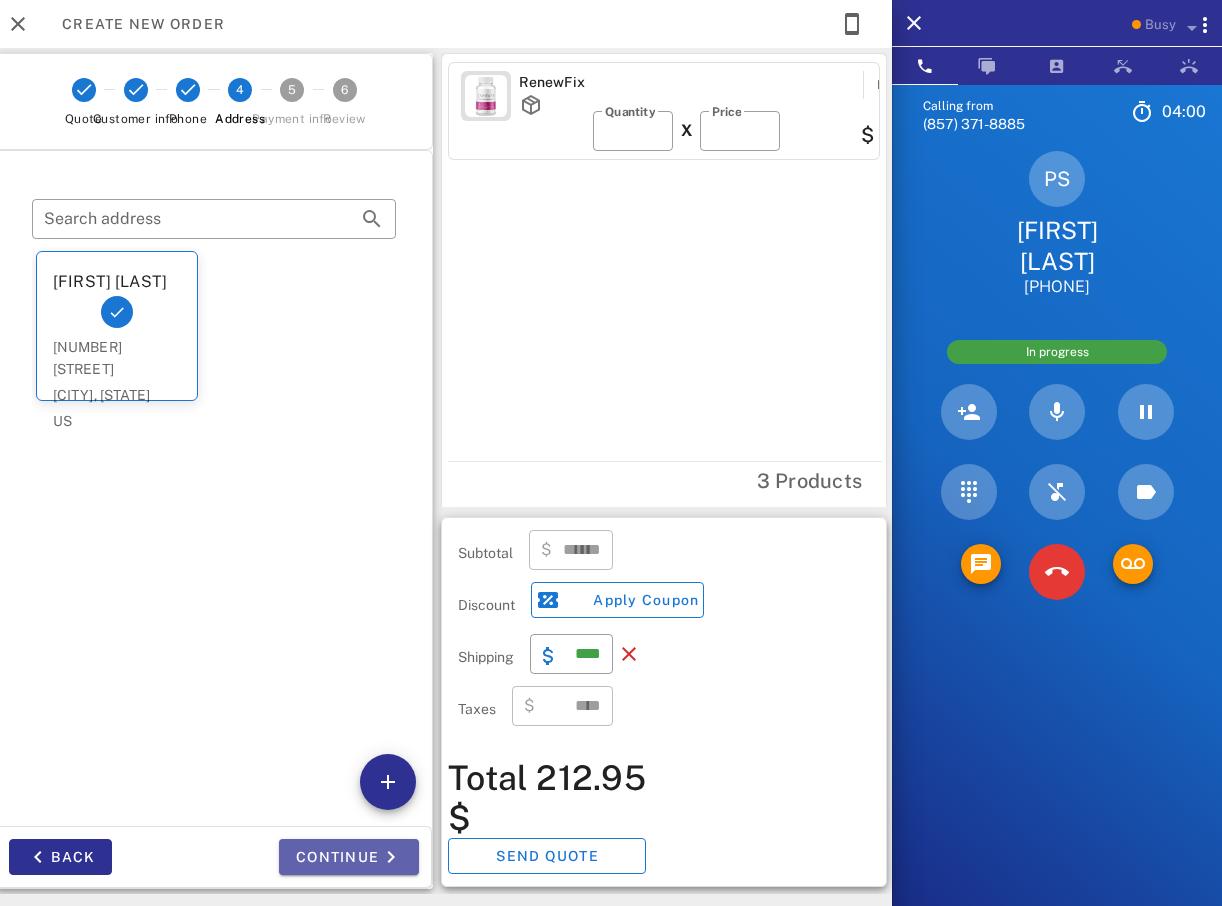 click on "Continue" at bounding box center (349, 857) 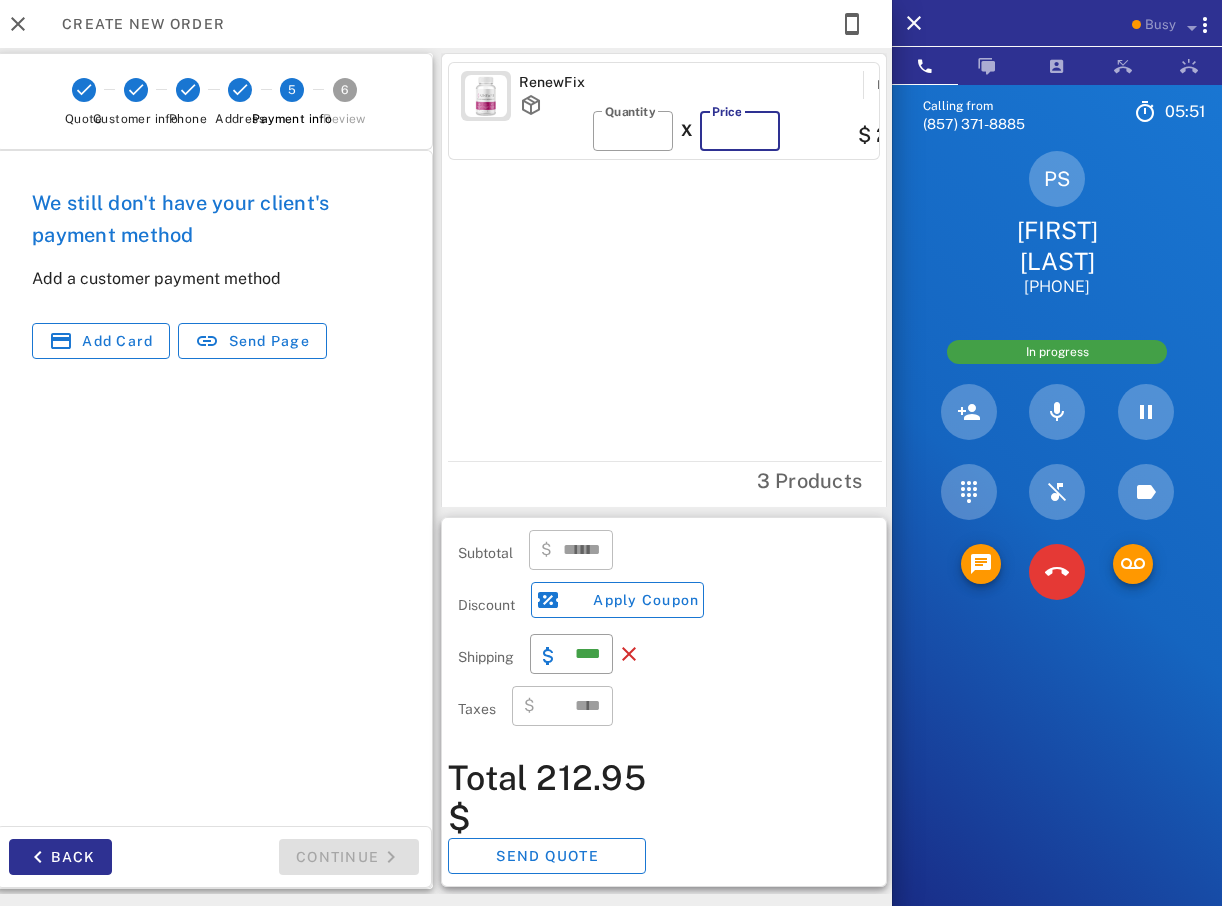 click on "**" at bounding box center [740, 131] 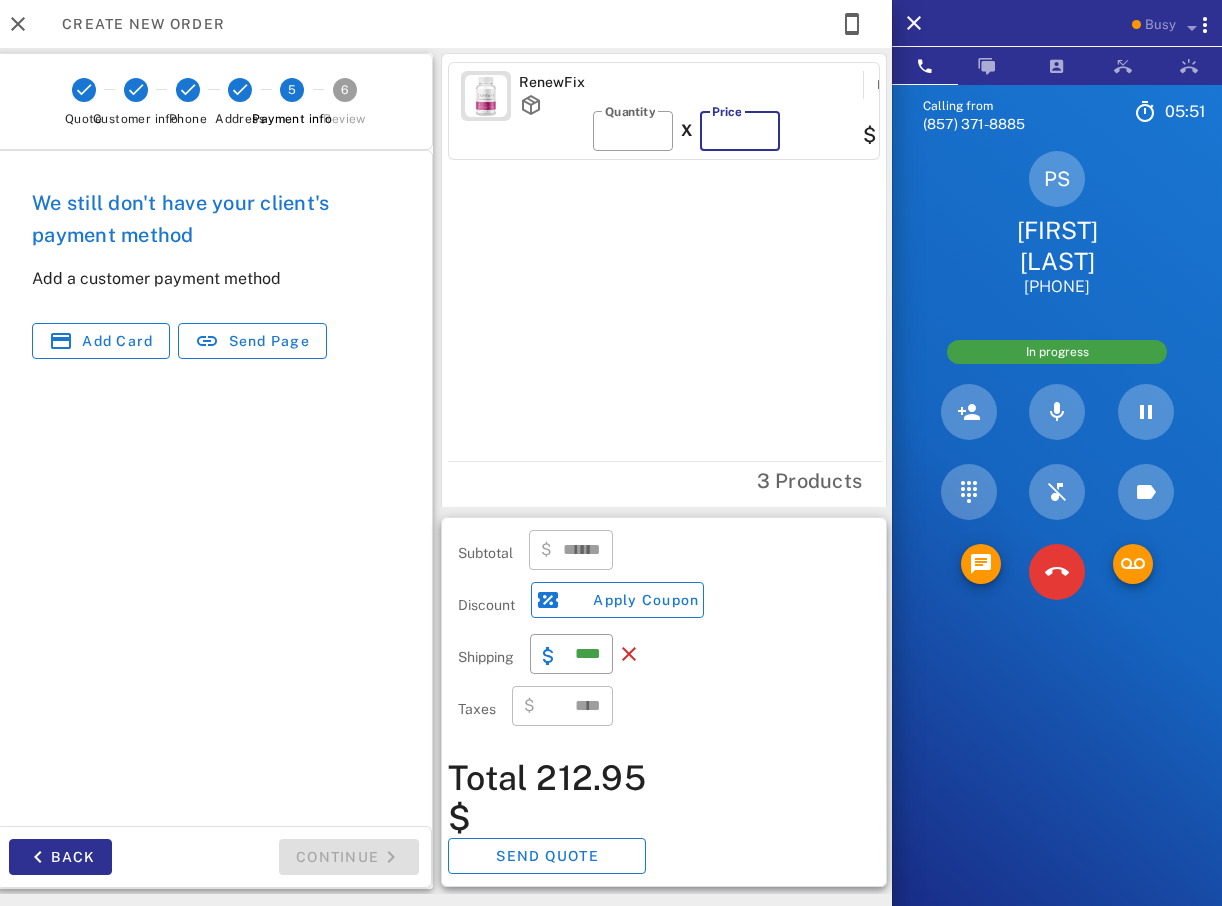 click on "**" at bounding box center [740, 131] 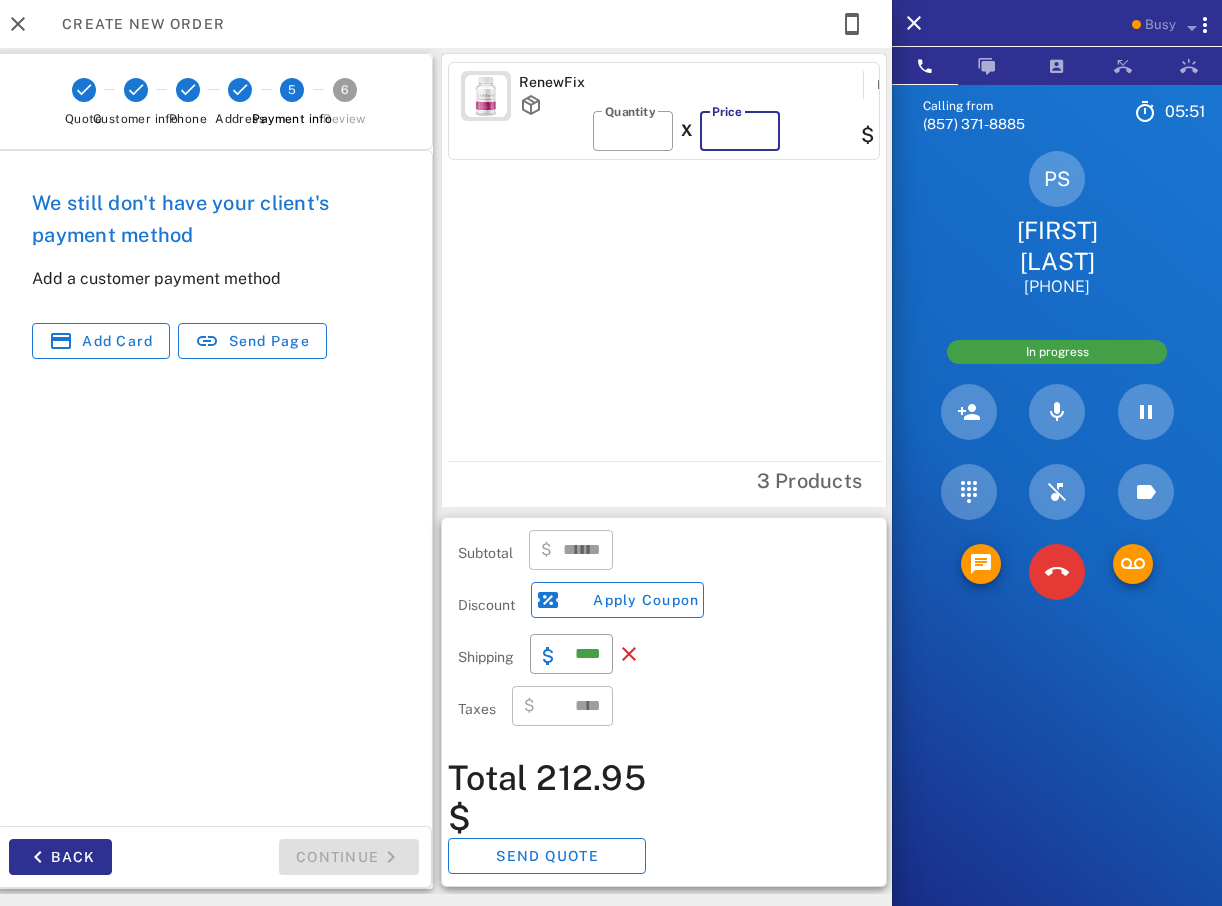 type on "**" 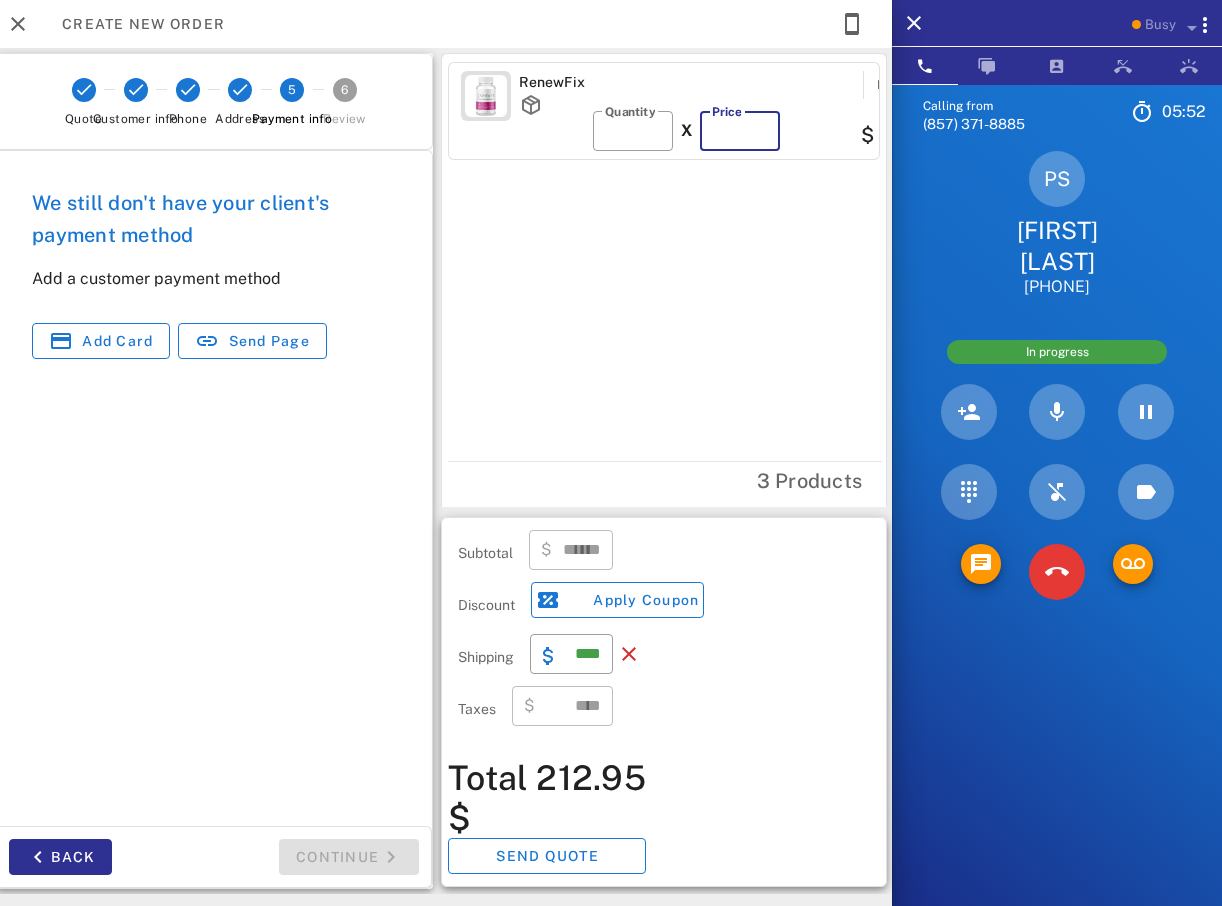 type on "******" 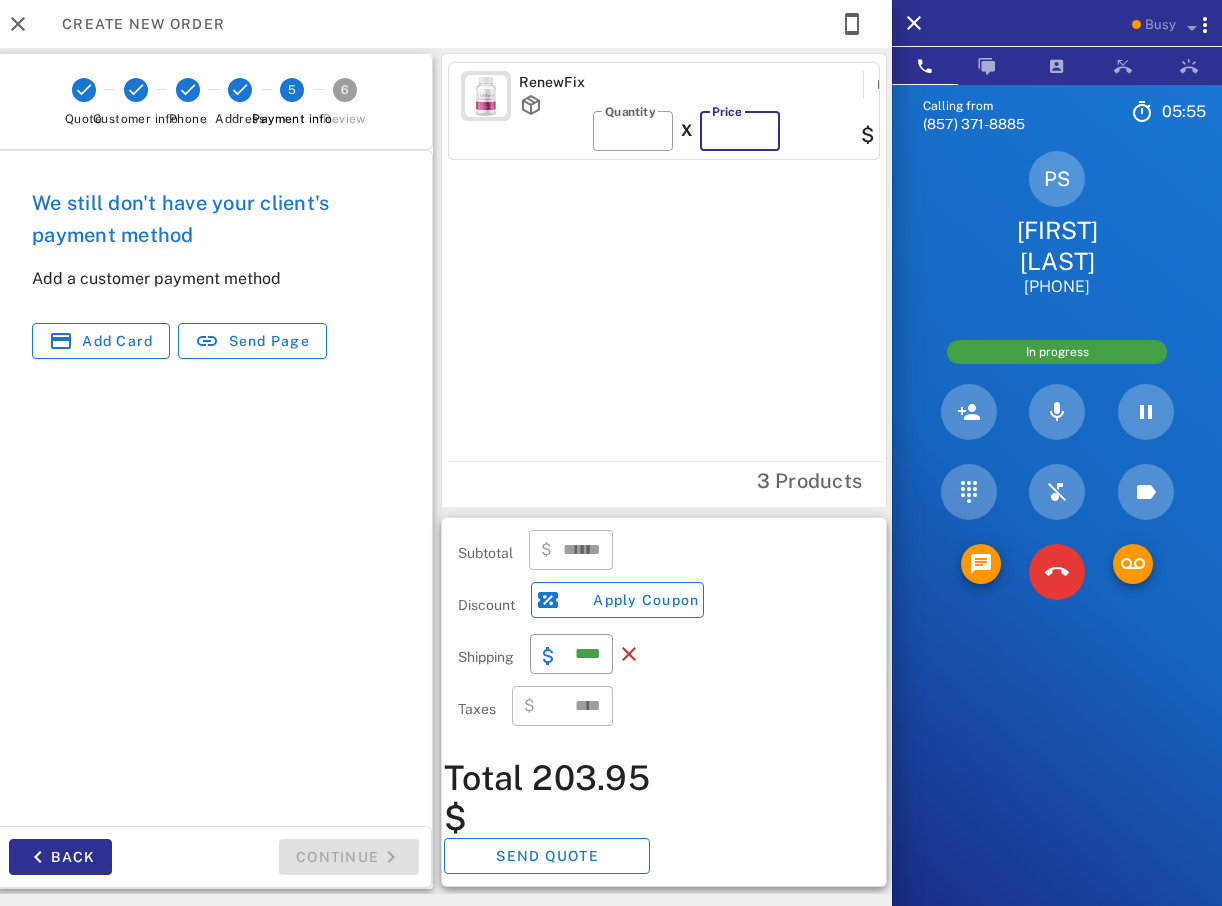 click on "**" at bounding box center [740, 131] 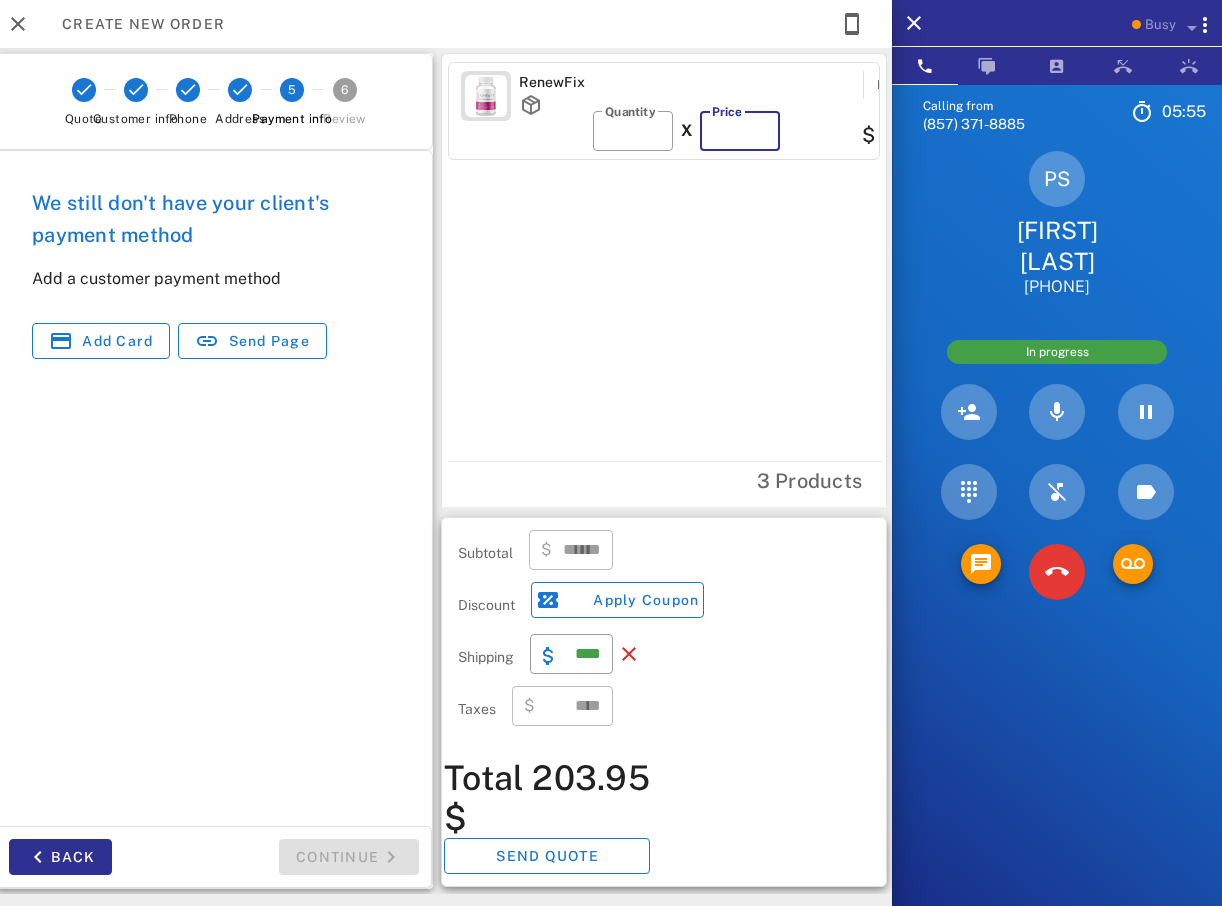 click on "**" at bounding box center [740, 131] 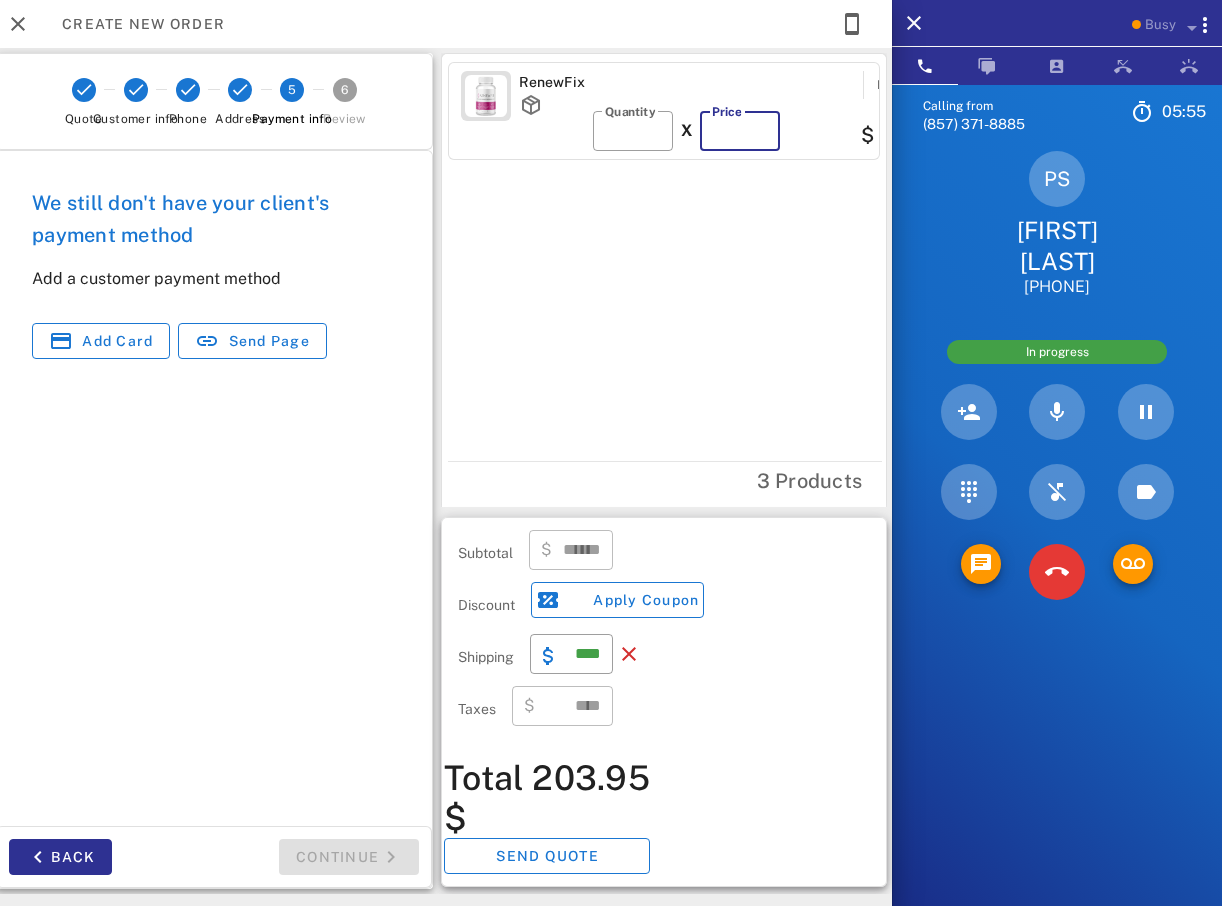click on "**" at bounding box center [740, 131] 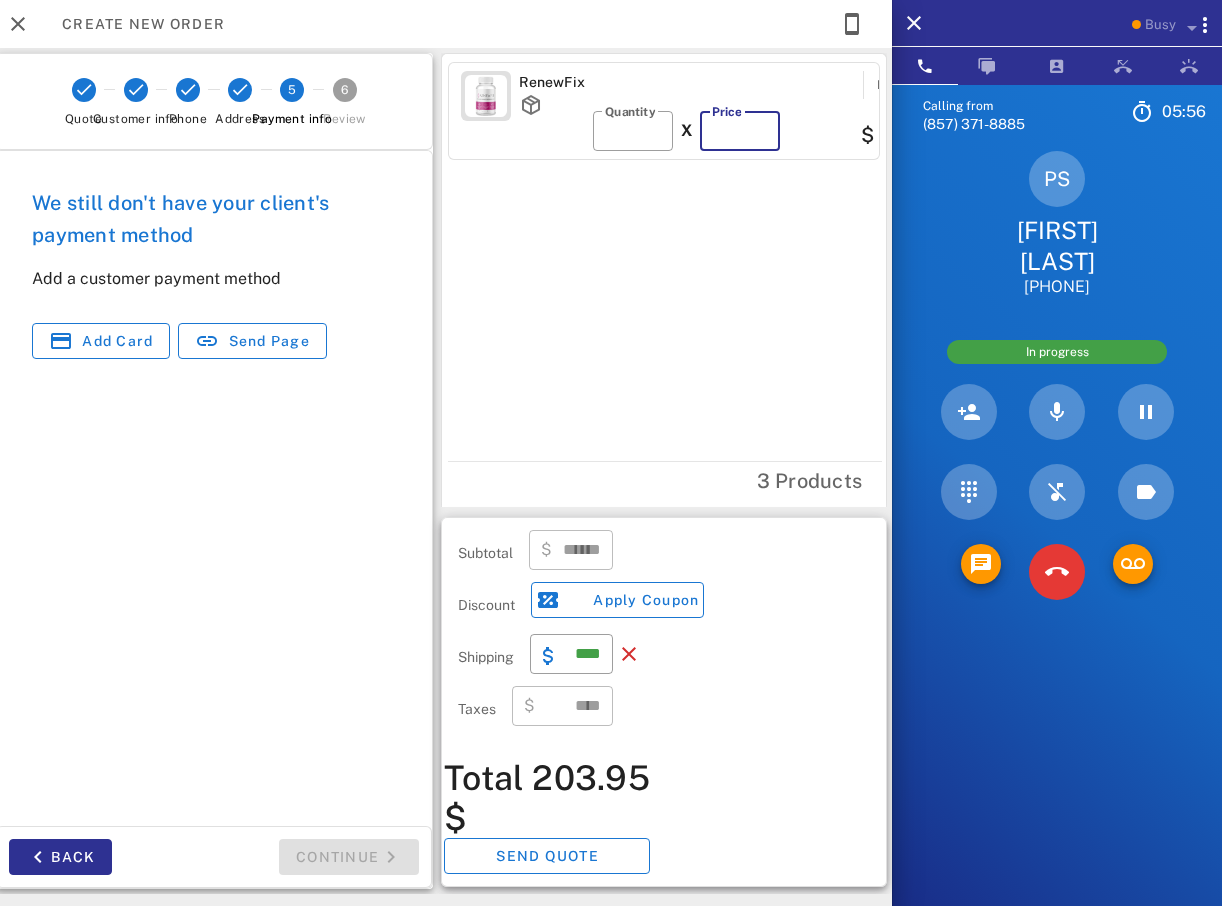 click on "**" at bounding box center [740, 131] 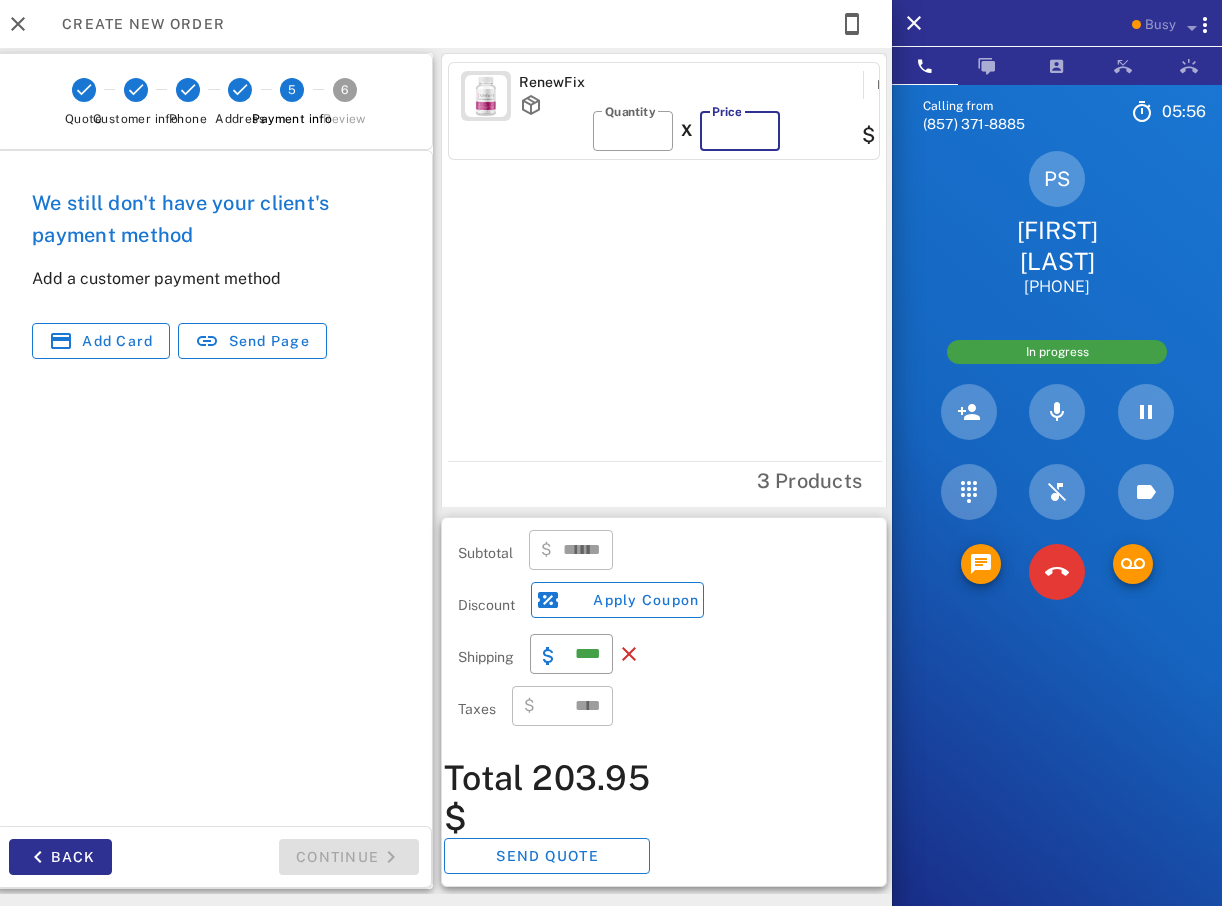 click on "**" at bounding box center (740, 131) 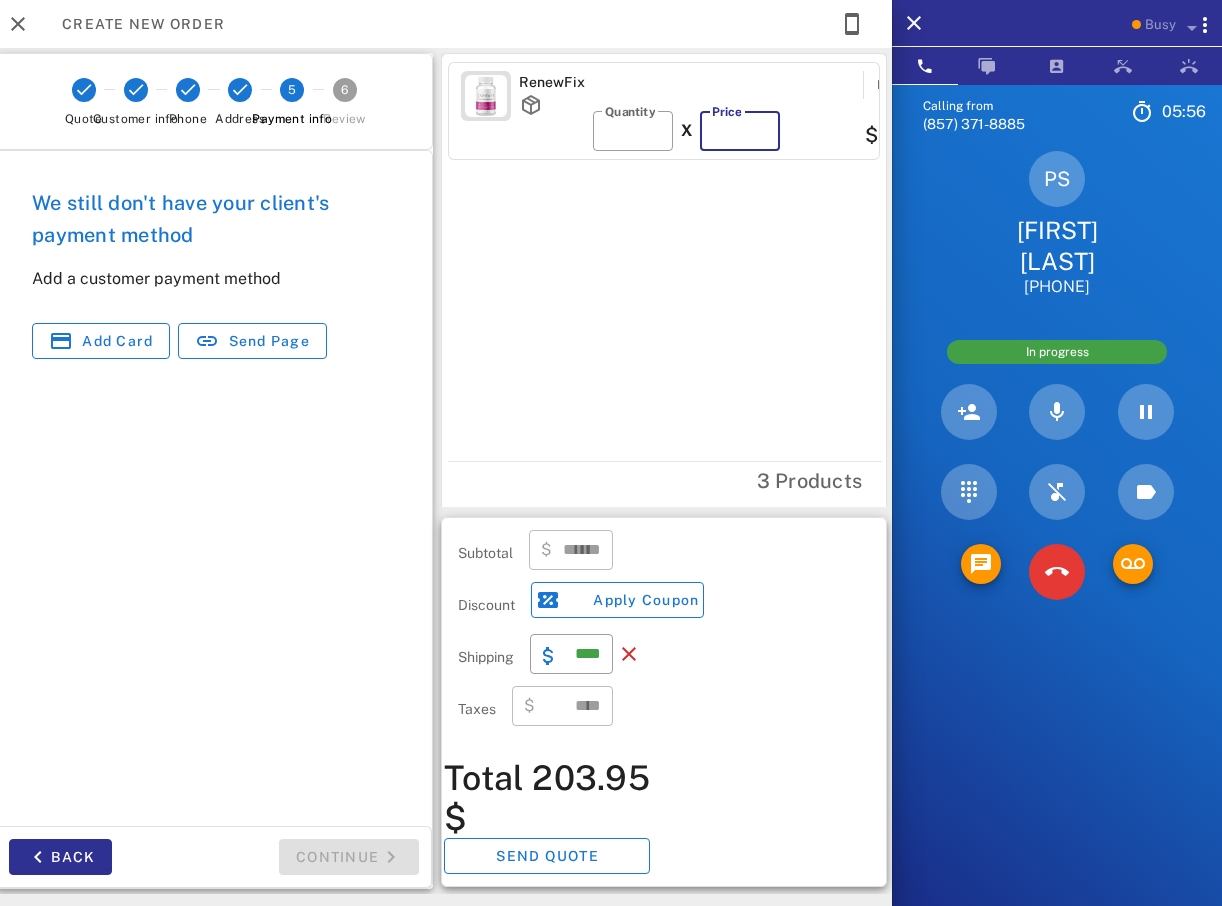 click on "**" at bounding box center (740, 131) 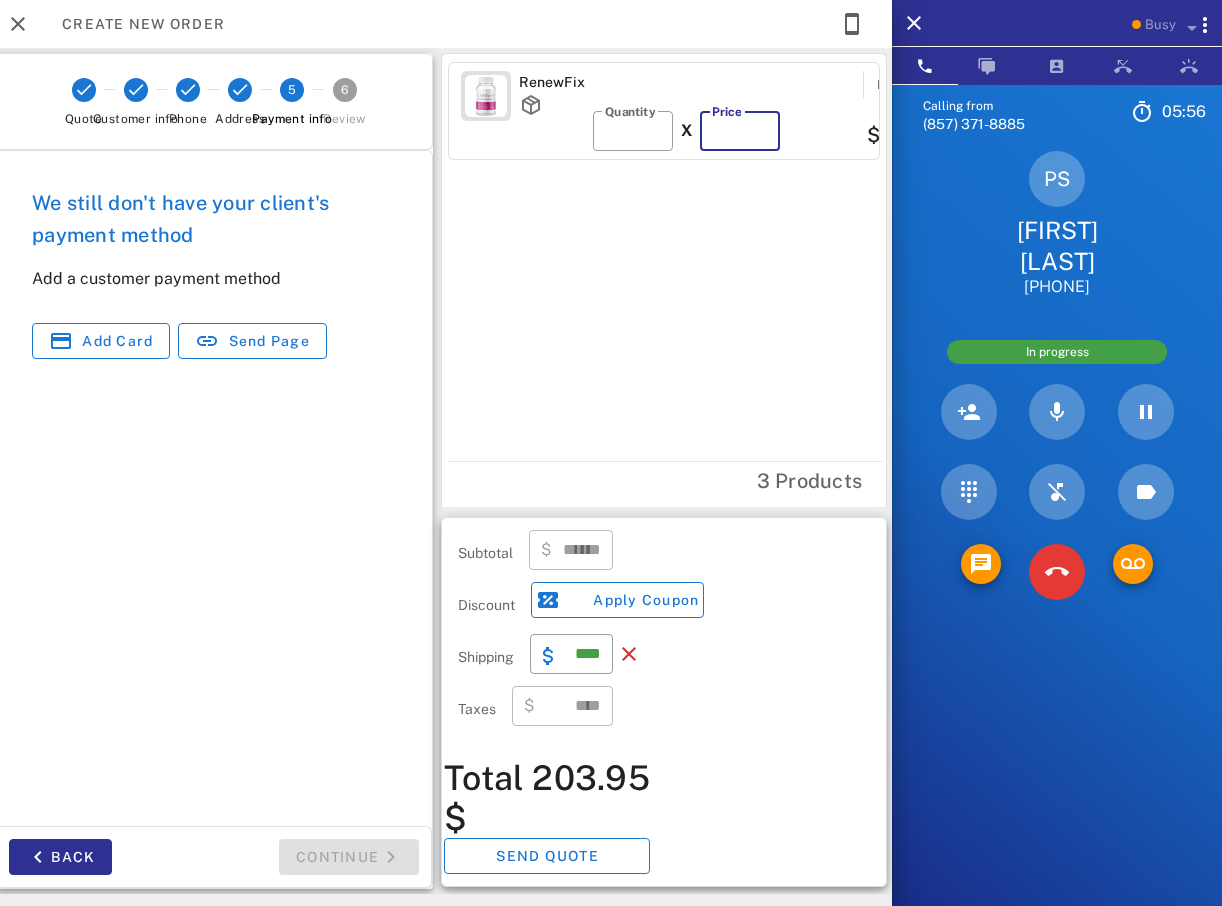 click on "**" at bounding box center (740, 131) 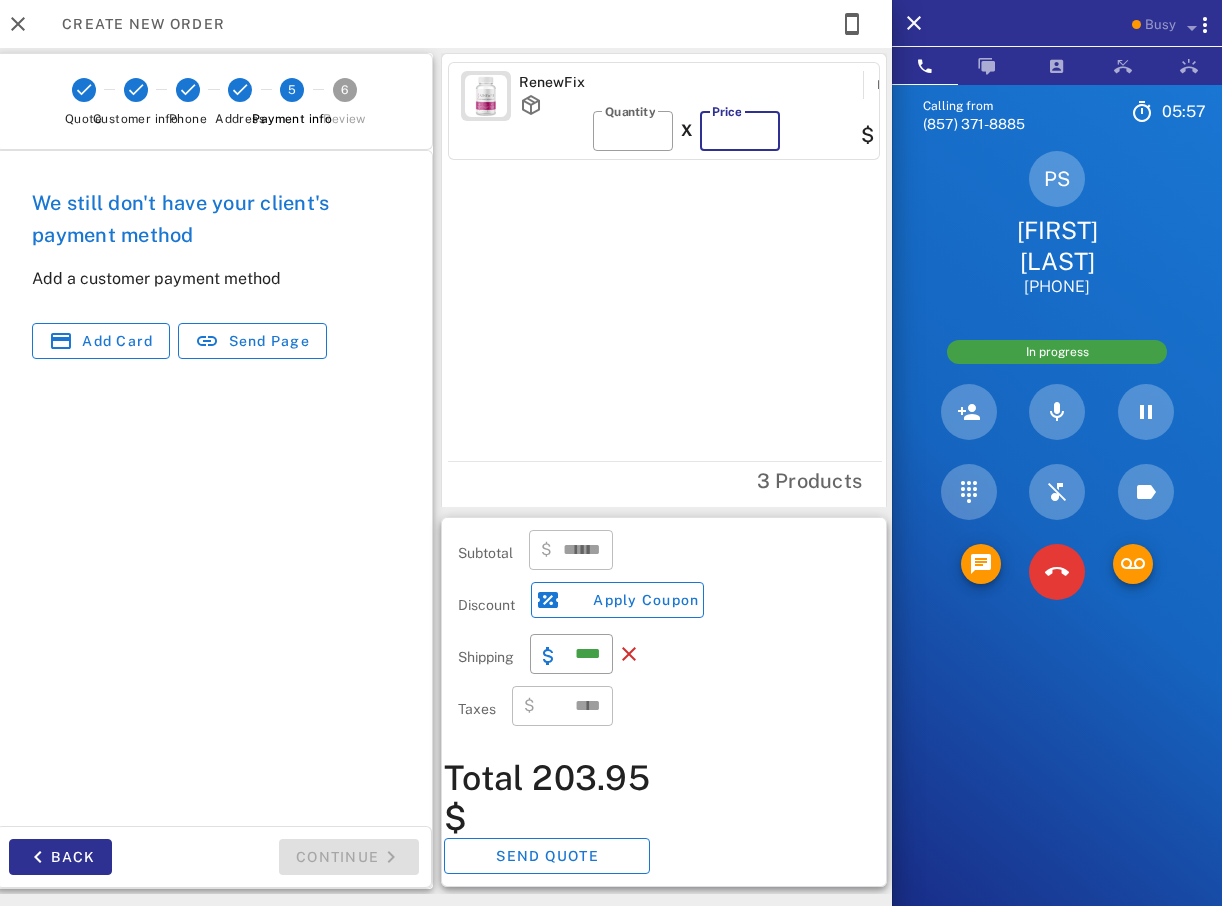 click on "**" at bounding box center (740, 131) 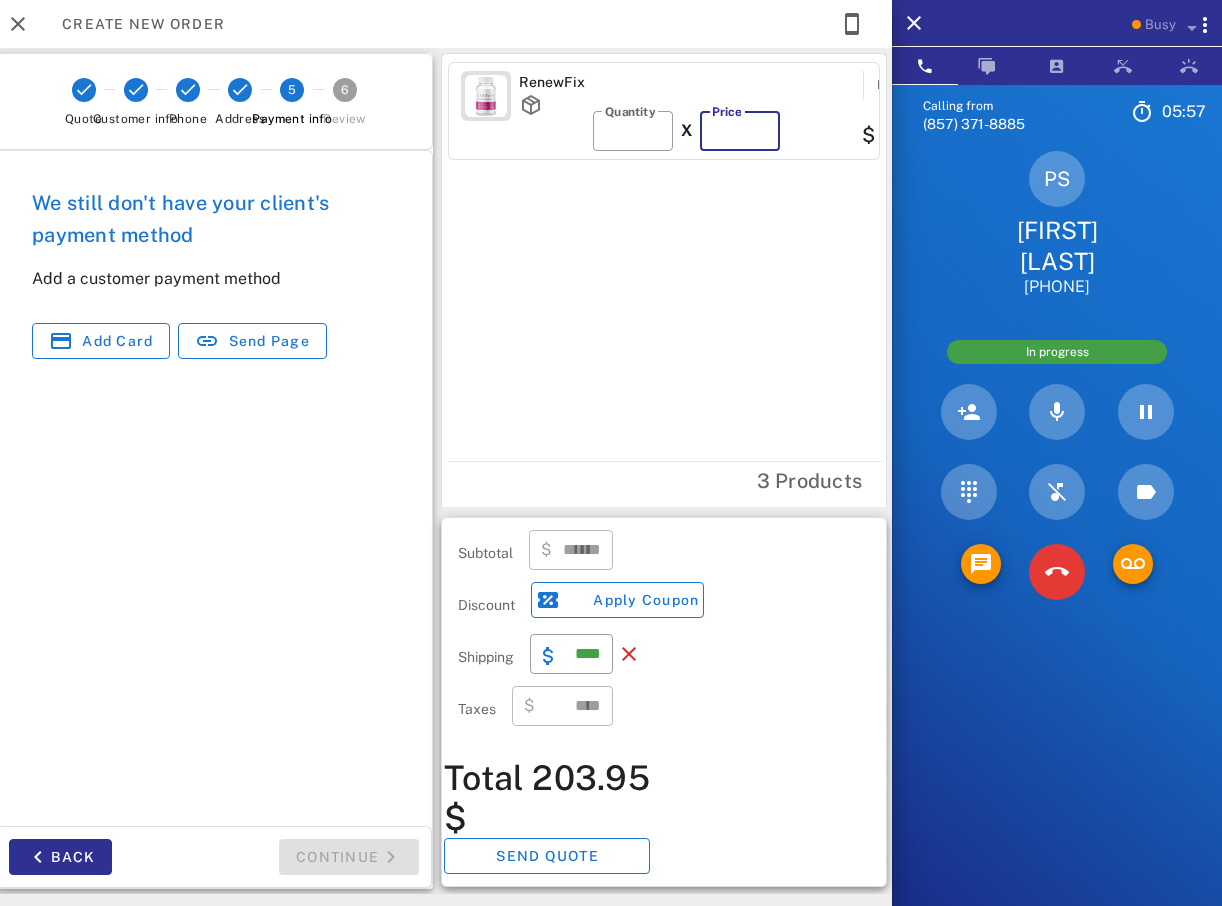 click on "**" at bounding box center [740, 131] 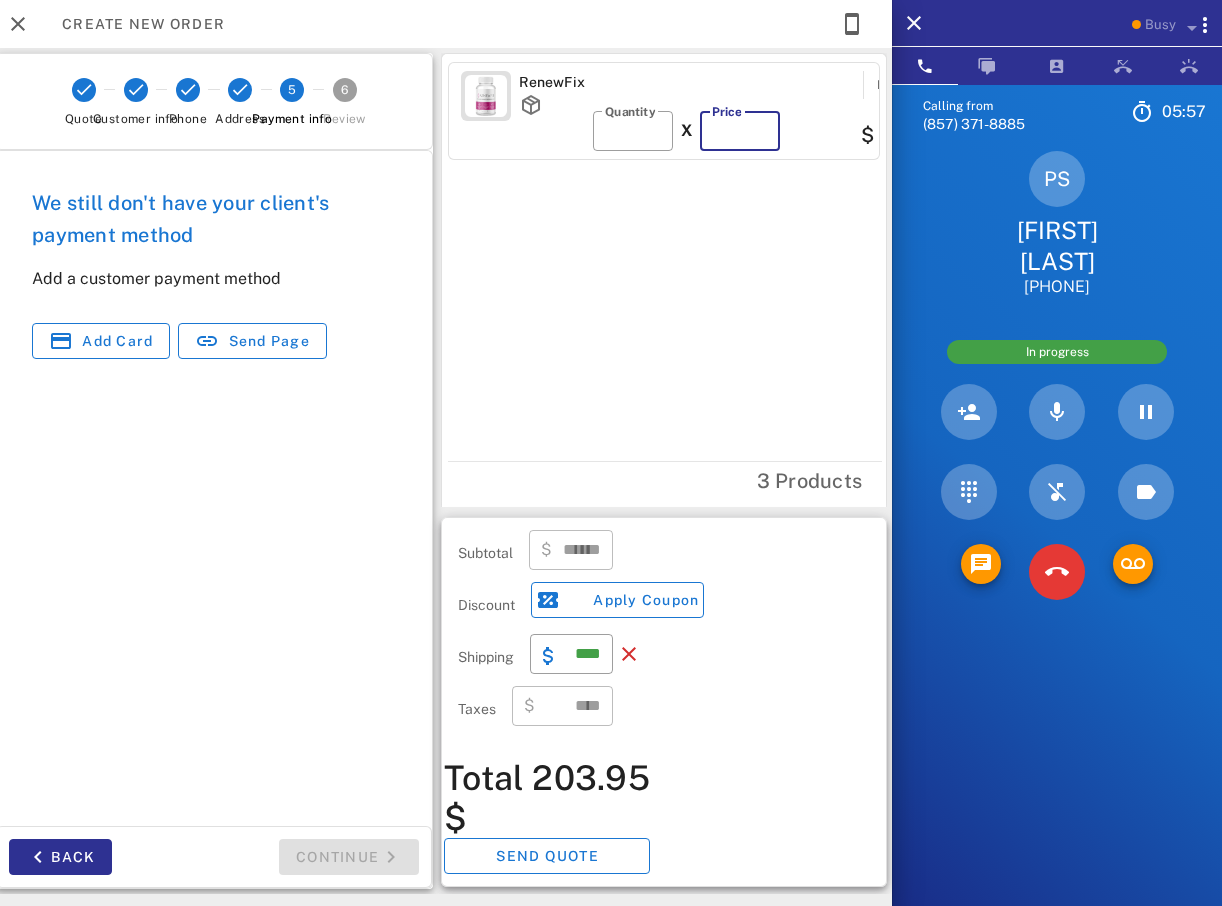 click on "**" at bounding box center (740, 131) 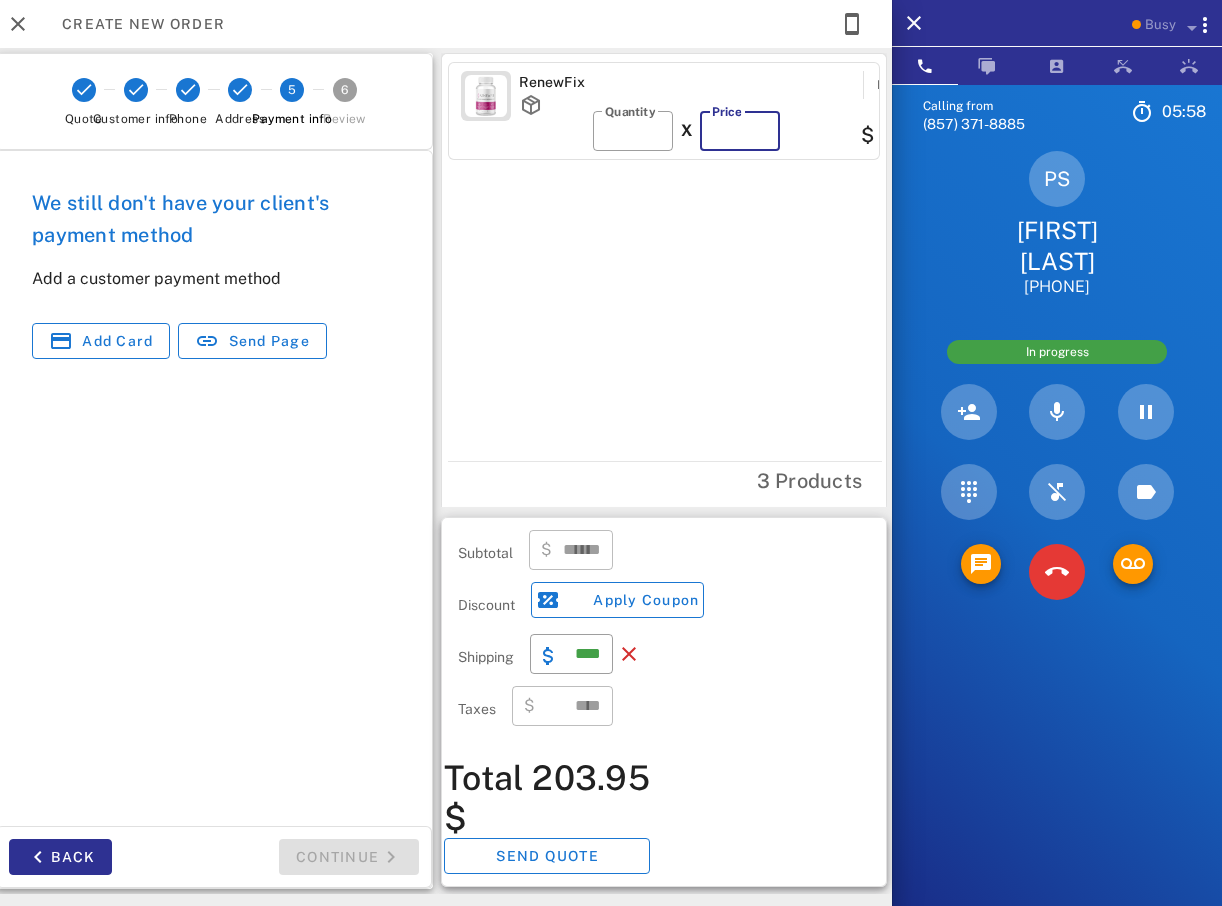 click on "**" at bounding box center [740, 131] 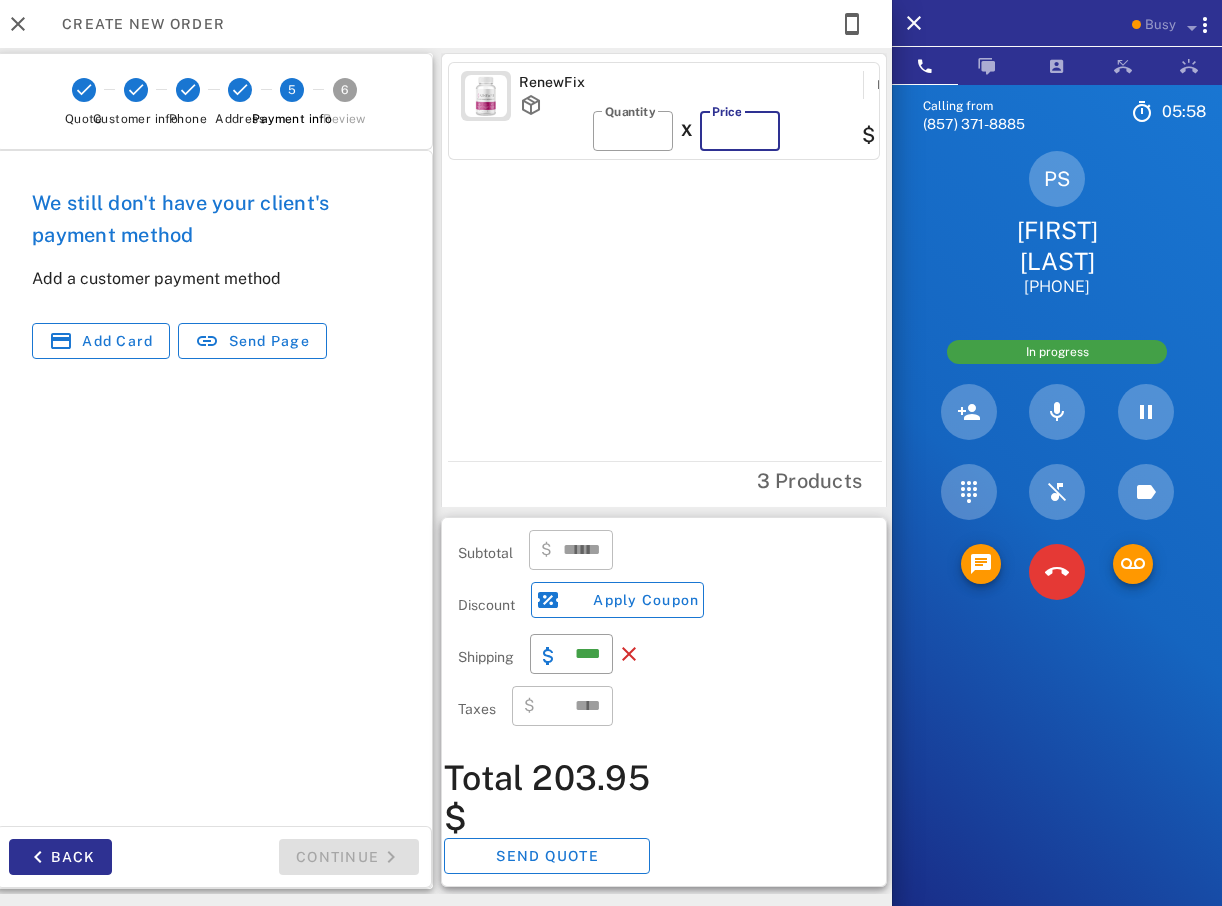 click on "**" at bounding box center [740, 131] 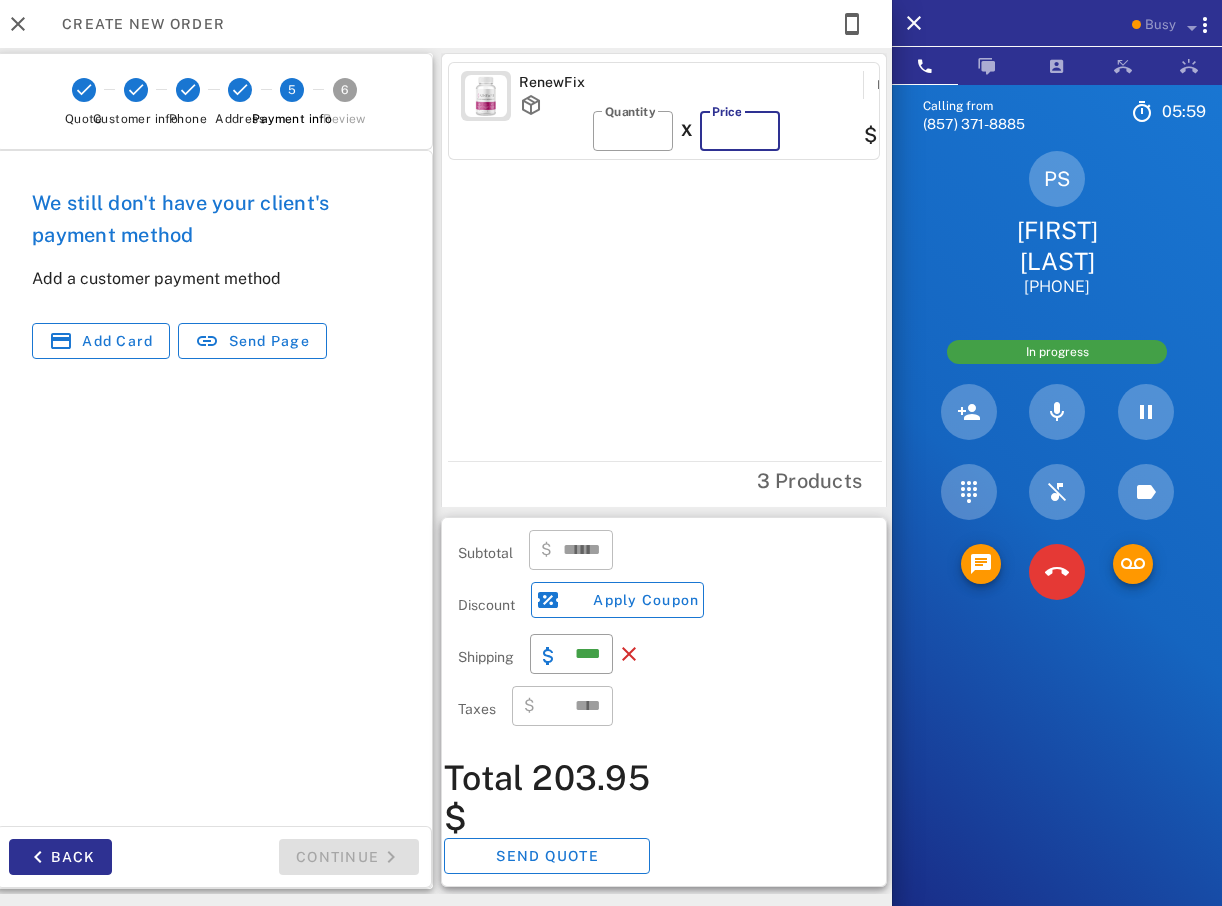 type on "******" 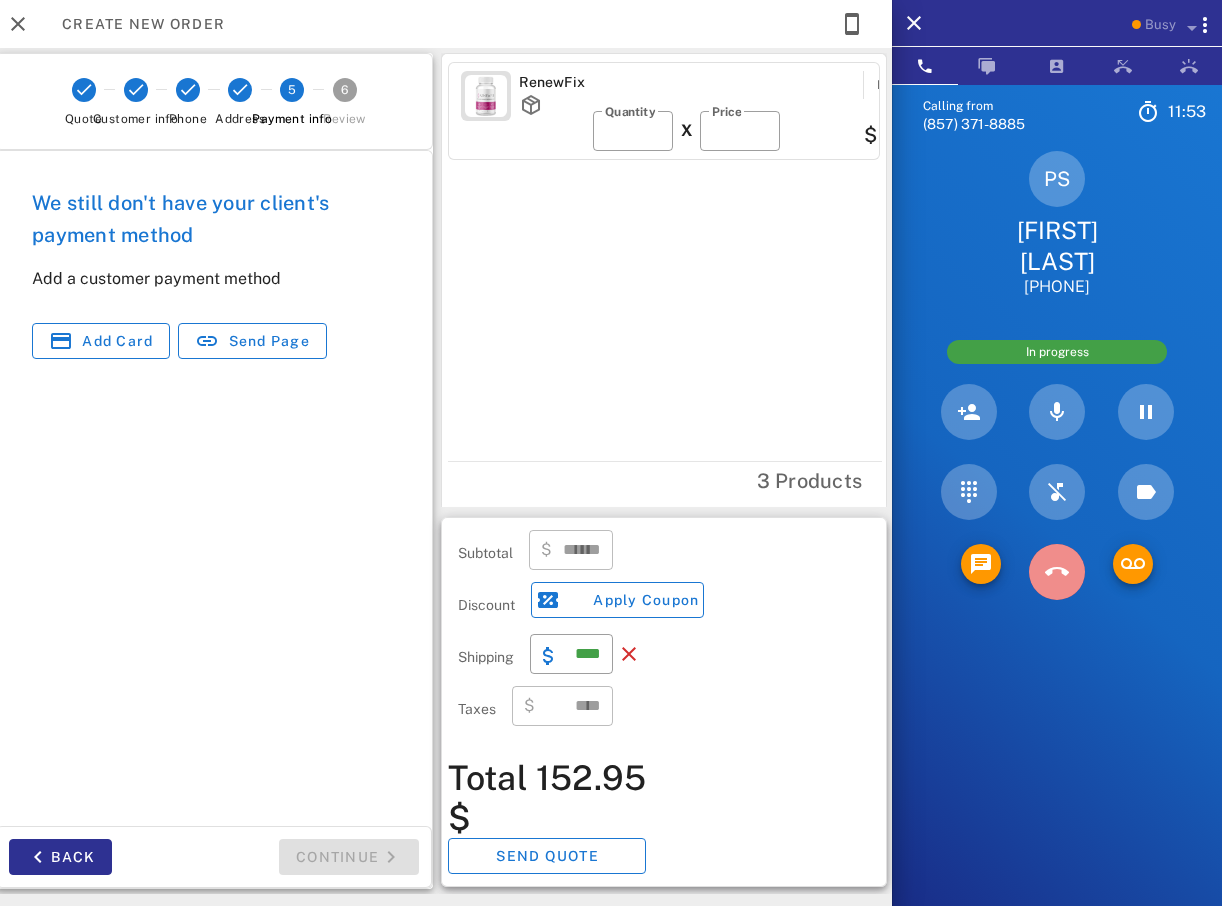click at bounding box center (1057, 572) 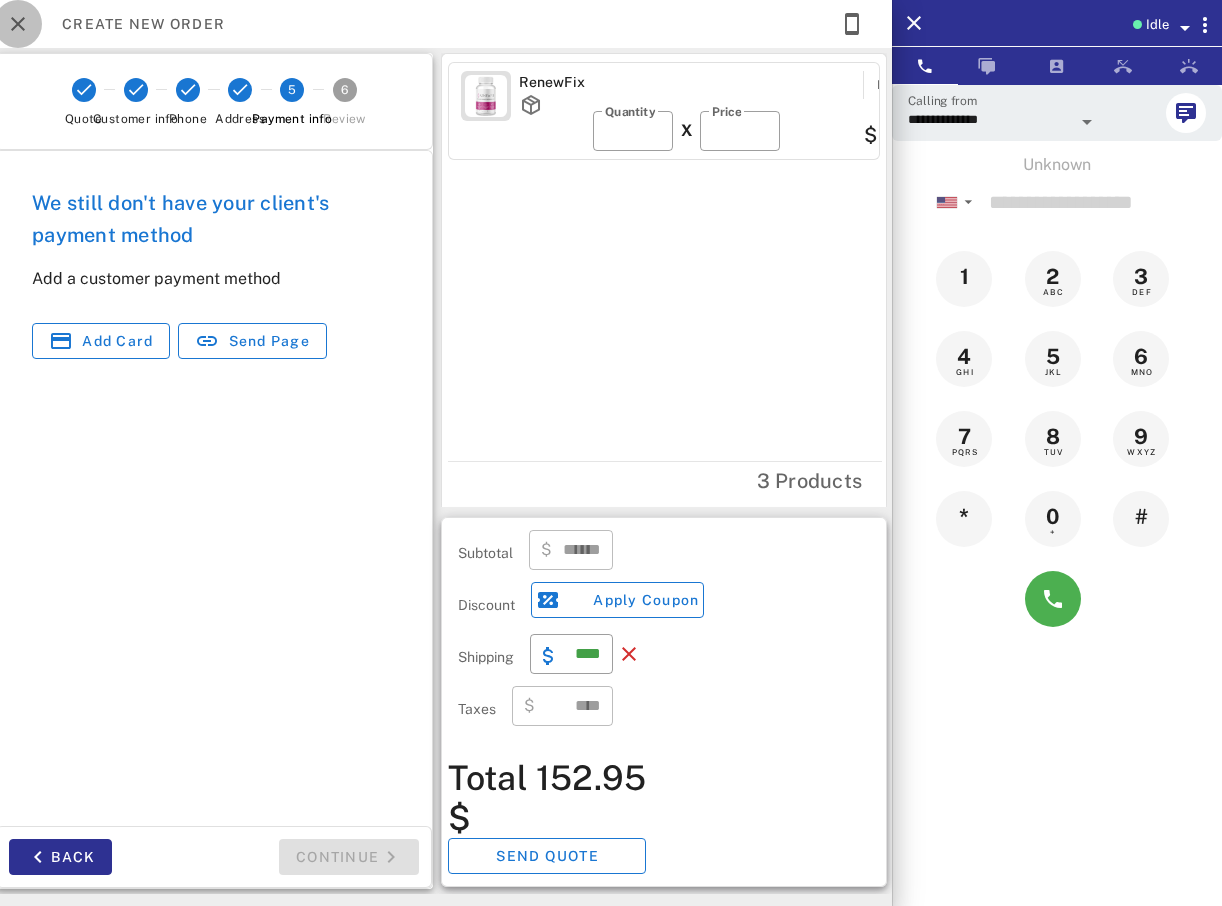 click at bounding box center (18, 24) 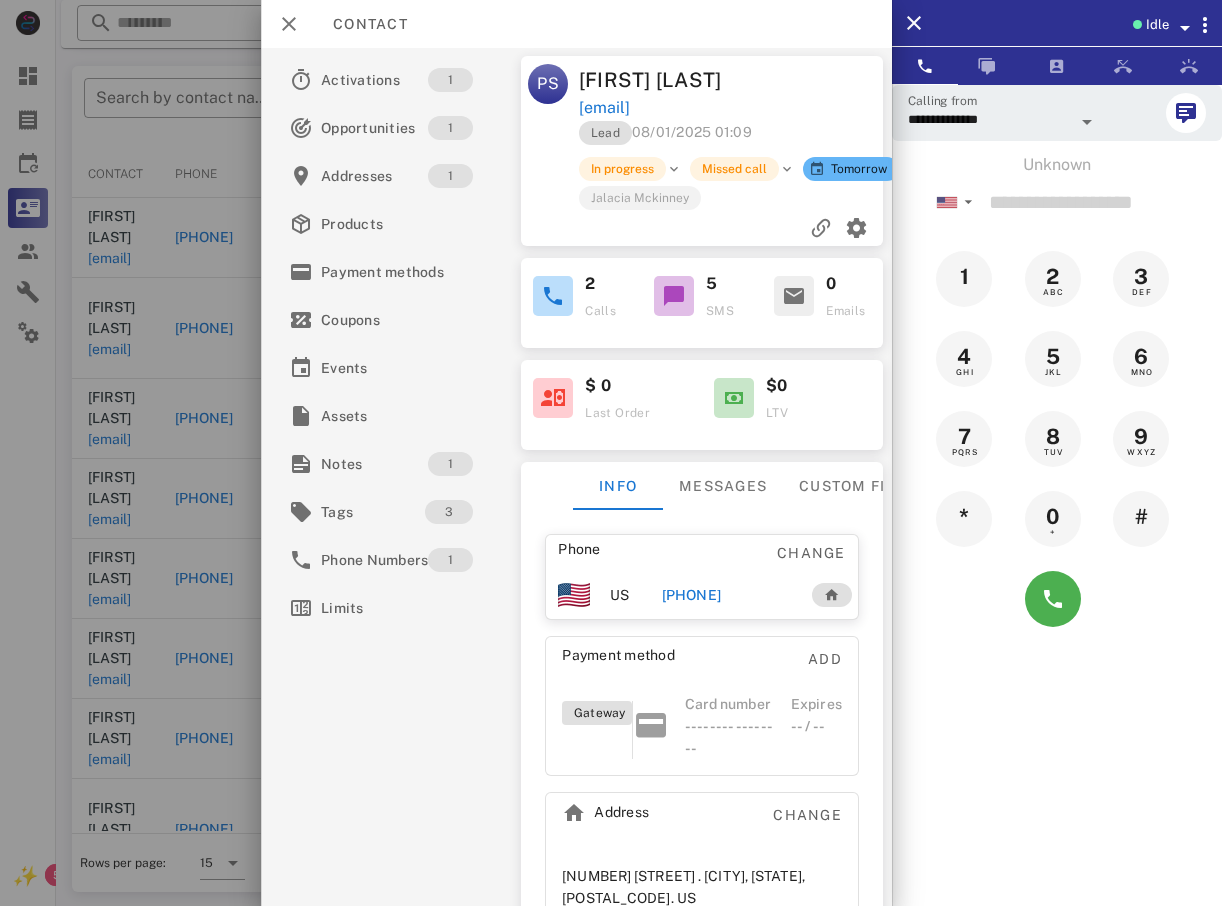 click at bounding box center [611, 453] 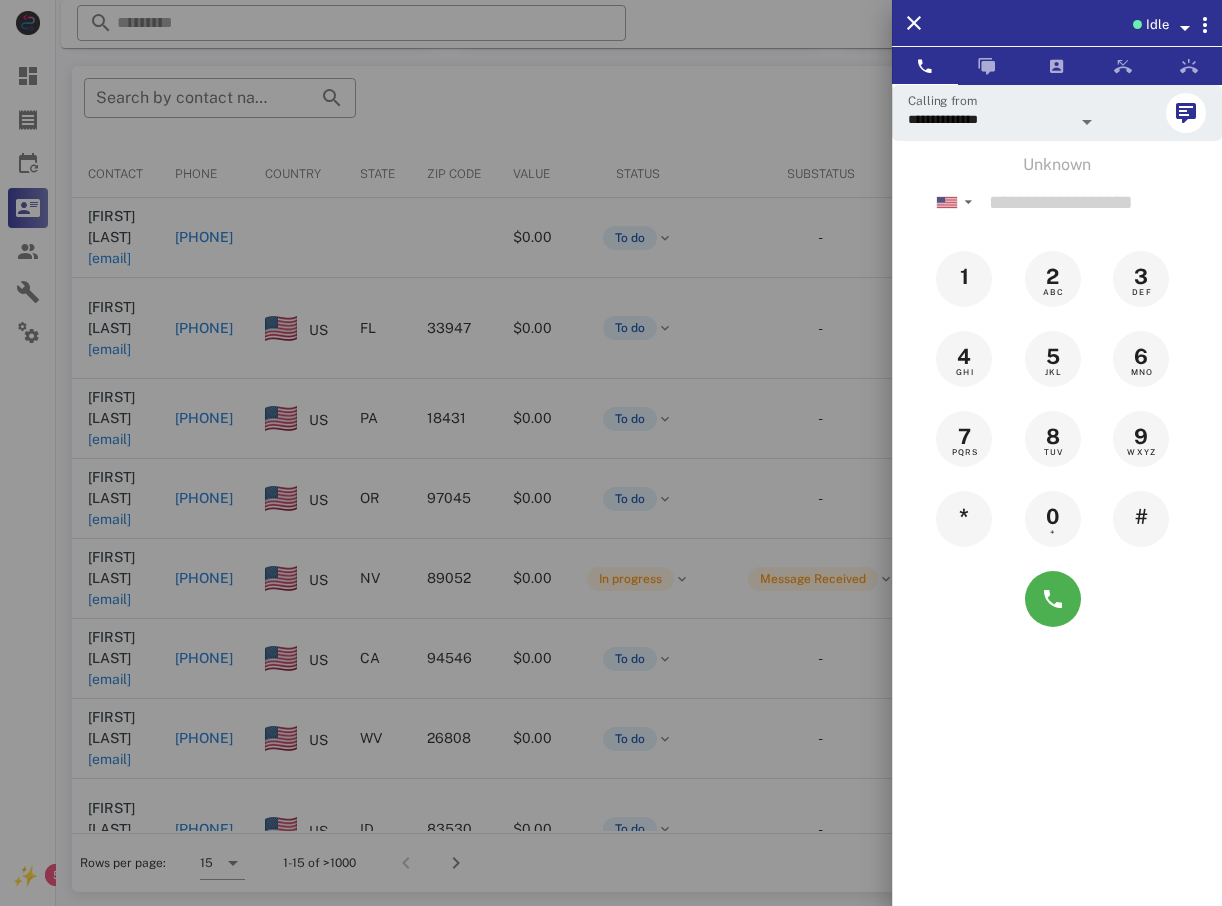 click at bounding box center [611, 453] 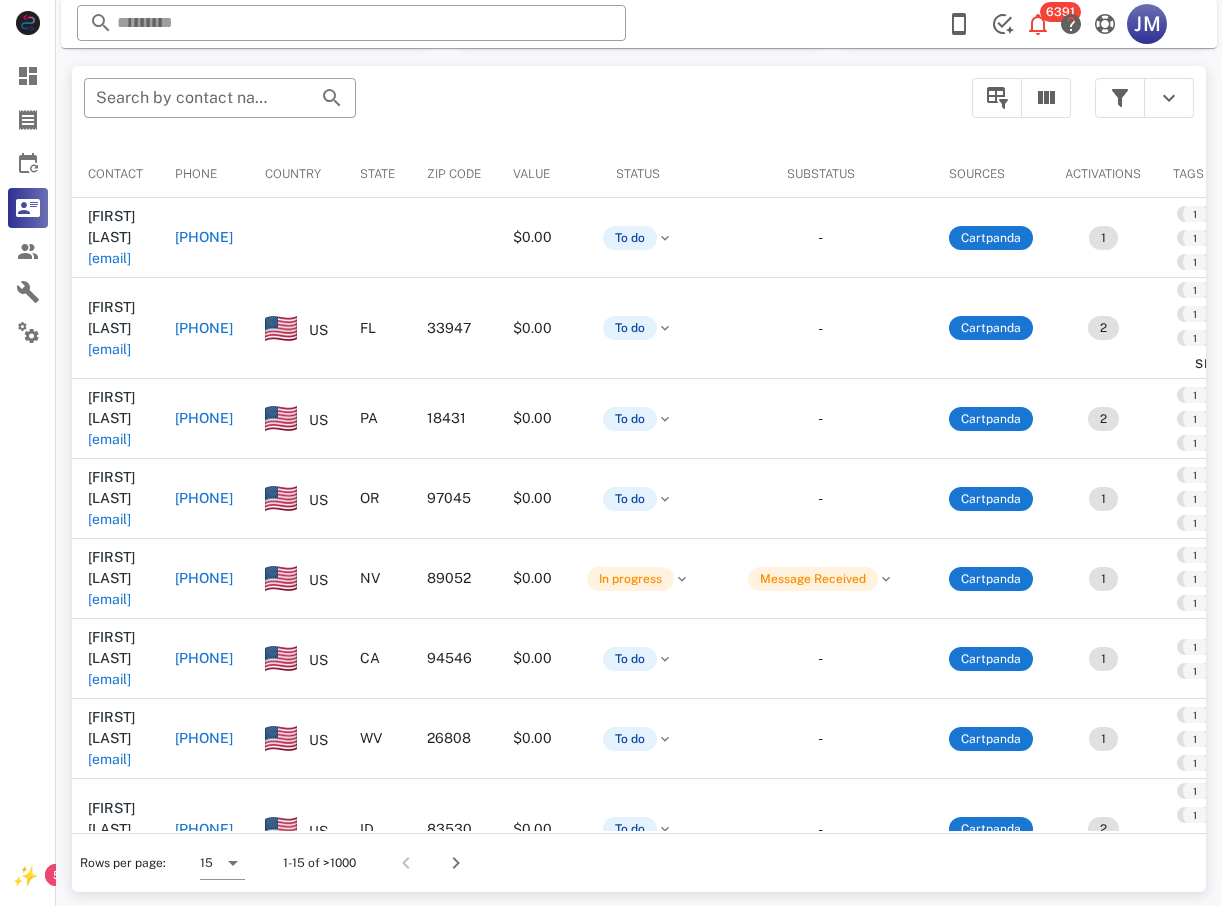 click on "+17862566149" at bounding box center [204, 418] 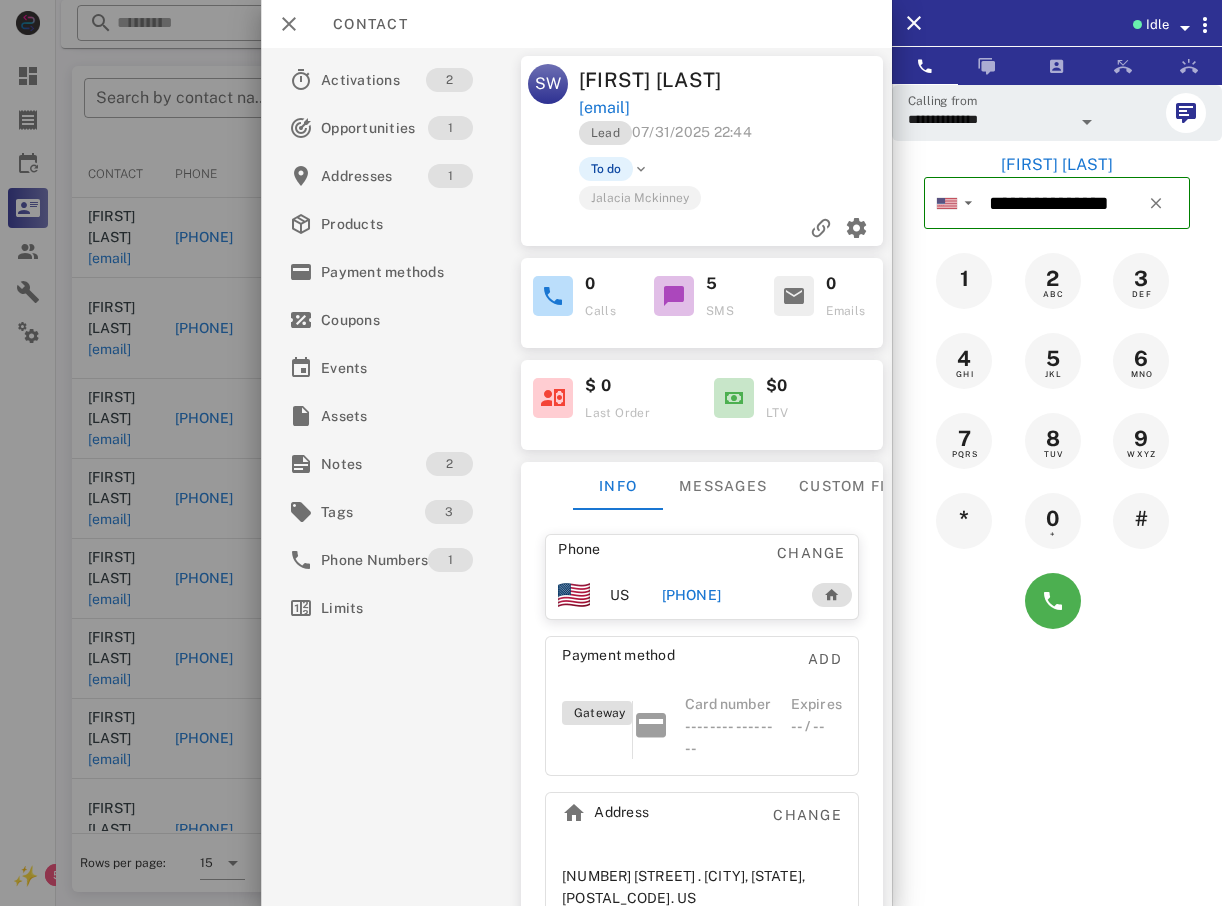 drag, startPoint x: 128, startPoint y: 378, endPoint x: 153, endPoint y: 355, distance: 33.970577 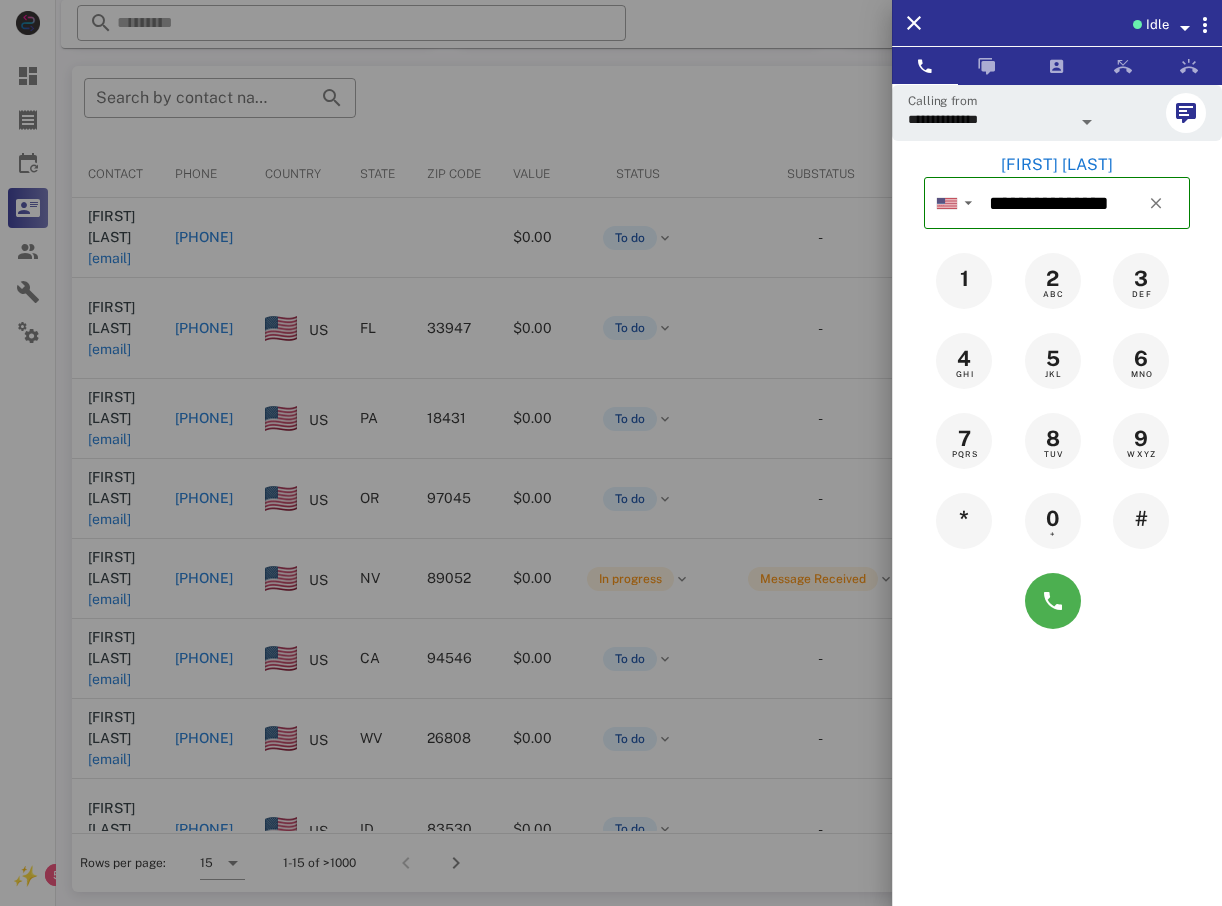click at bounding box center (611, 453) 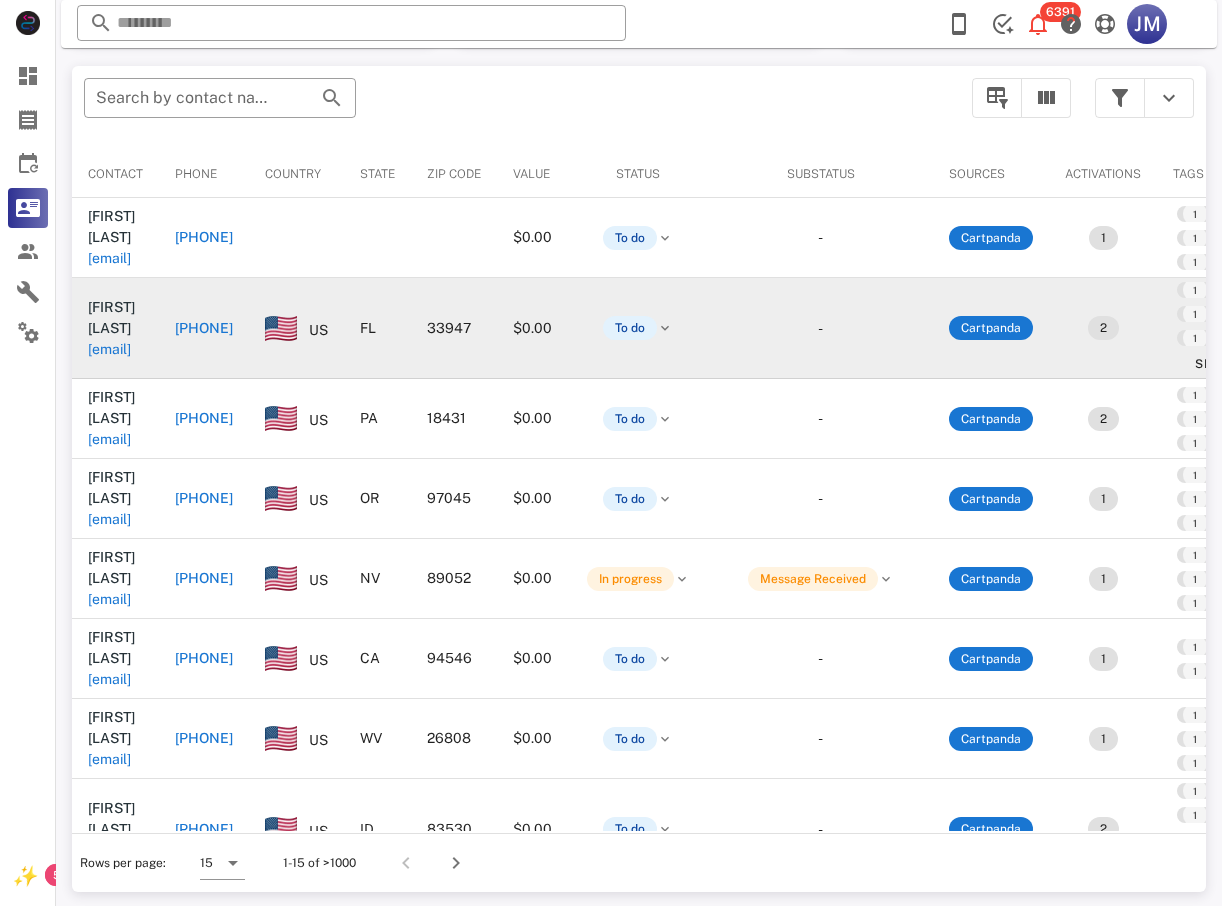 click on "+19417876144" at bounding box center [204, 328] 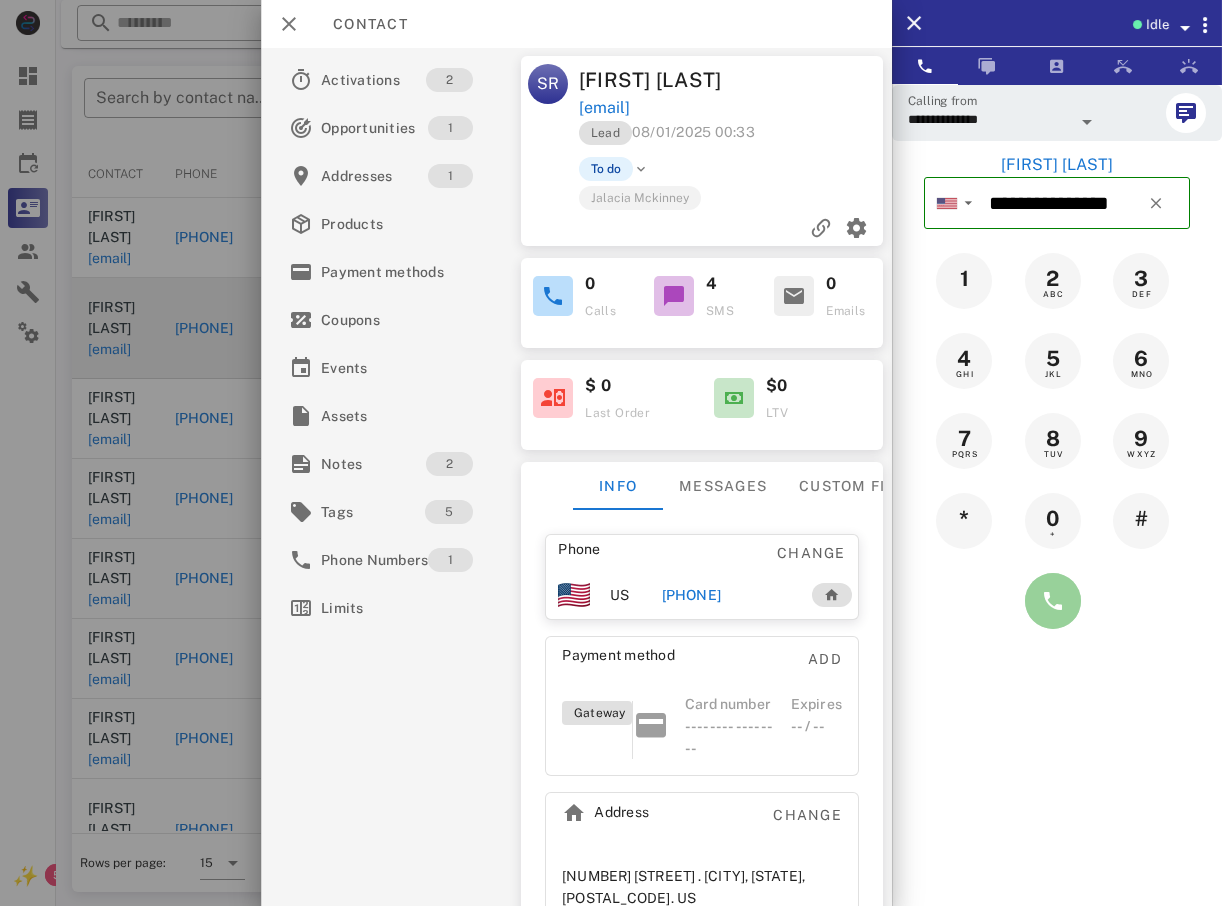 click at bounding box center (1053, 601) 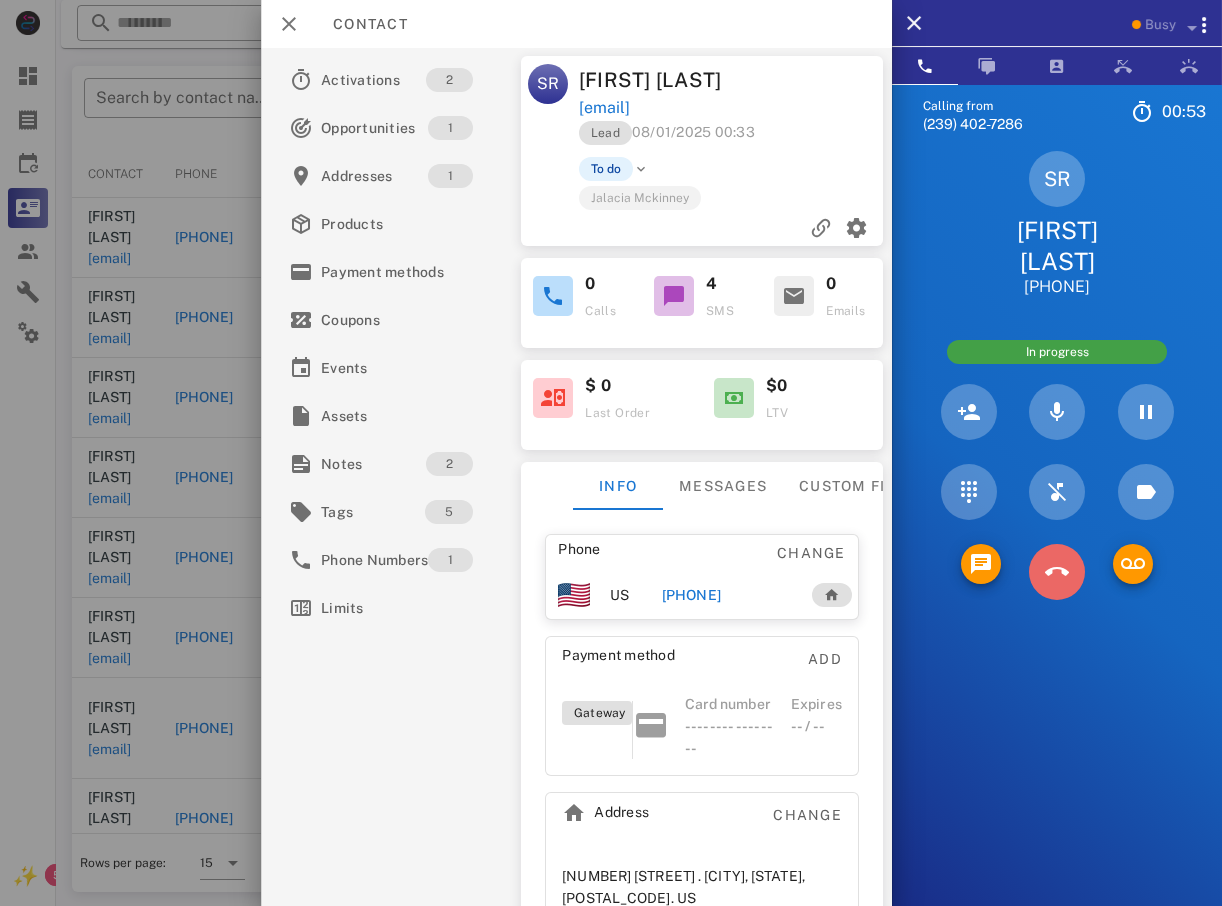 click at bounding box center (1057, 572) 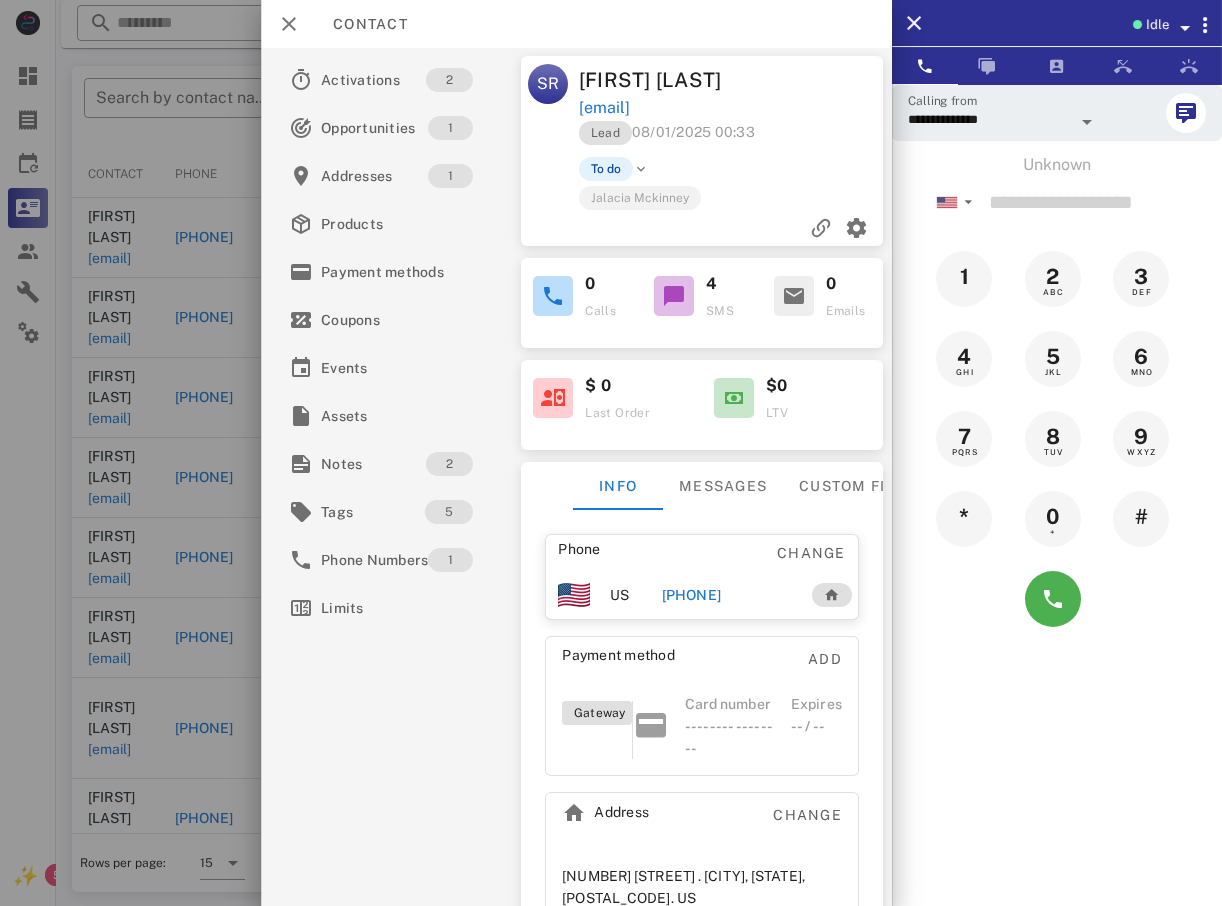 click at bounding box center (611, 453) 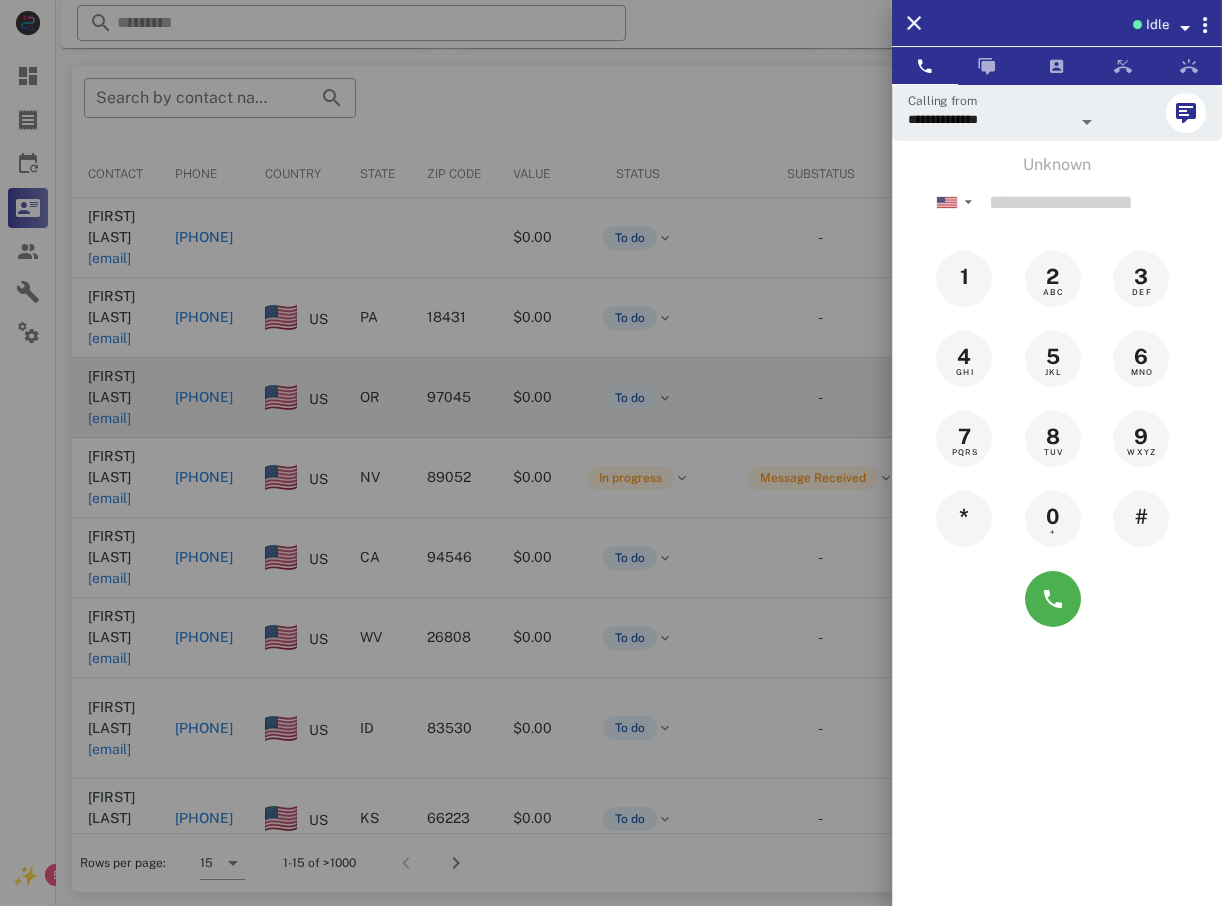click at bounding box center (611, 453) 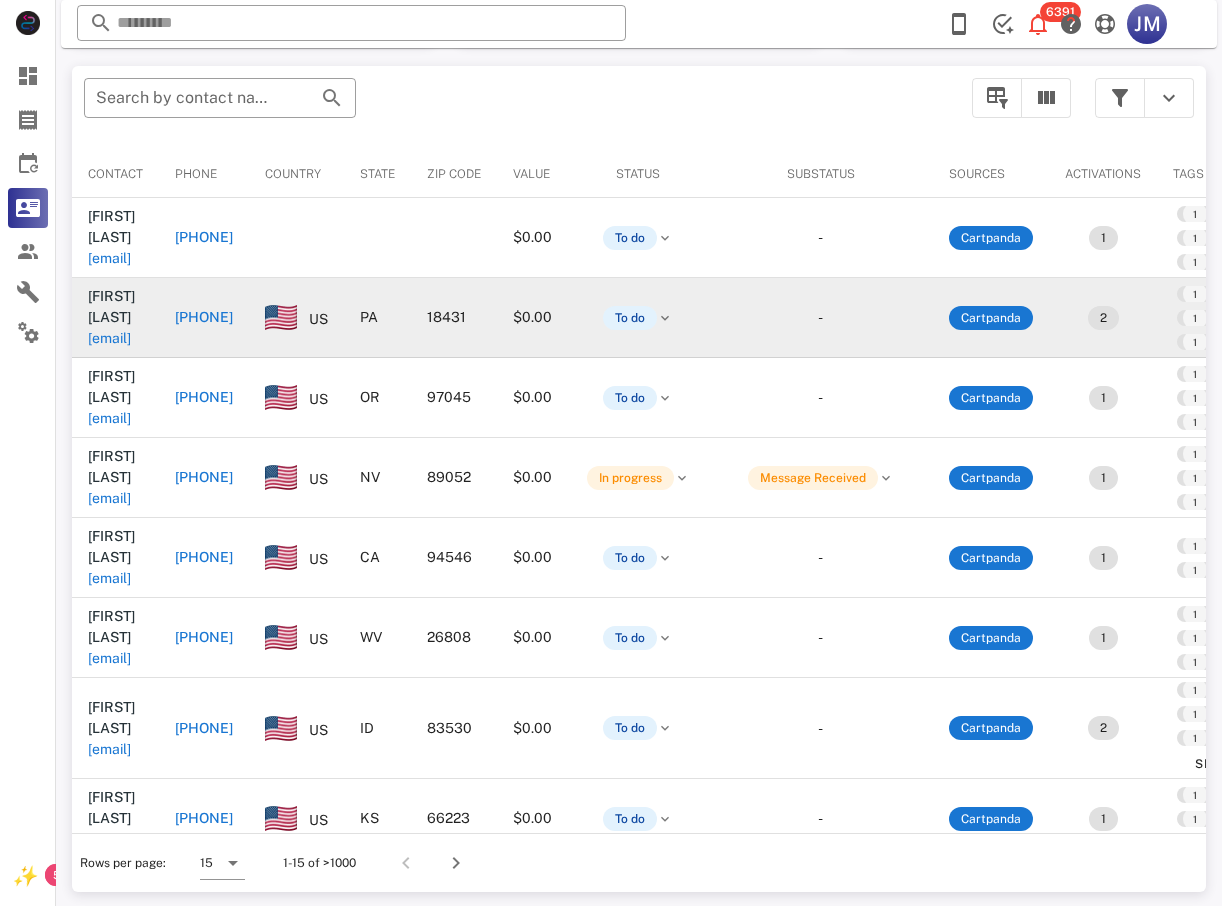 click on "+17862566149" at bounding box center [204, 317] 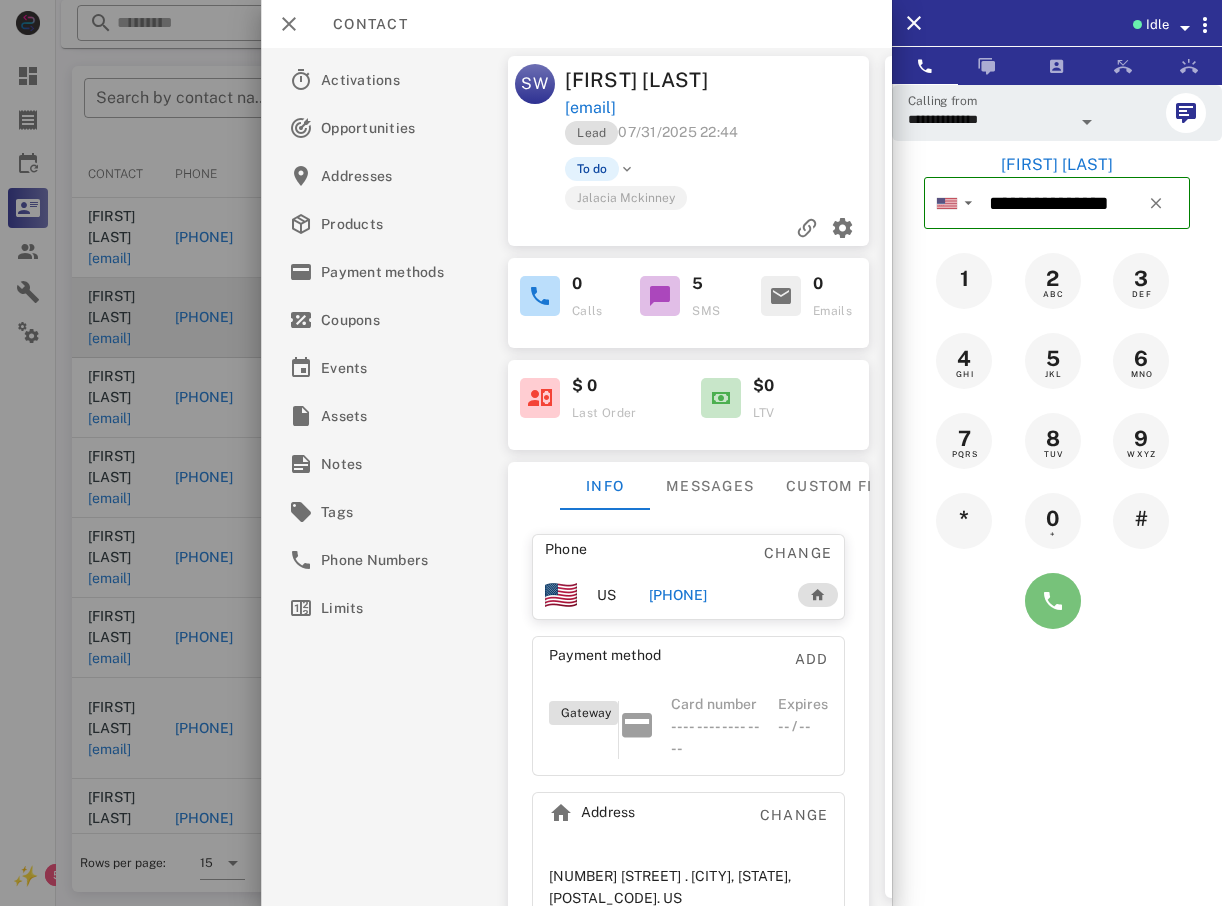 click at bounding box center [1053, 601] 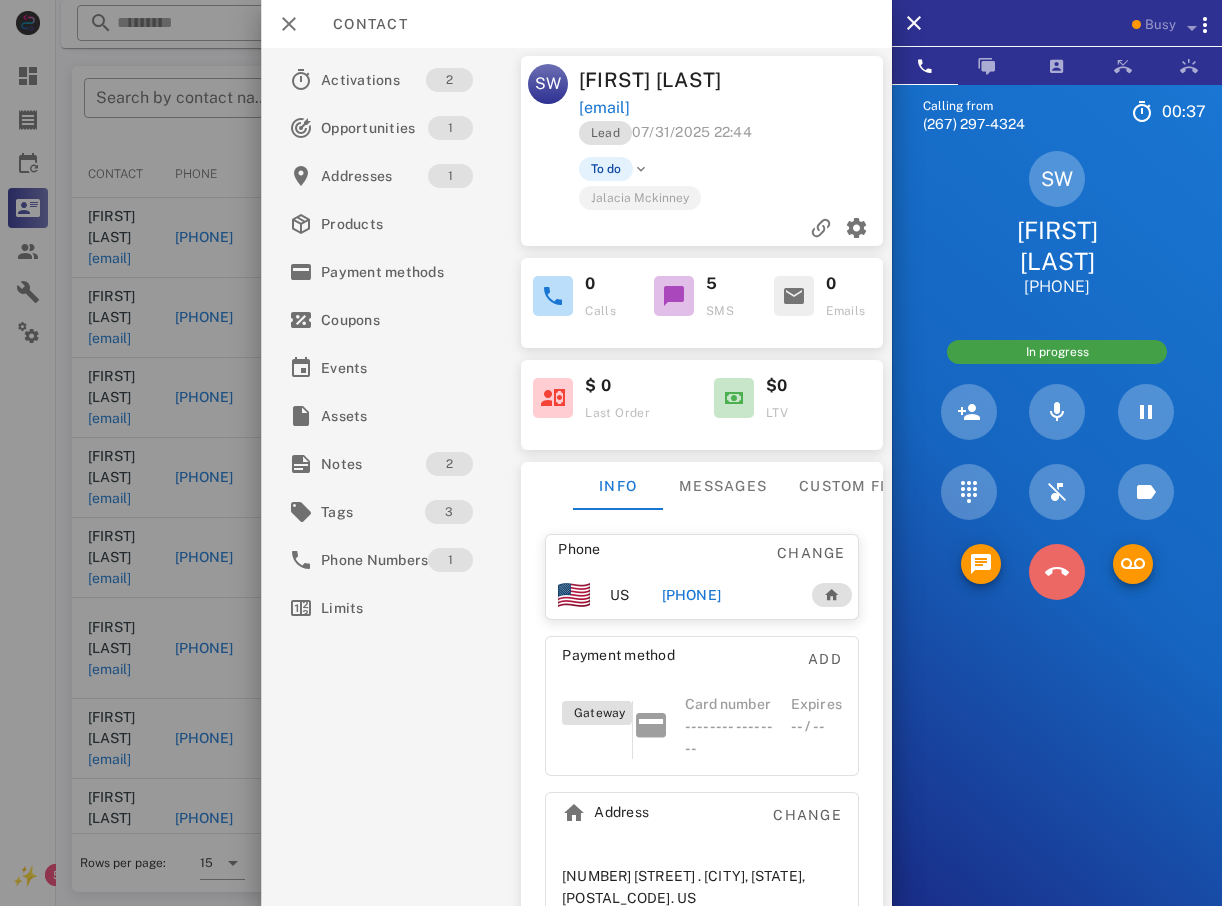 click at bounding box center (1057, 572) 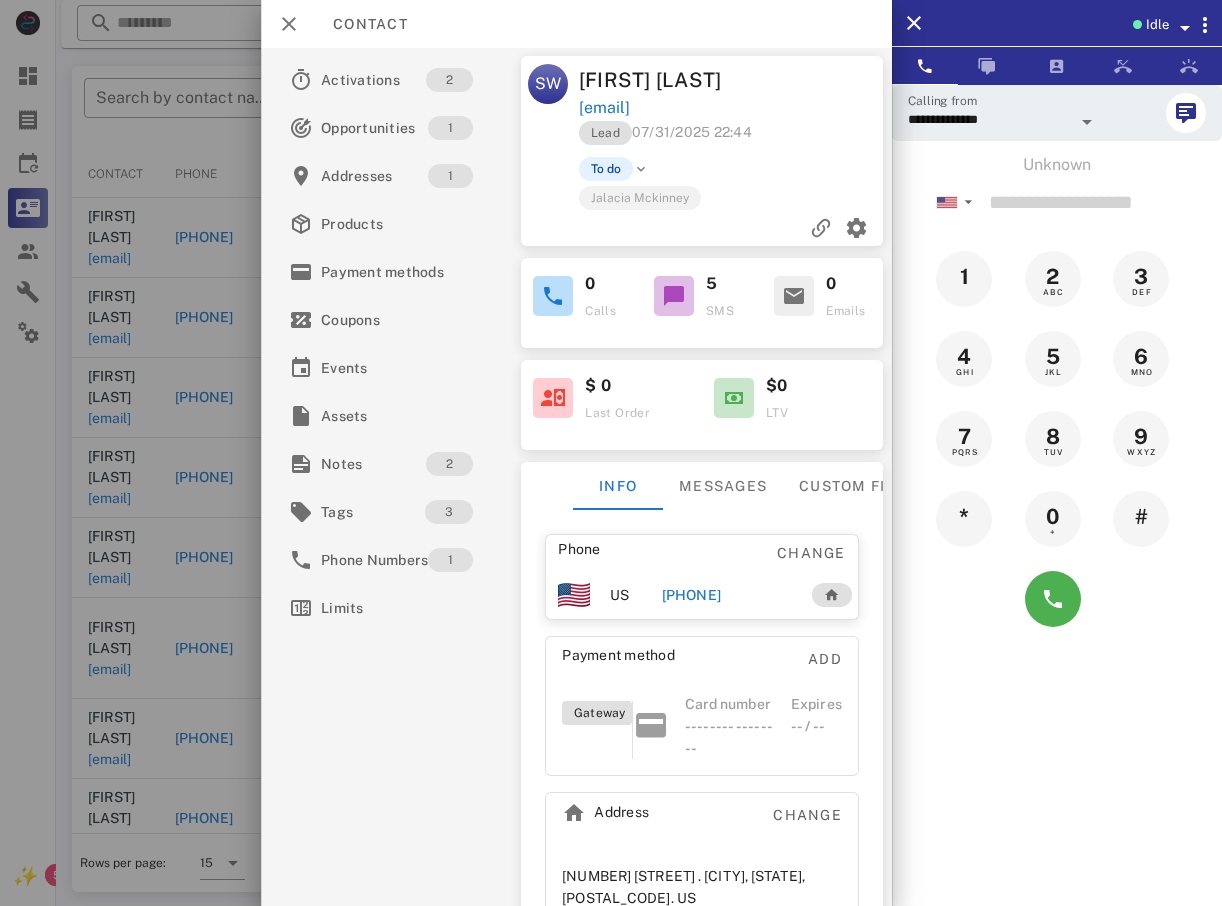 click at bounding box center (611, 453) 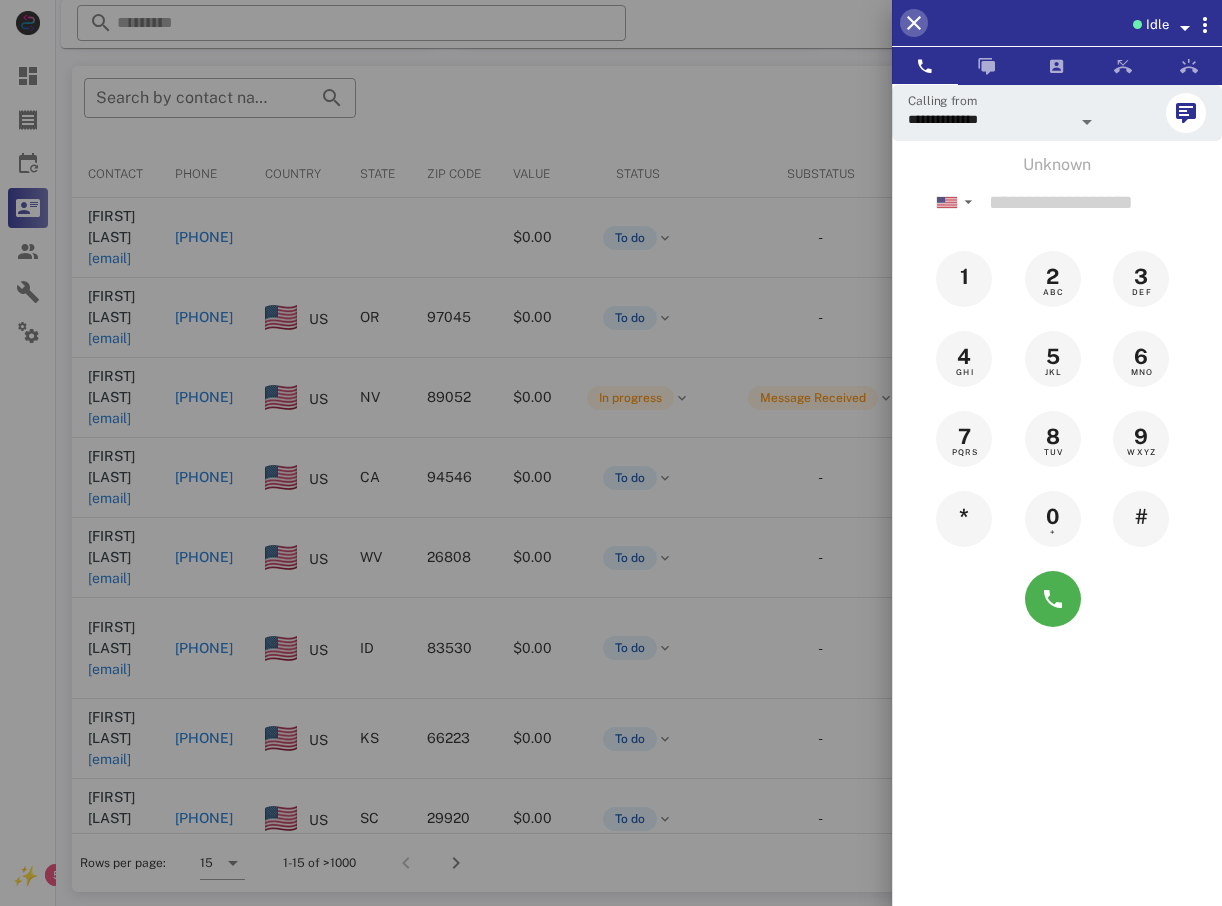 click at bounding box center (914, 23) 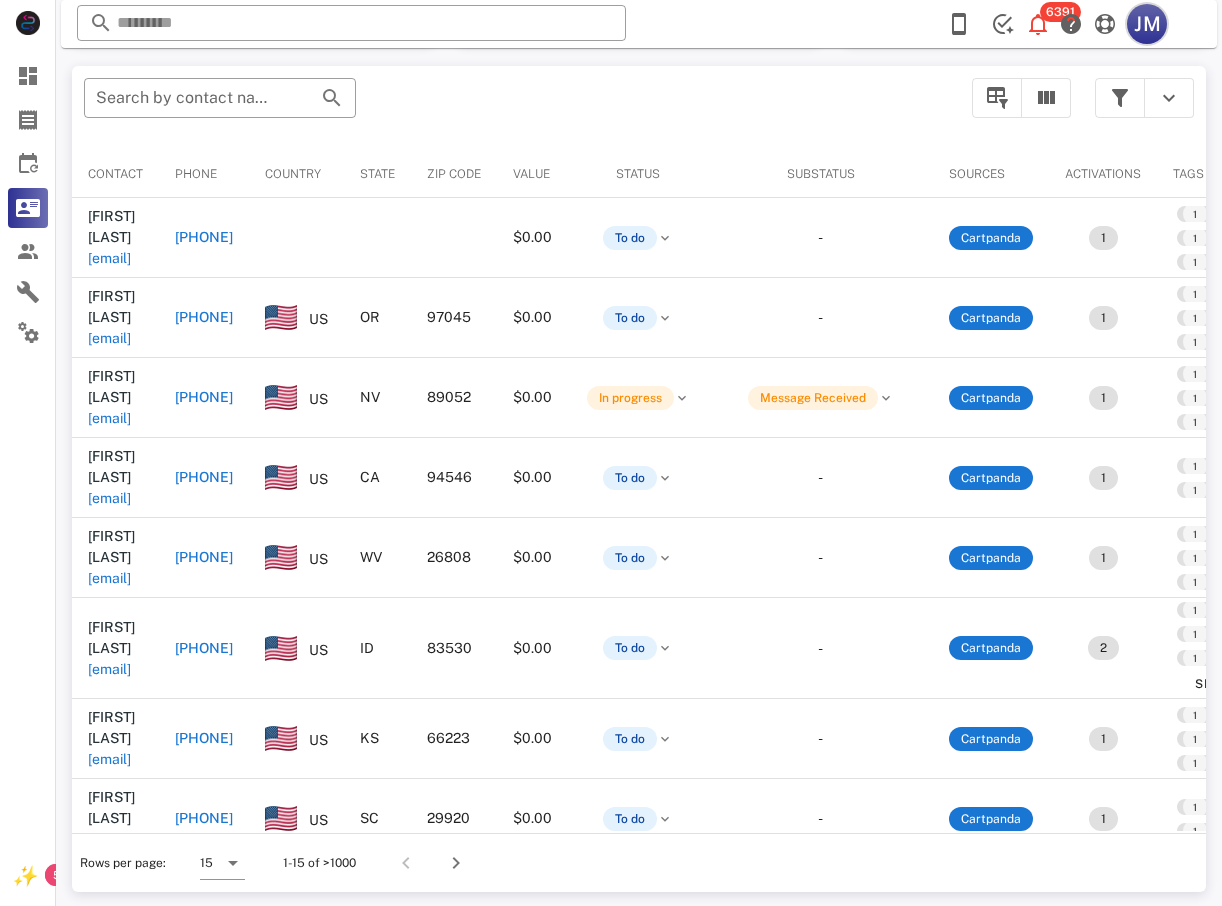 click on "JM" at bounding box center [1147, 24] 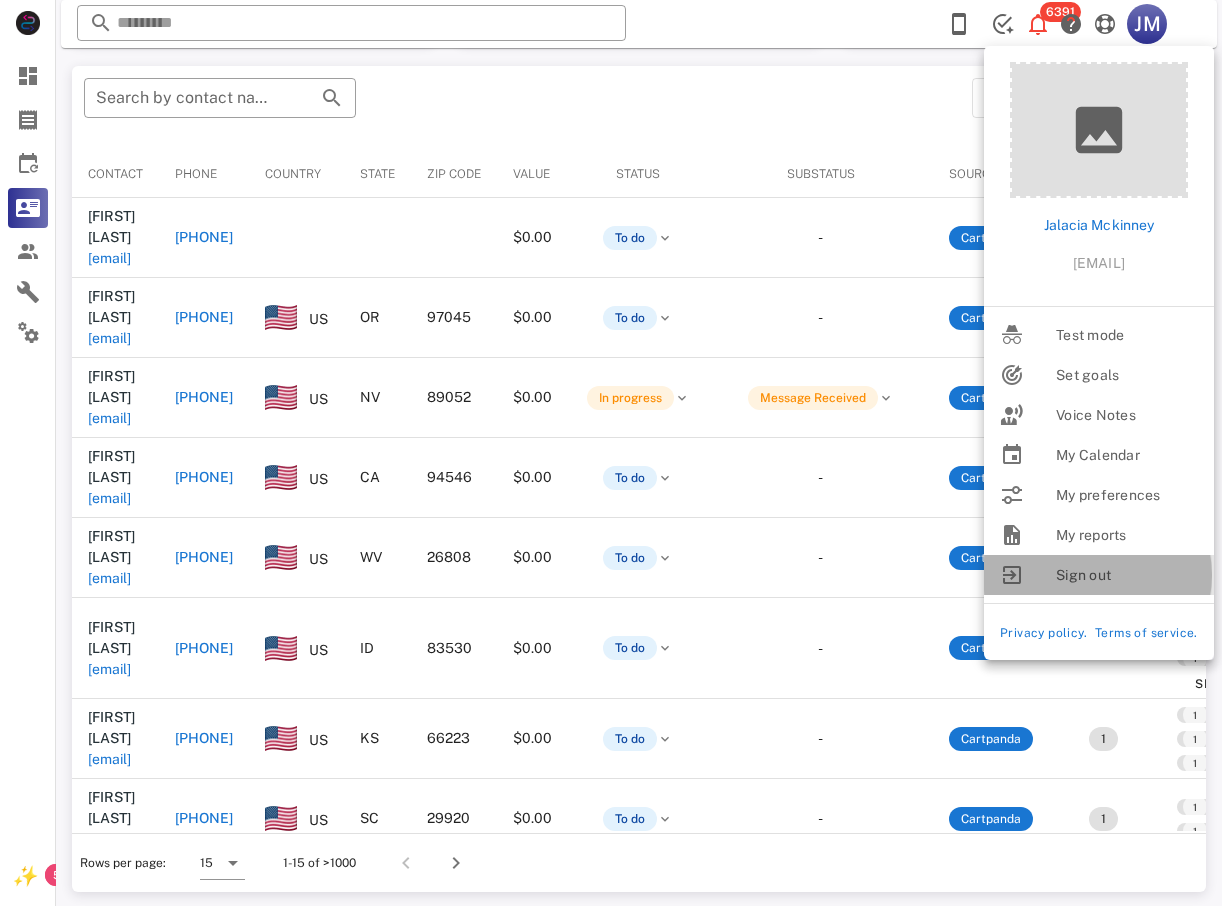 click on "Sign out" at bounding box center (1127, 575) 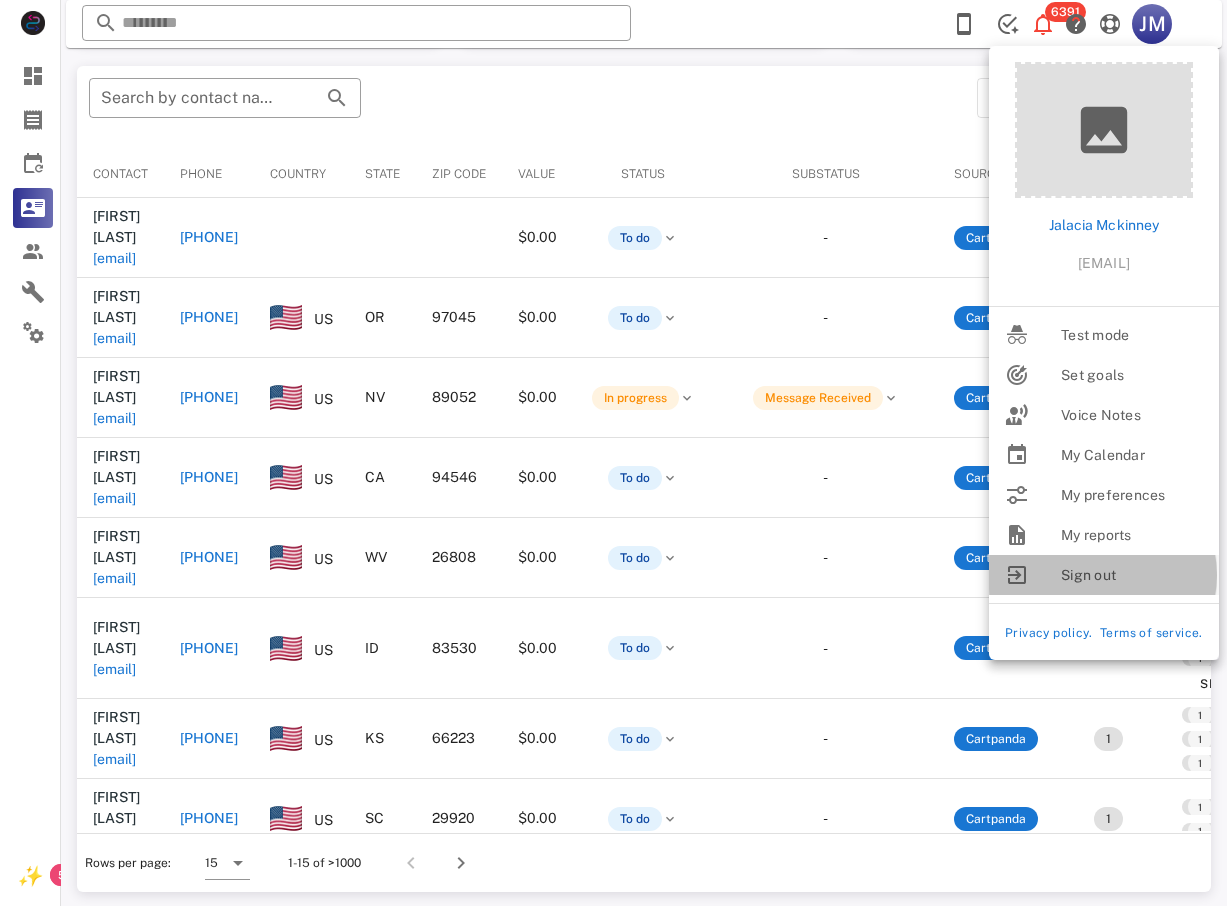 scroll, scrollTop: 0, scrollLeft: 0, axis: both 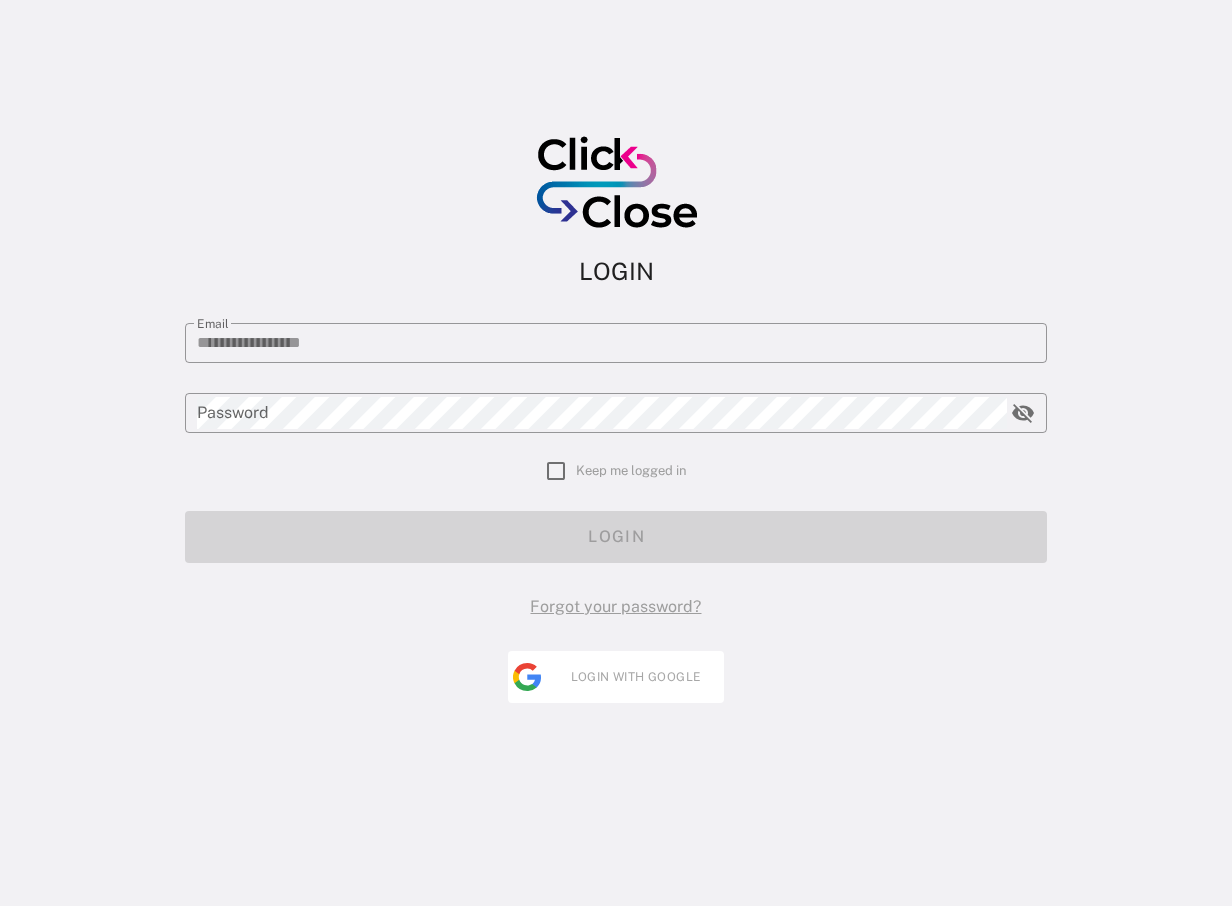 type on "**********" 